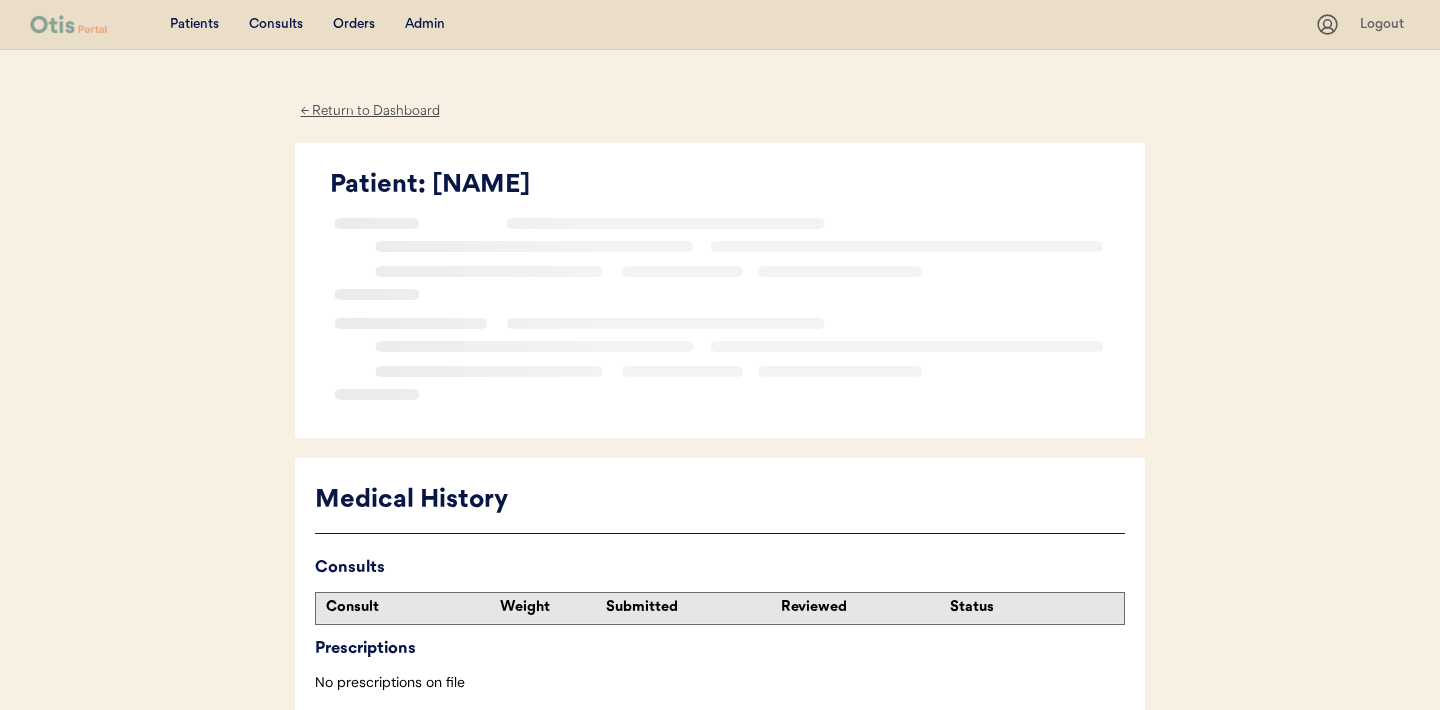 scroll, scrollTop: 0, scrollLeft: 0, axis: both 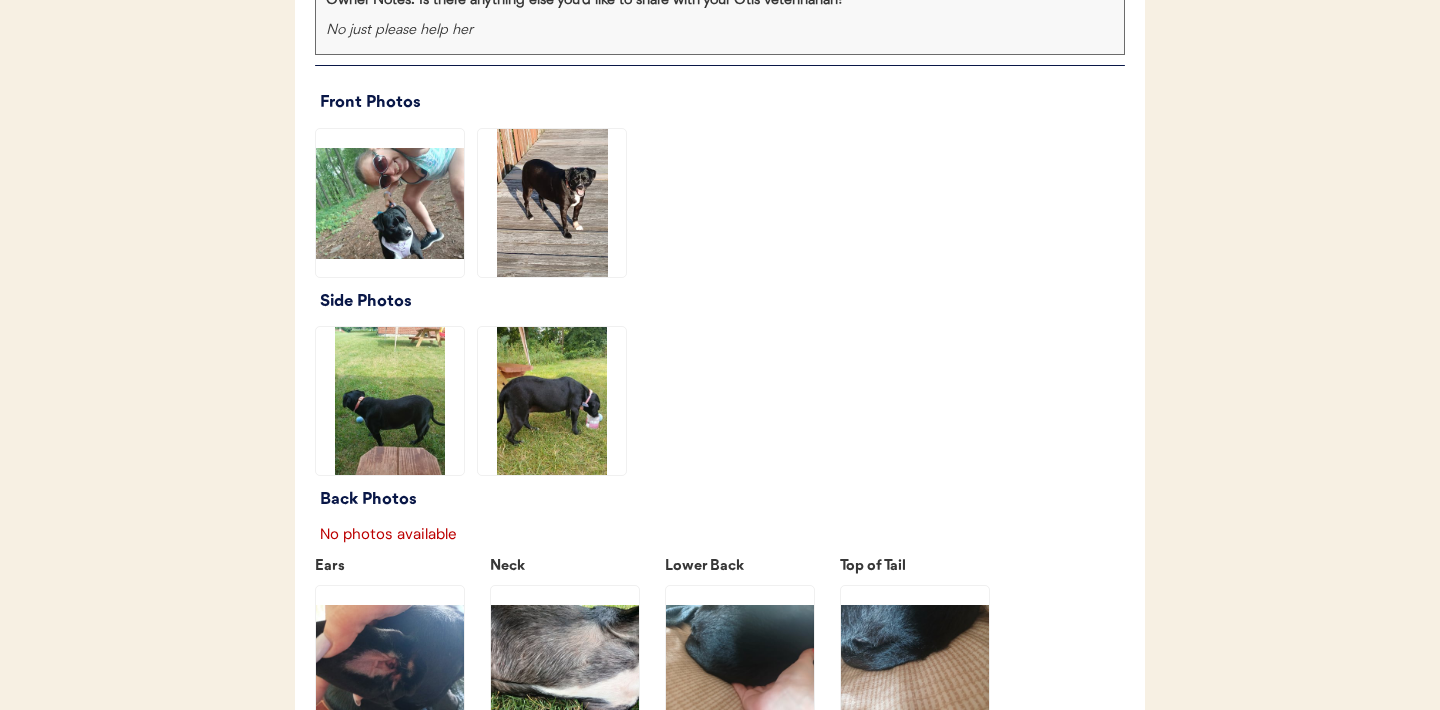 click 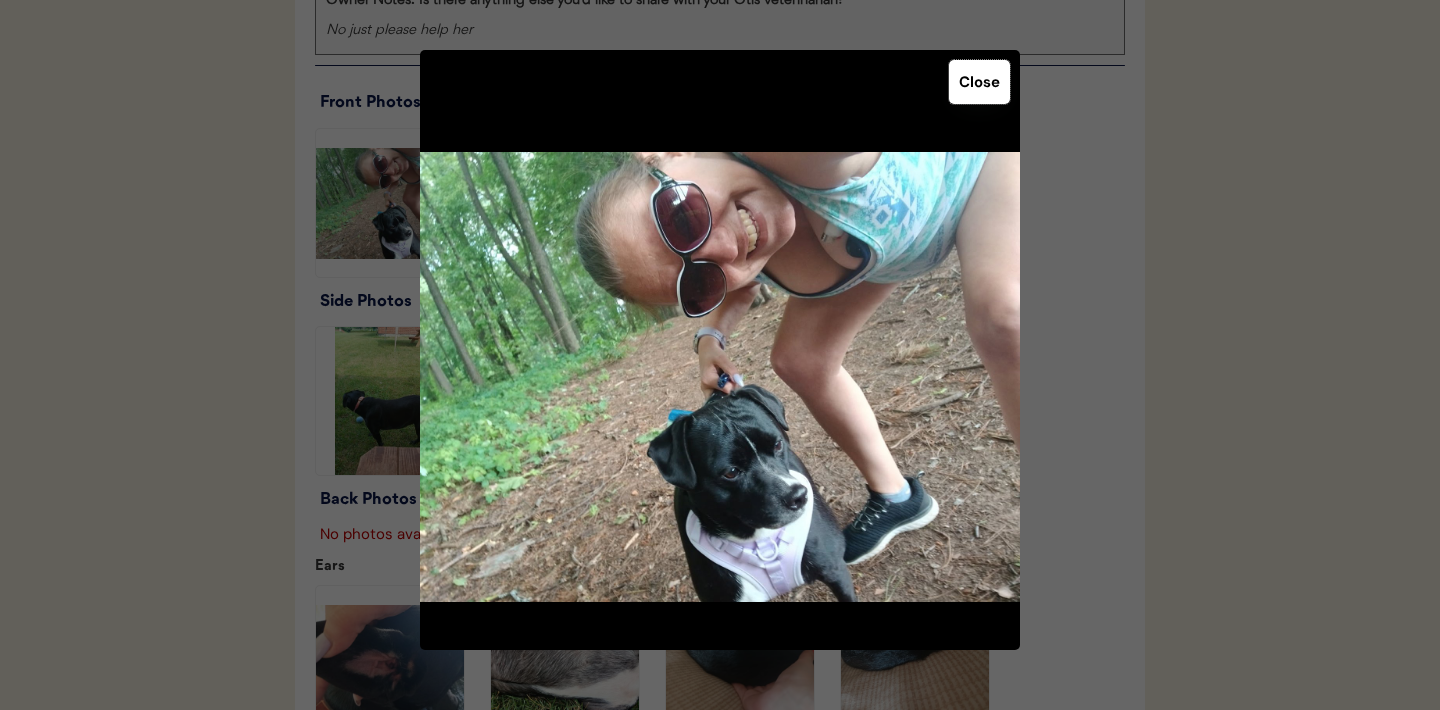click on "Close" at bounding box center (979, 82) 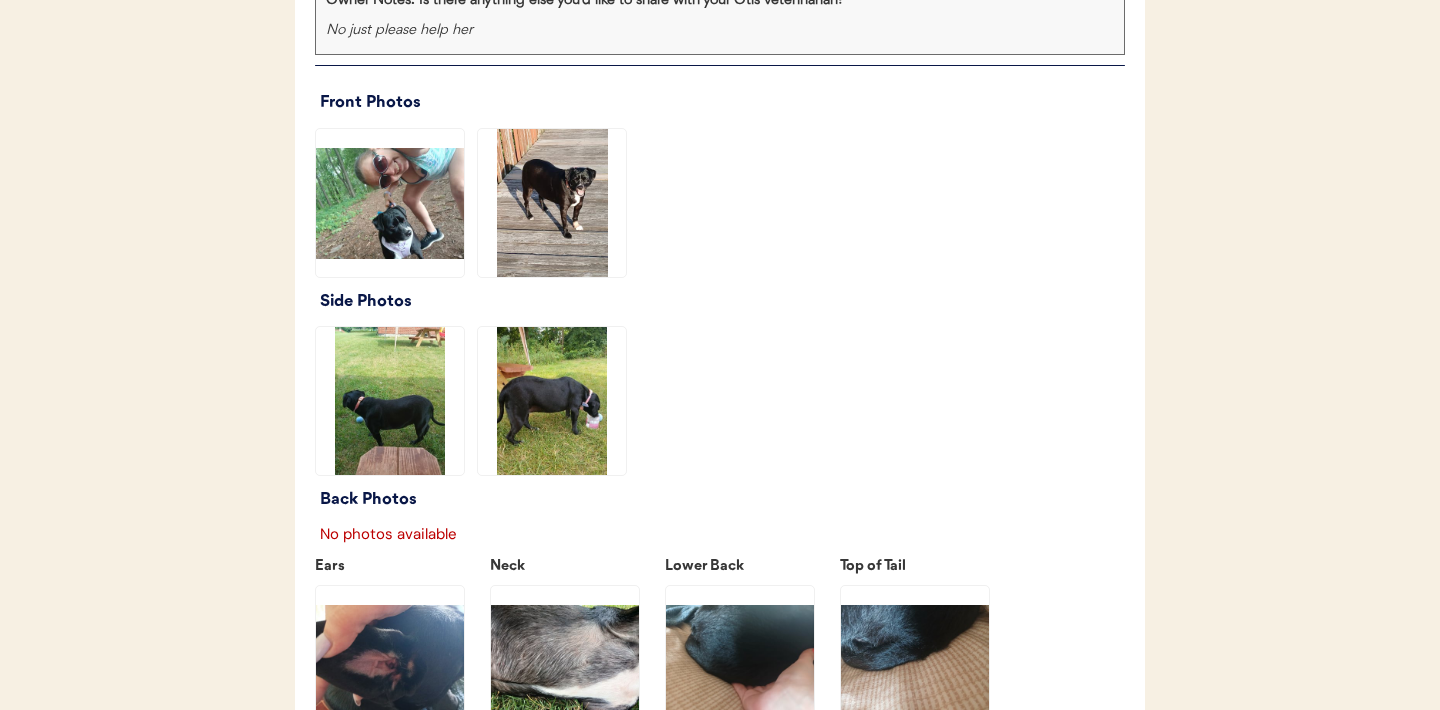 click 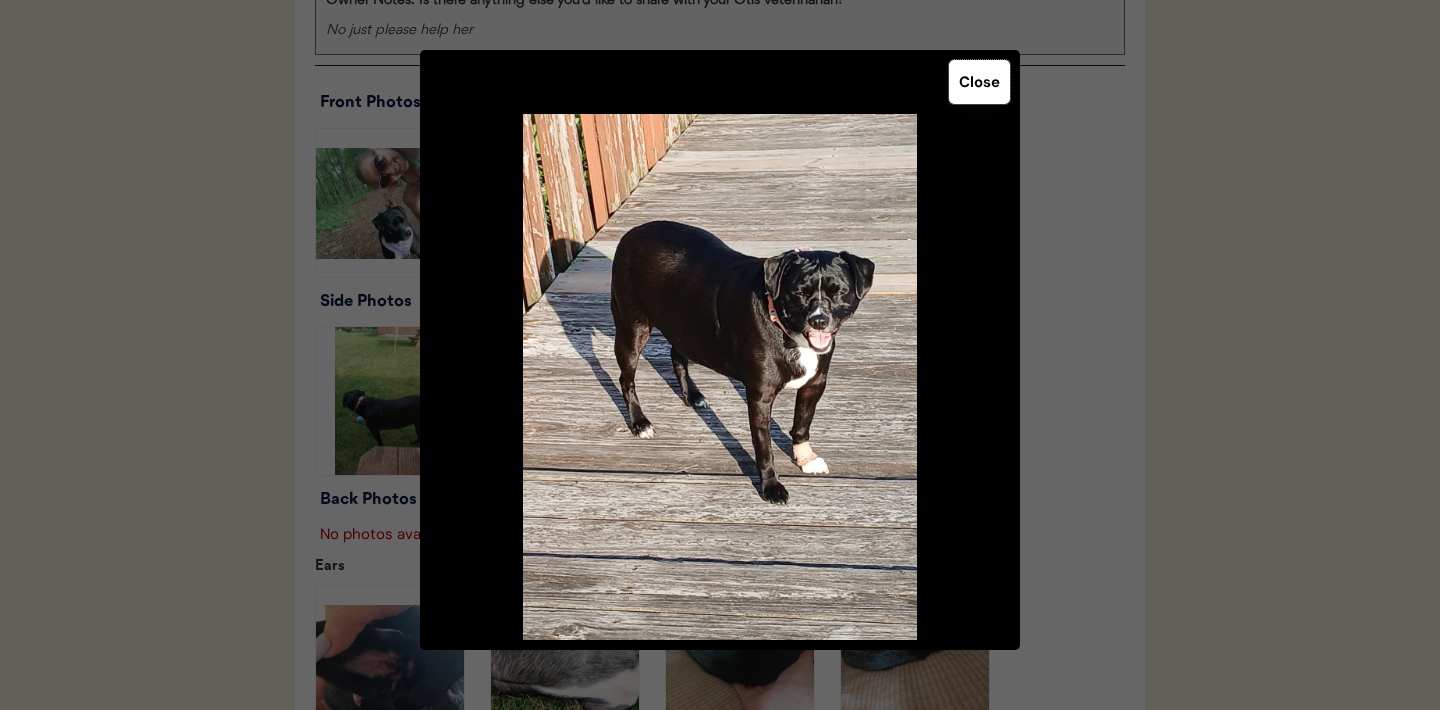 click on "Close" at bounding box center (979, 82) 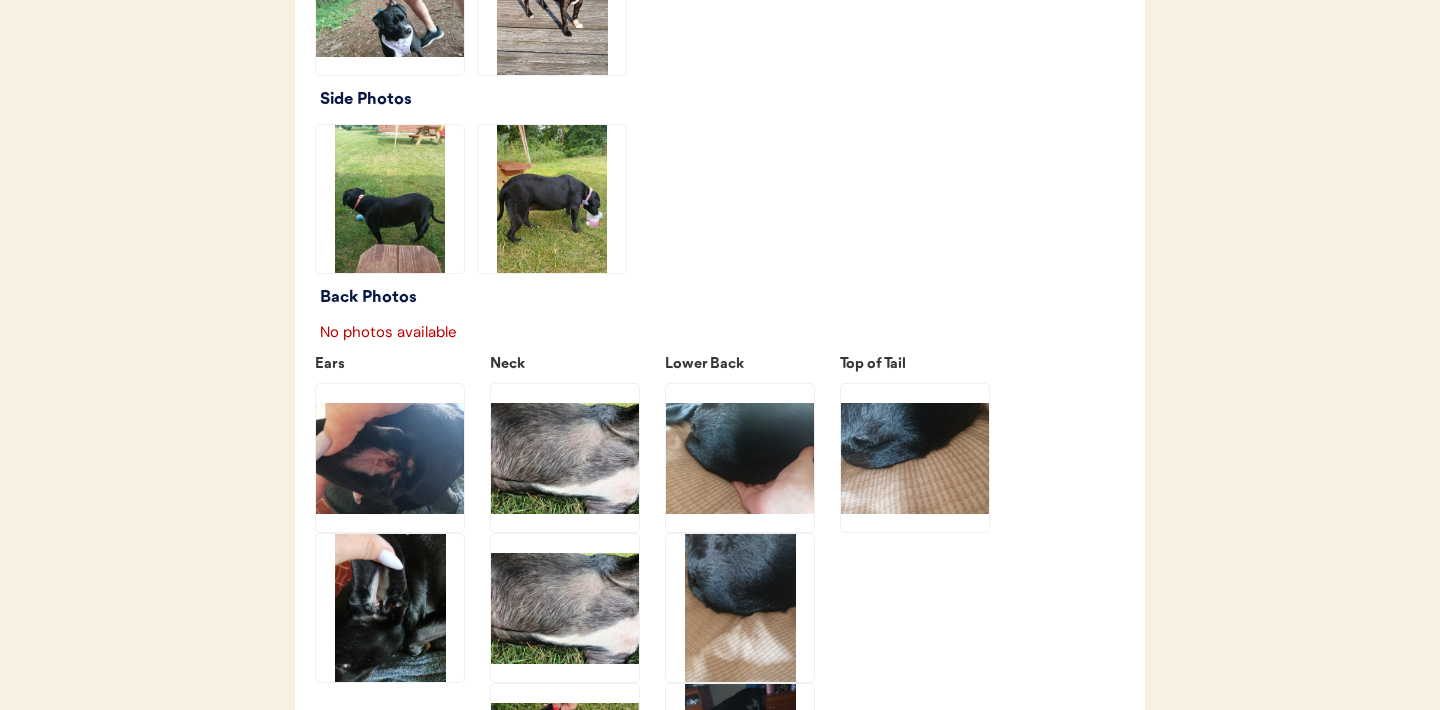 scroll, scrollTop: 2493, scrollLeft: 0, axis: vertical 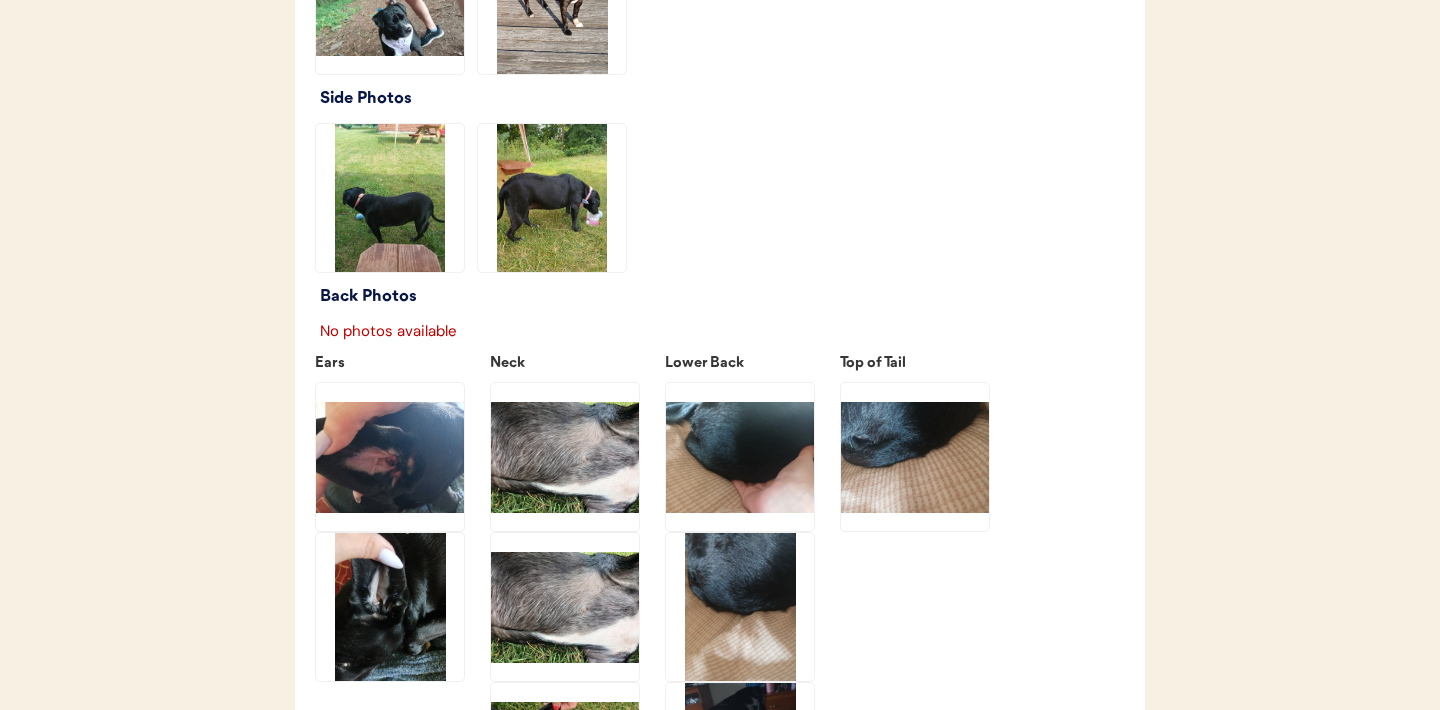 click 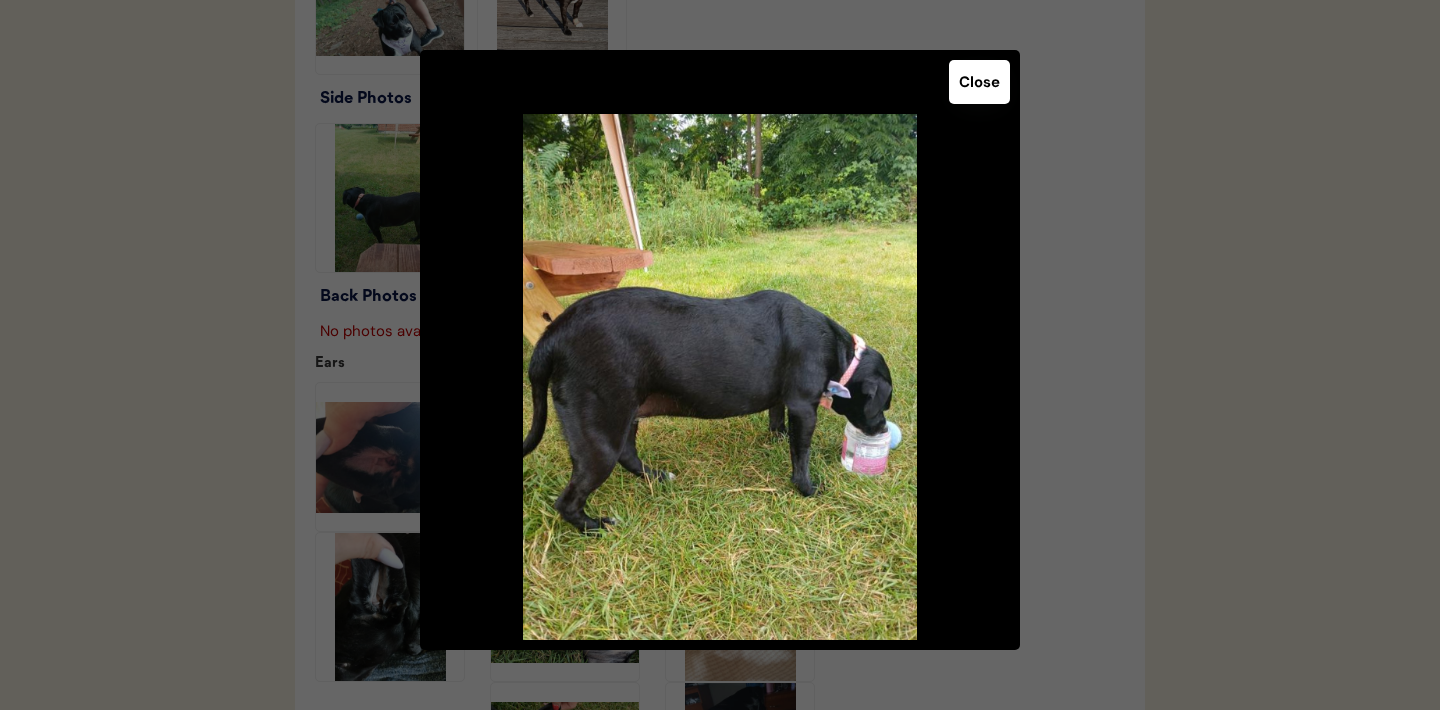 click on "Close" at bounding box center (979, 82) 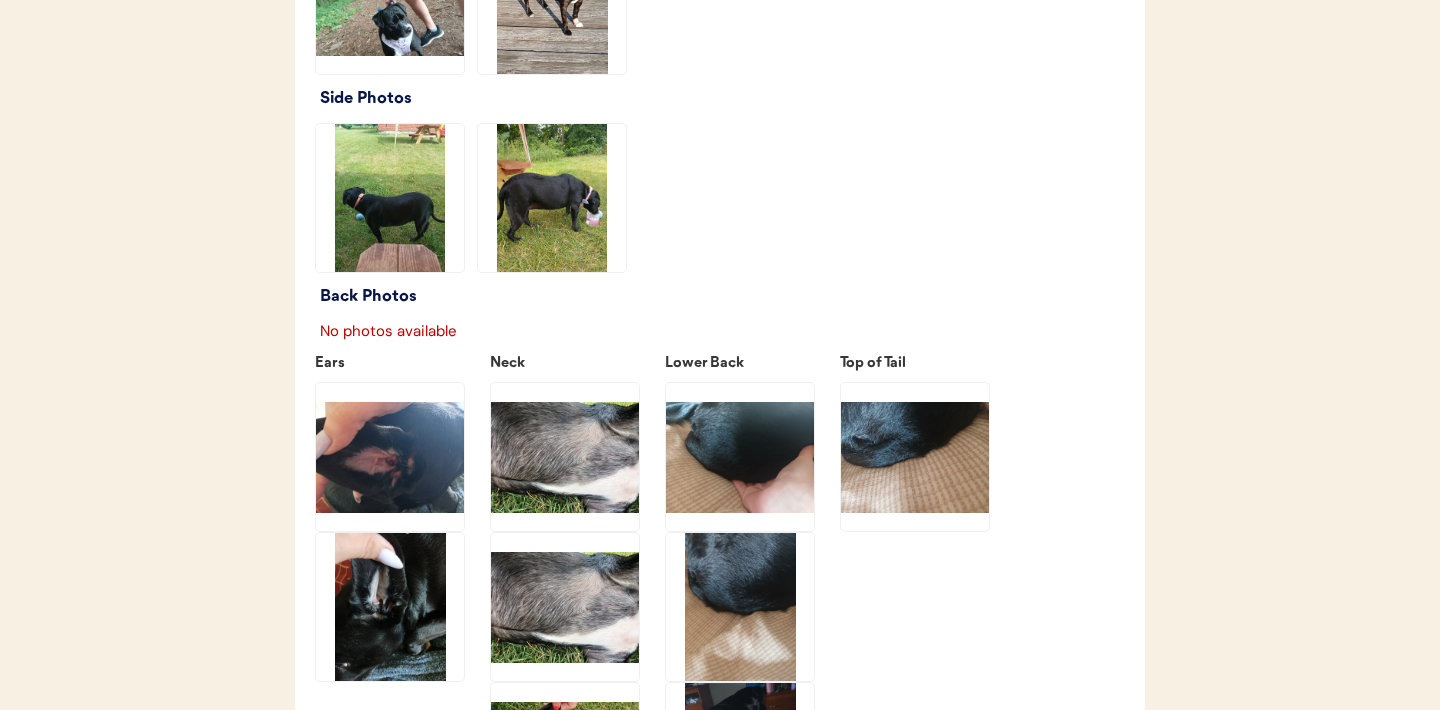 click 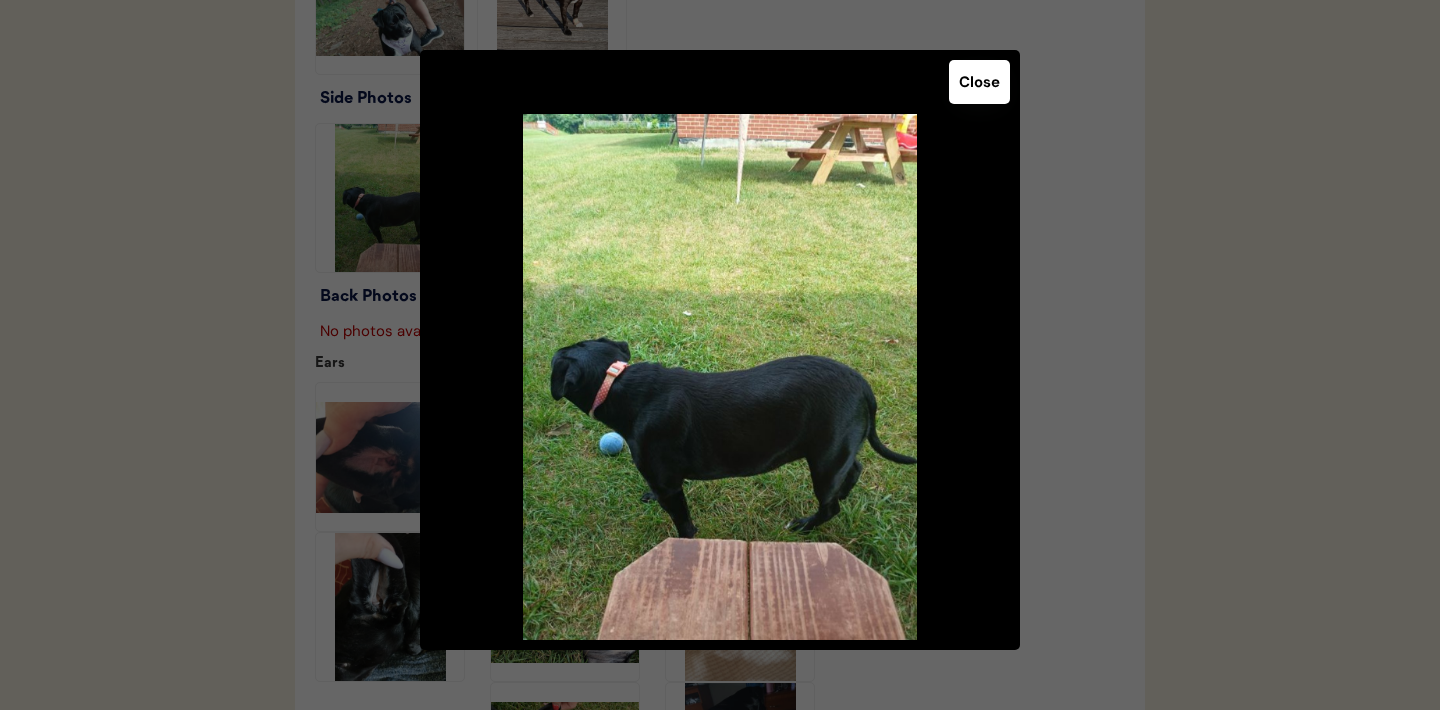 click on "Close" at bounding box center [979, 82] 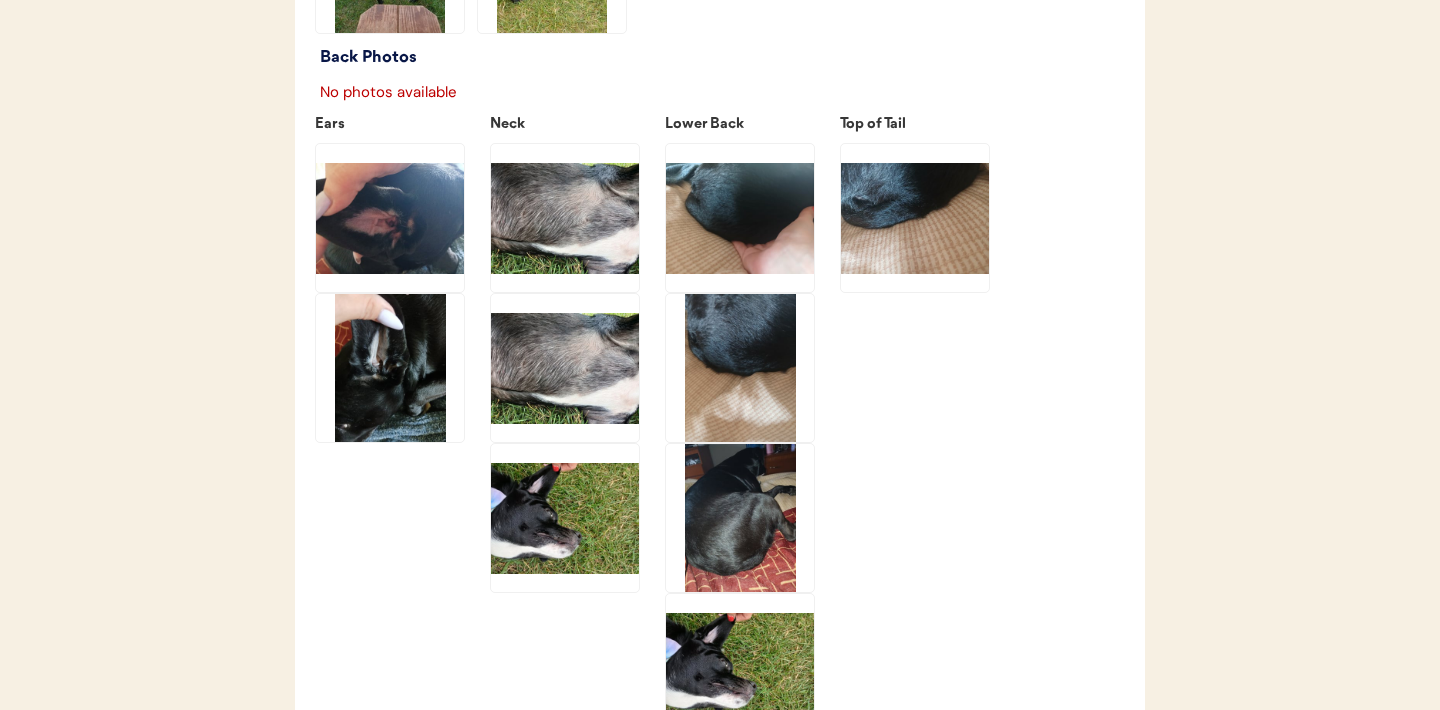 scroll, scrollTop: 2731, scrollLeft: 0, axis: vertical 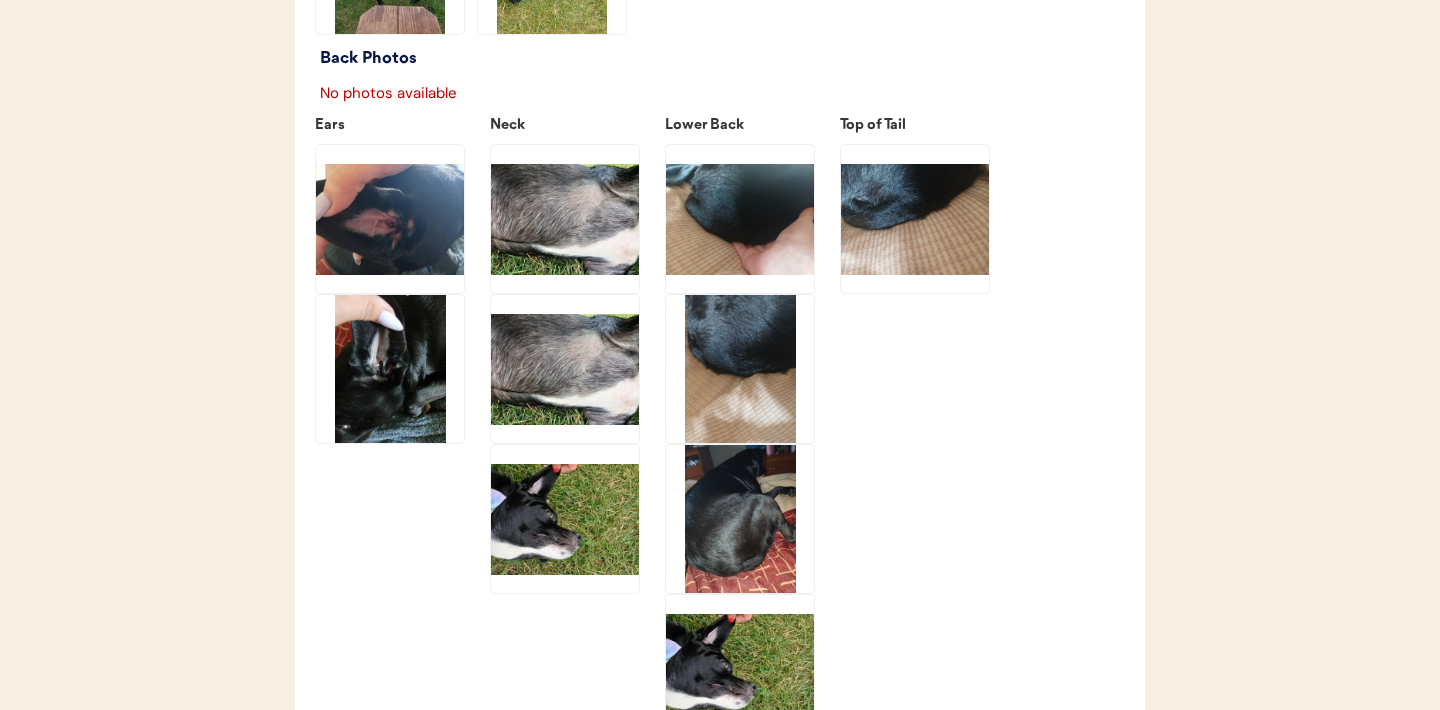 click 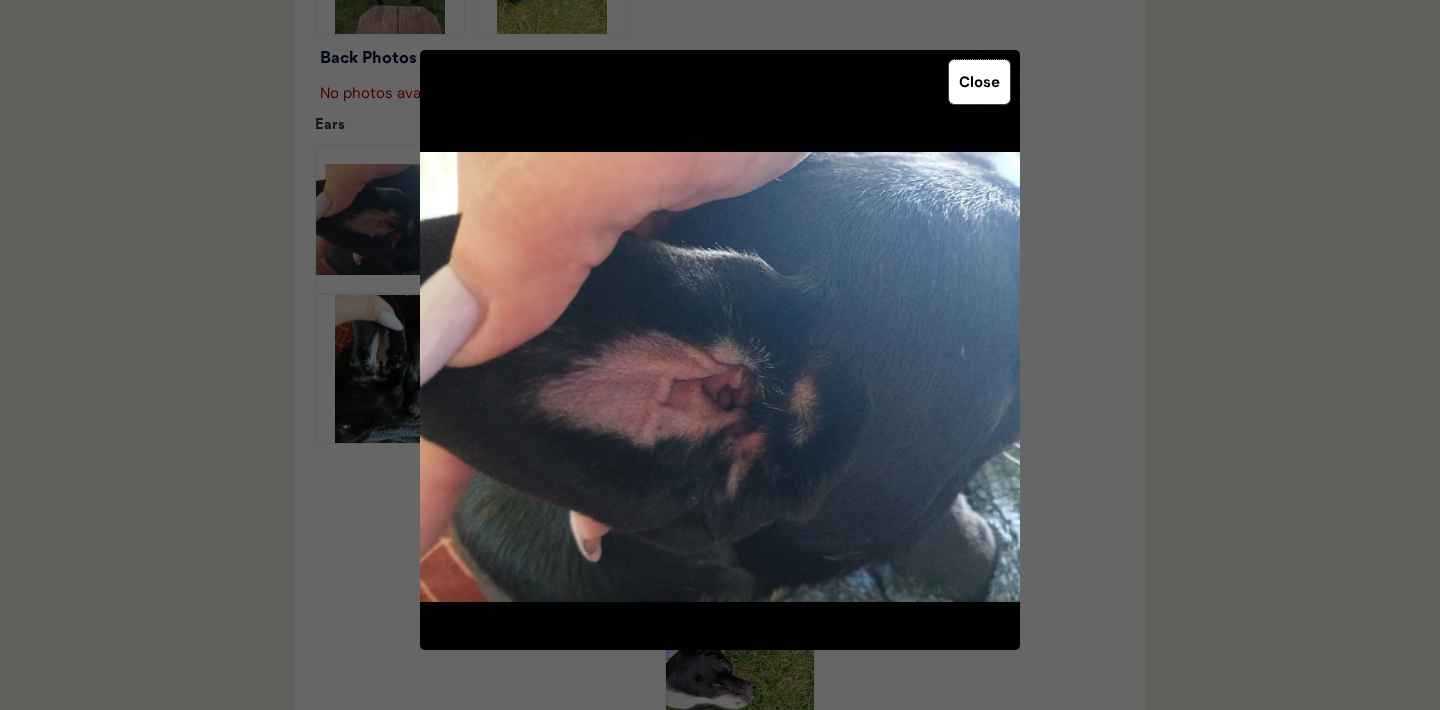 click on "Close" at bounding box center (979, 82) 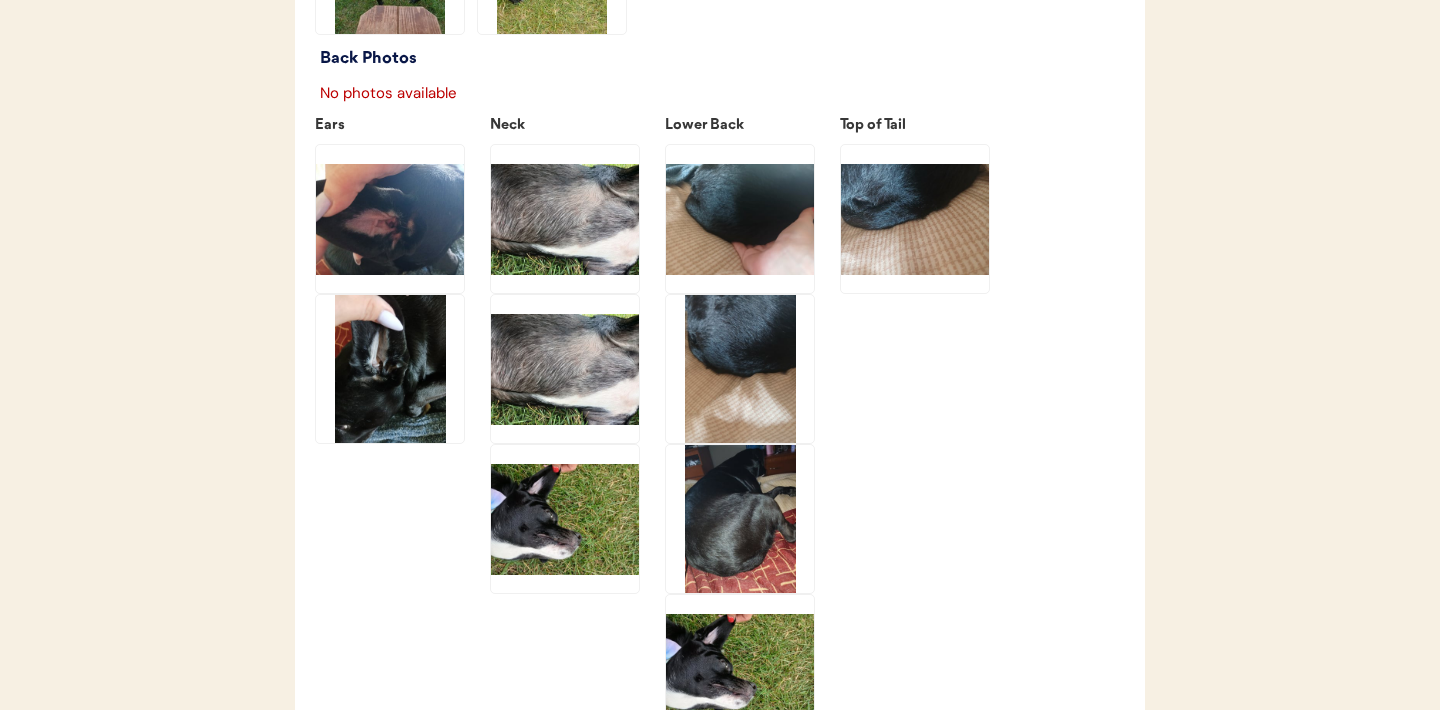 click 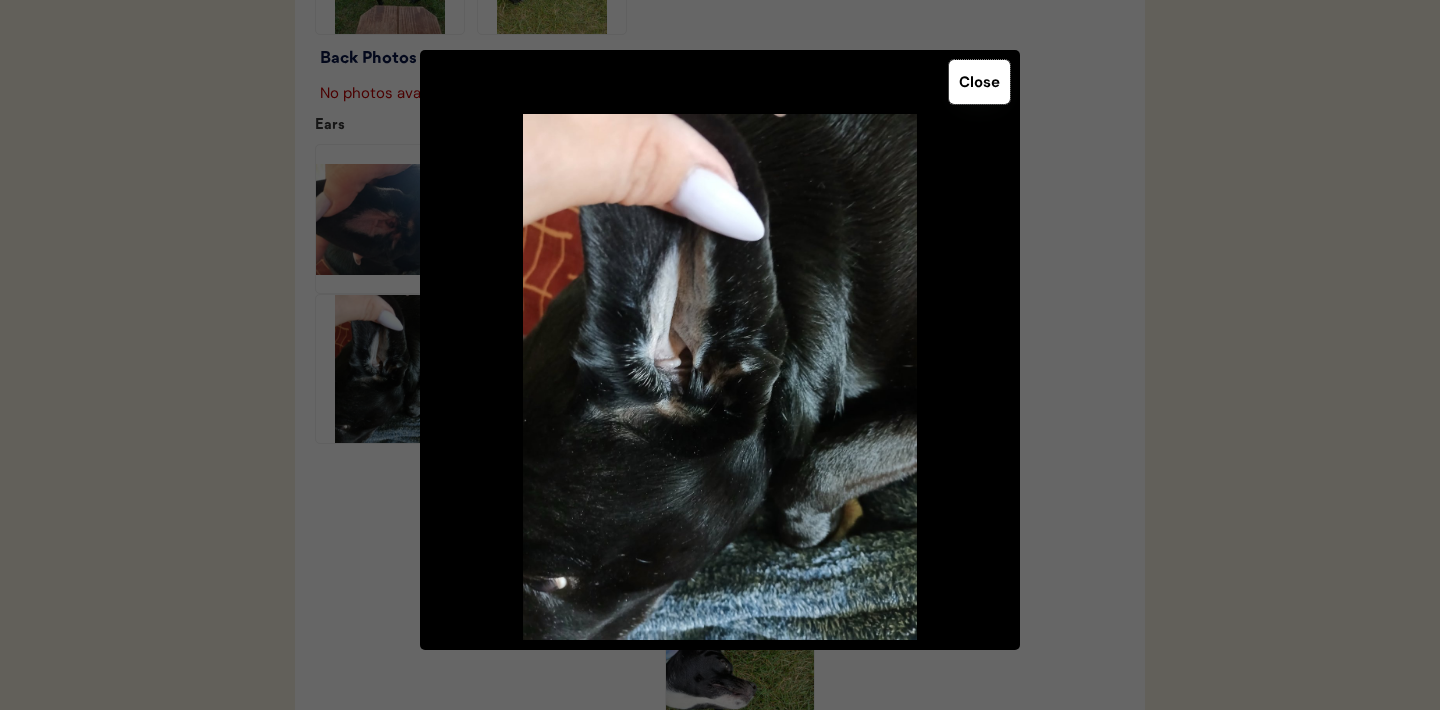click on "Close" at bounding box center (979, 82) 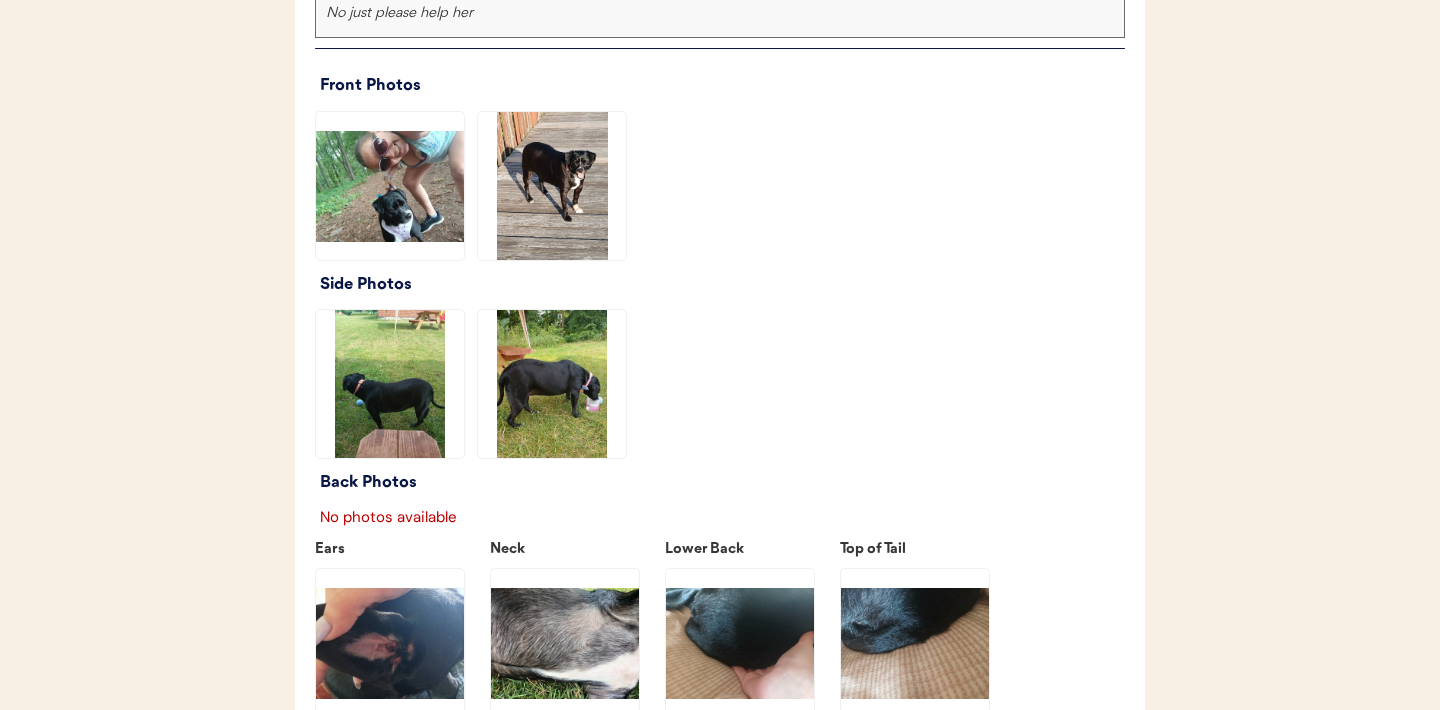 scroll, scrollTop: 2297, scrollLeft: 0, axis: vertical 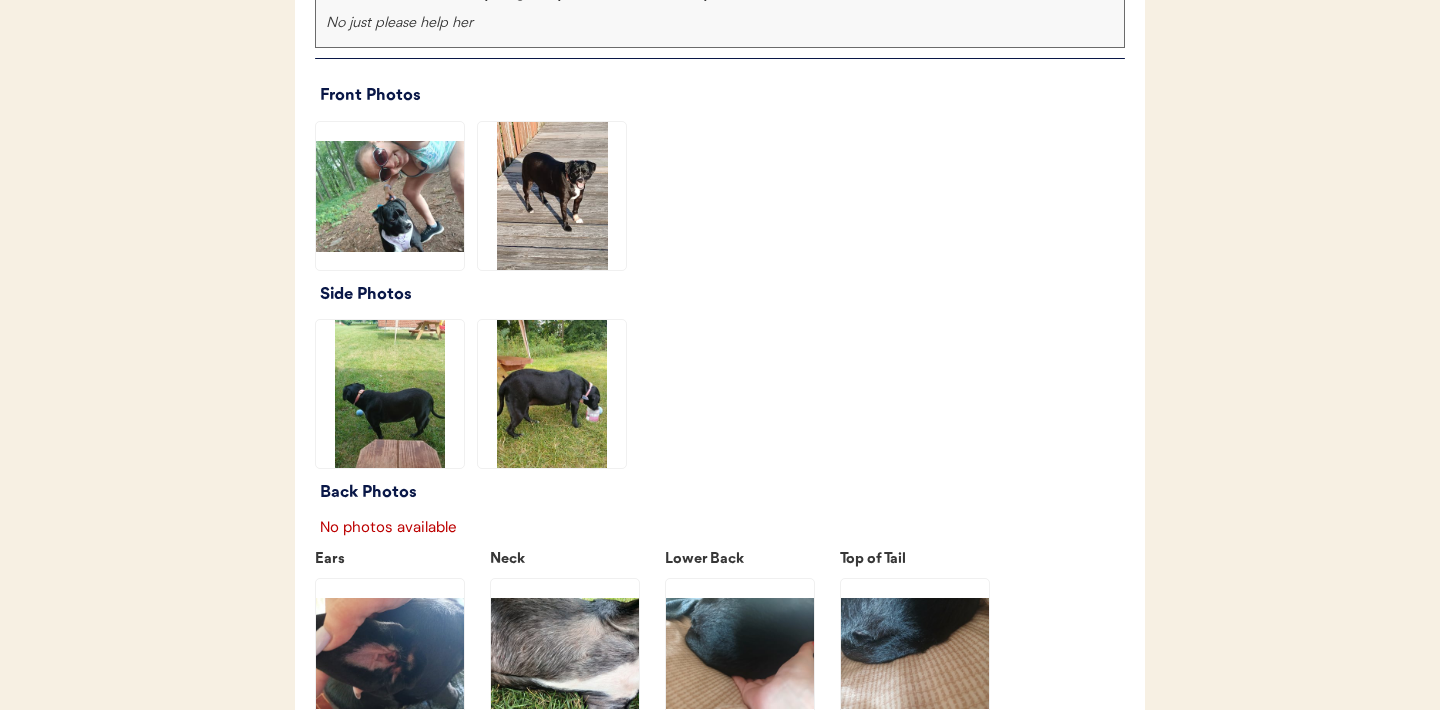 click 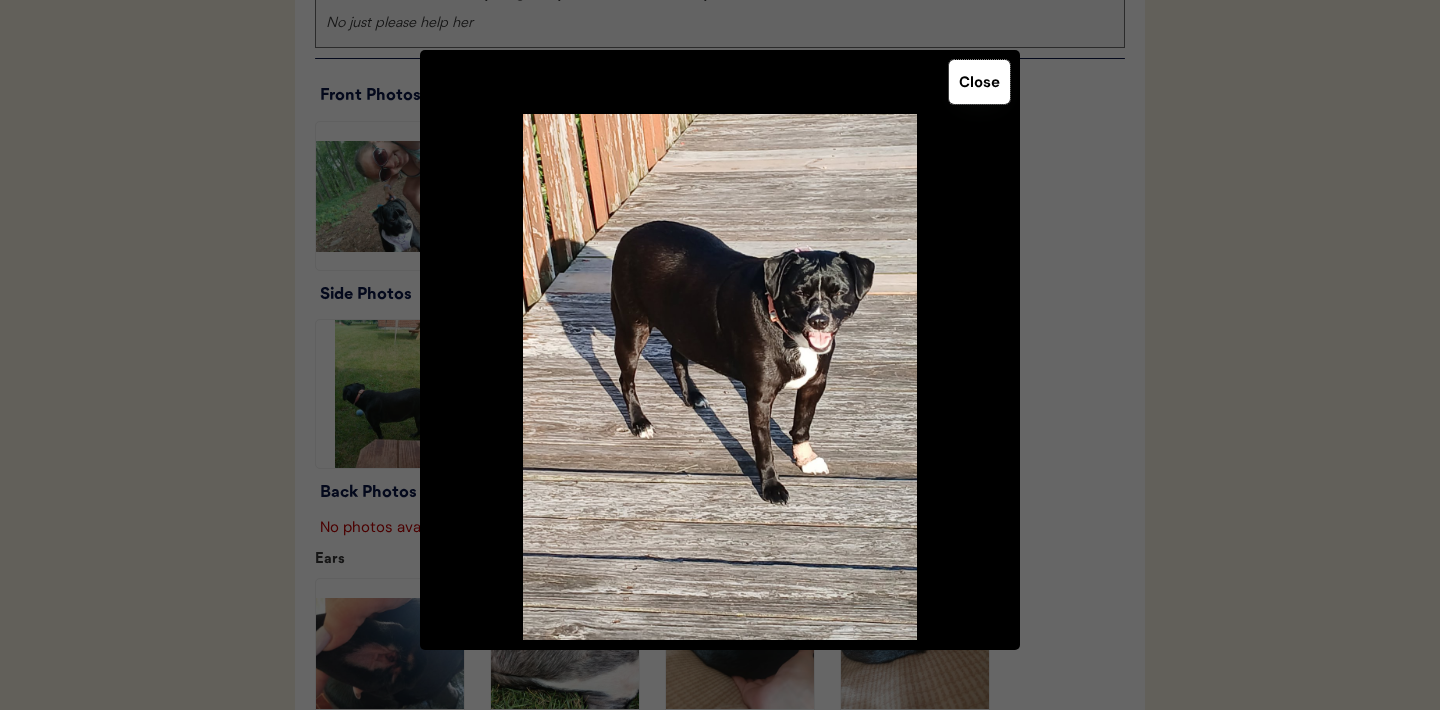 click on "Close" at bounding box center (979, 82) 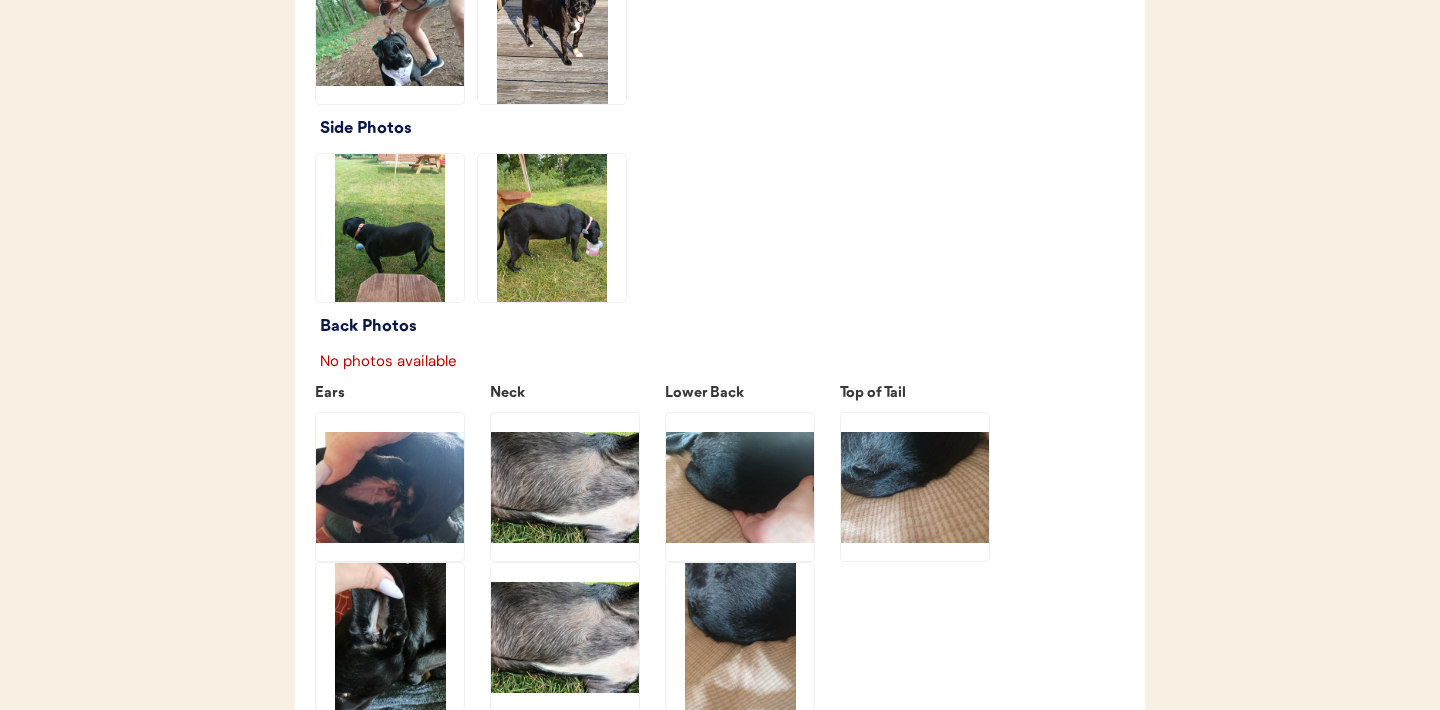 scroll, scrollTop: 2465, scrollLeft: 0, axis: vertical 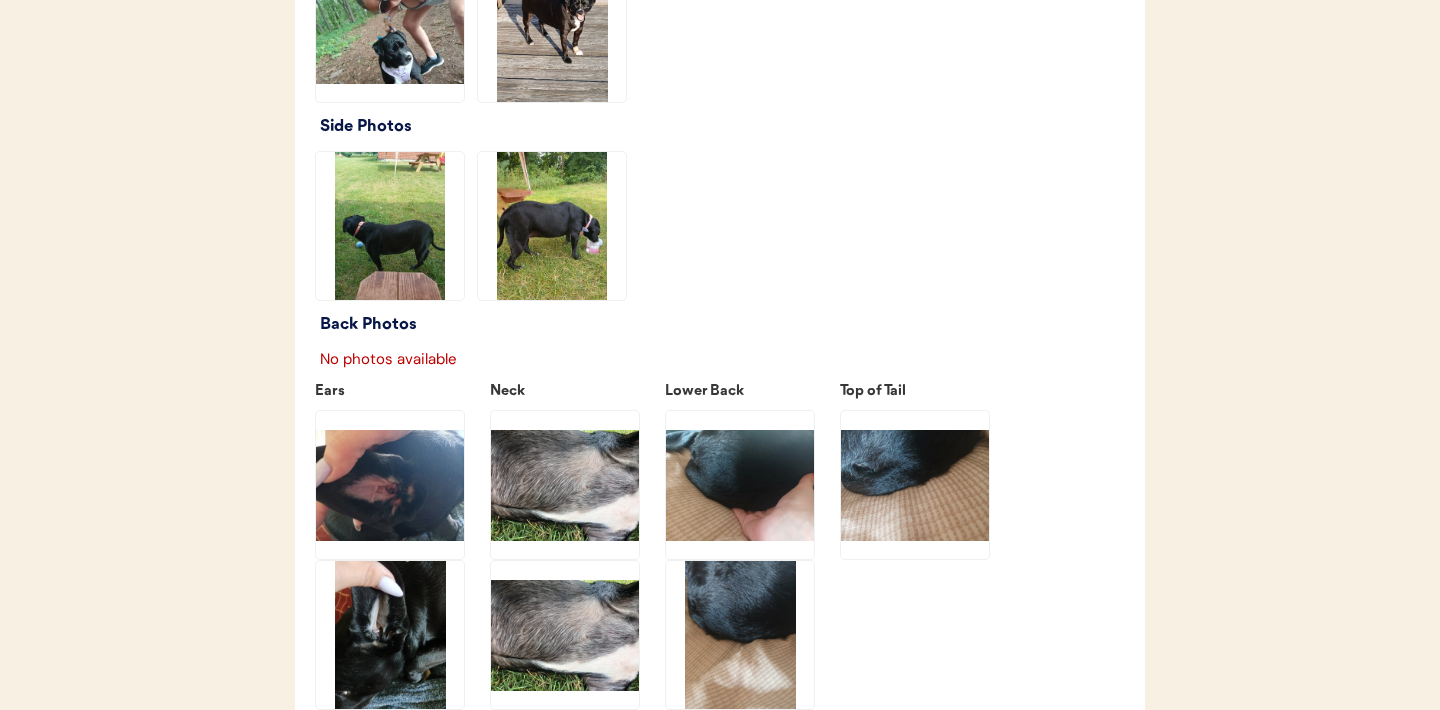 click 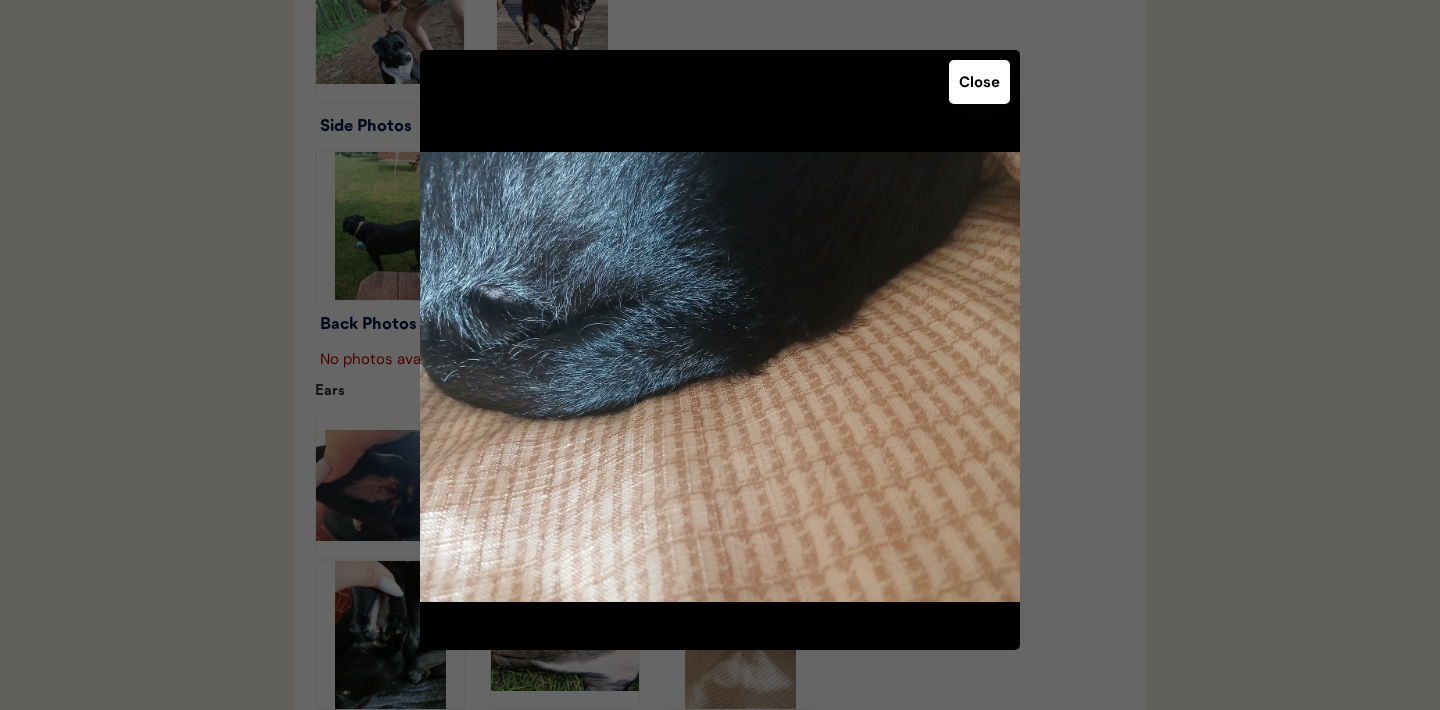 click on "Close" at bounding box center [979, 82] 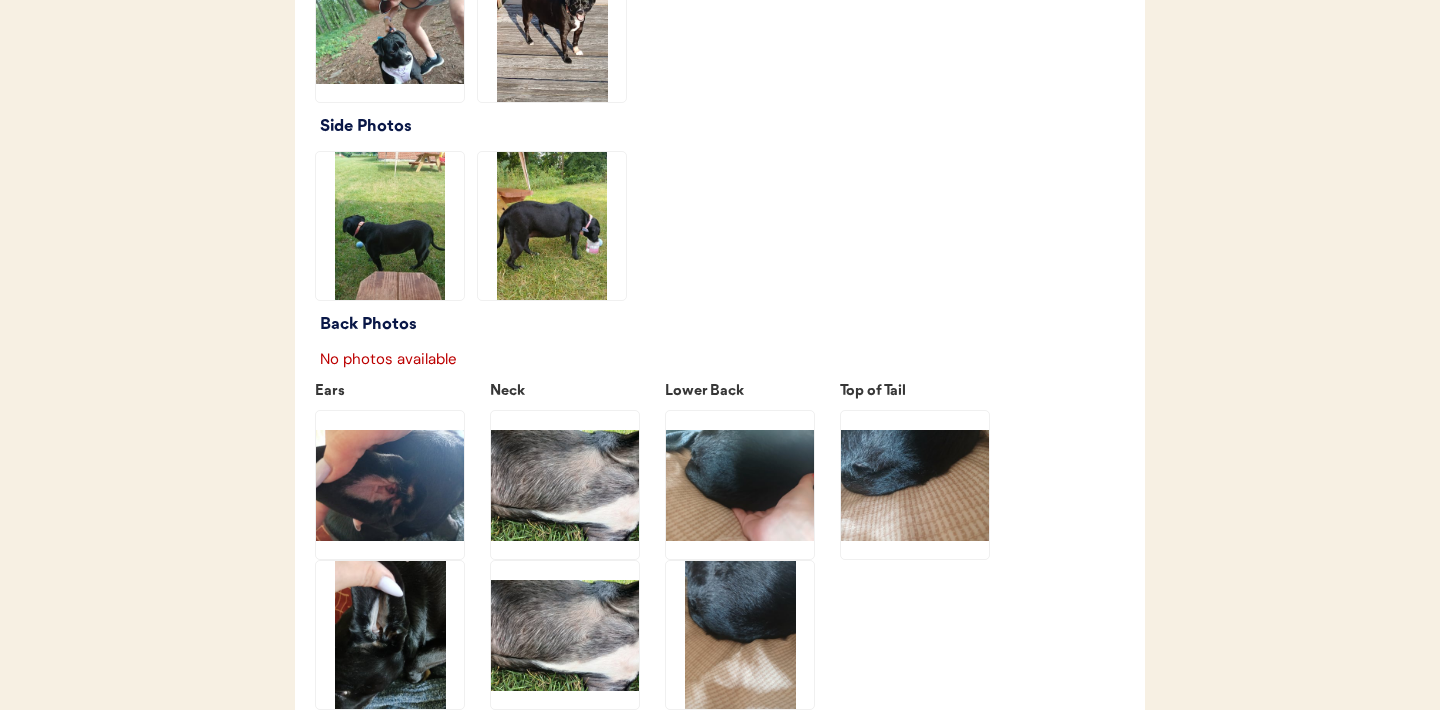 click 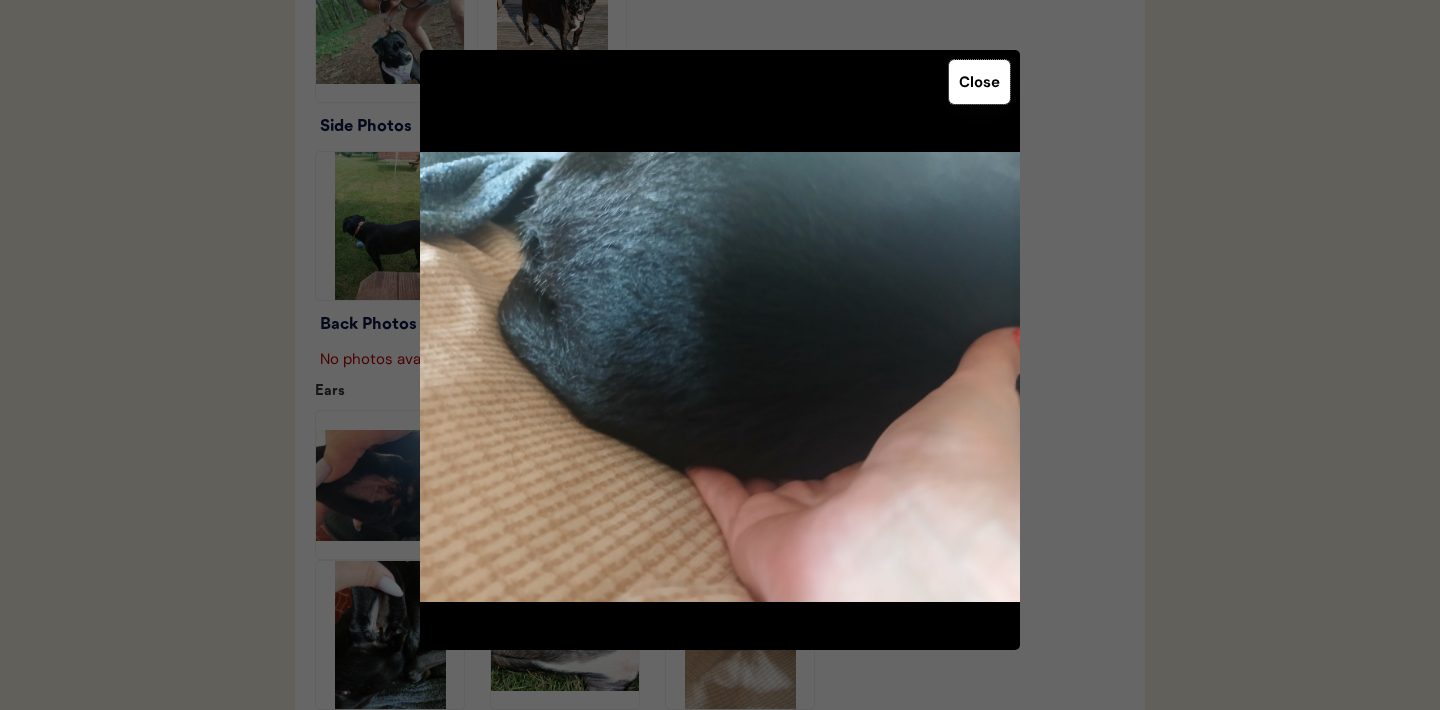 click on "Close" at bounding box center [979, 82] 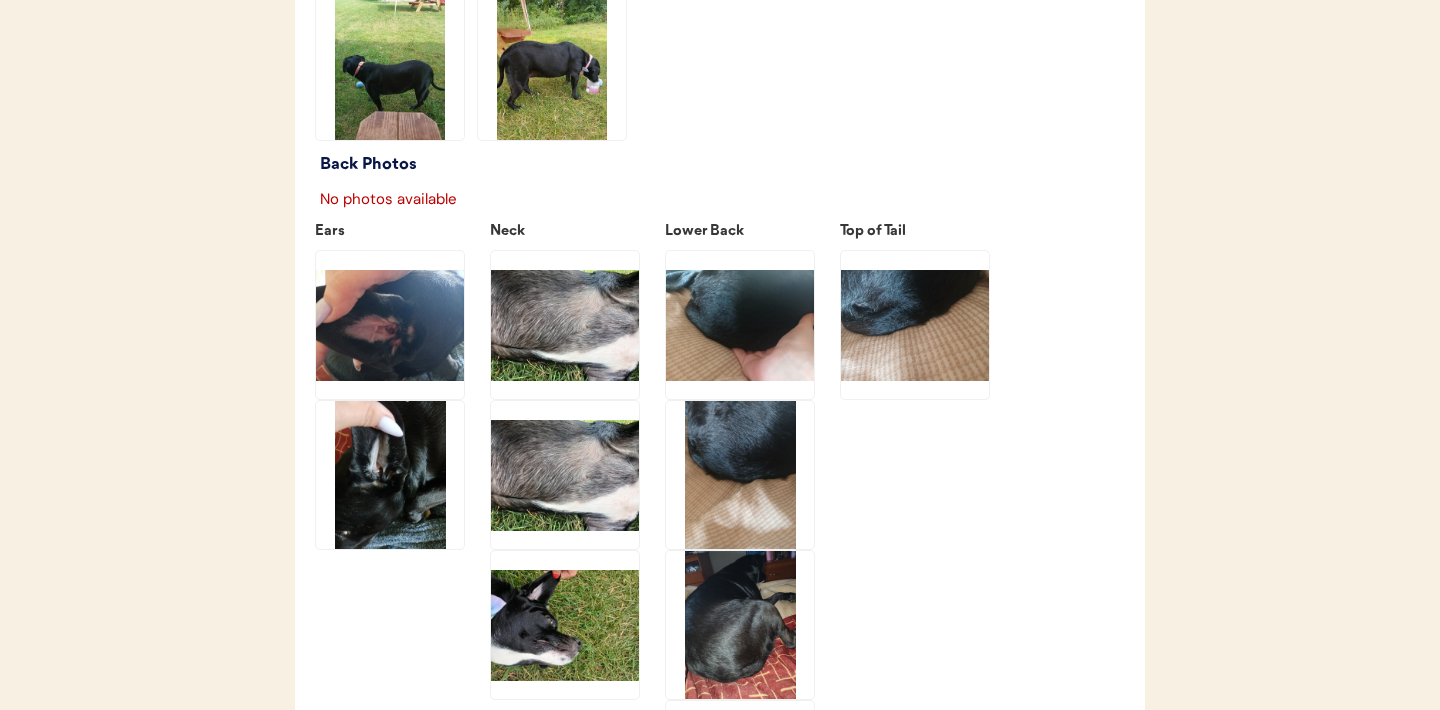 scroll, scrollTop: 2715, scrollLeft: 0, axis: vertical 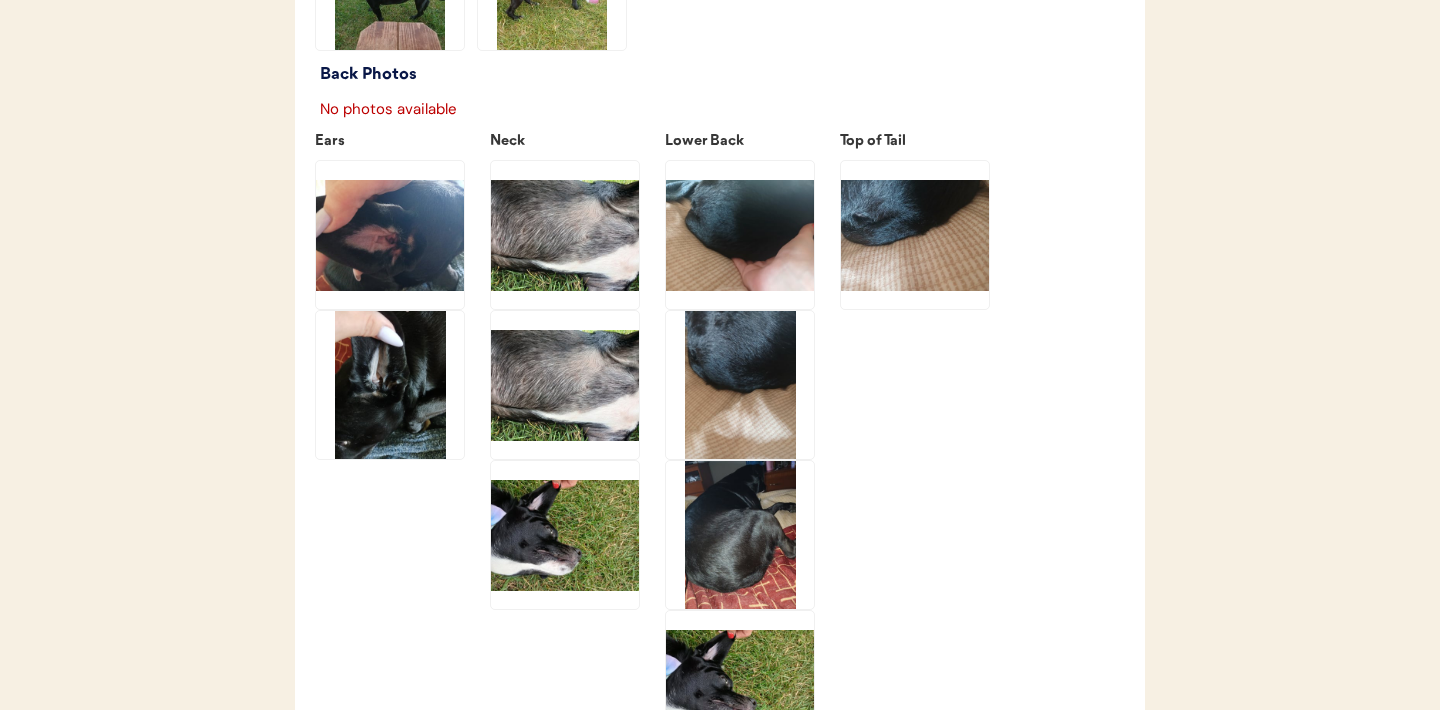 click 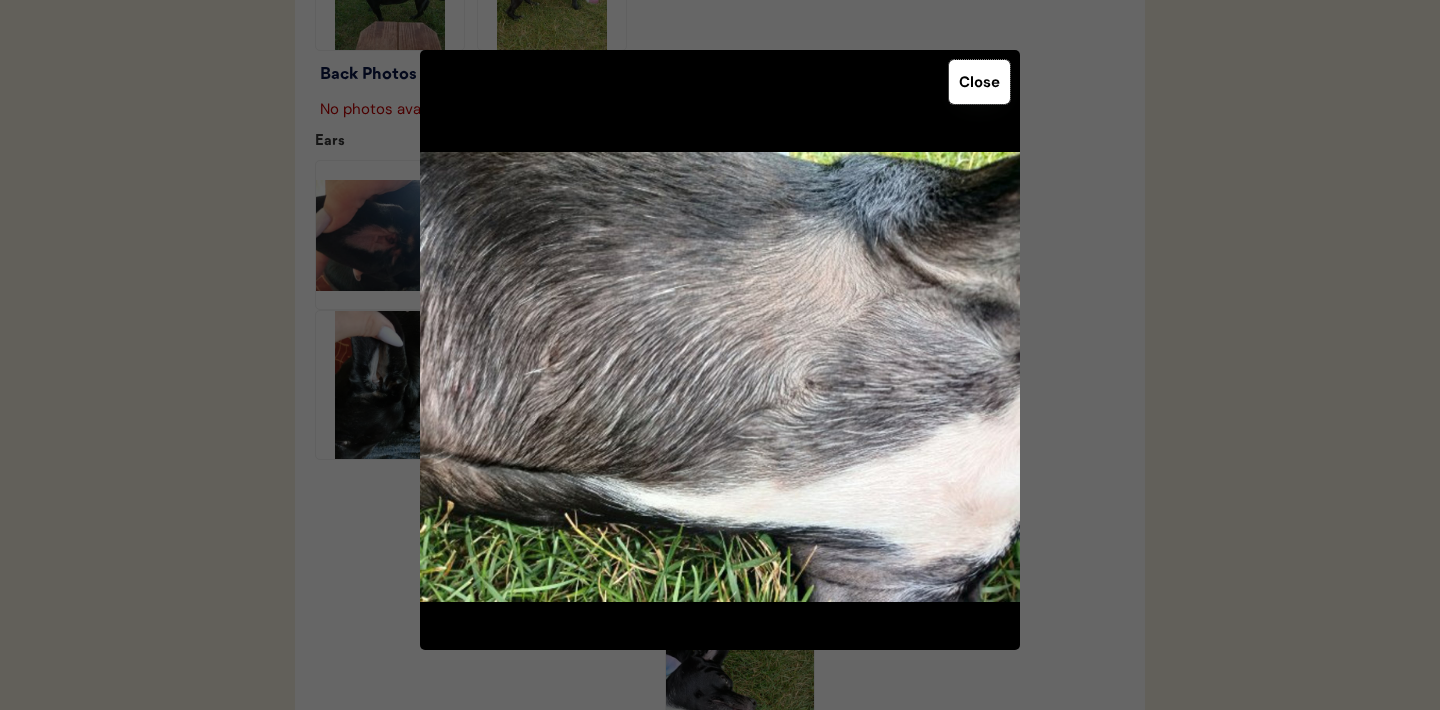 click on "Close" at bounding box center (979, 82) 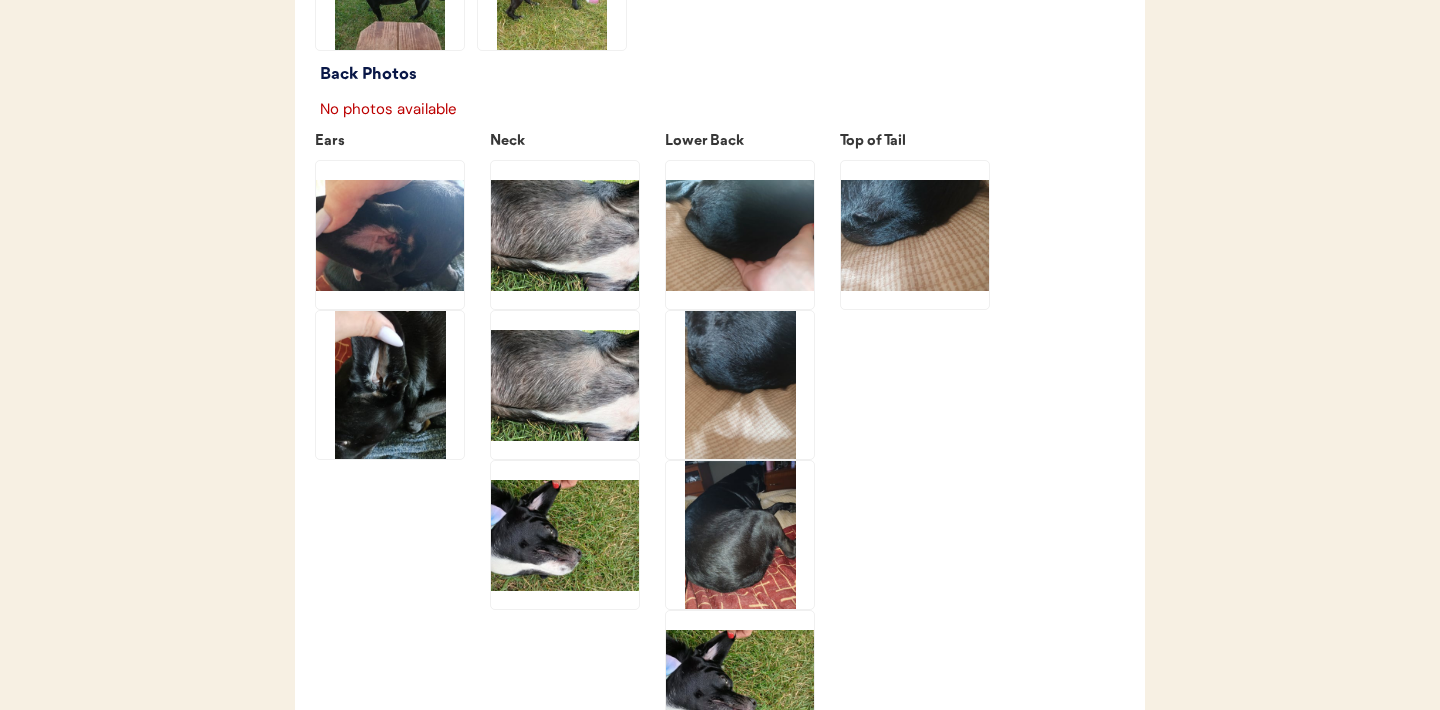 click 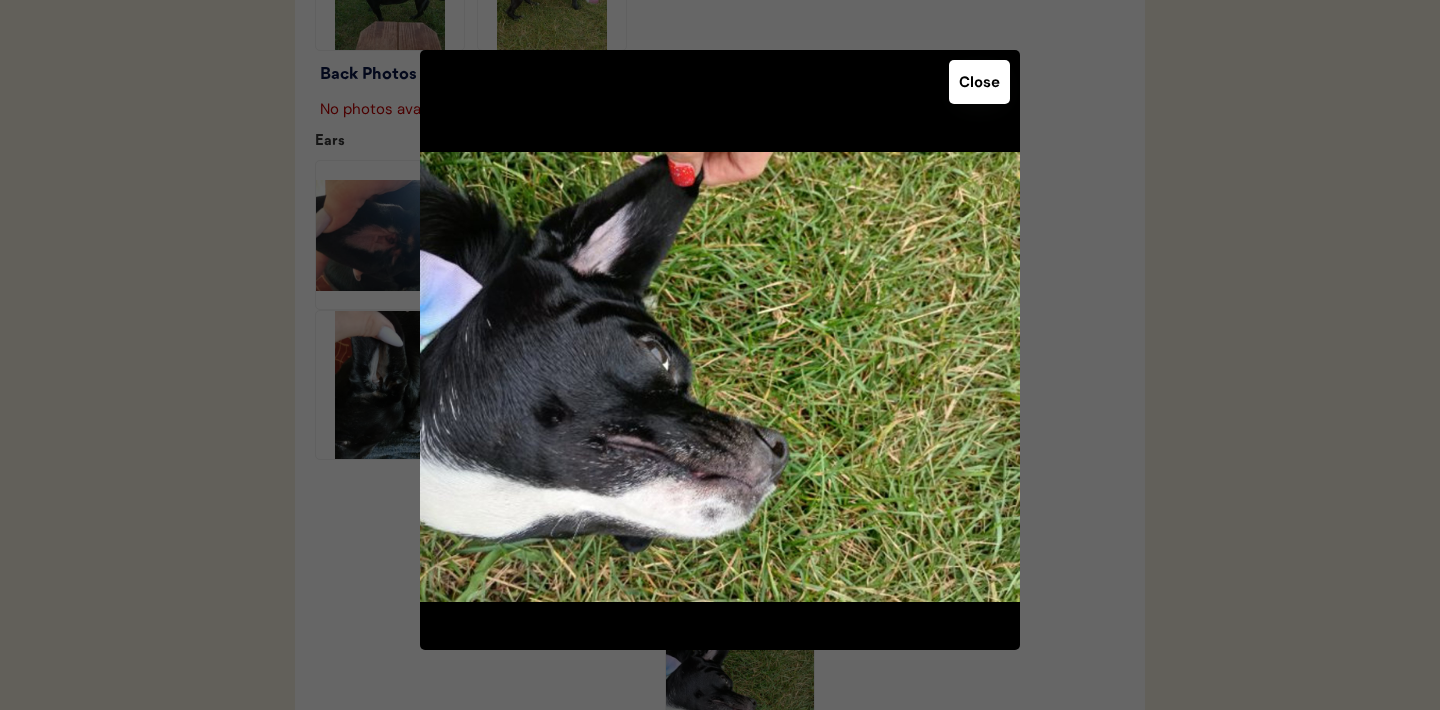 click on "Close" at bounding box center (979, 82) 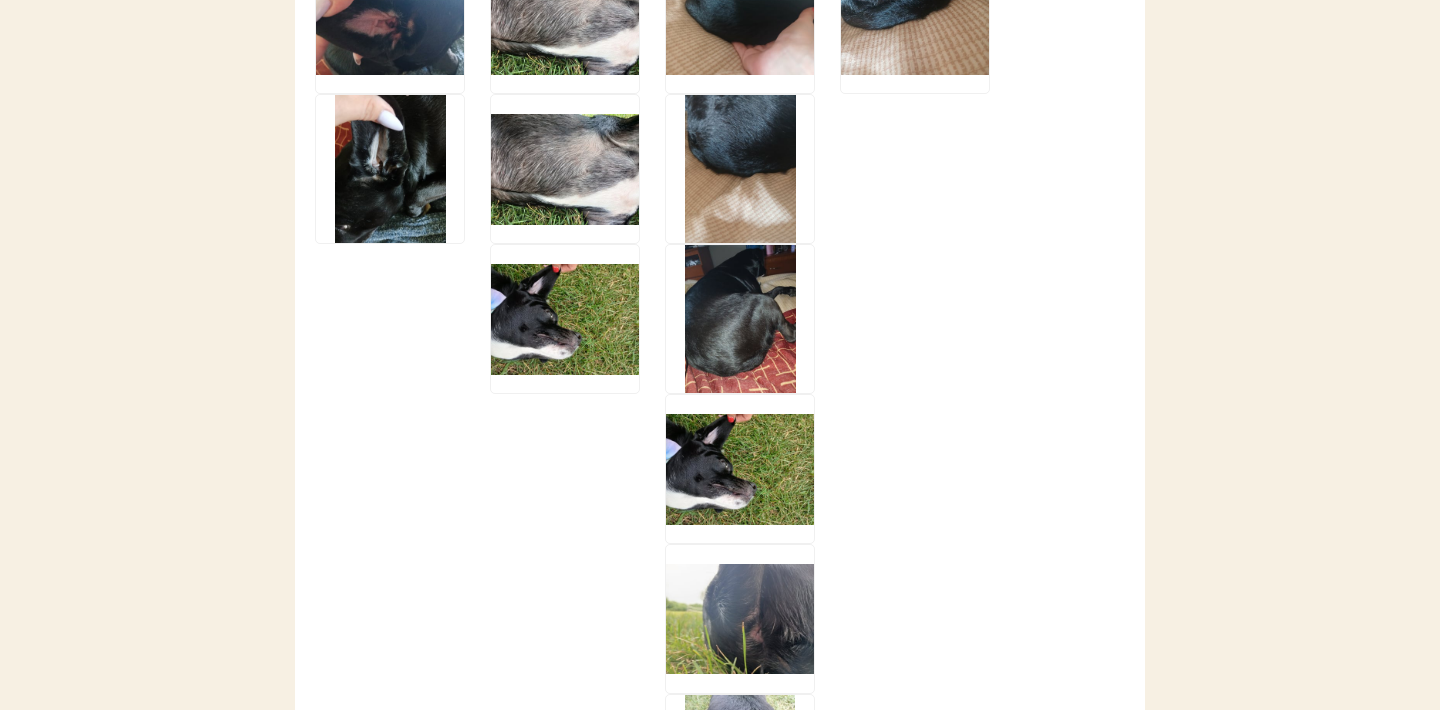 scroll, scrollTop: 3178, scrollLeft: 0, axis: vertical 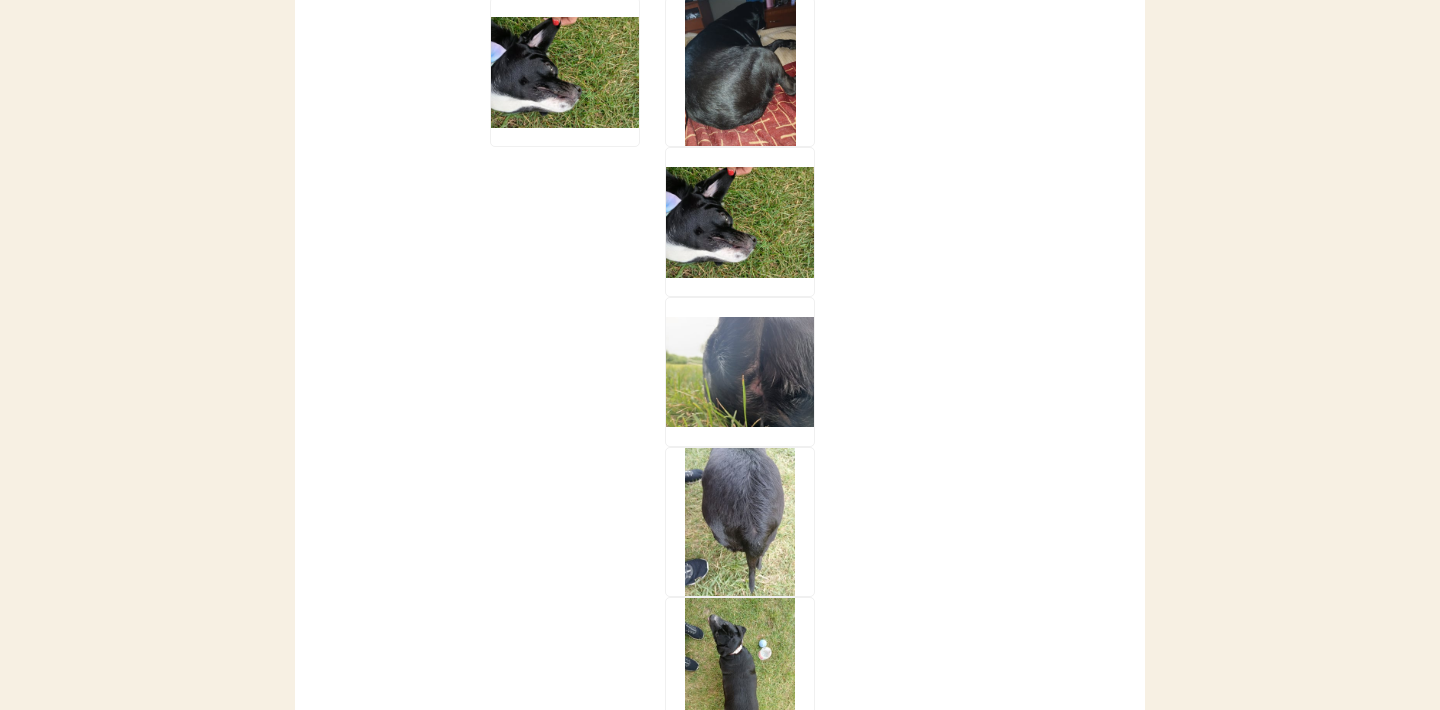 click 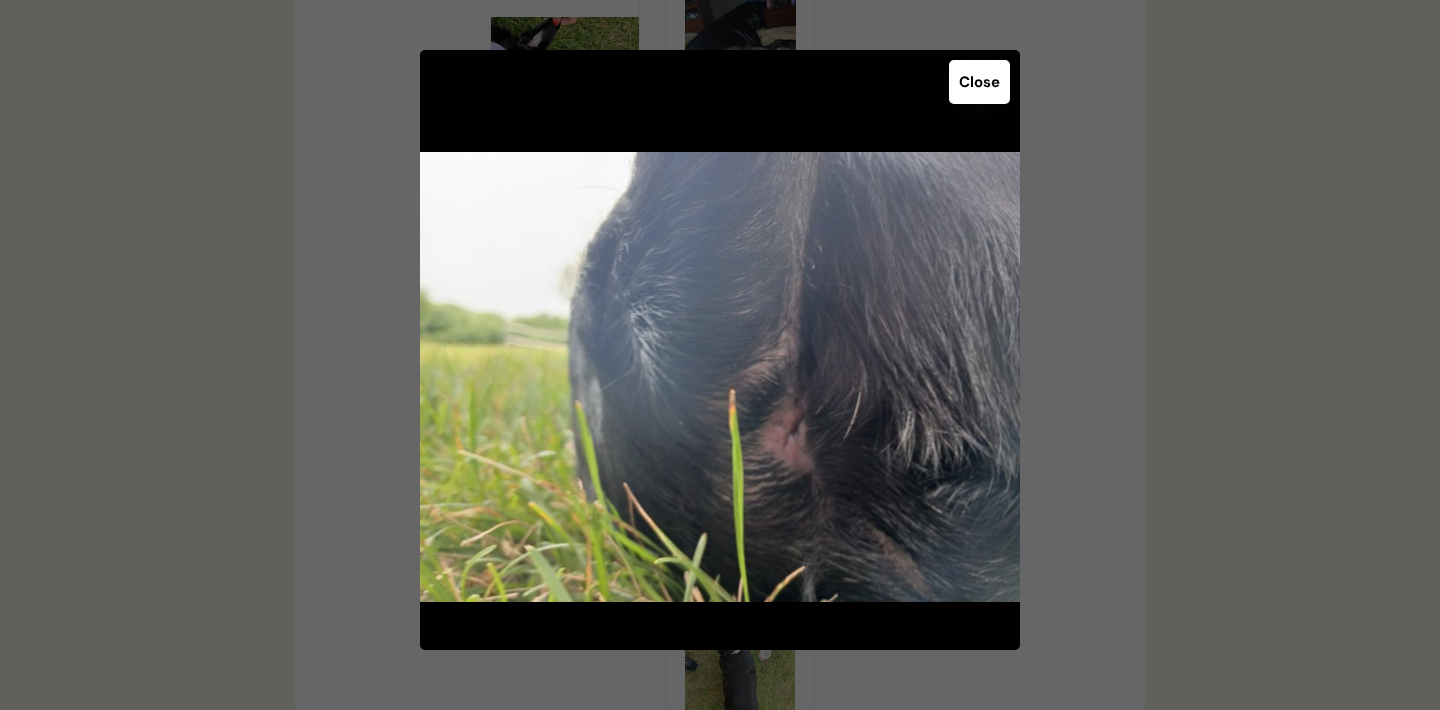 click on "Close" at bounding box center (979, 82) 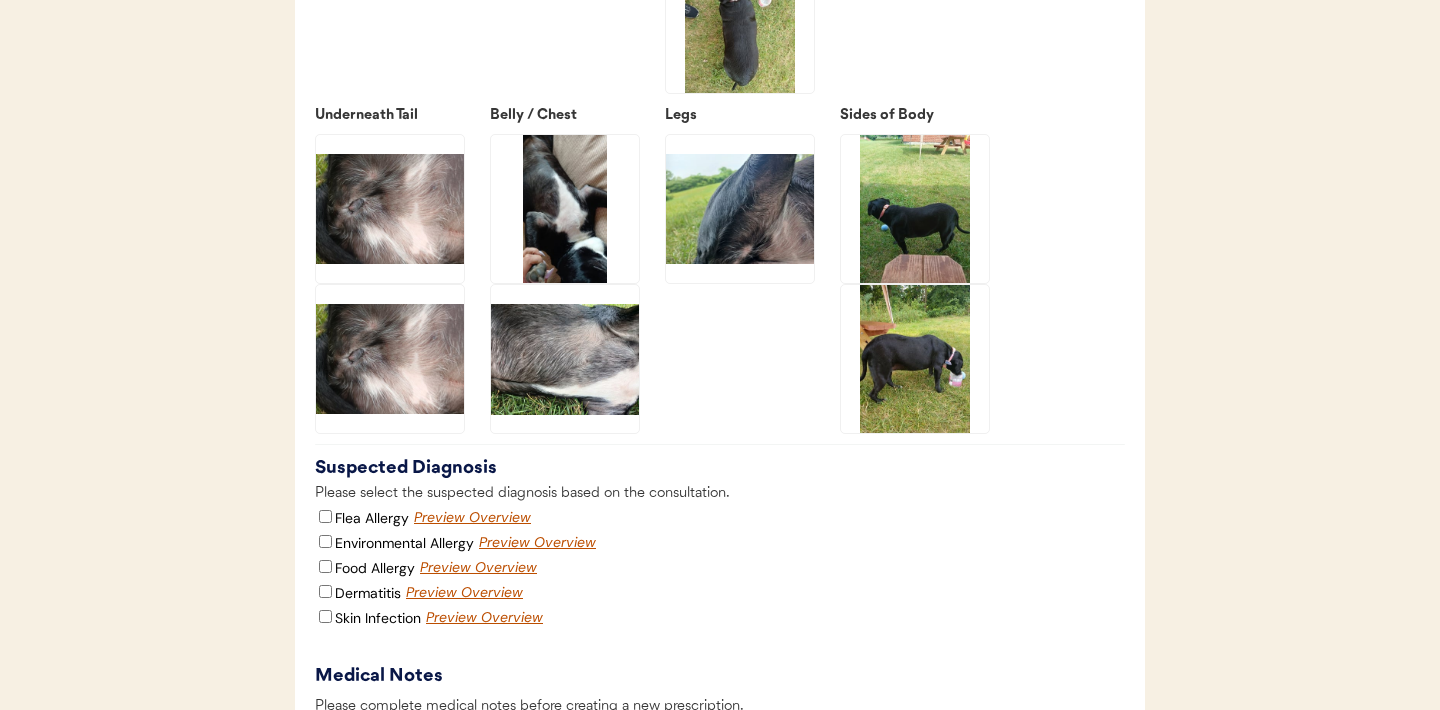 scroll, scrollTop: 3832, scrollLeft: 0, axis: vertical 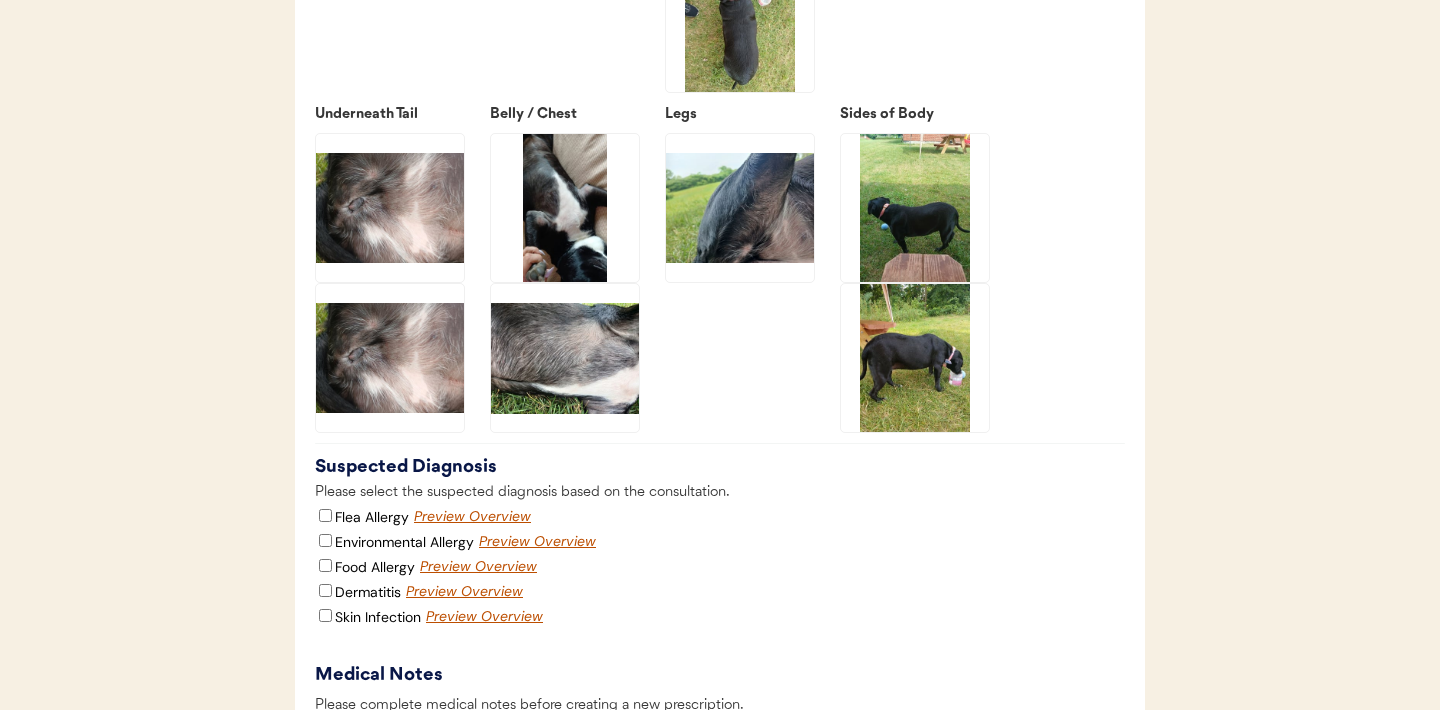 click 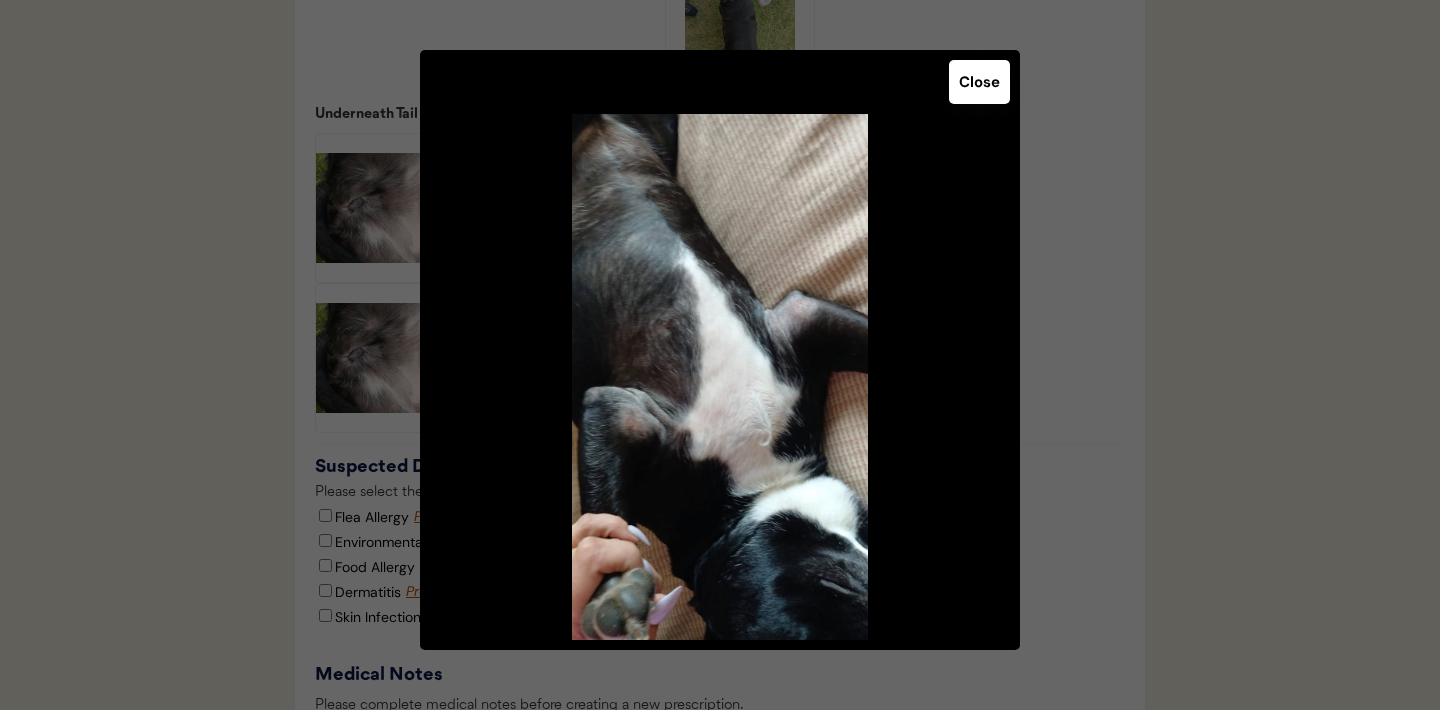 click on "Close" at bounding box center (979, 82) 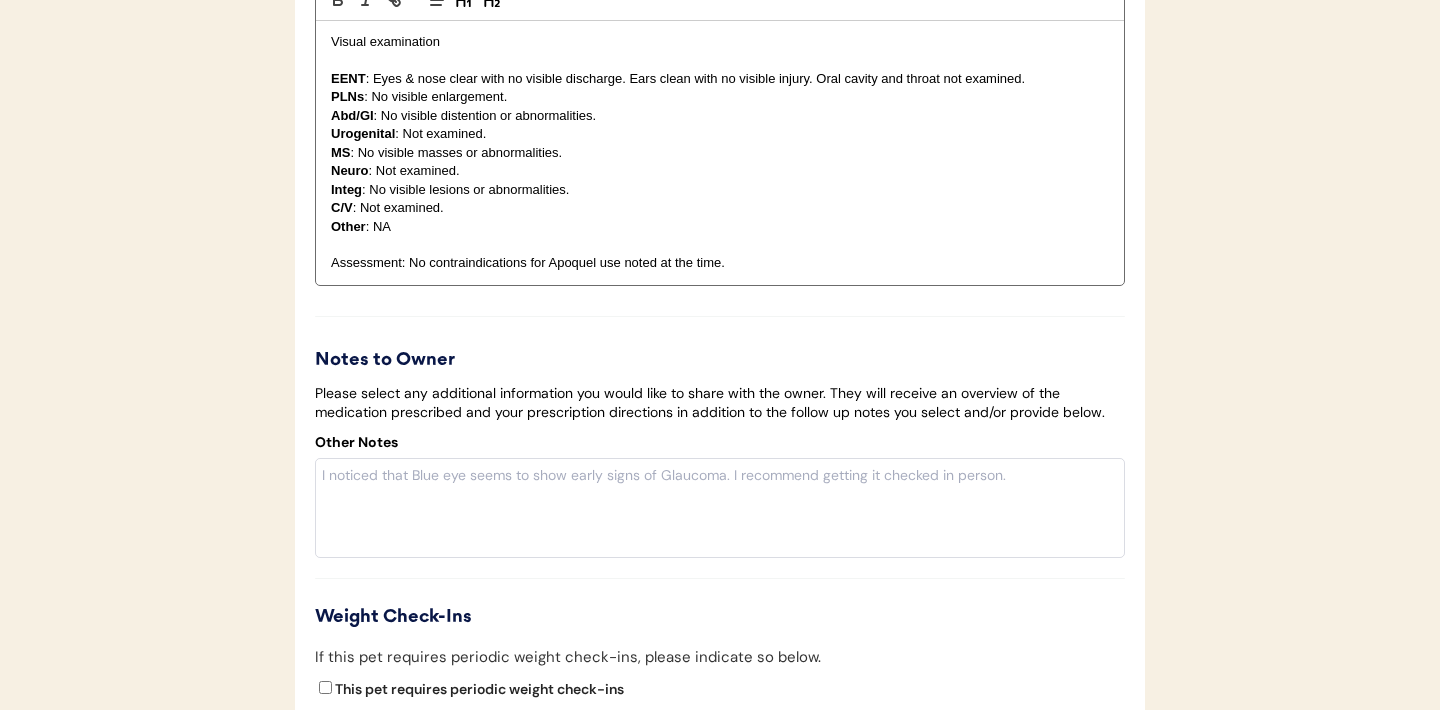 scroll, scrollTop: 4579, scrollLeft: 0, axis: vertical 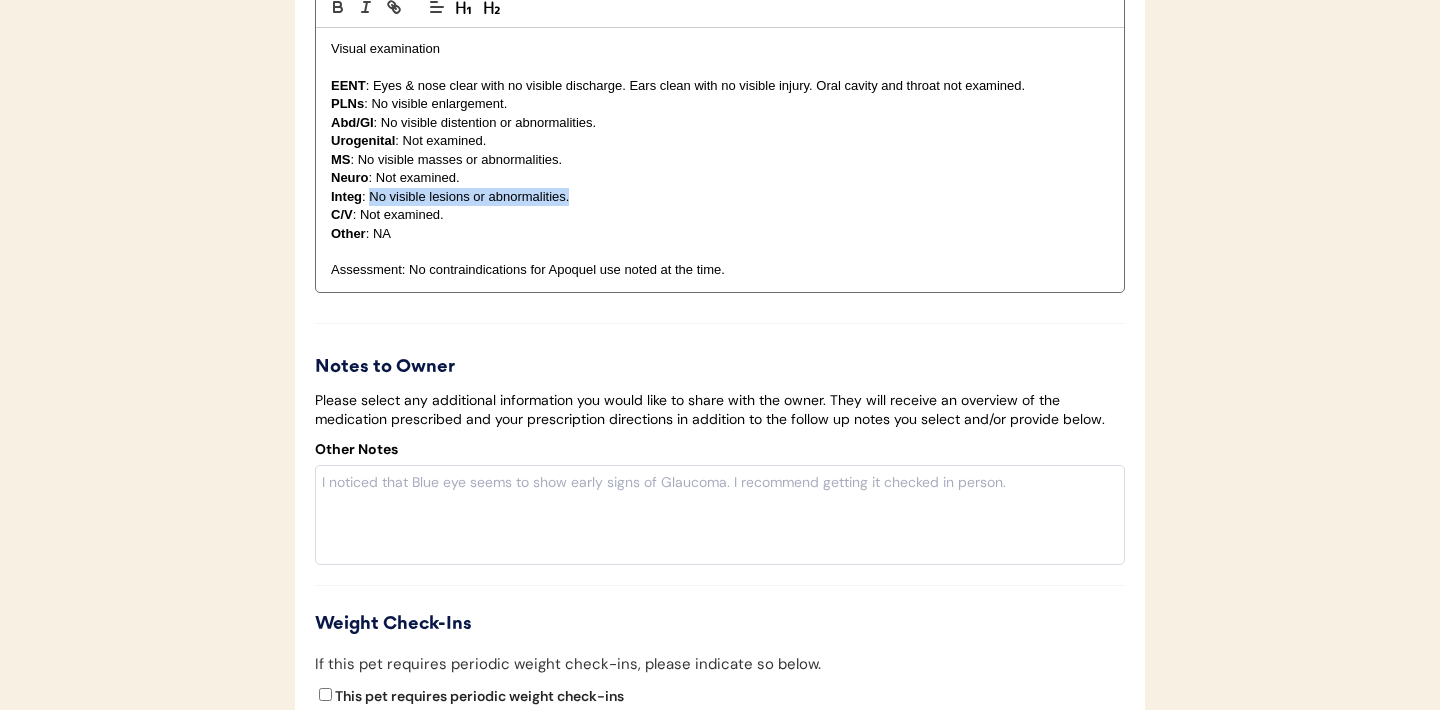 drag, startPoint x: 594, startPoint y: 223, endPoint x: 370, endPoint y: 226, distance: 224.0201 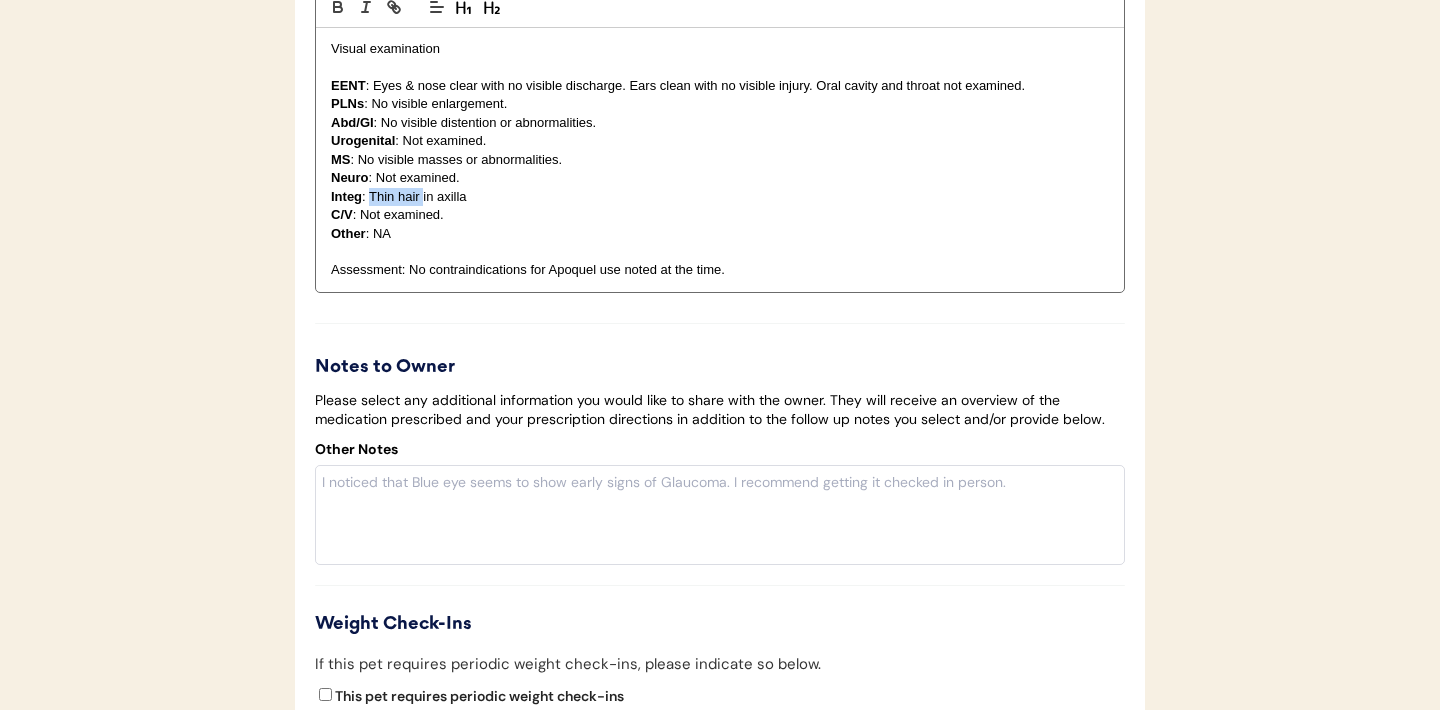 drag, startPoint x: 421, startPoint y: 223, endPoint x: 372, endPoint y: 225, distance: 49.0408 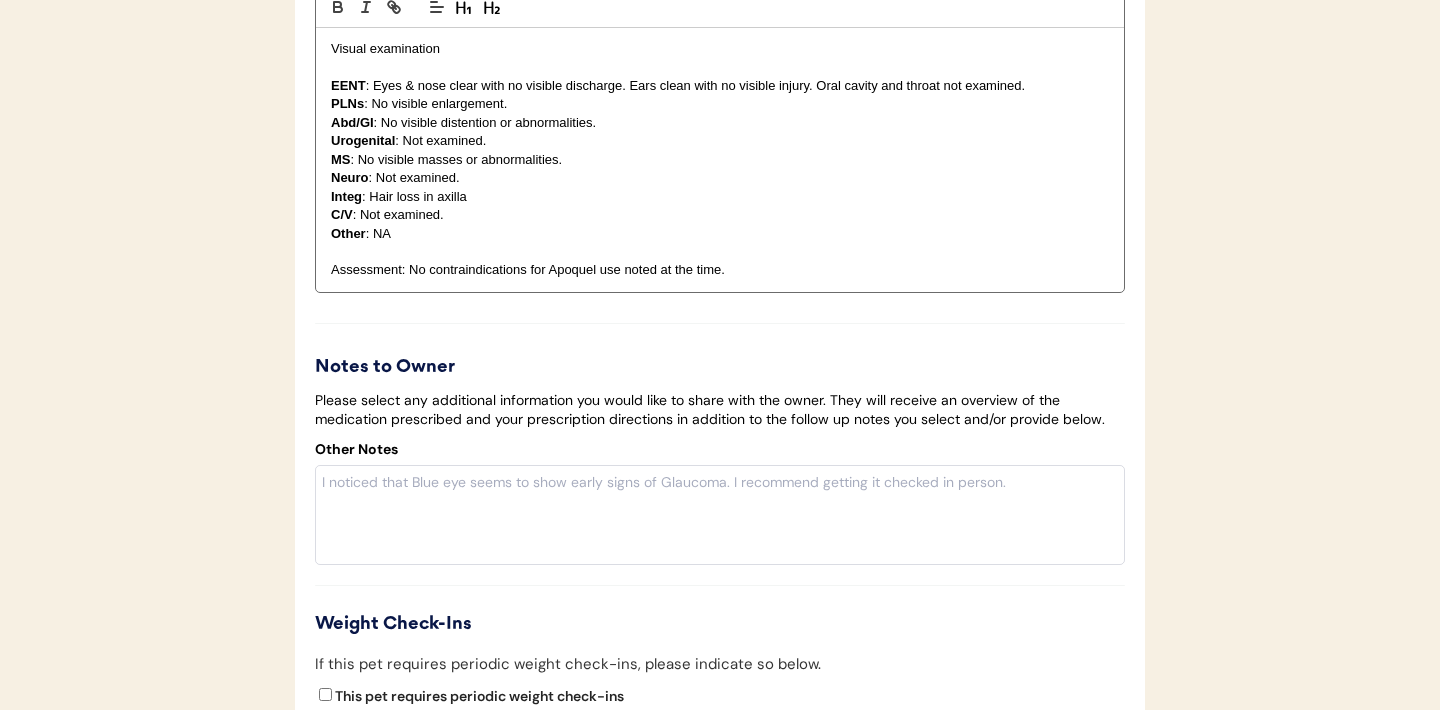 click on "Integ : Hair loss in axilla" at bounding box center [720, 197] 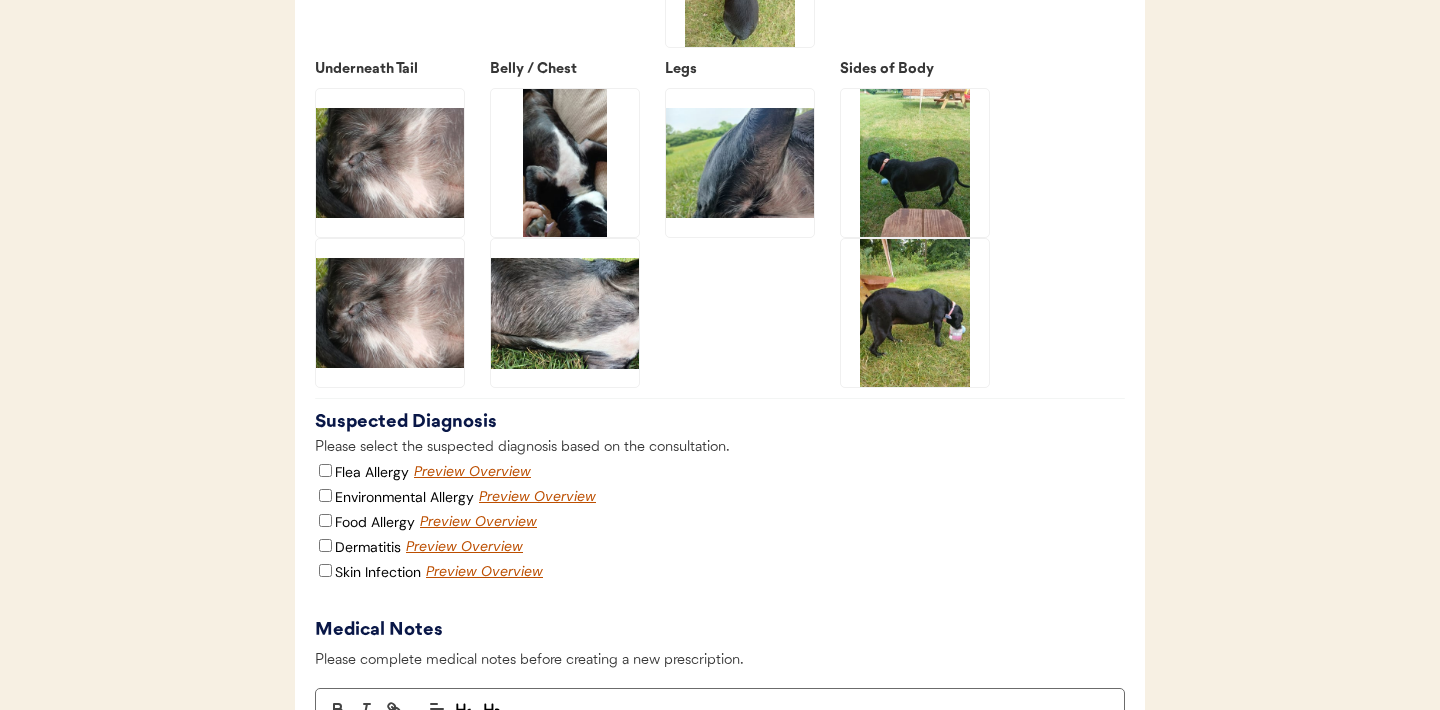 scroll, scrollTop: 3872, scrollLeft: 0, axis: vertical 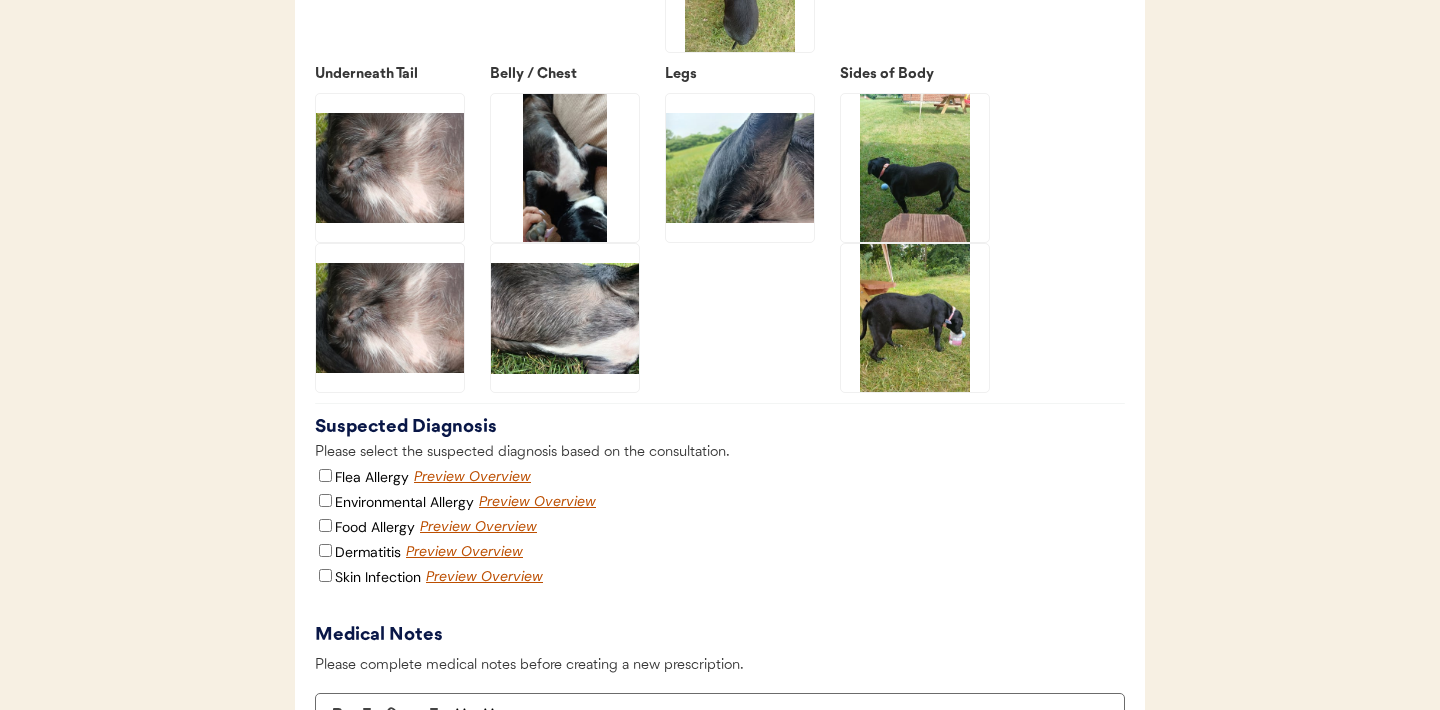 click 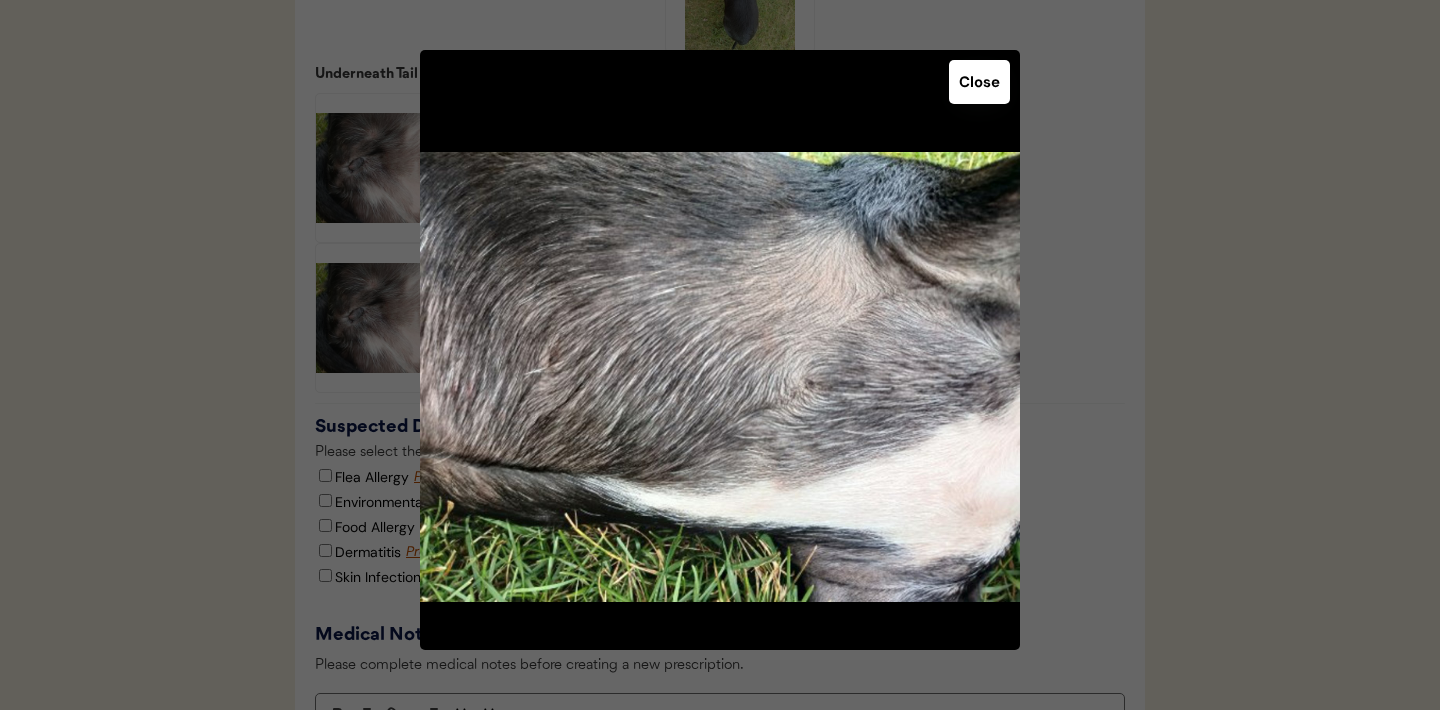 click on "Close" at bounding box center (979, 82) 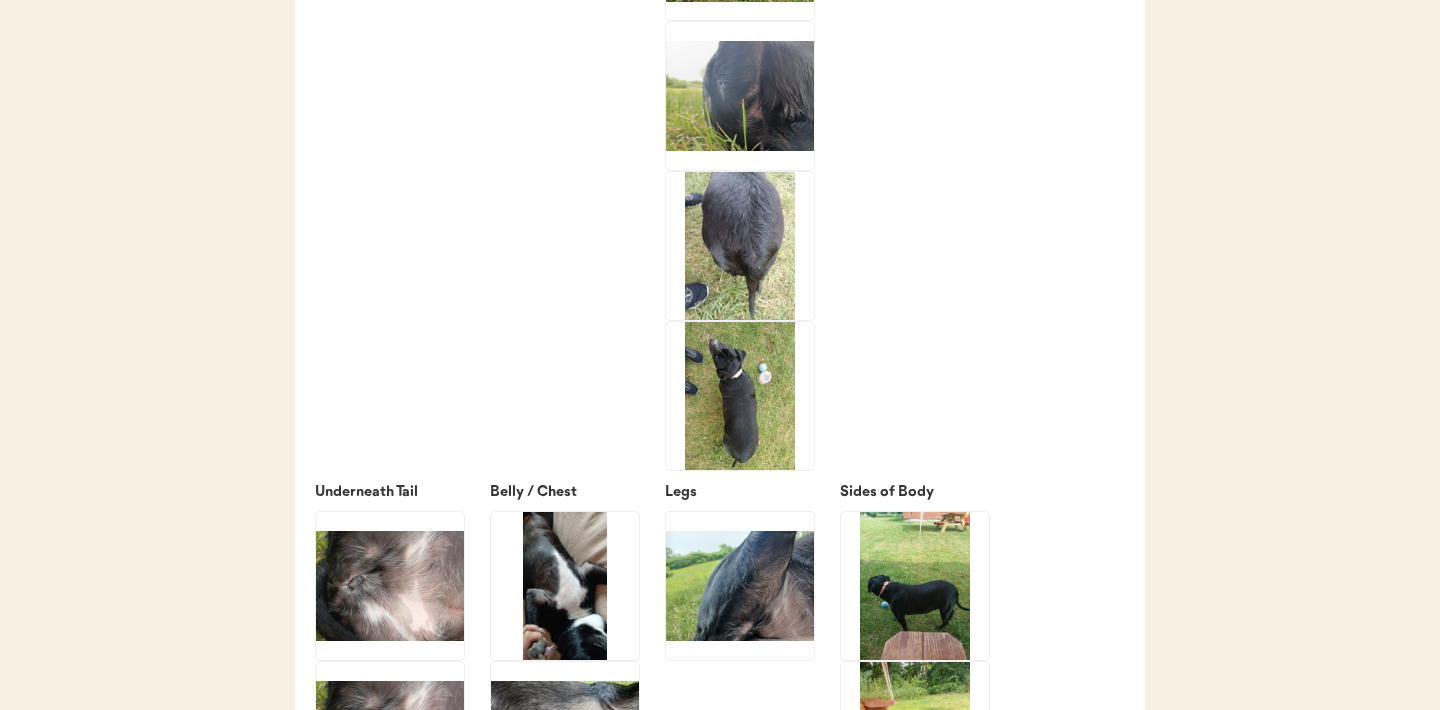 scroll, scrollTop: 3445, scrollLeft: 0, axis: vertical 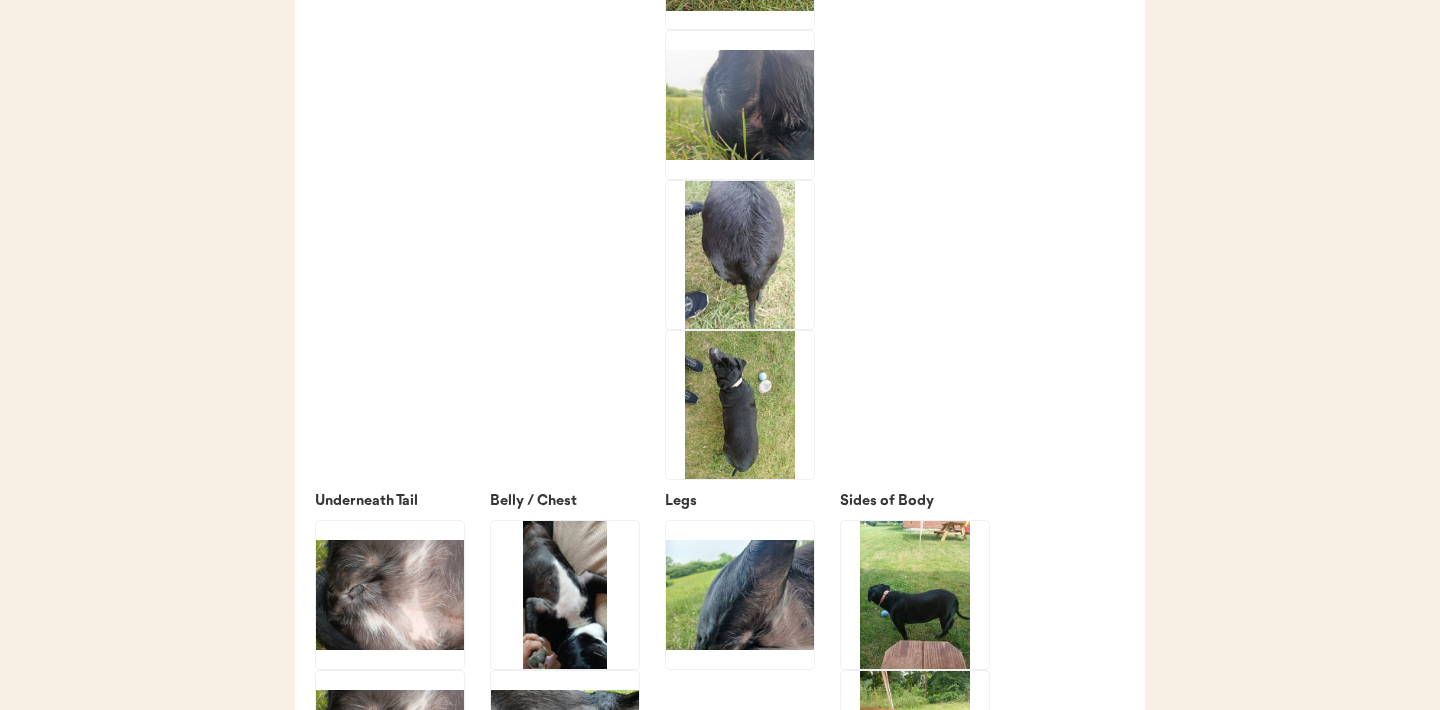click 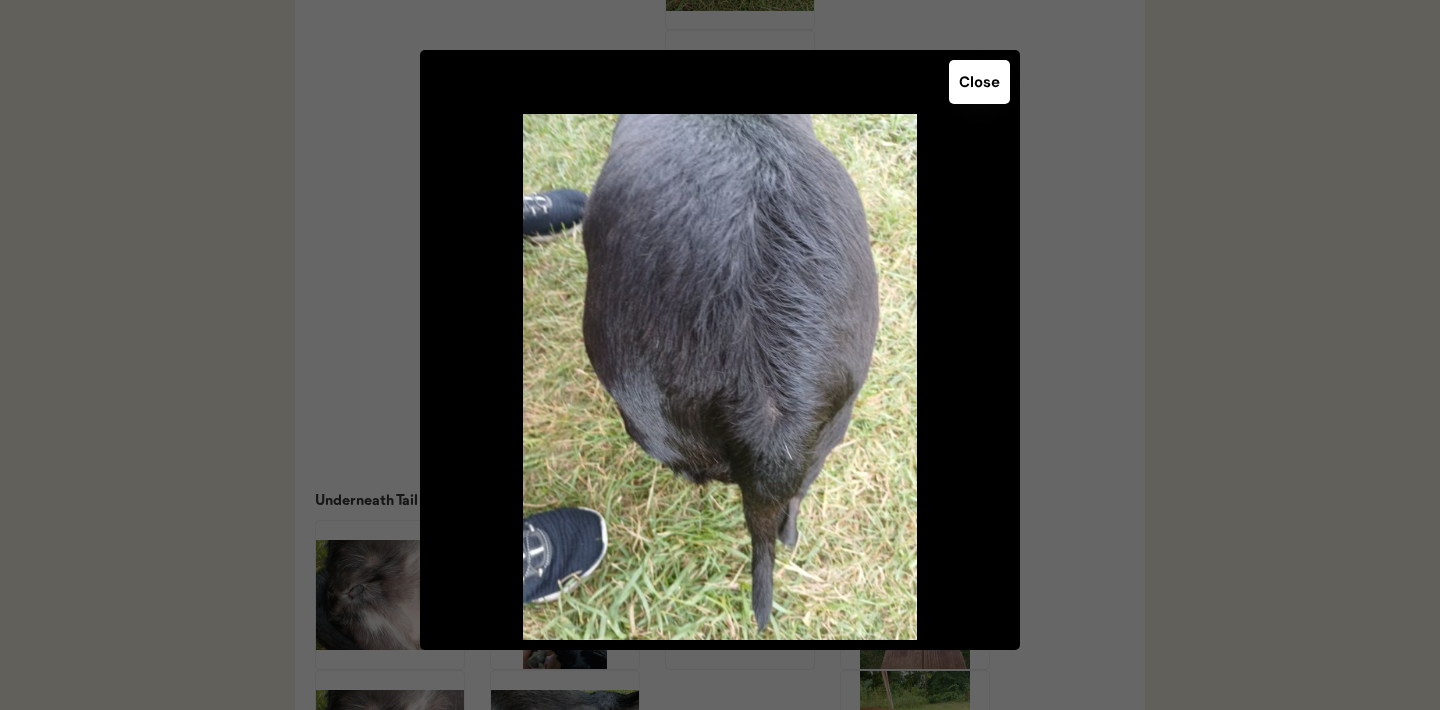click on "Close" at bounding box center [979, 82] 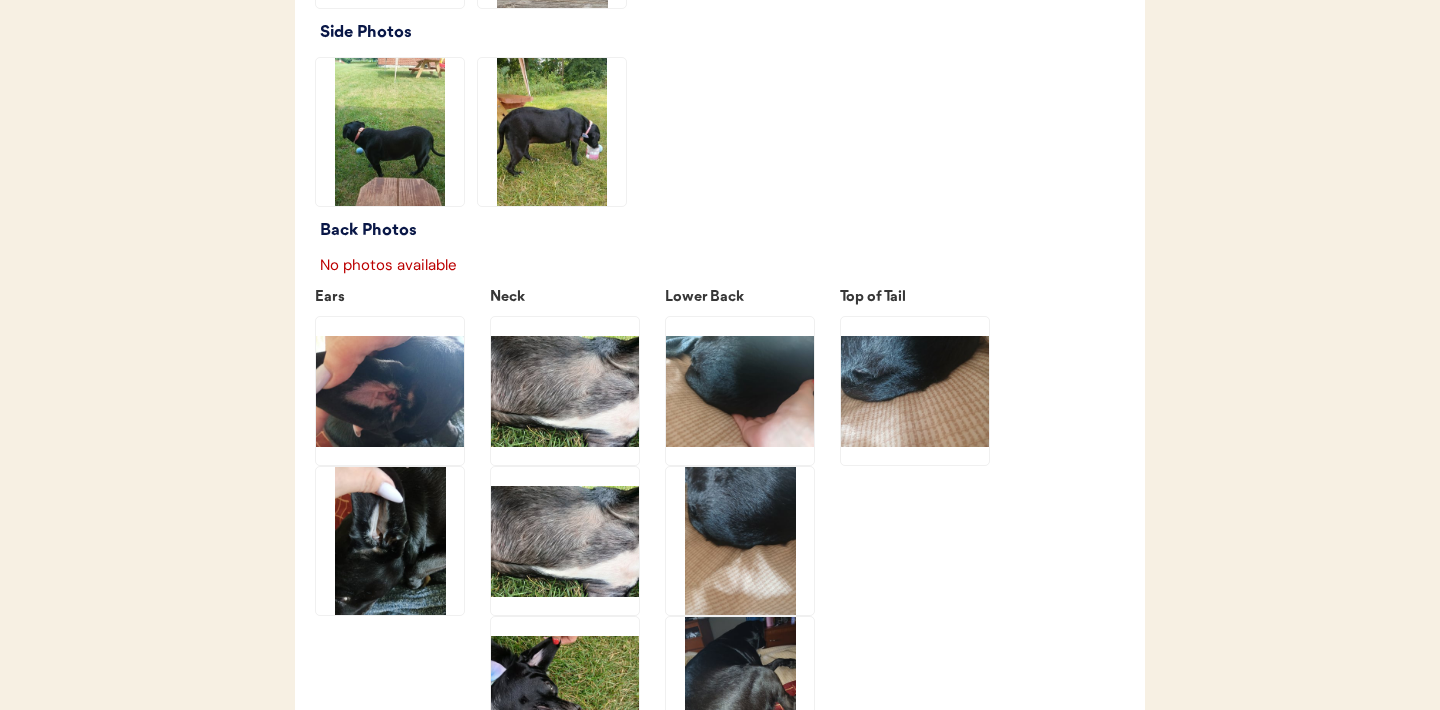 scroll, scrollTop: 2596, scrollLeft: 0, axis: vertical 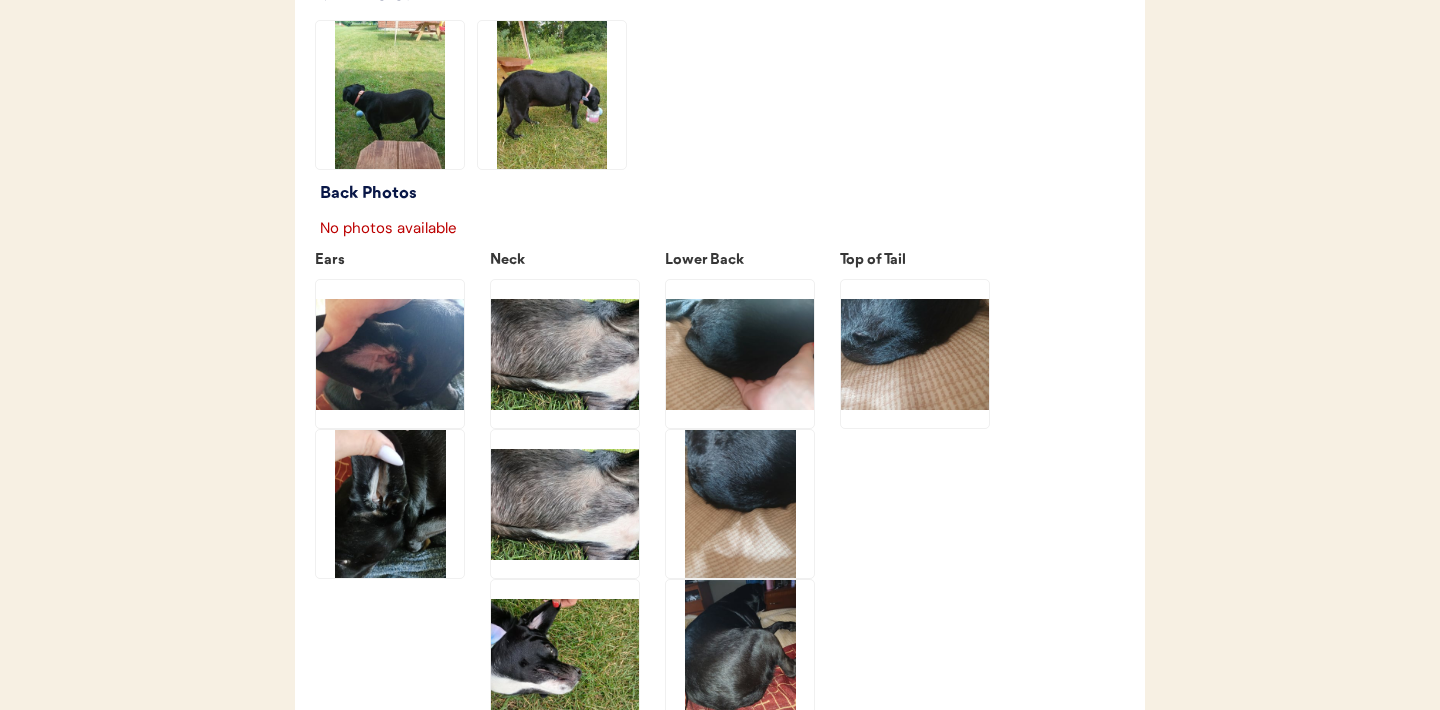 click 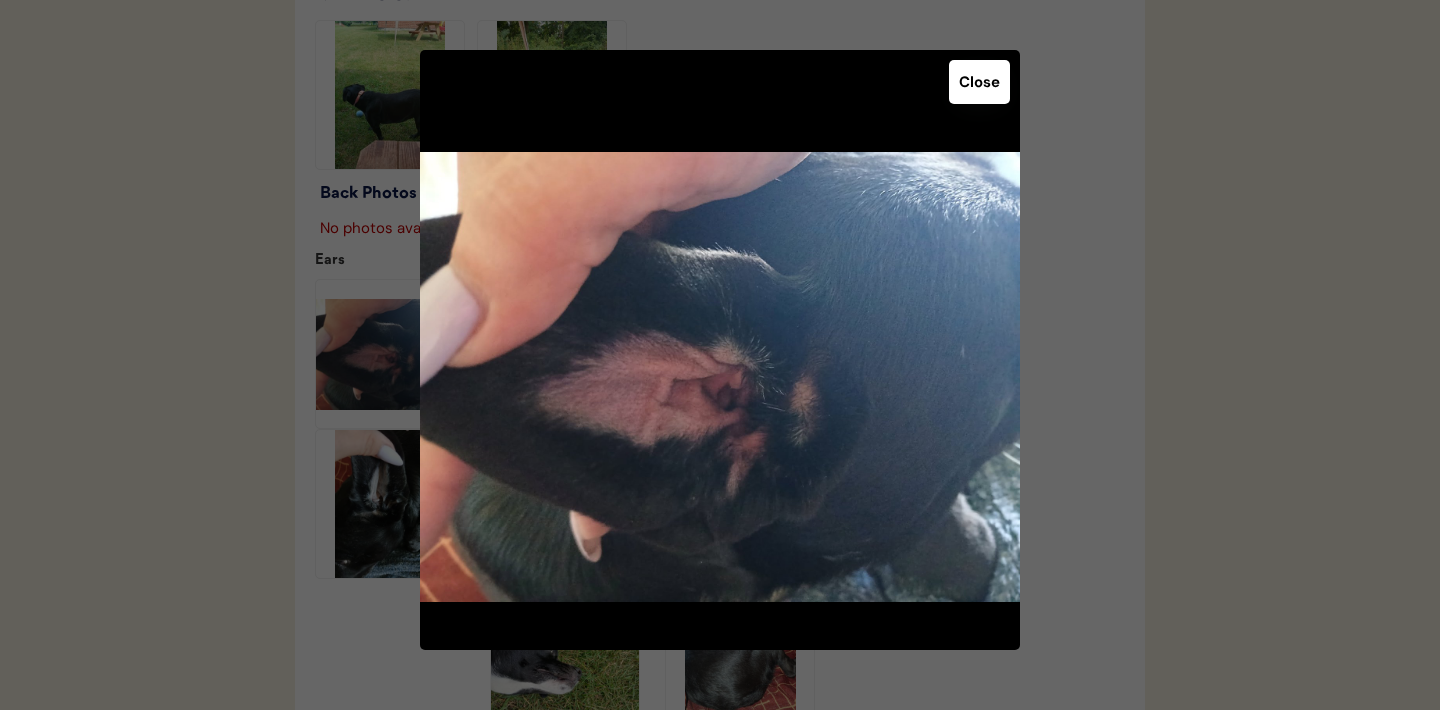 click on "Close" at bounding box center [979, 82] 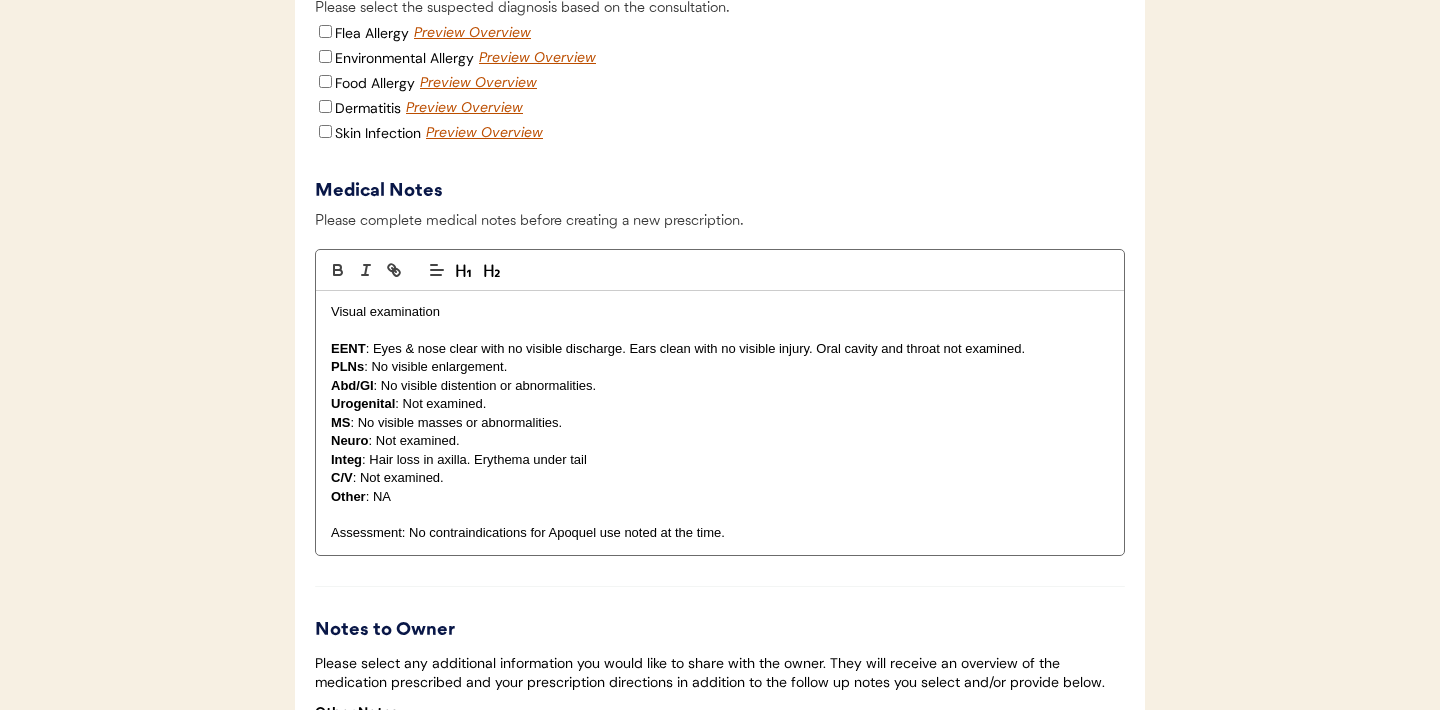 scroll, scrollTop: 4555, scrollLeft: 0, axis: vertical 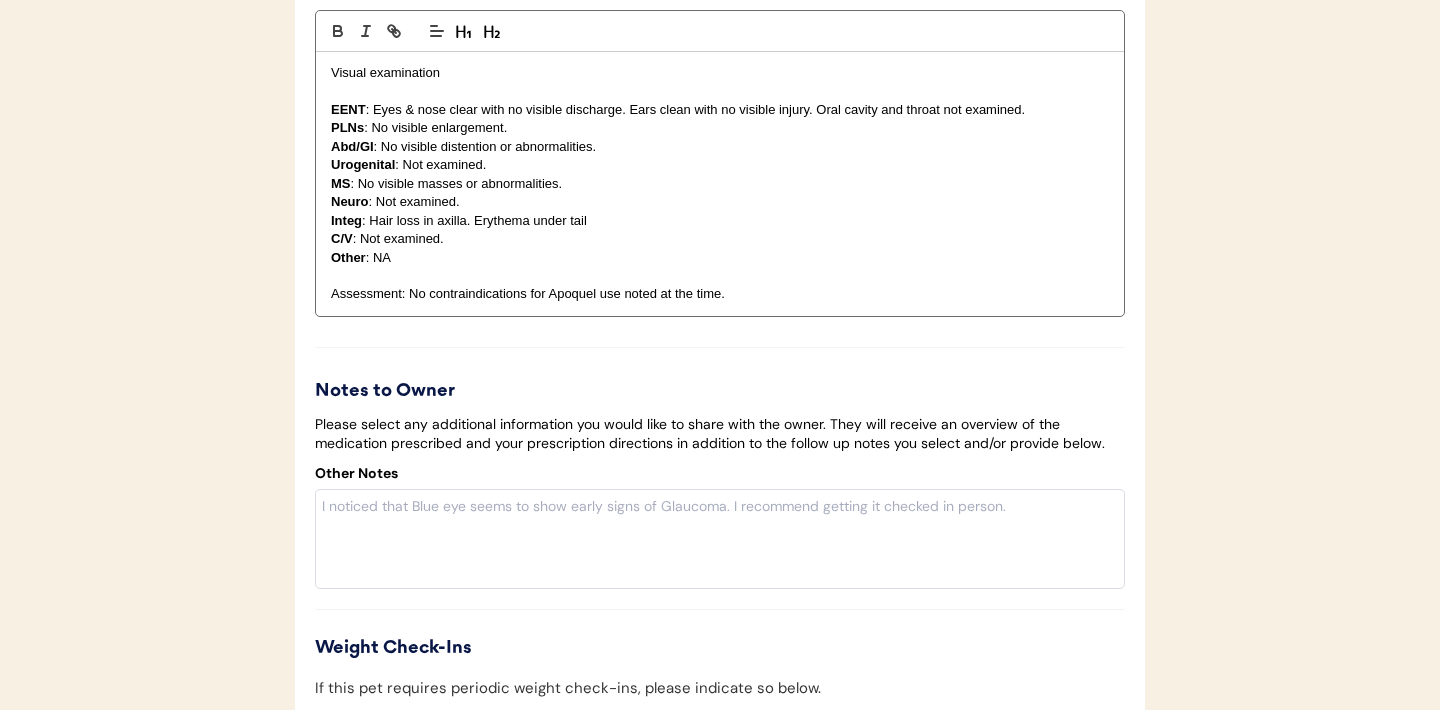 click on "Neuro : Not examined." at bounding box center [720, 202] 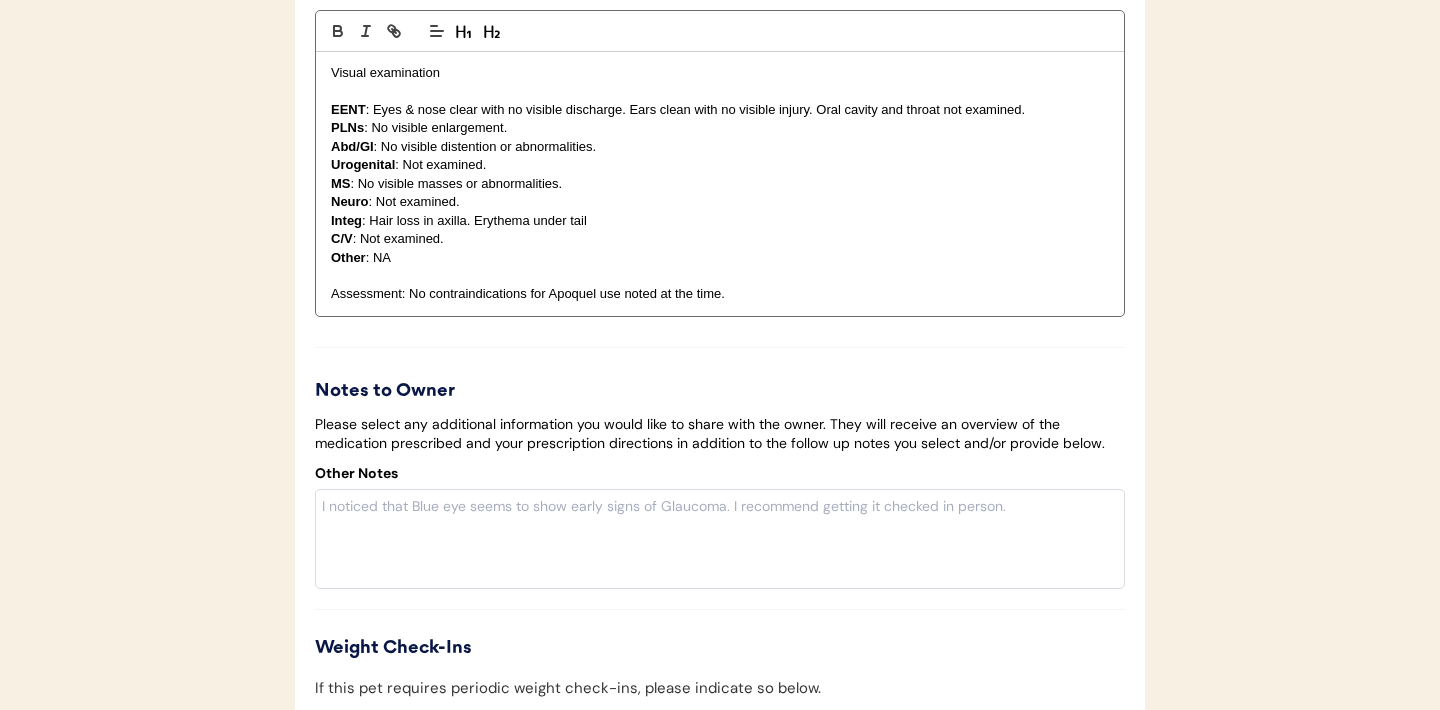 click on "Integ : Hair loss in axilla. Erythema under tail" at bounding box center (720, 221) 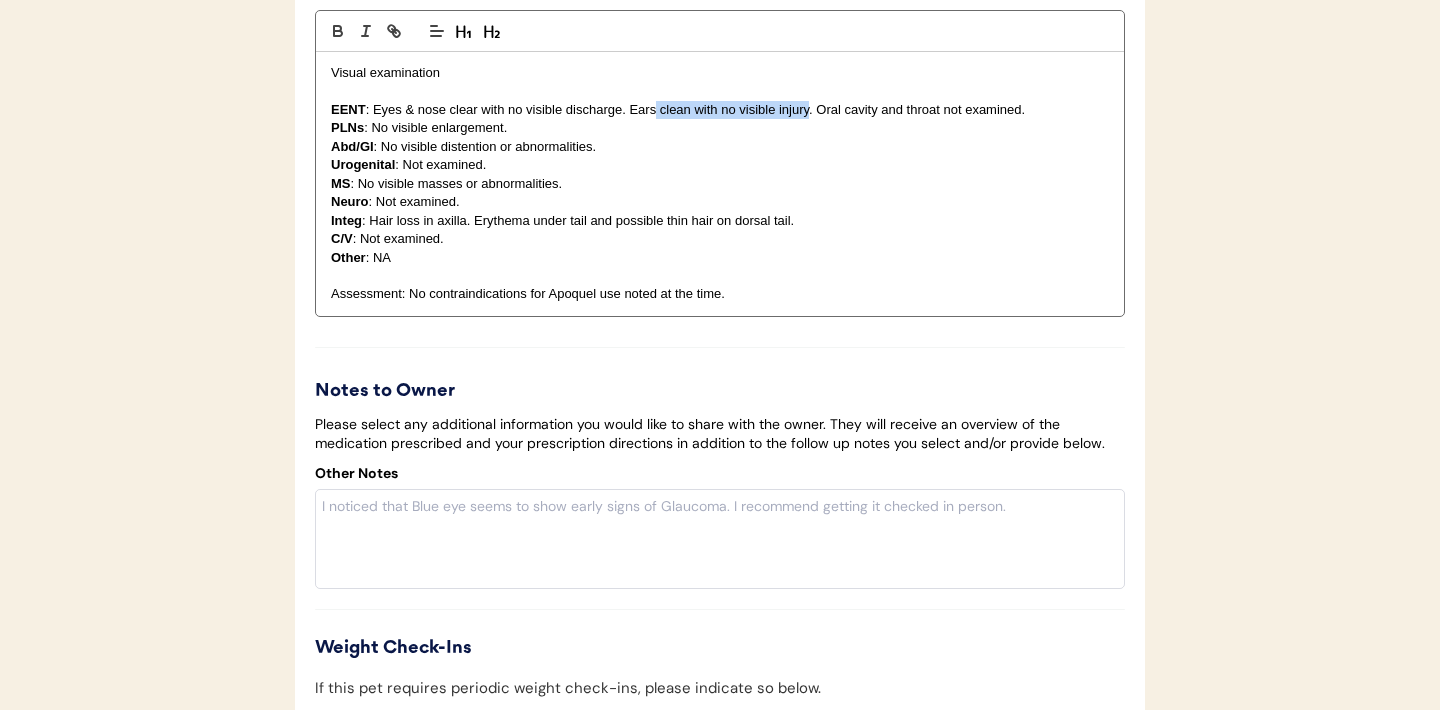 drag, startPoint x: 807, startPoint y: 137, endPoint x: 656, endPoint y: 142, distance: 151.08276 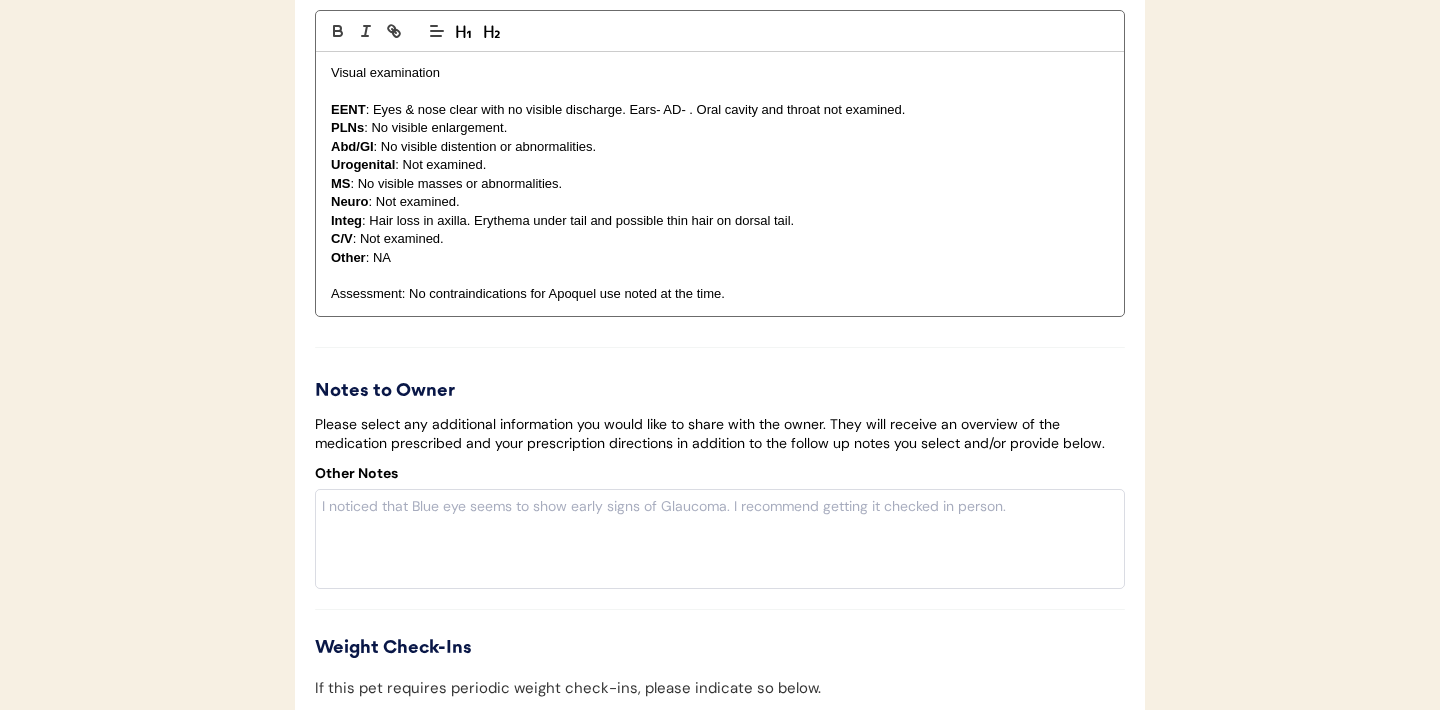 click on "EENT : Eyes & nose clear with no visible discharge. Ears- AD- . Oral cavity and throat not examined." at bounding box center [720, 110] 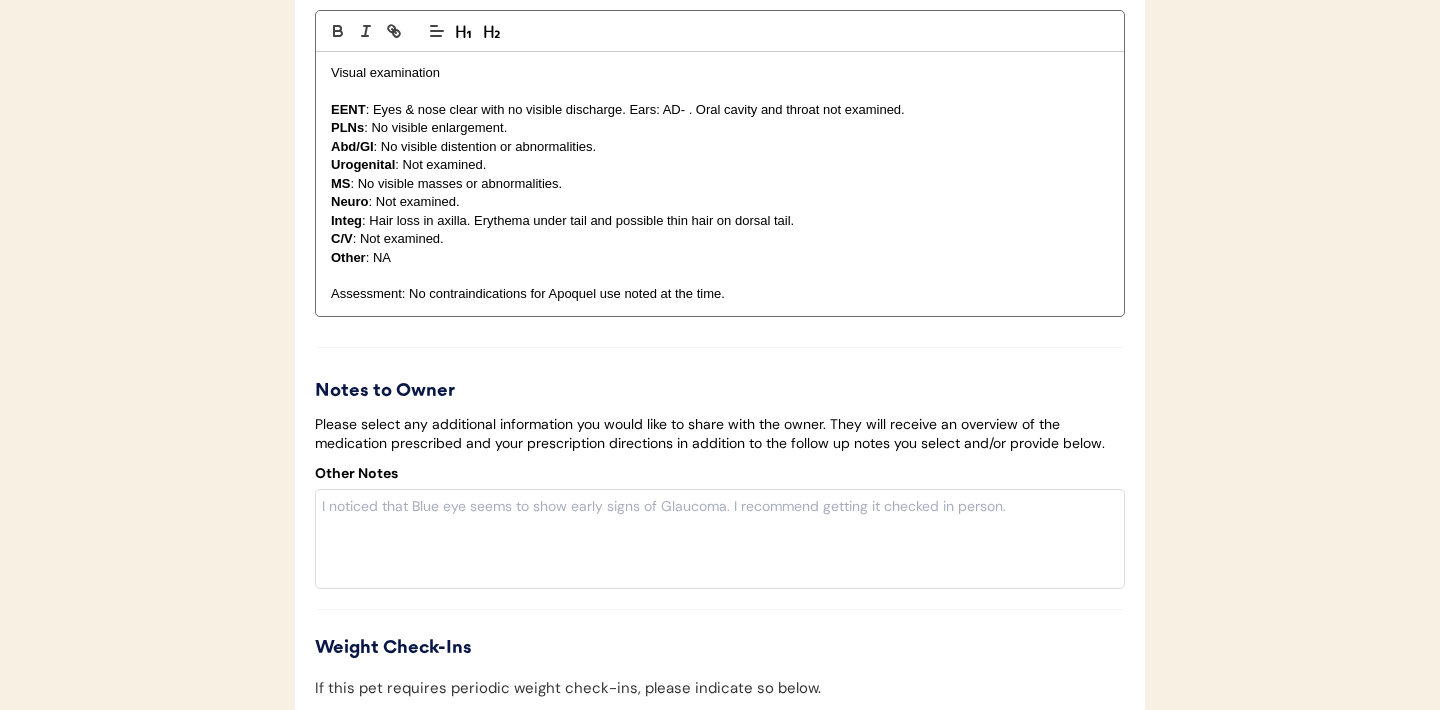 click on "EENT : Eyes & nose clear with no visible discharge. Ears: AD- . Oral cavity and throat not examined." at bounding box center [720, 110] 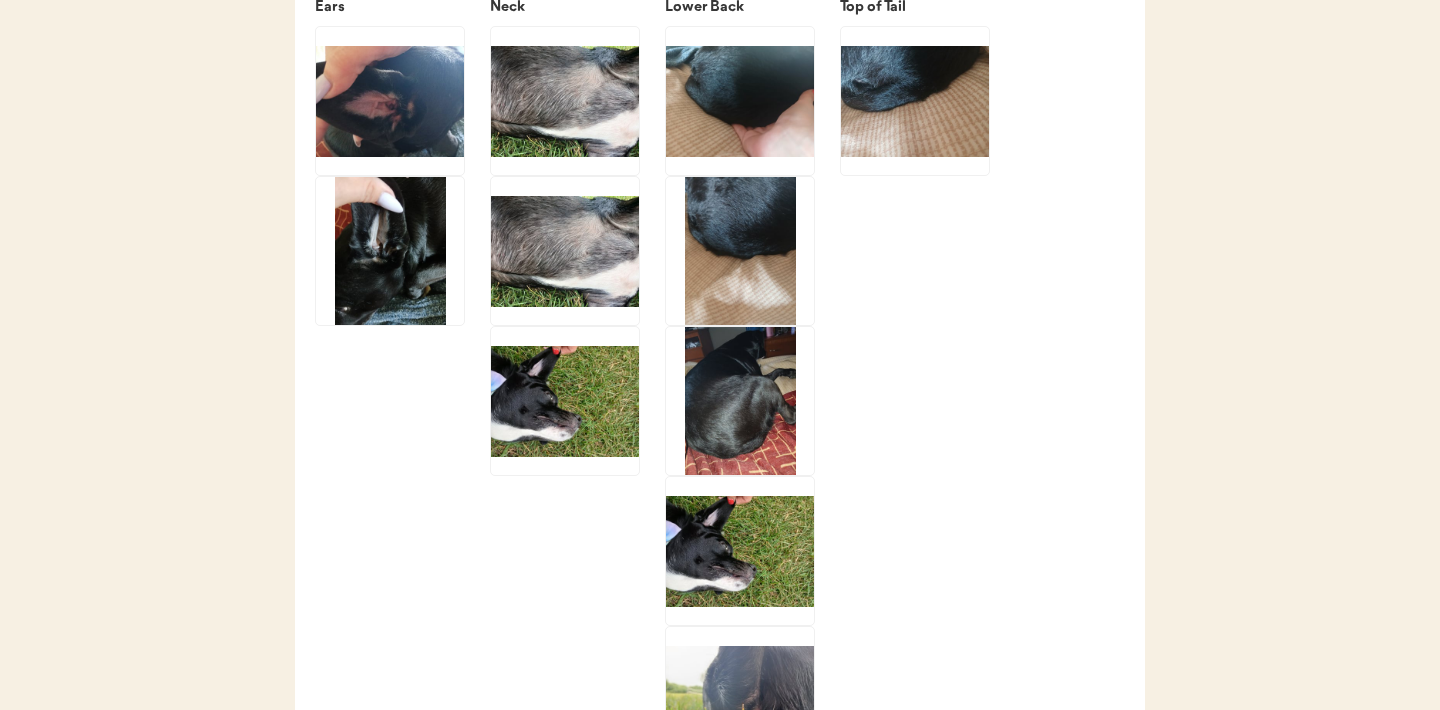 scroll, scrollTop: 2830, scrollLeft: 0, axis: vertical 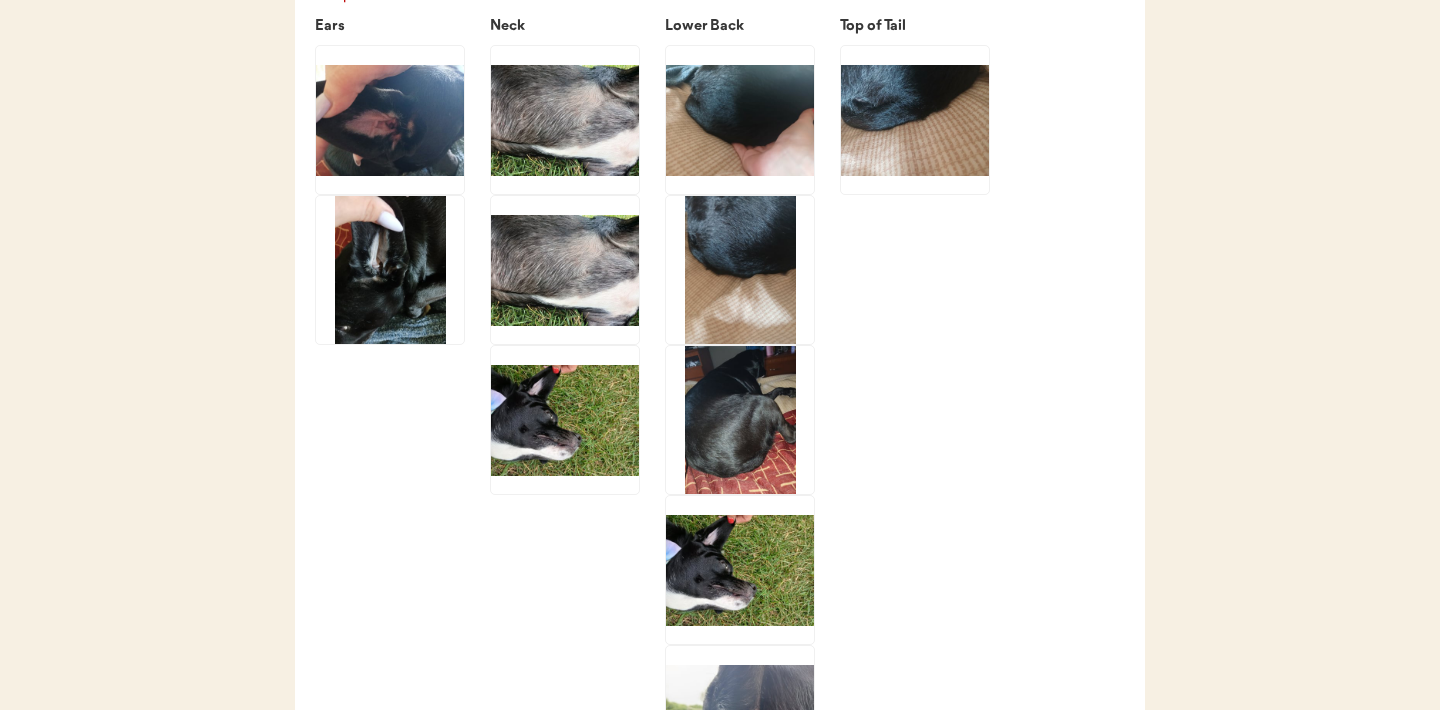 click 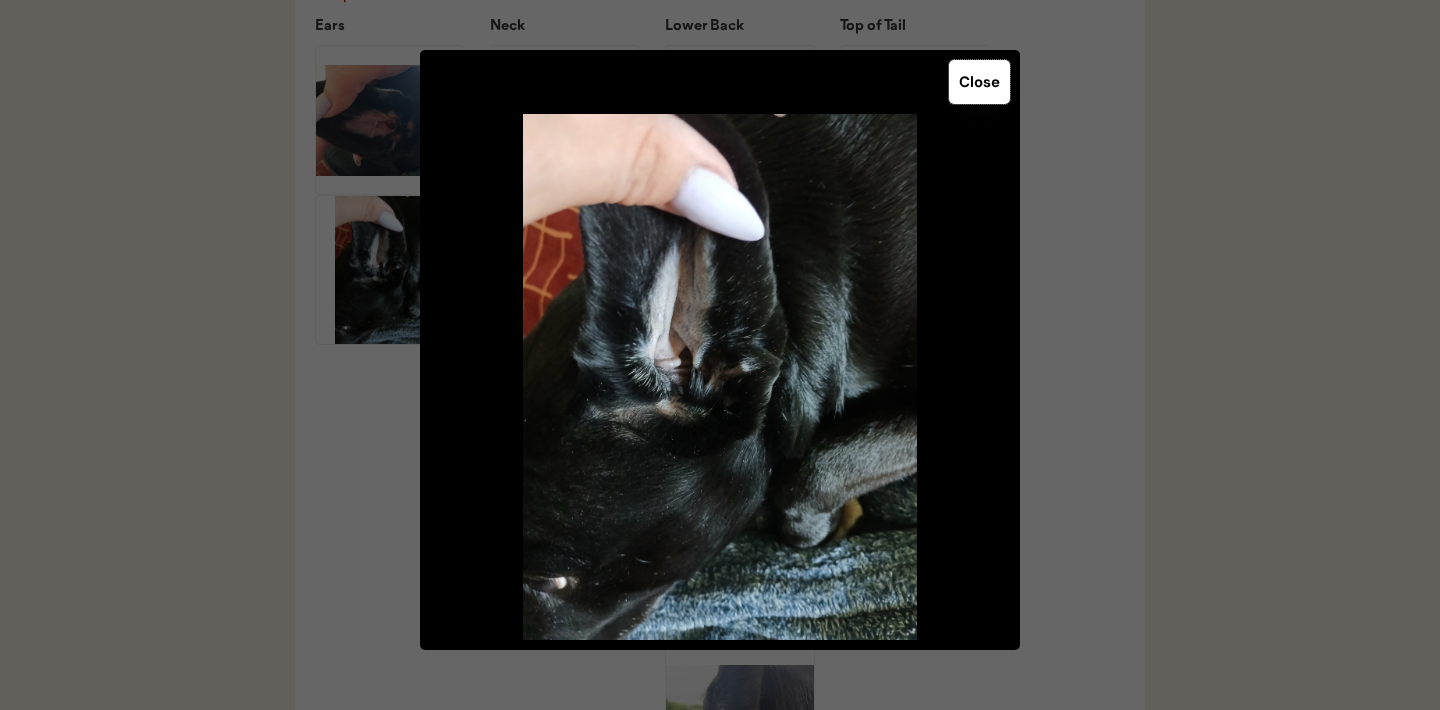 click on "Close" at bounding box center [979, 82] 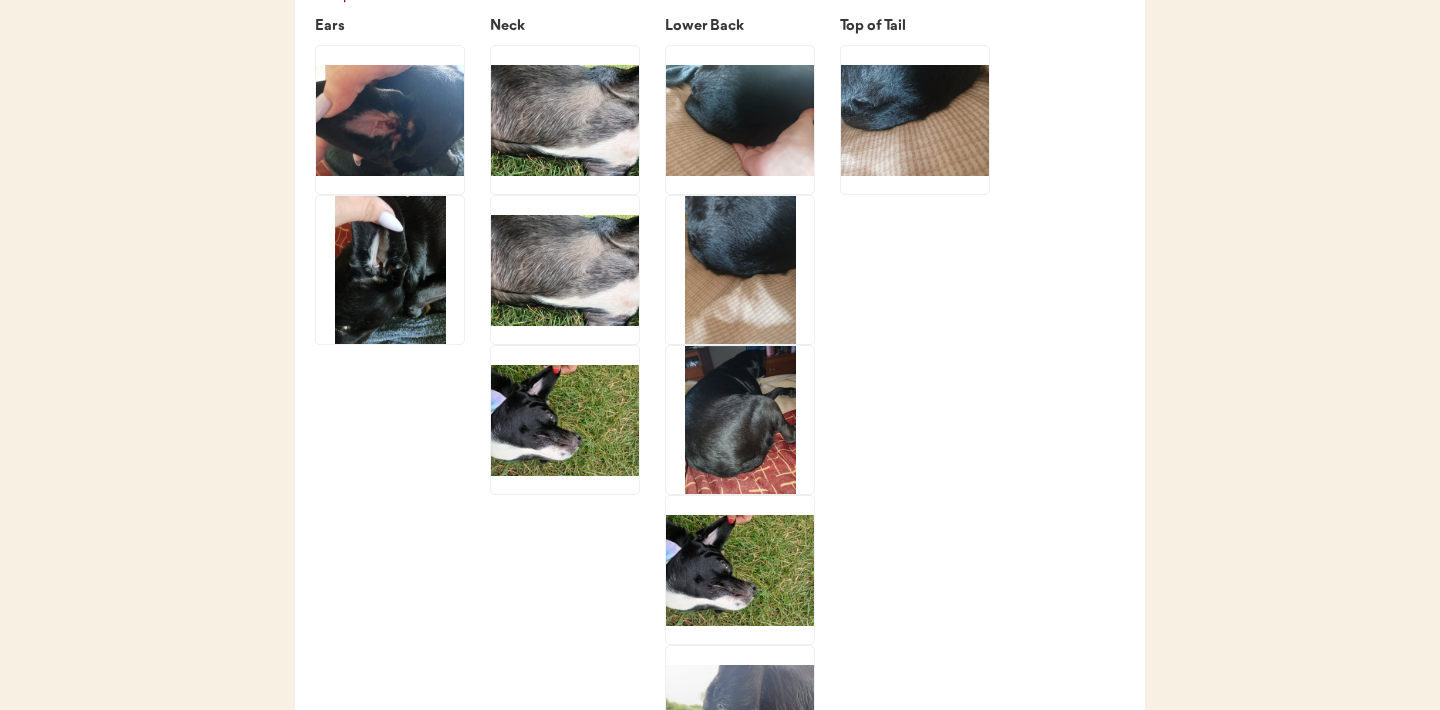 click 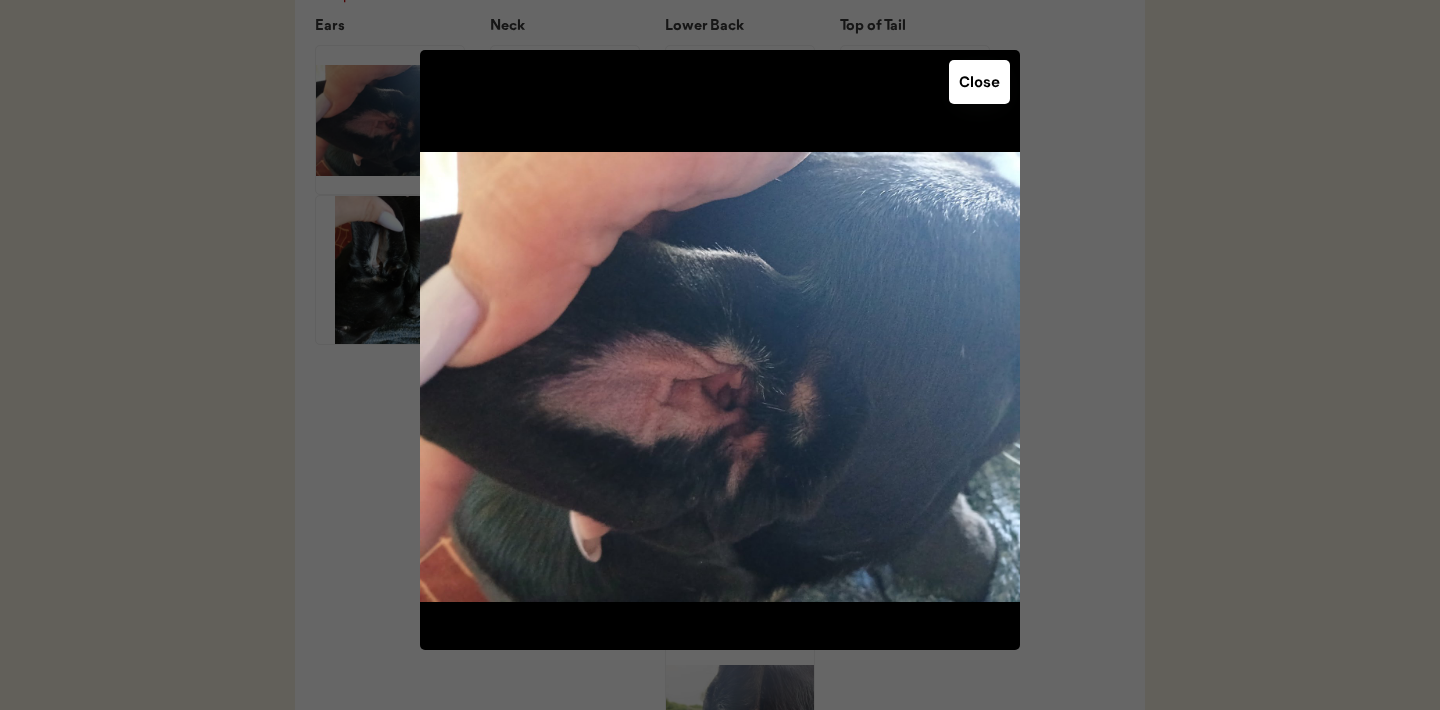 click on "Close" at bounding box center (979, 82) 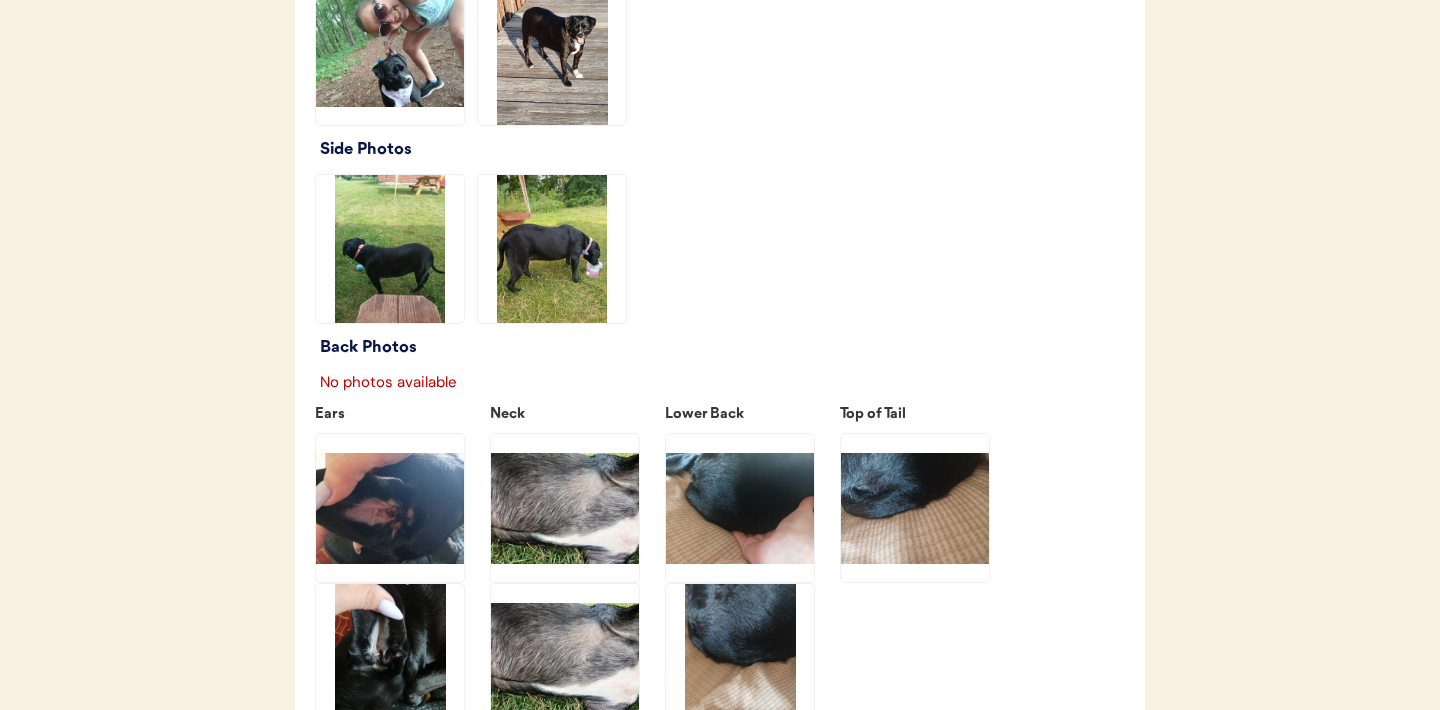scroll, scrollTop: 2291, scrollLeft: 0, axis: vertical 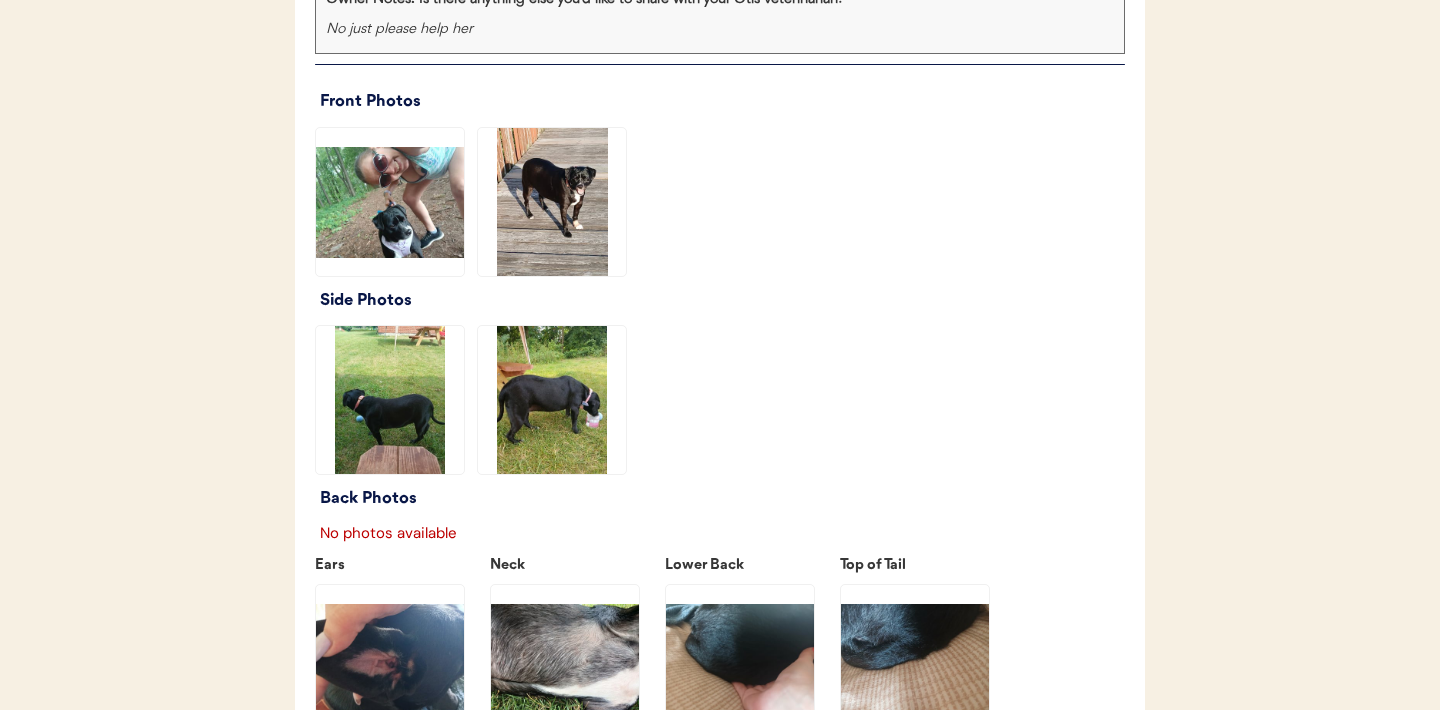 click 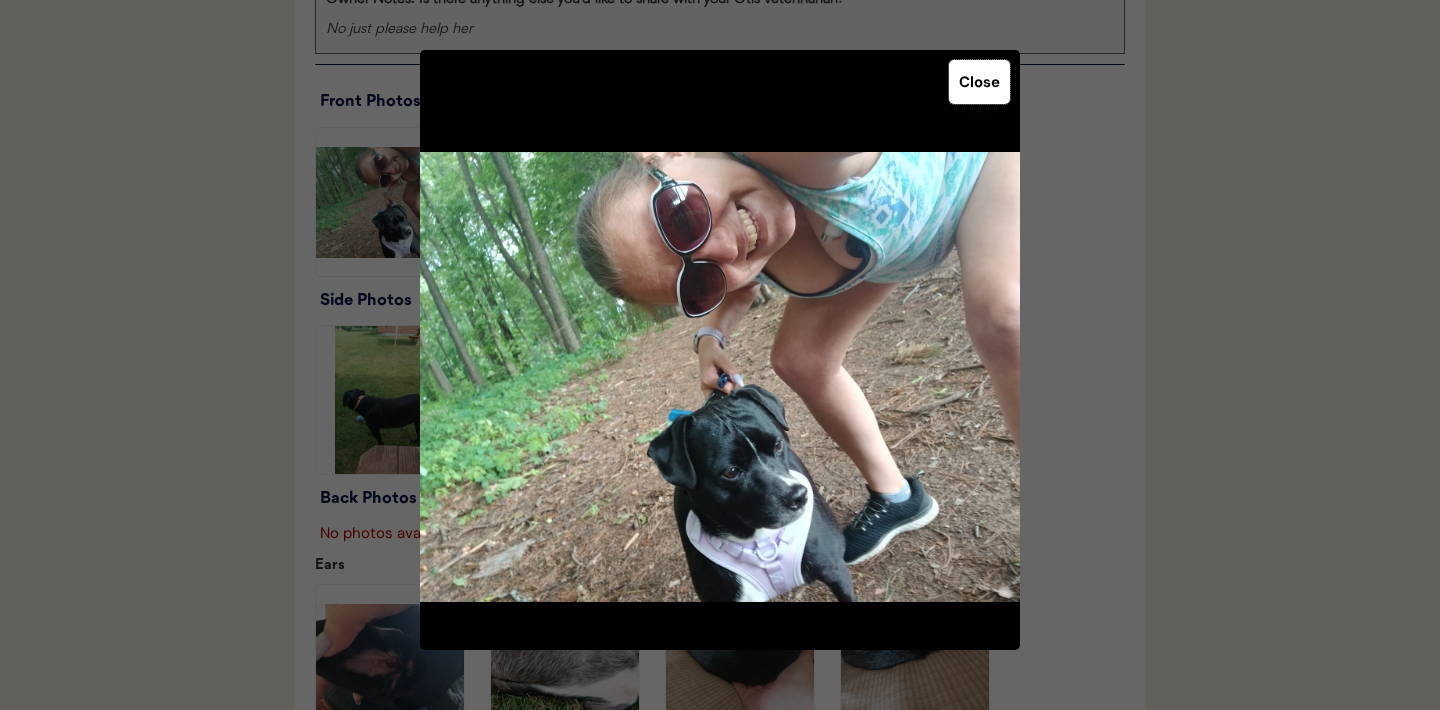 click on "Close" at bounding box center (979, 82) 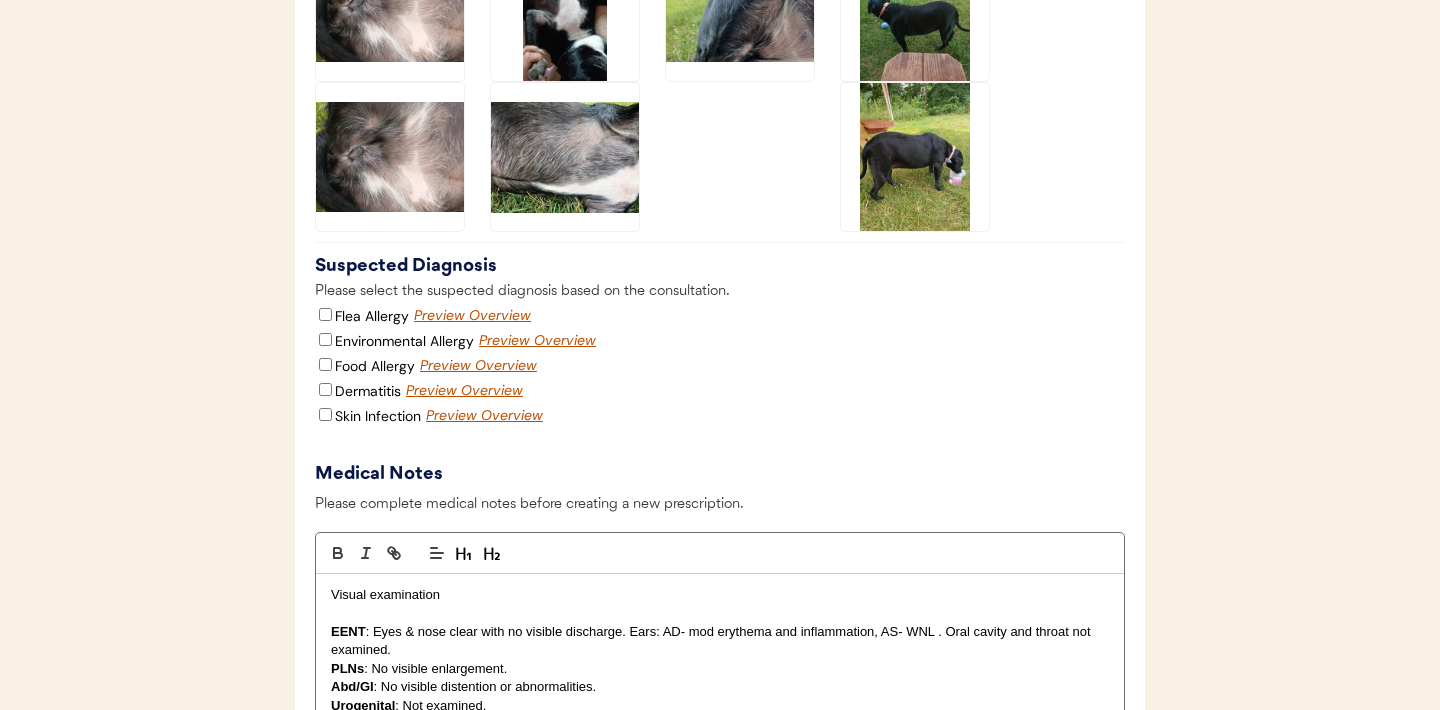 scroll, scrollTop: 4037, scrollLeft: 0, axis: vertical 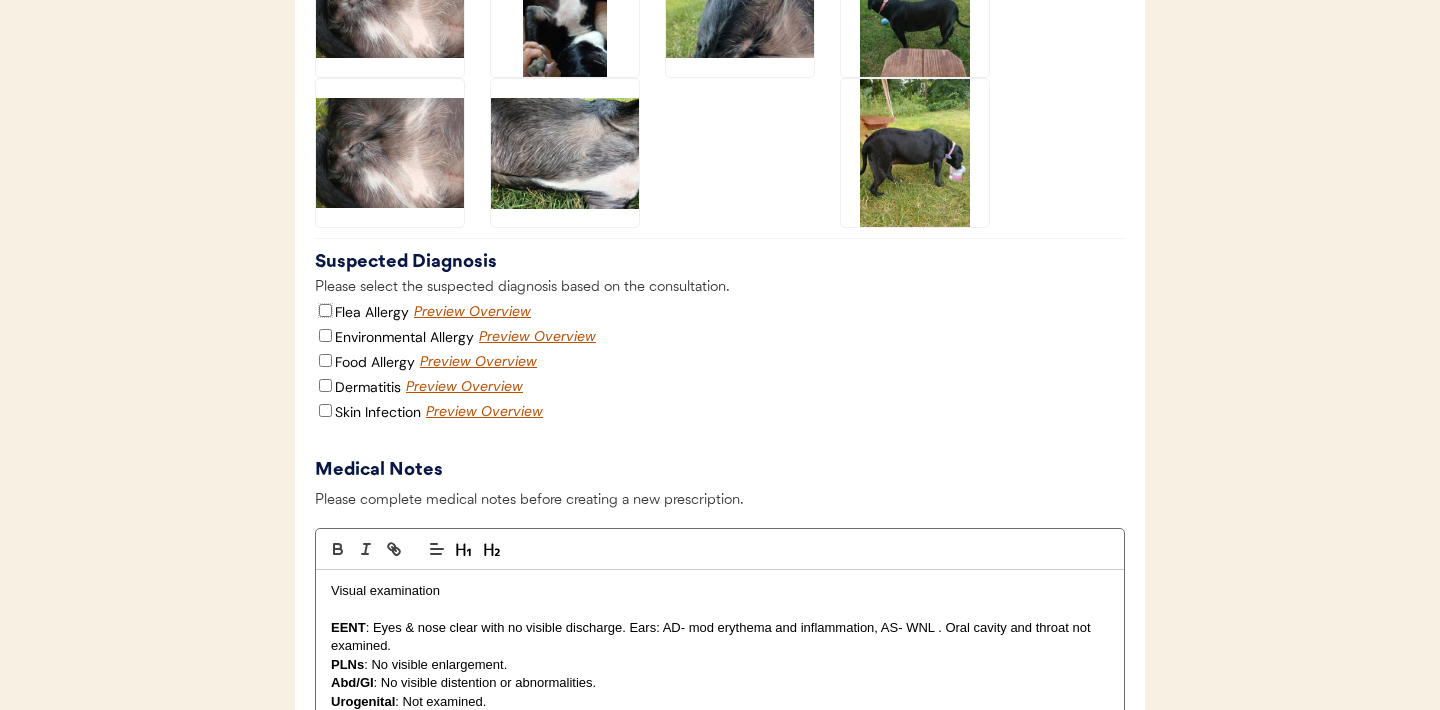 click on "Flea Allergy" at bounding box center (325, 310) 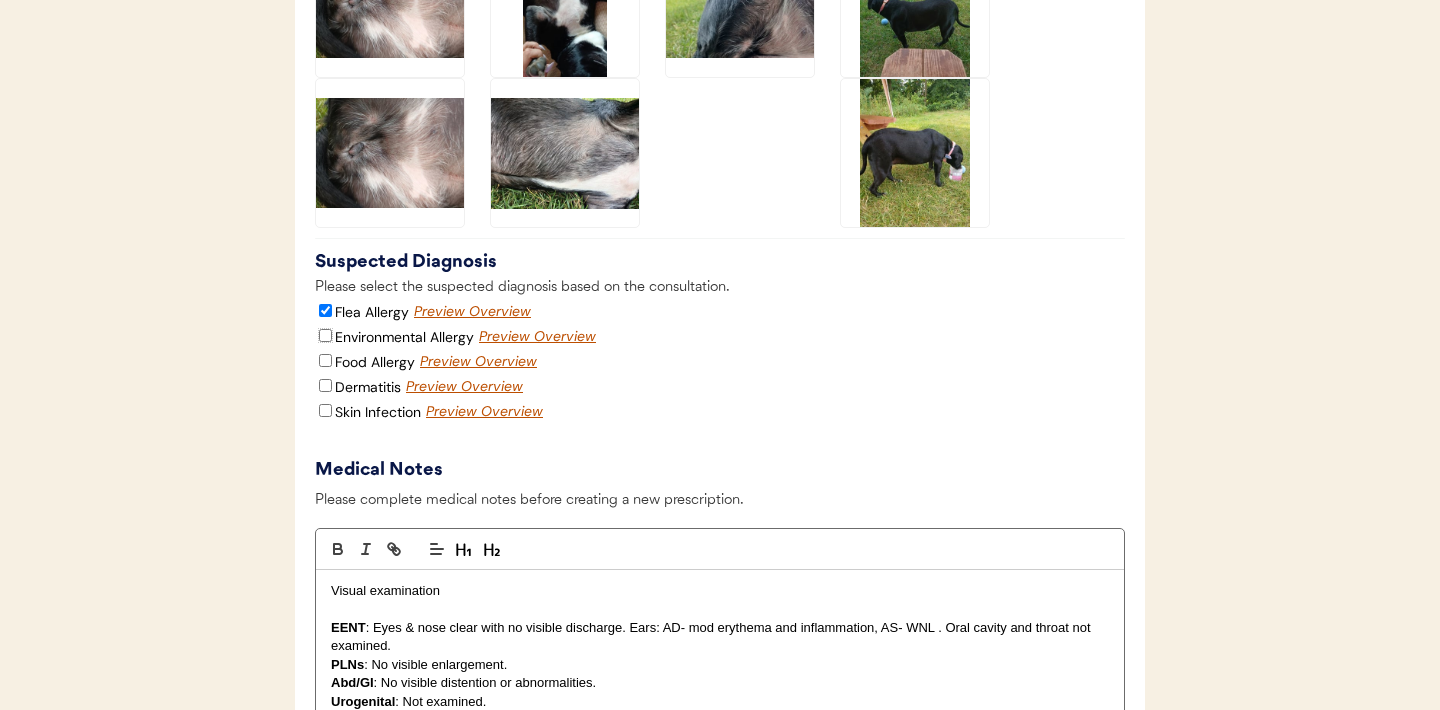 click on "Environmental Allergy" at bounding box center (325, 335) 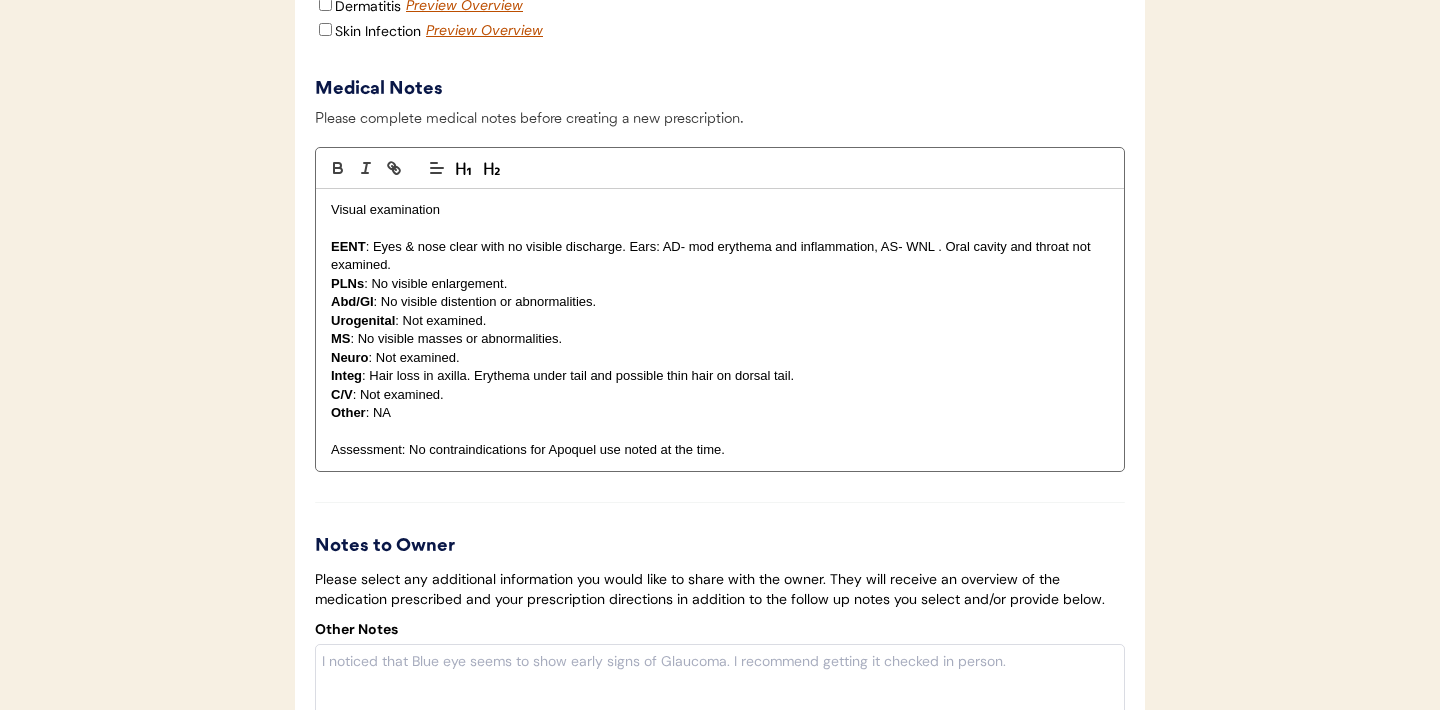 scroll, scrollTop: 4422, scrollLeft: 0, axis: vertical 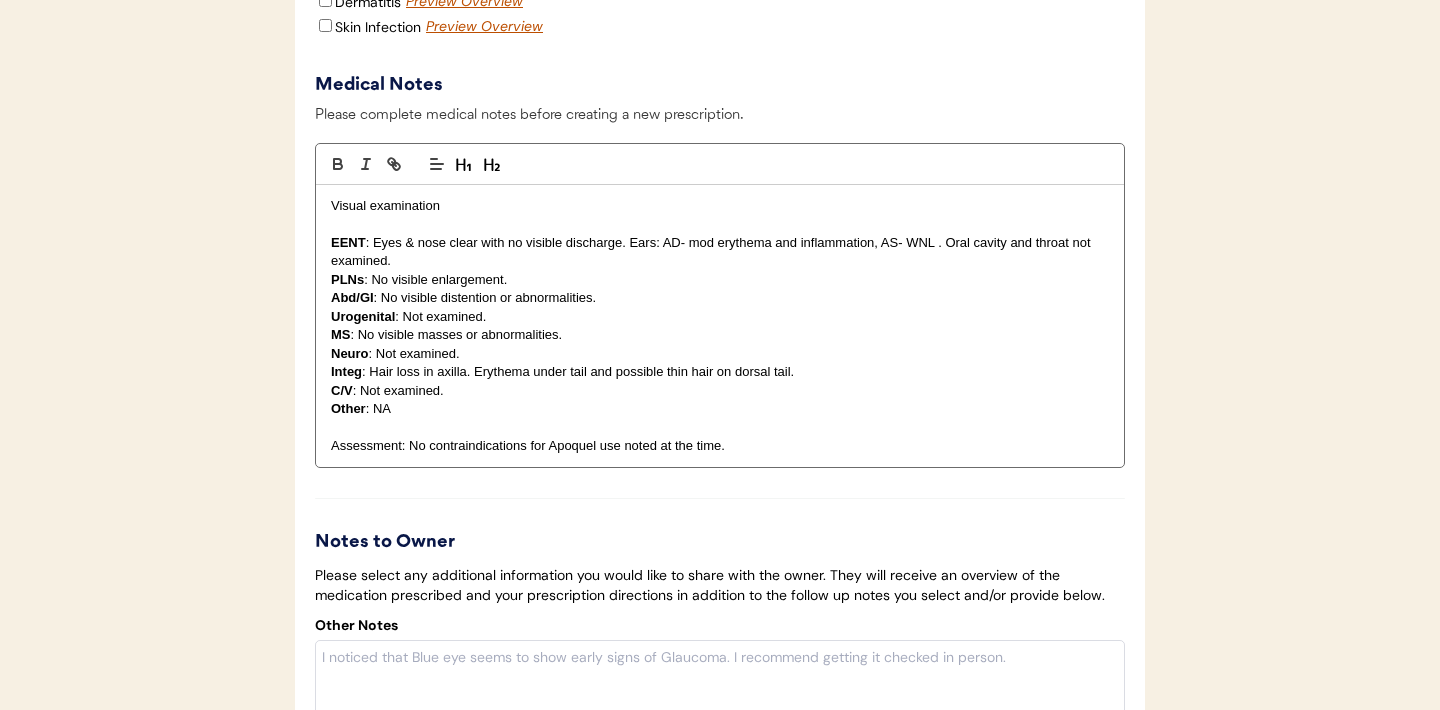 click on "Visual examination" at bounding box center [720, 206] 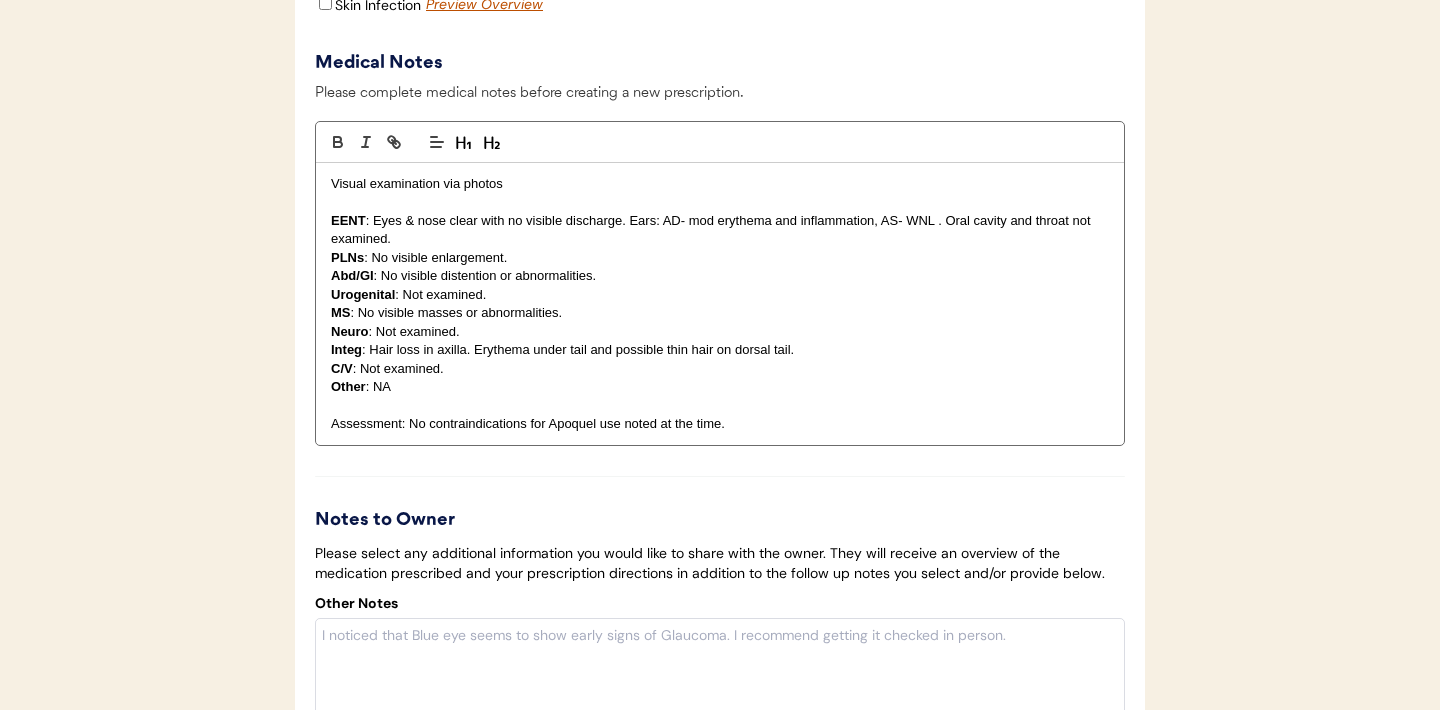 scroll, scrollTop: 4448, scrollLeft: 0, axis: vertical 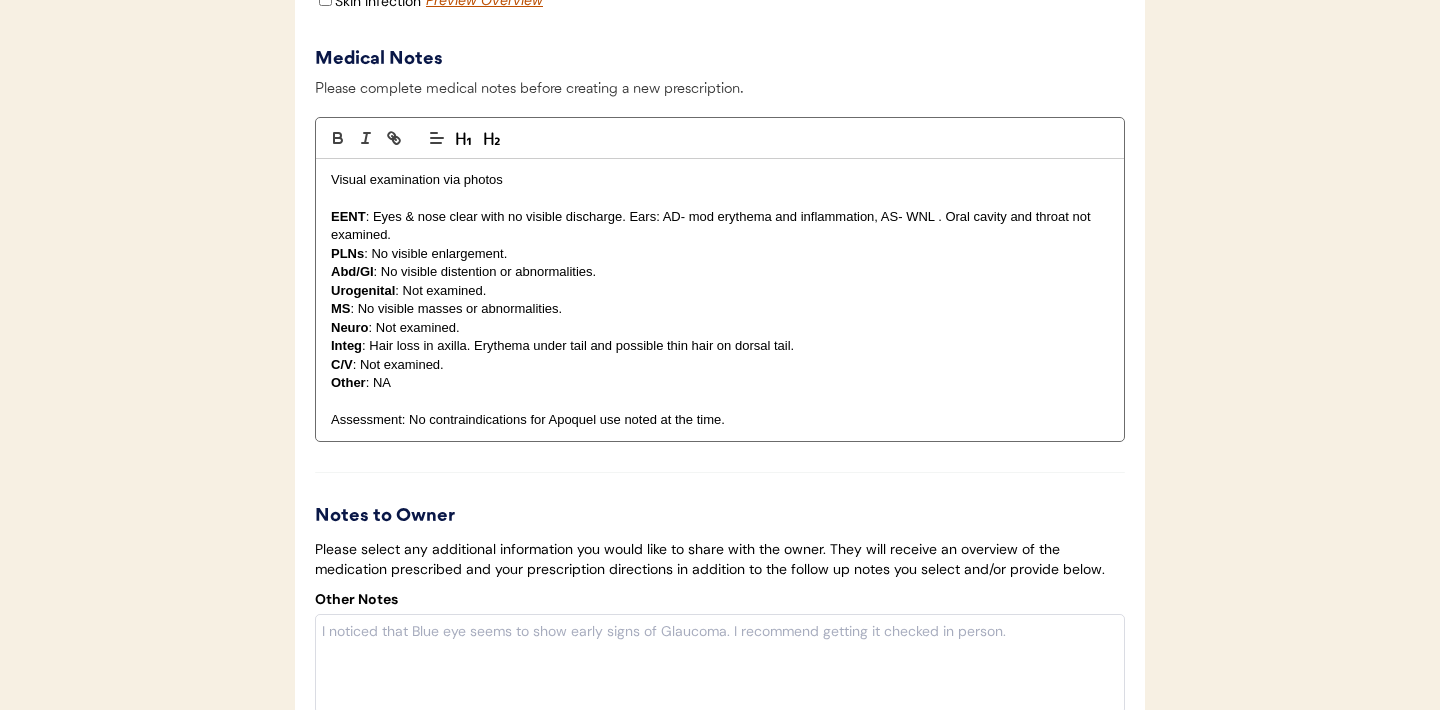 click on "Assessment: No contraindications for Apoquel use noted at the time." at bounding box center (720, 420) 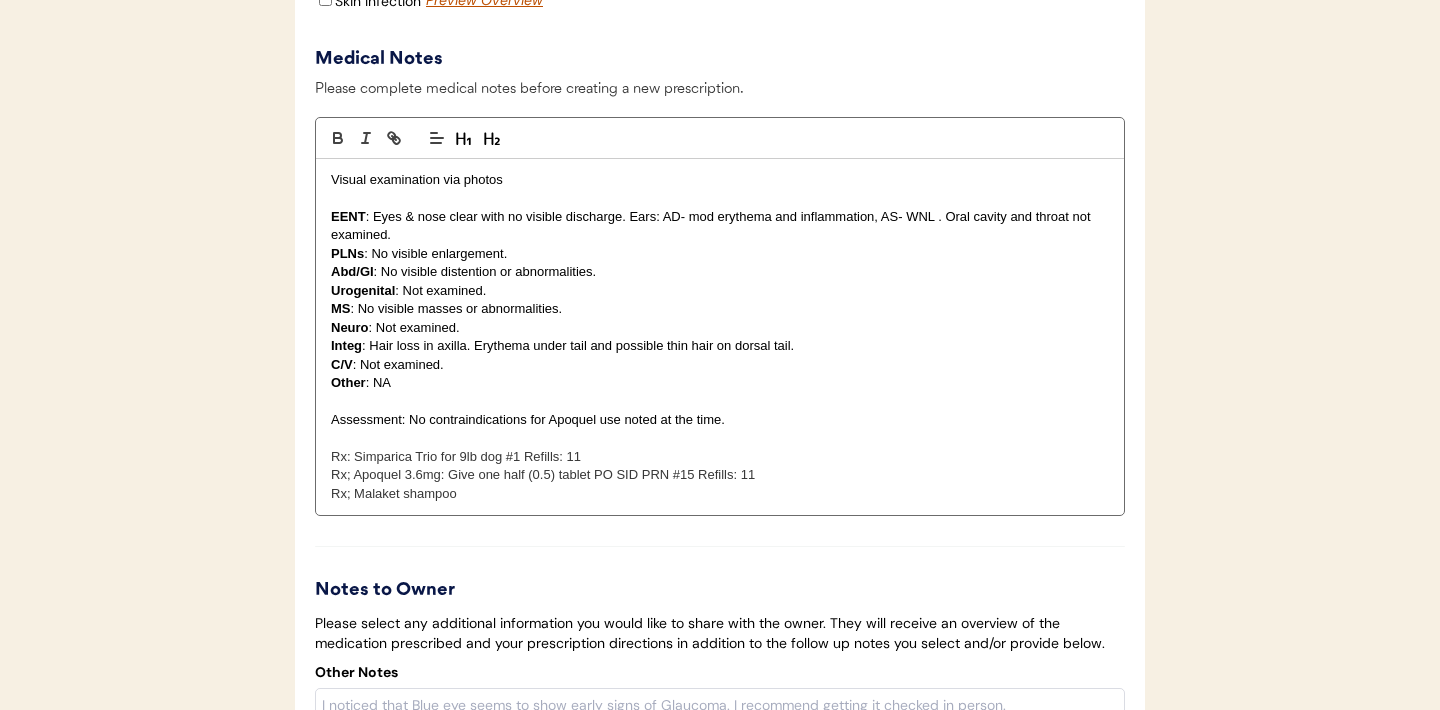 scroll, scrollTop: 0, scrollLeft: 0, axis: both 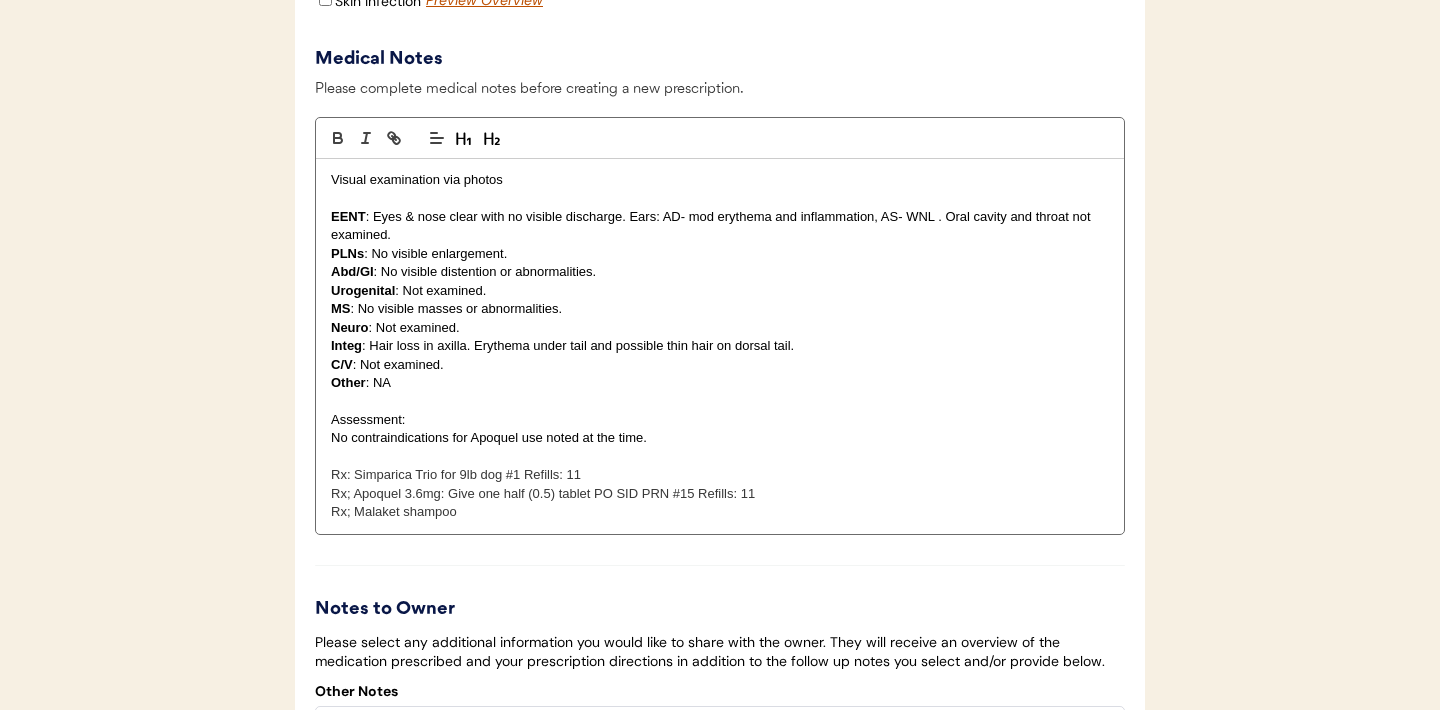 click on "Assessment:" at bounding box center (720, 420) 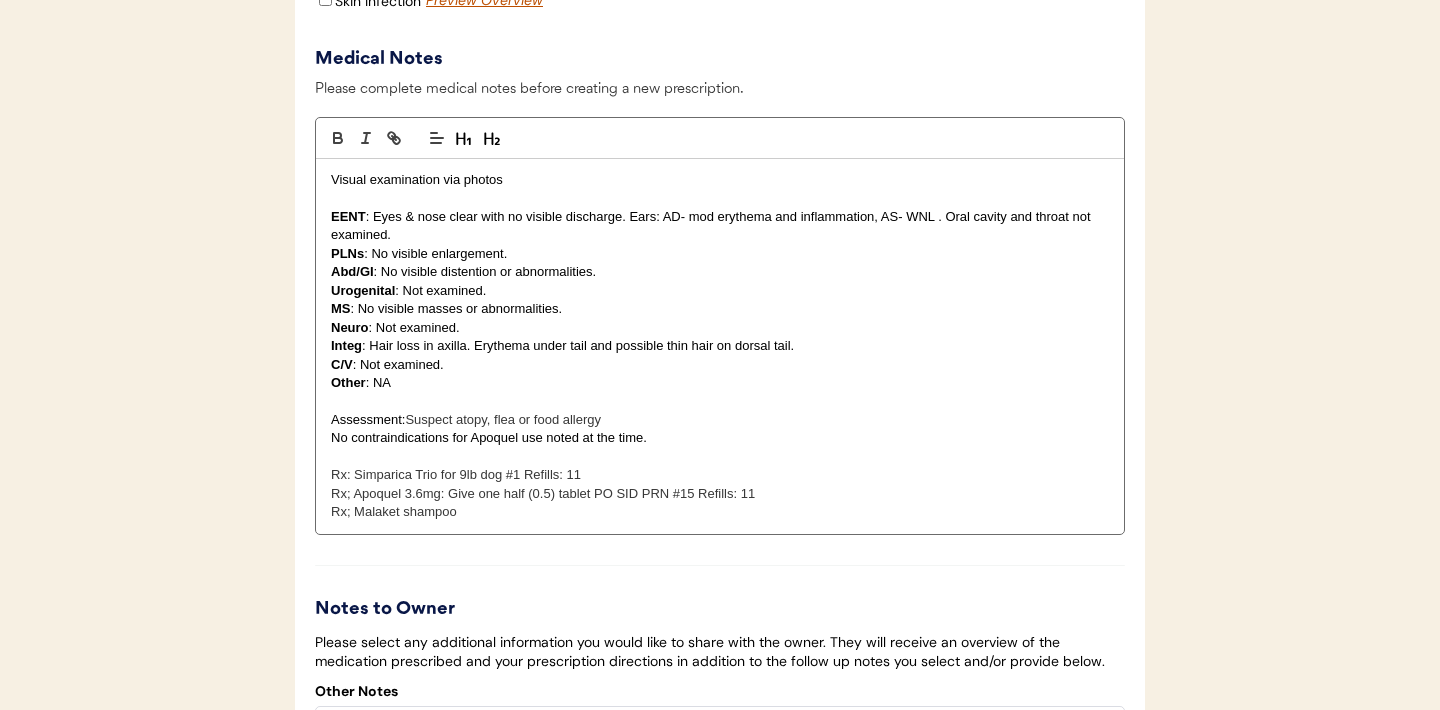 click on "Suspect atopy, flea or food allergy" at bounding box center [503, 419] 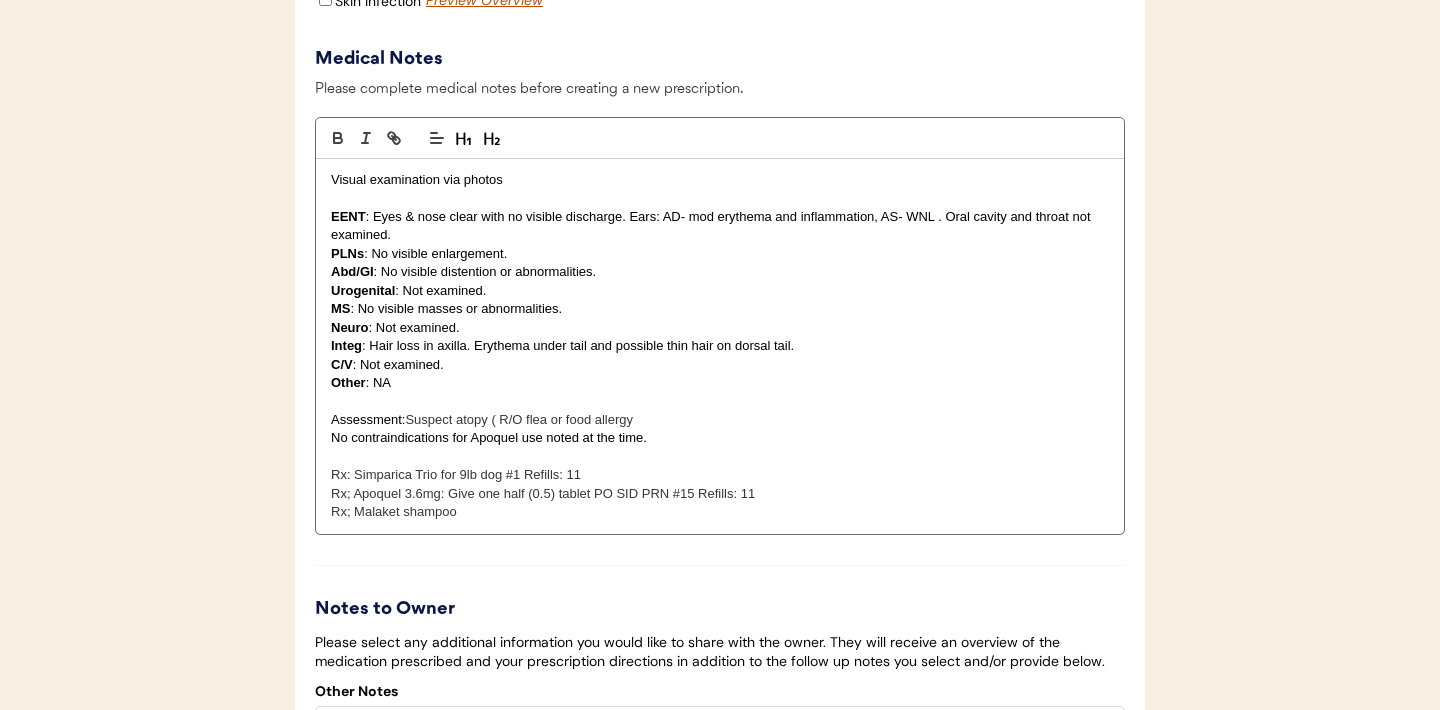 click on "Assessment:  Suspect atopy ( R/O flea or food allergy" at bounding box center (720, 420) 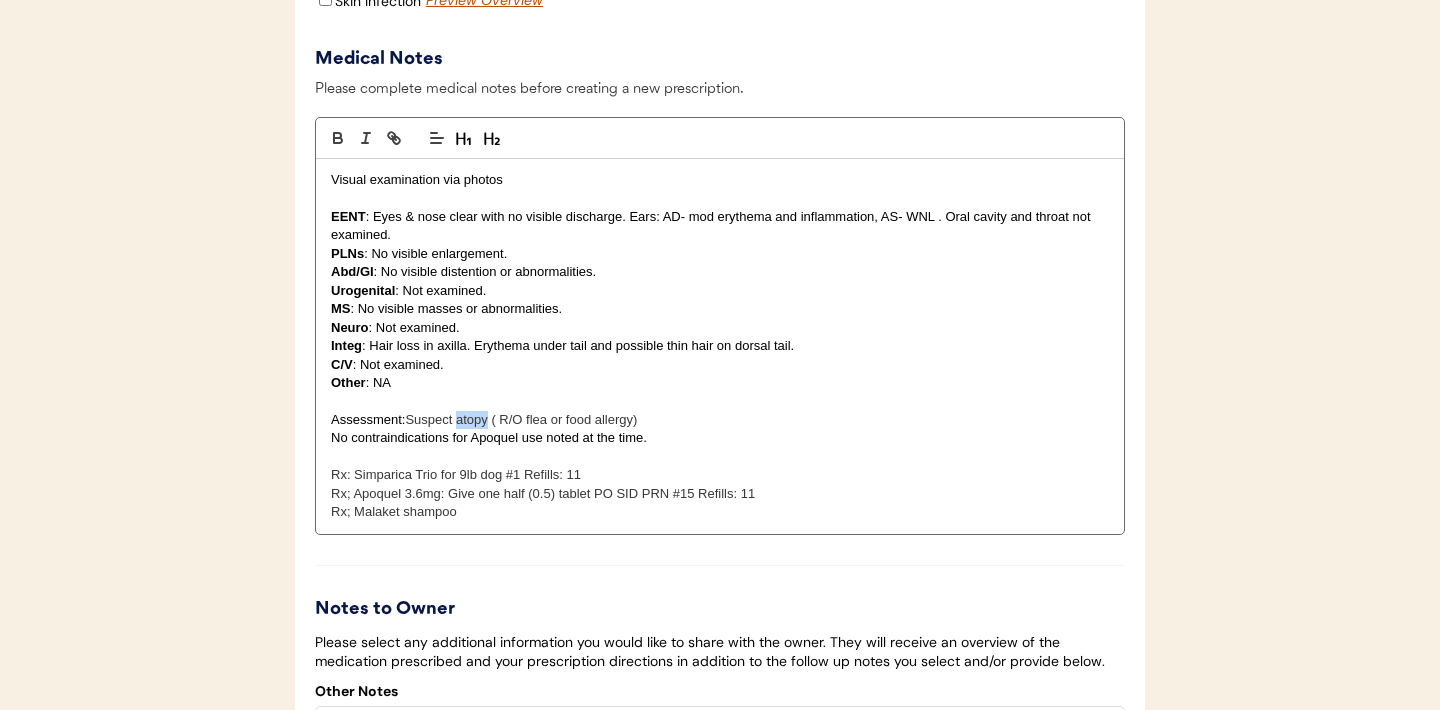 drag, startPoint x: 491, startPoint y: 443, endPoint x: 458, endPoint y: 448, distance: 33.37664 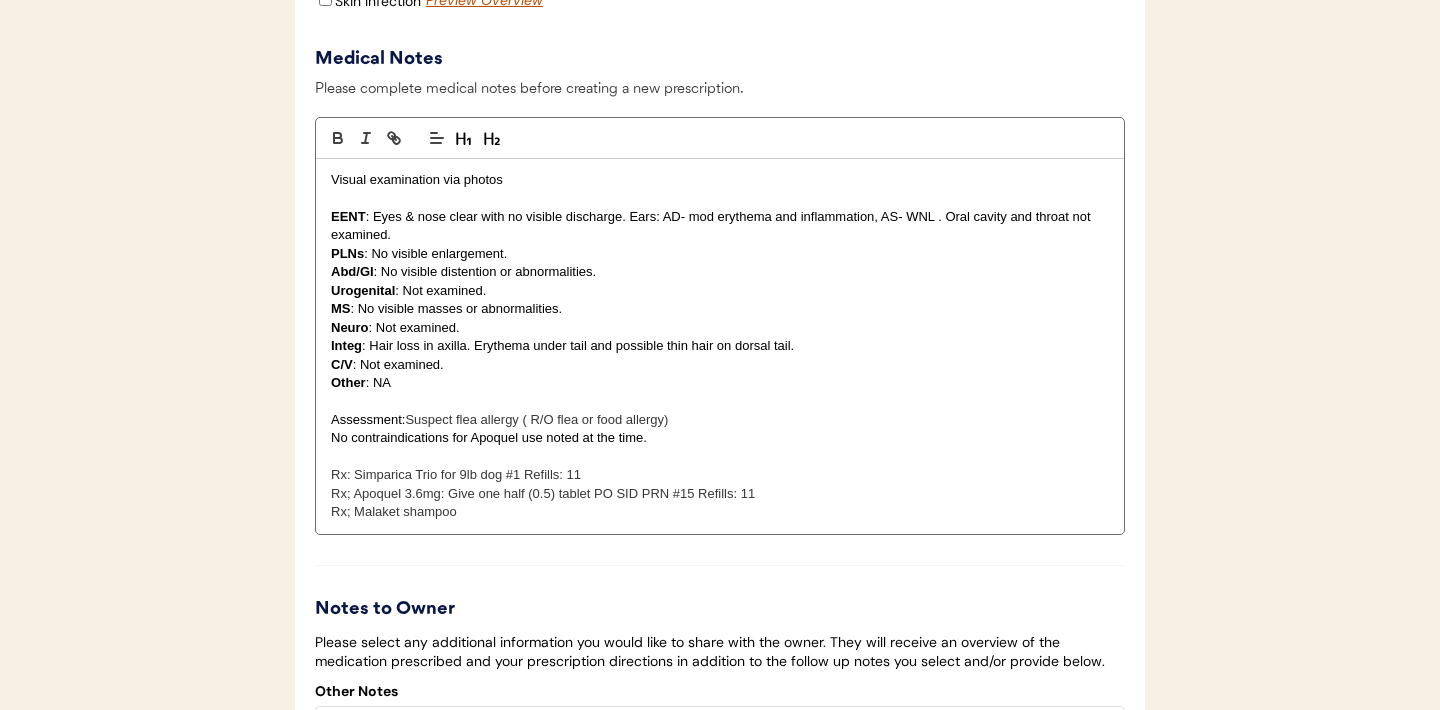 click on "Suspect flea allergy ( R/O flea or food allergy)" at bounding box center (536, 419) 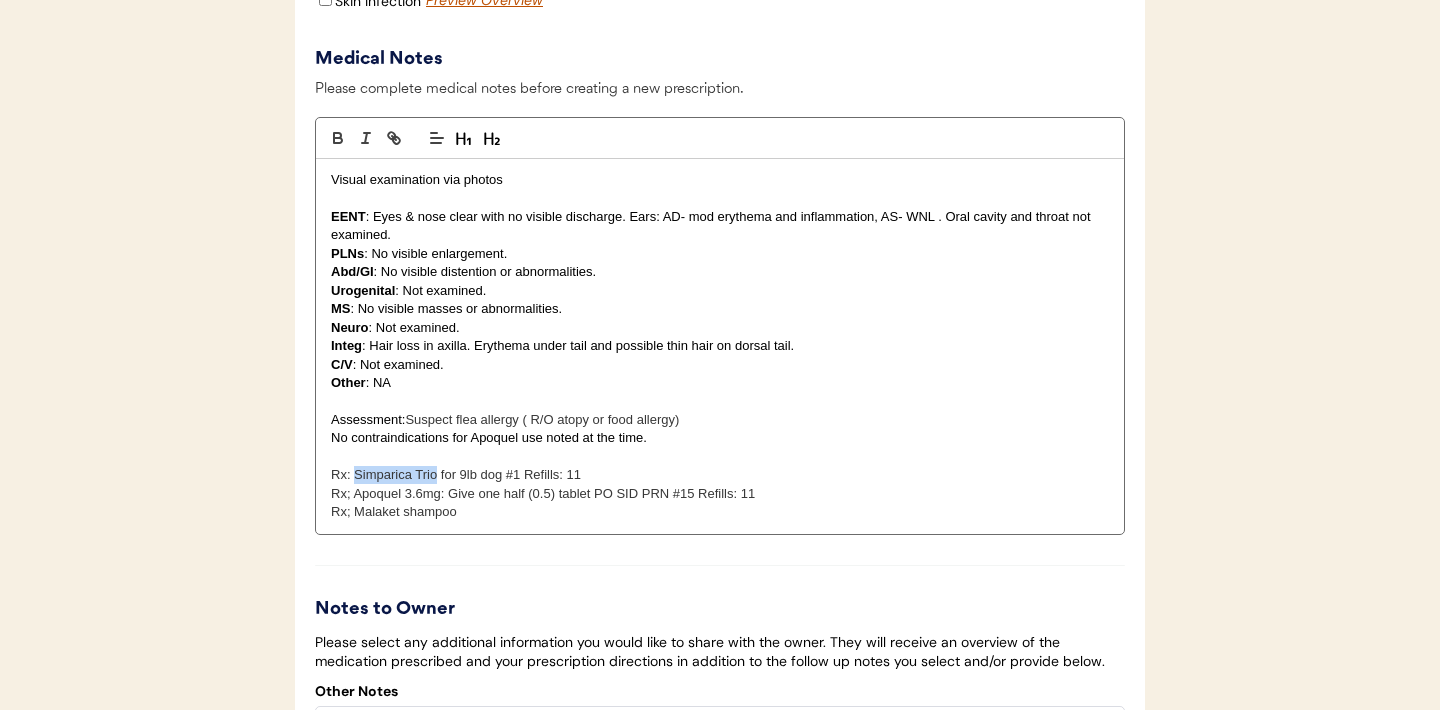 drag, startPoint x: 434, startPoint y: 500, endPoint x: 356, endPoint y: 506, distance: 78.23043 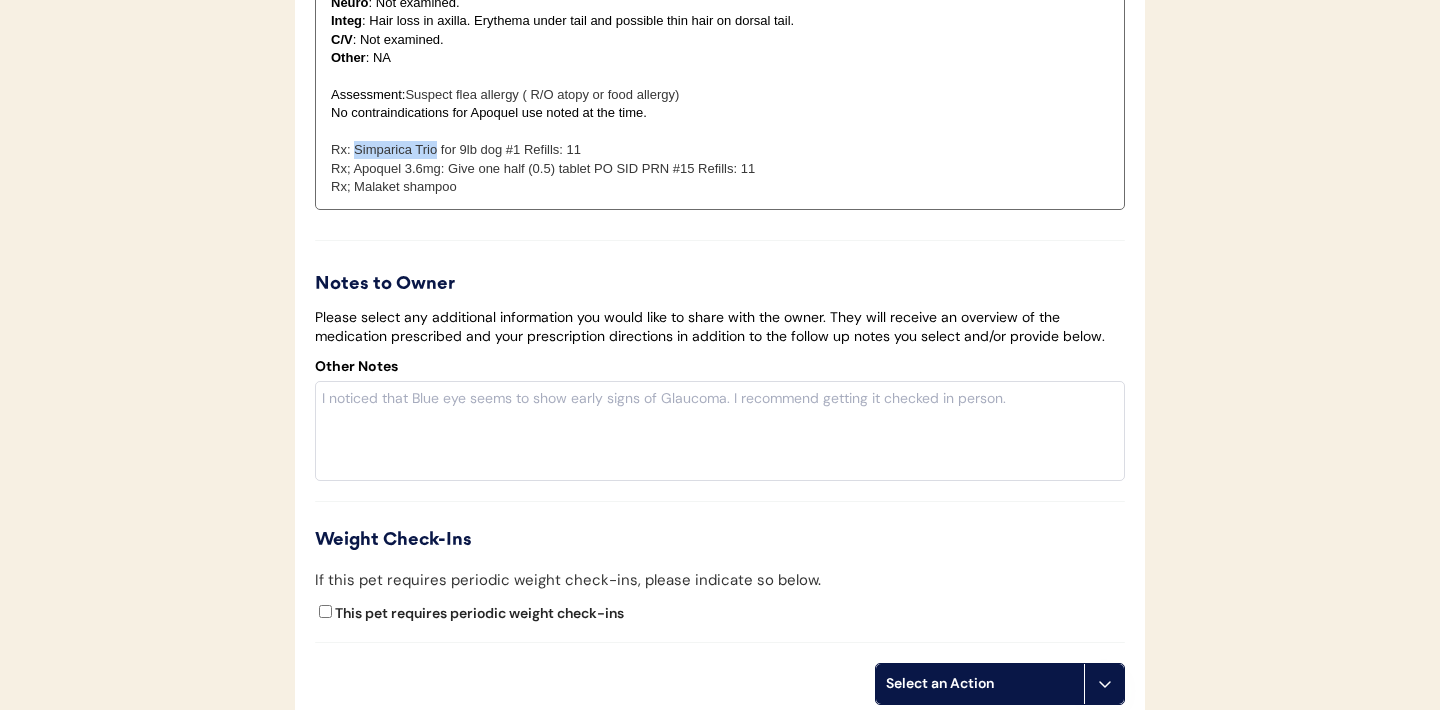 scroll, scrollTop: 4771, scrollLeft: 0, axis: vertical 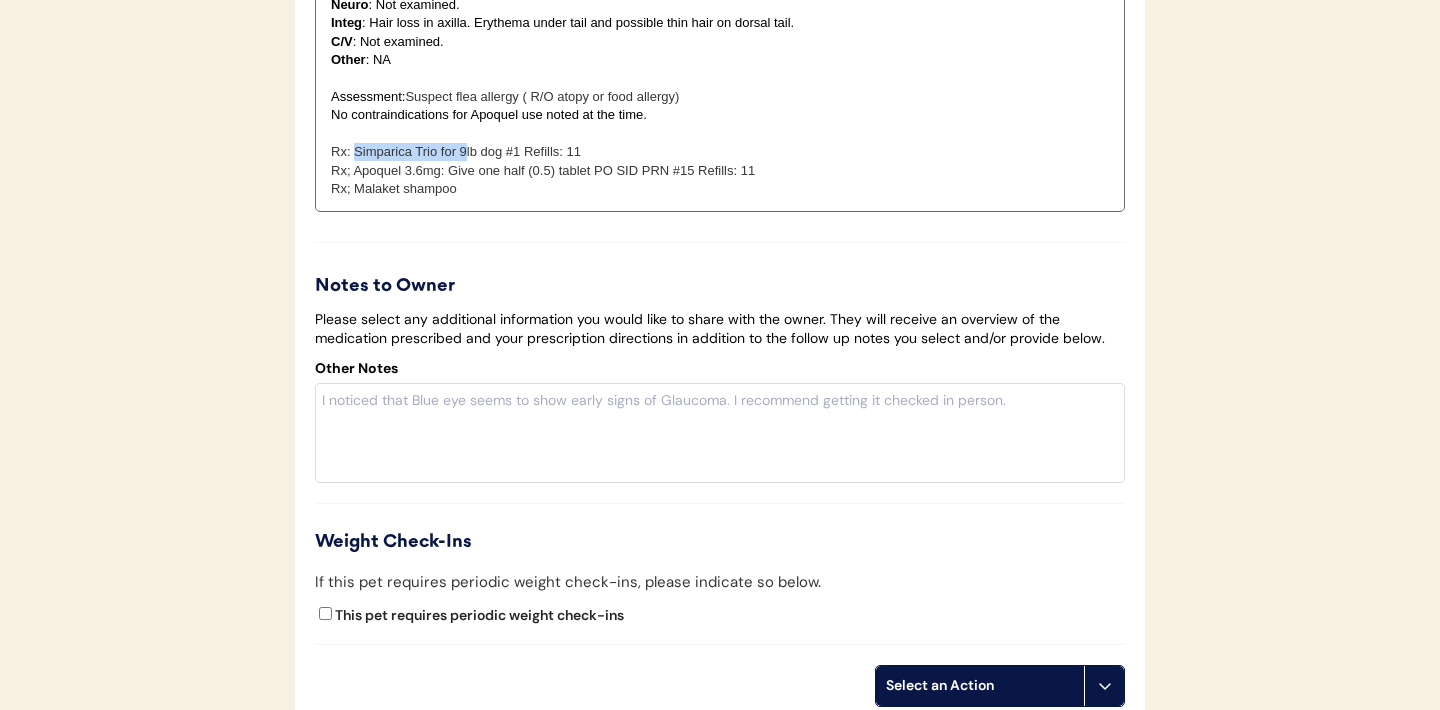 drag, startPoint x: 463, startPoint y: 179, endPoint x: 358, endPoint y: 178, distance: 105.00476 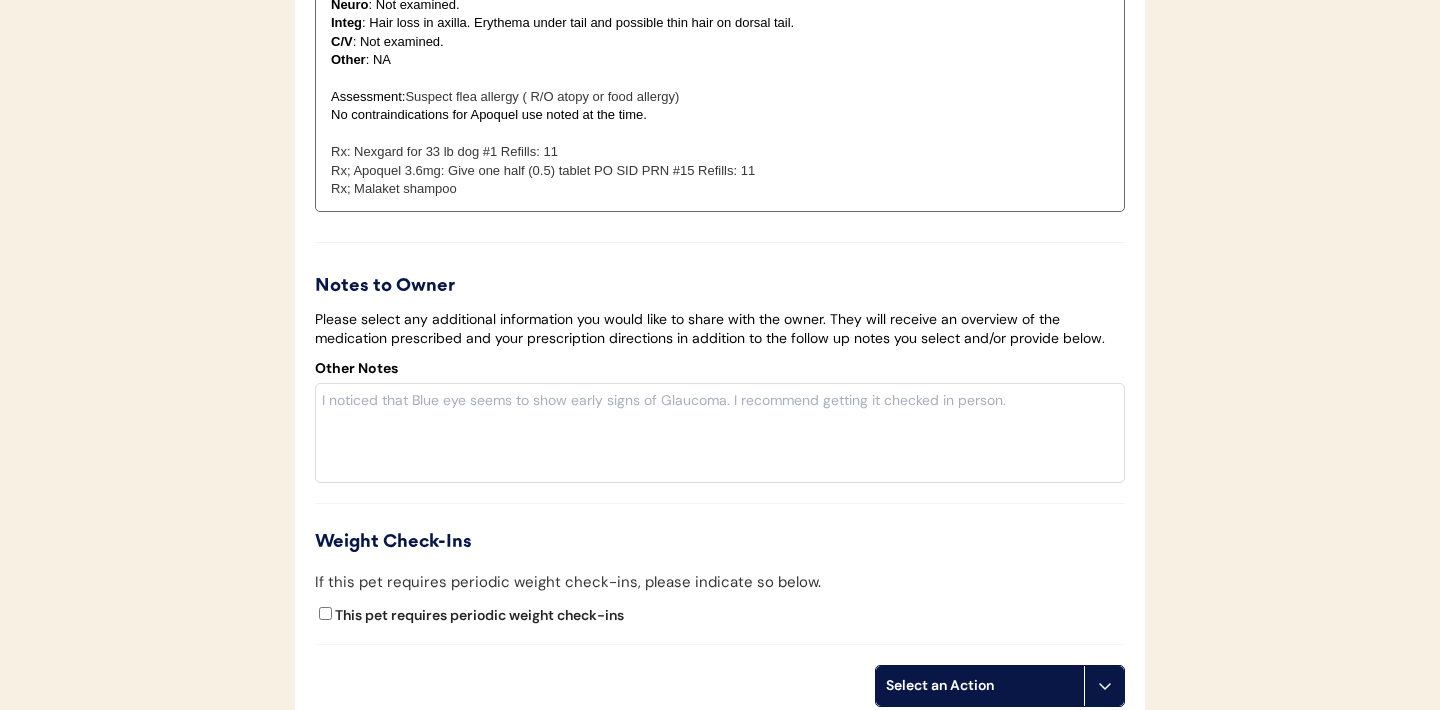 click on "Rx; Malaket shampoo" at bounding box center [720, 189] 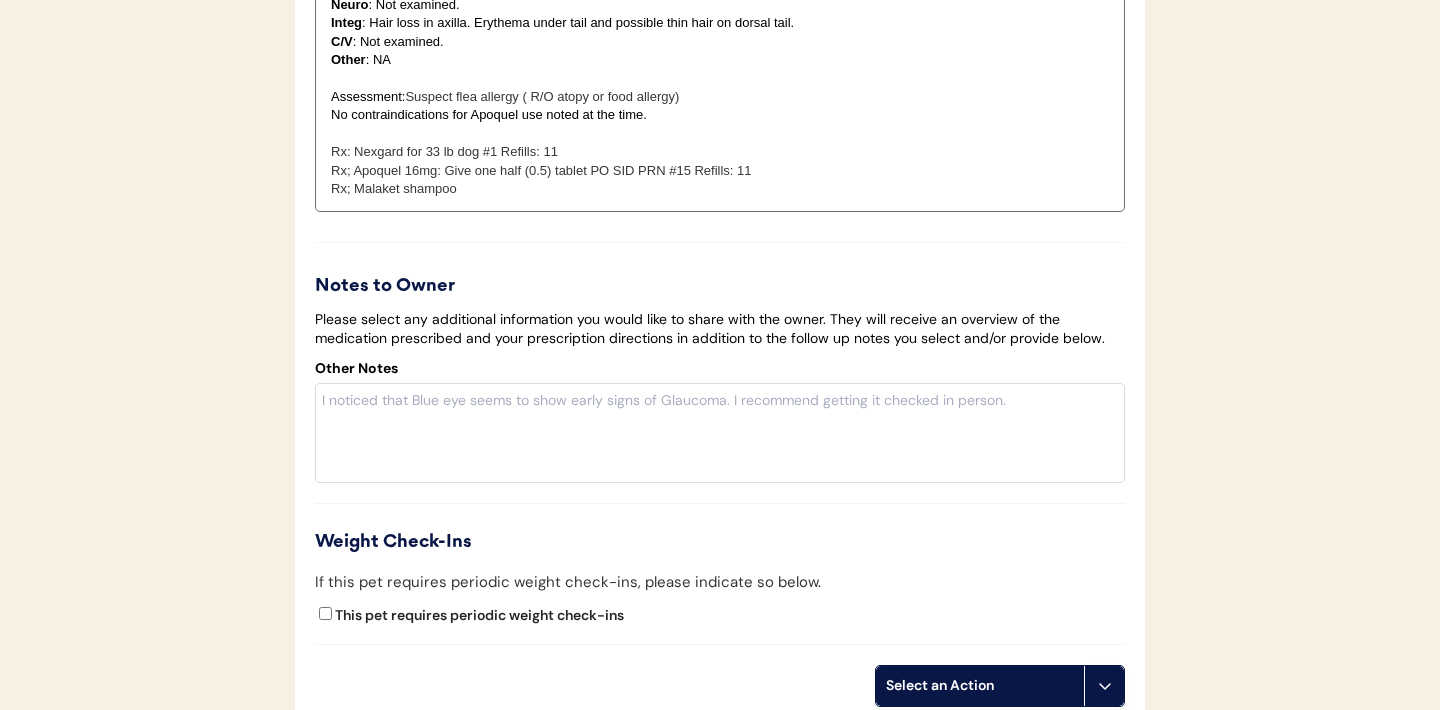 click on "Rx; Malaket shampoo" at bounding box center [720, 189] 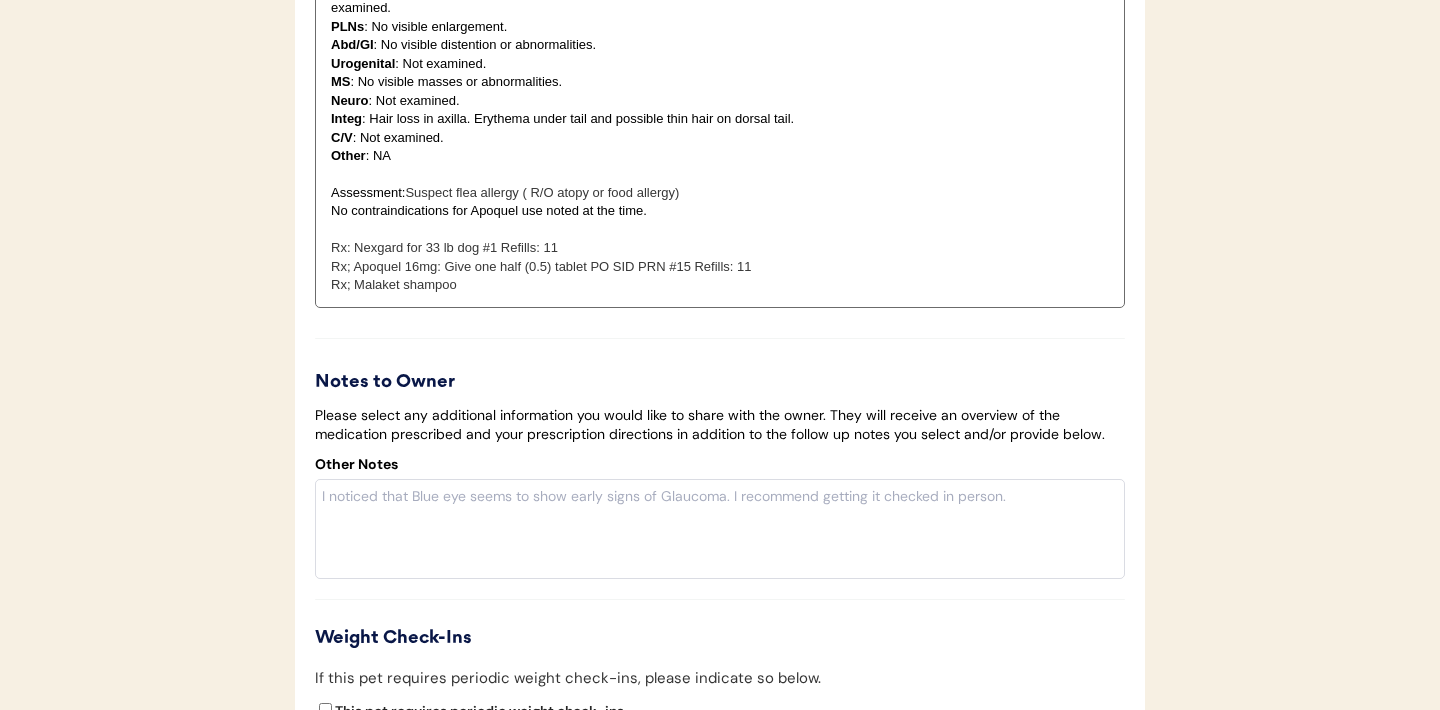 scroll, scrollTop: 4676, scrollLeft: 0, axis: vertical 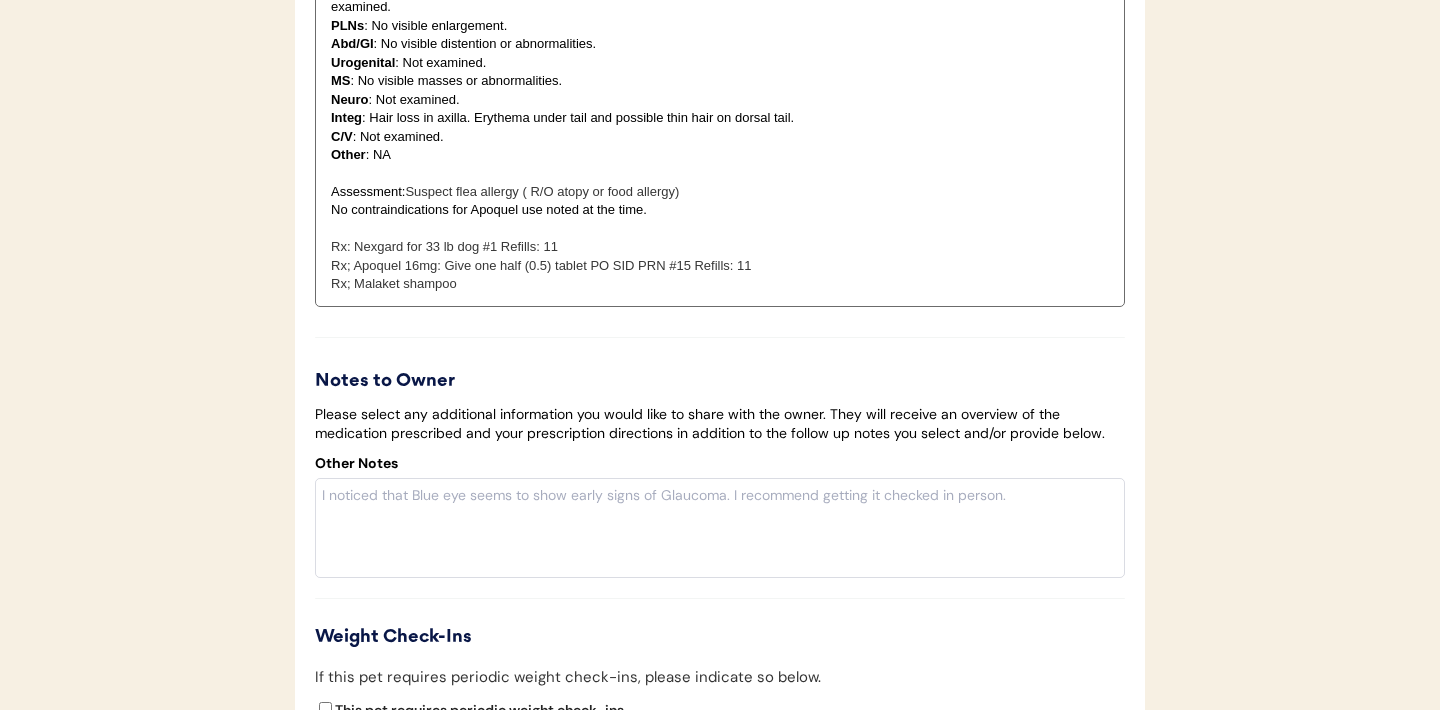 click on "Integ : Hair loss in axilla. Erythema under tail and possible thin hair on dorsal tail." at bounding box center (720, 118) 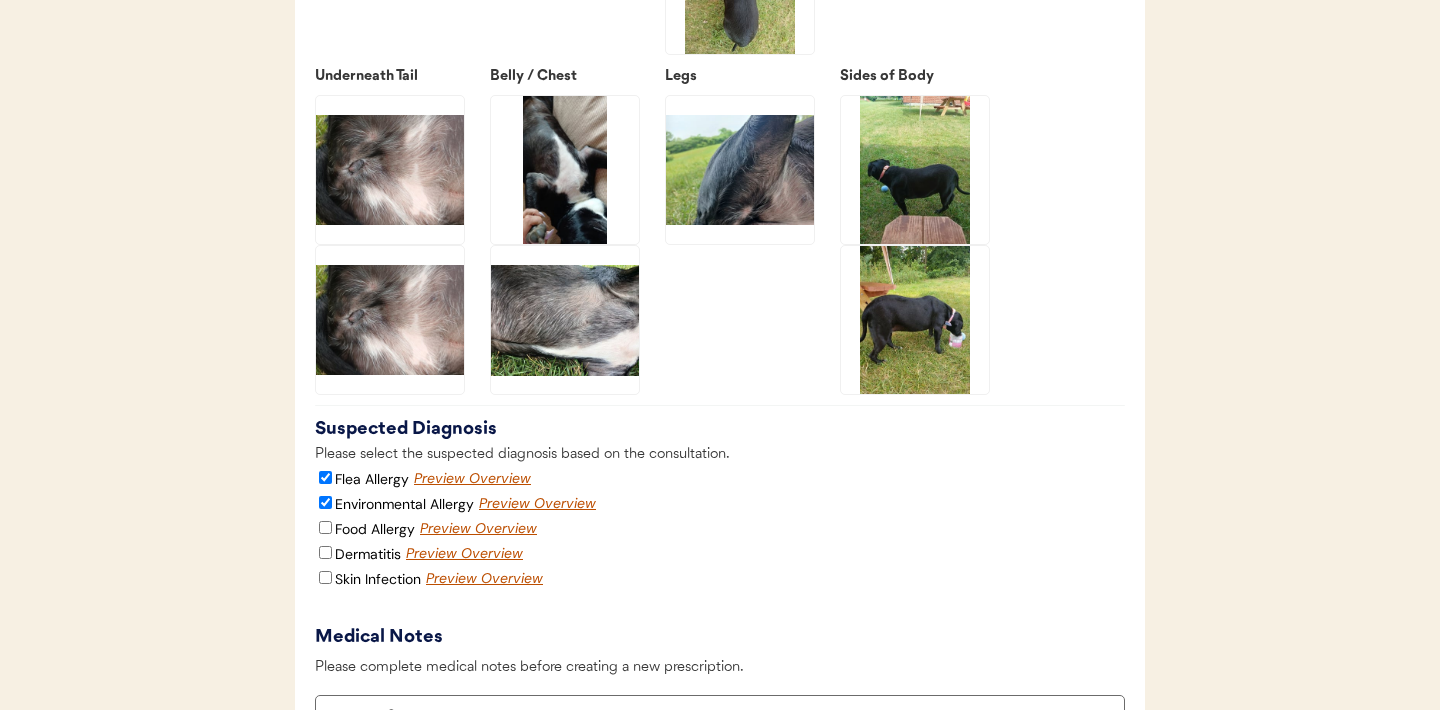scroll, scrollTop: 3866, scrollLeft: 0, axis: vertical 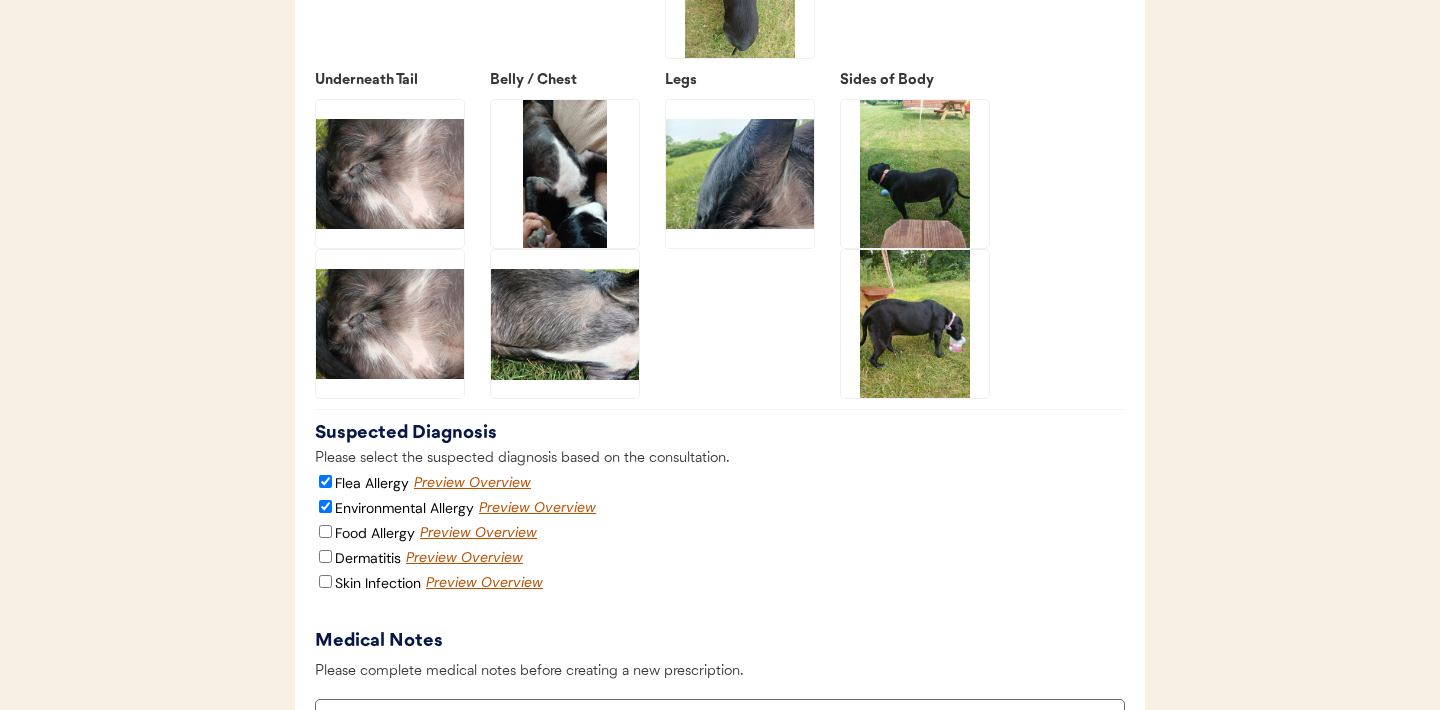 click 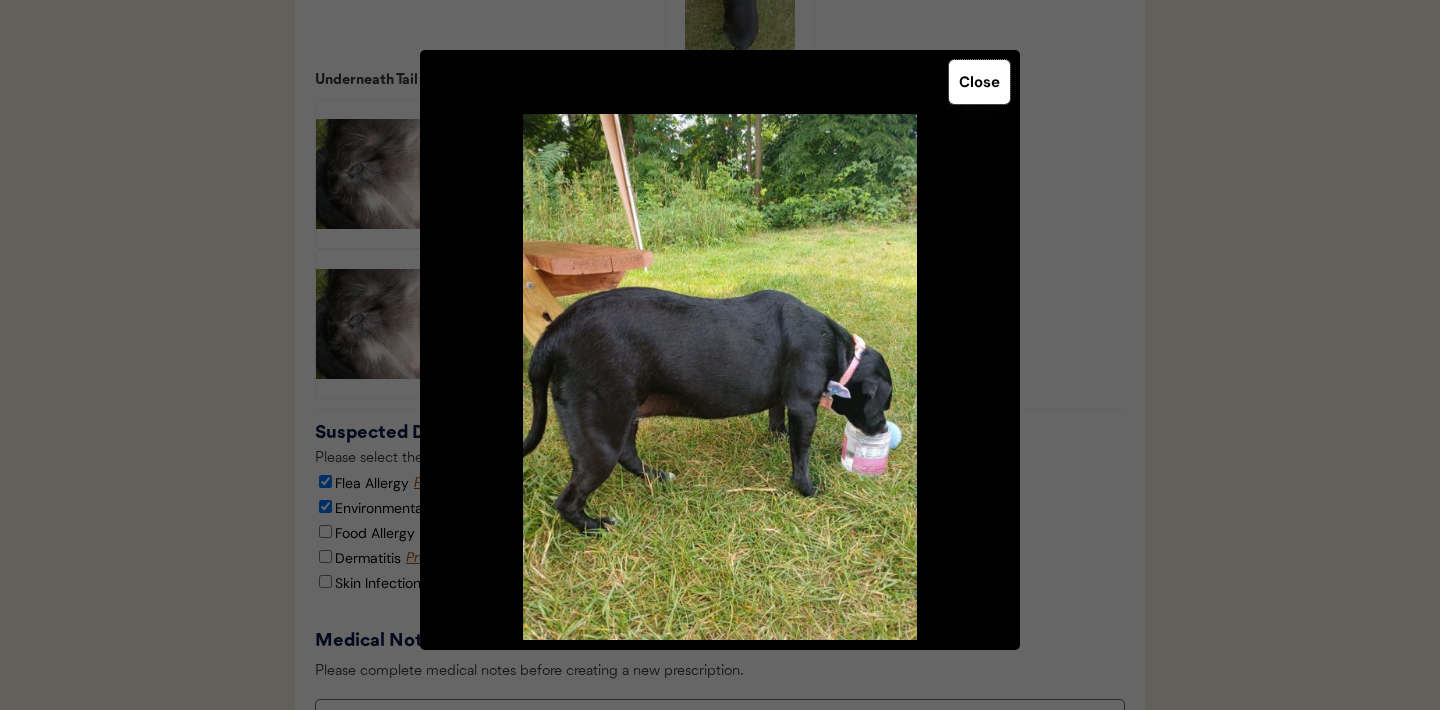 click on "Close" at bounding box center [979, 82] 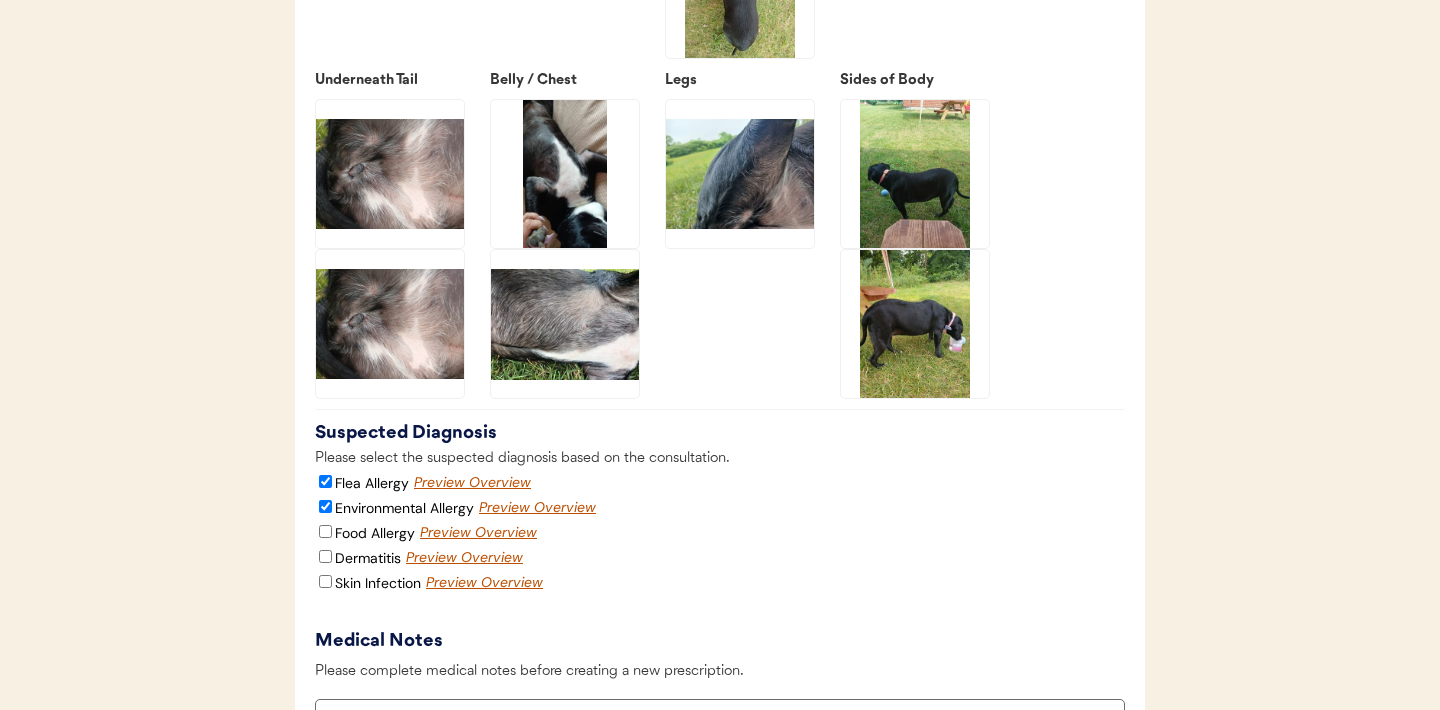click 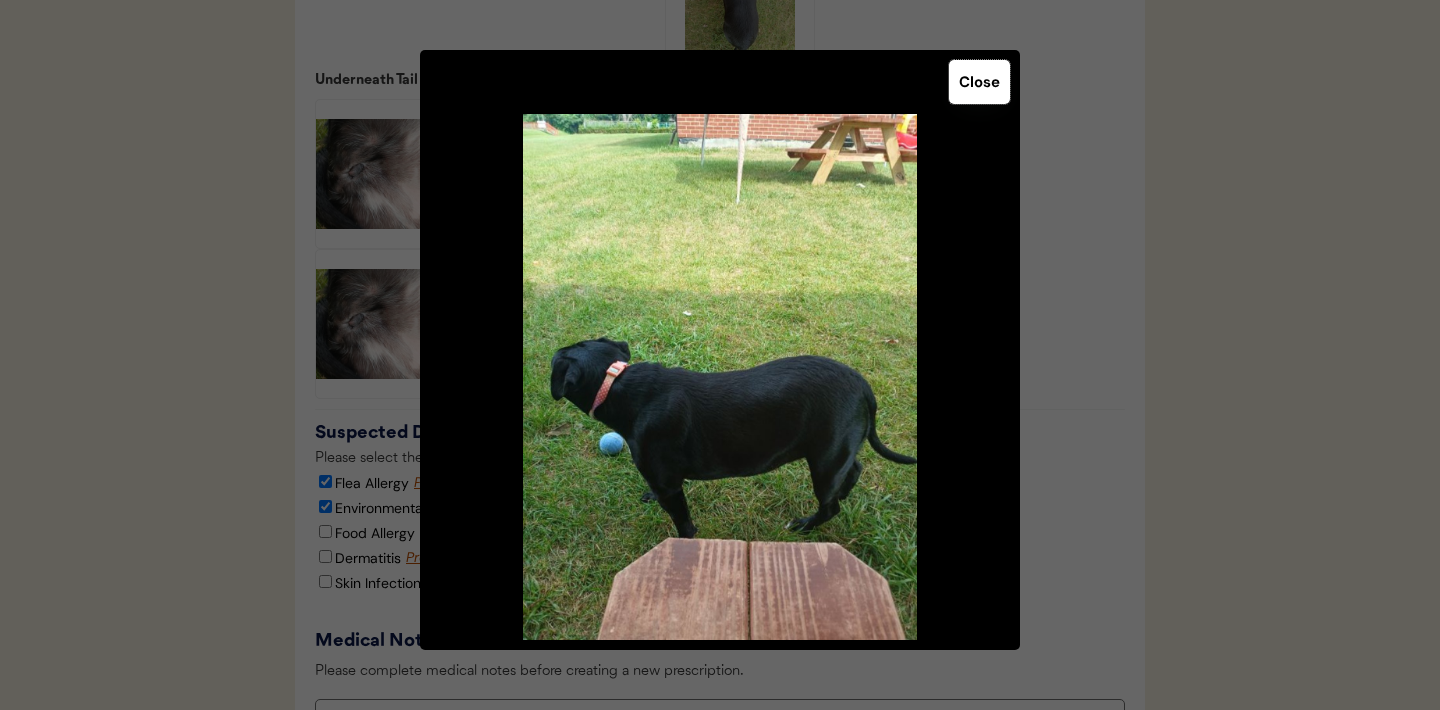 click on "Close" at bounding box center [979, 82] 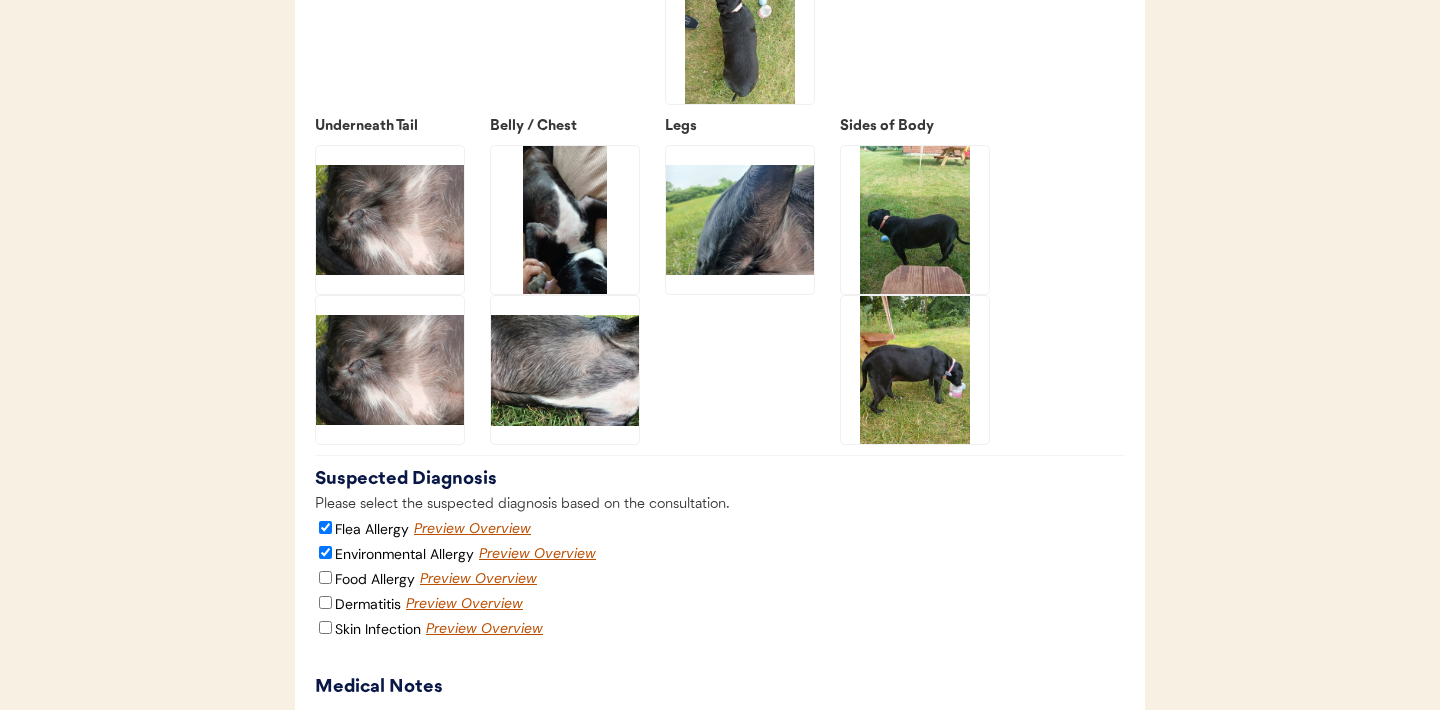 scroll, scrollTop: 3812, scrollLeft: 0, axis: vertical 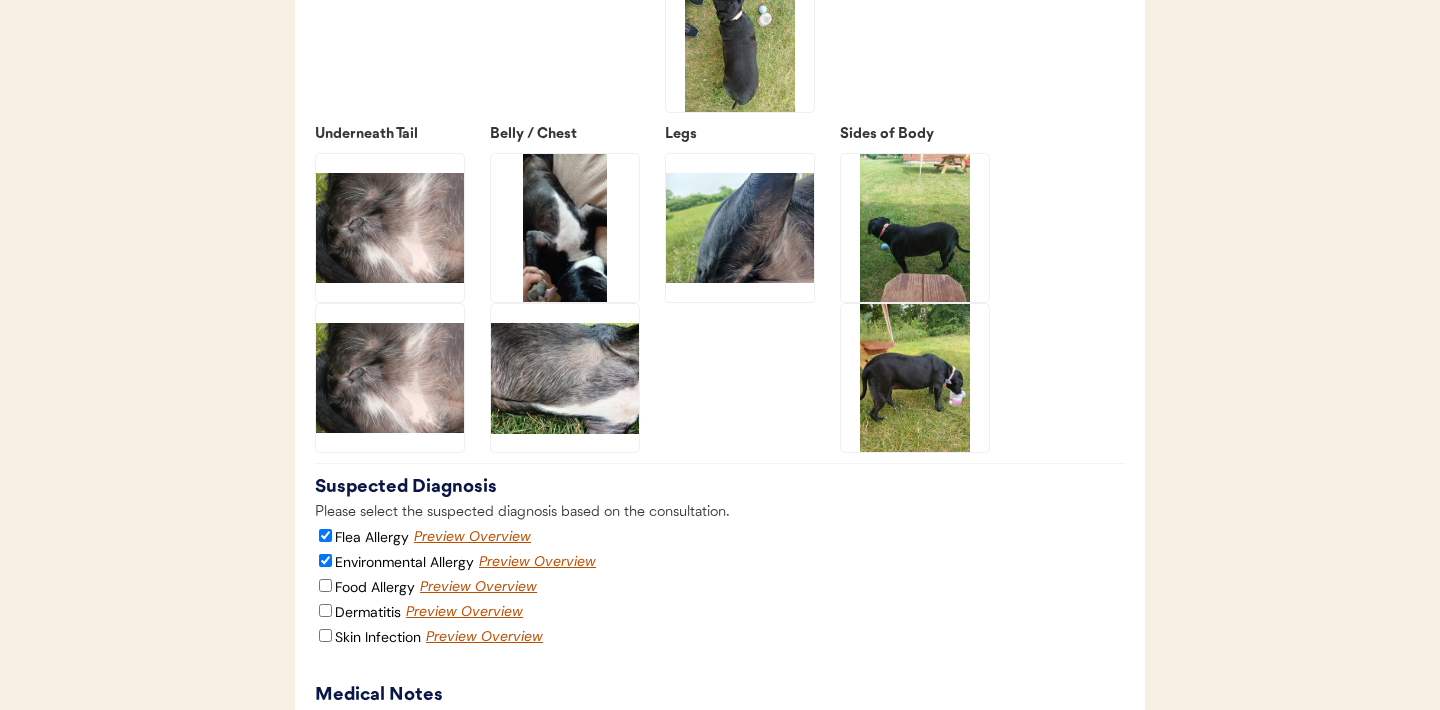 click 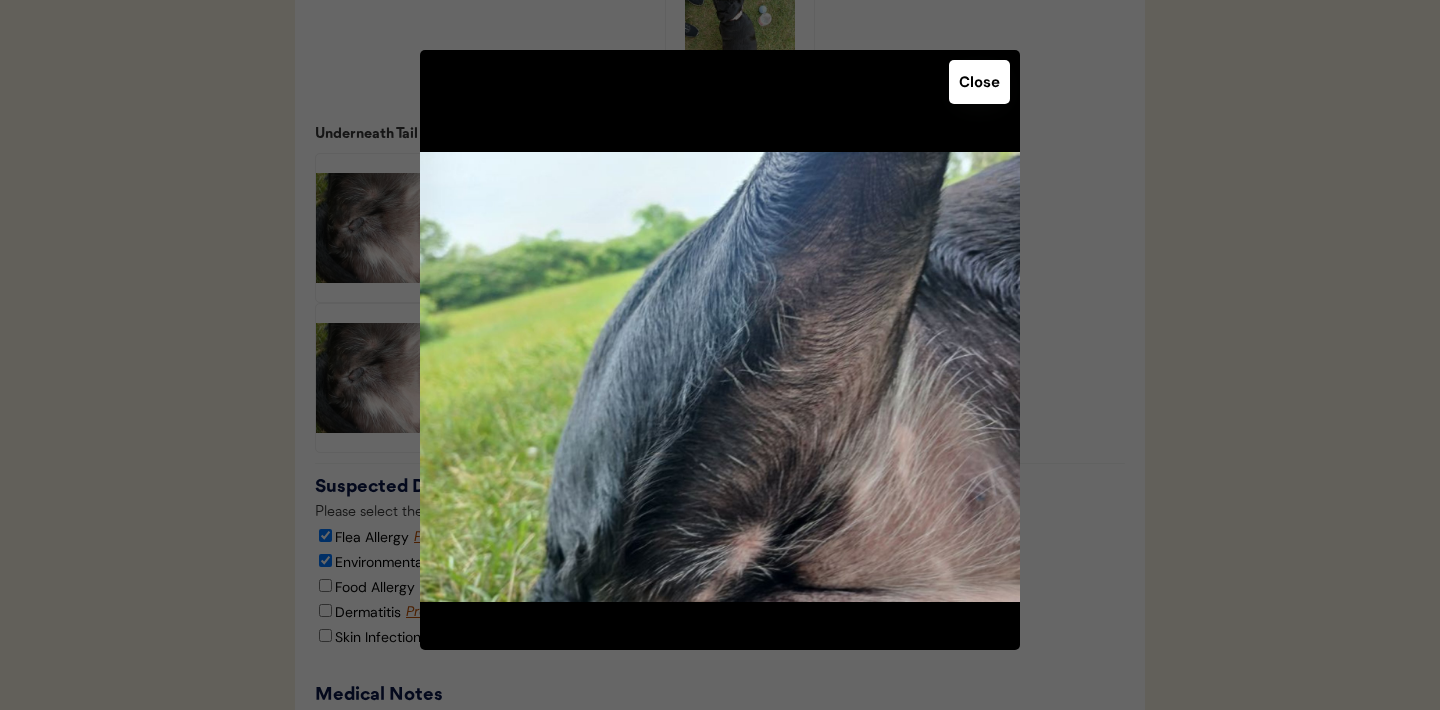 click on "Close" at bounding box center (979, 82) 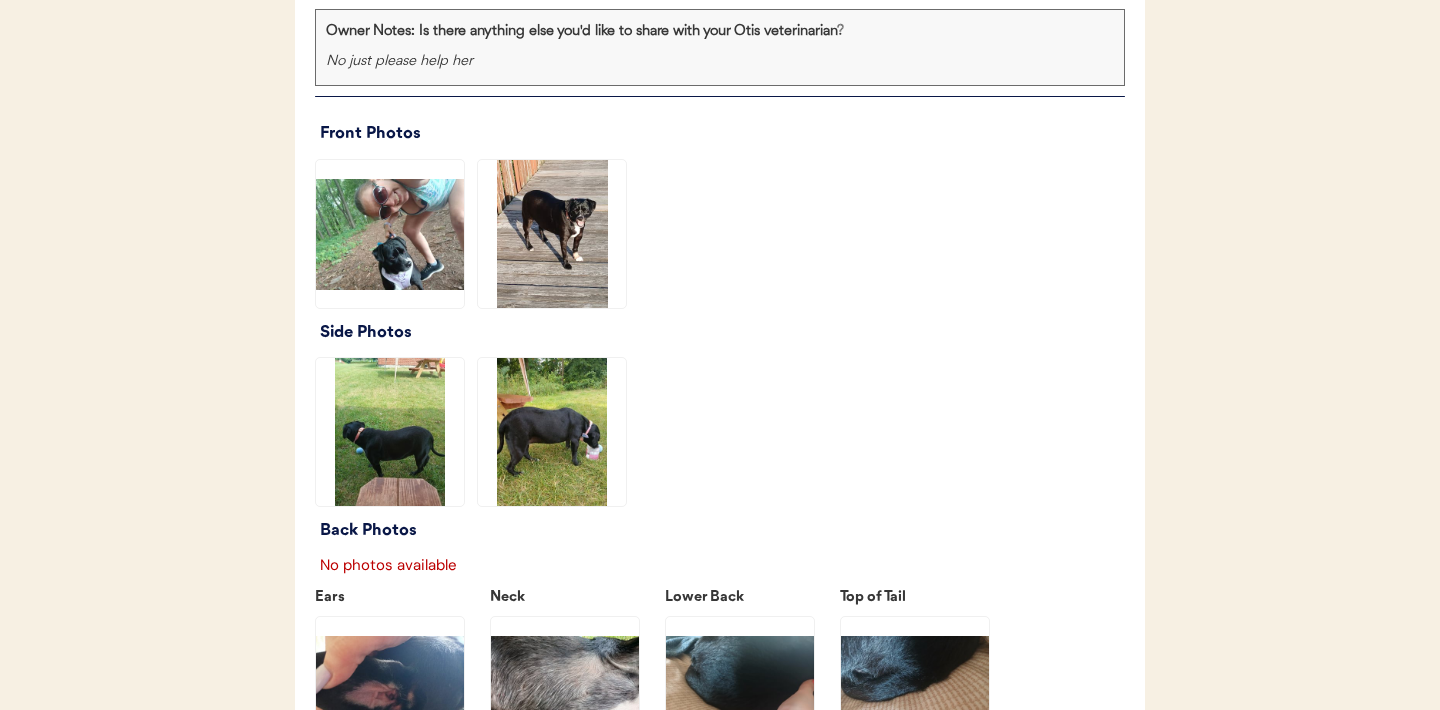 scroll, scrollTop: 2256, scrollLeft: 0, axis: vertical 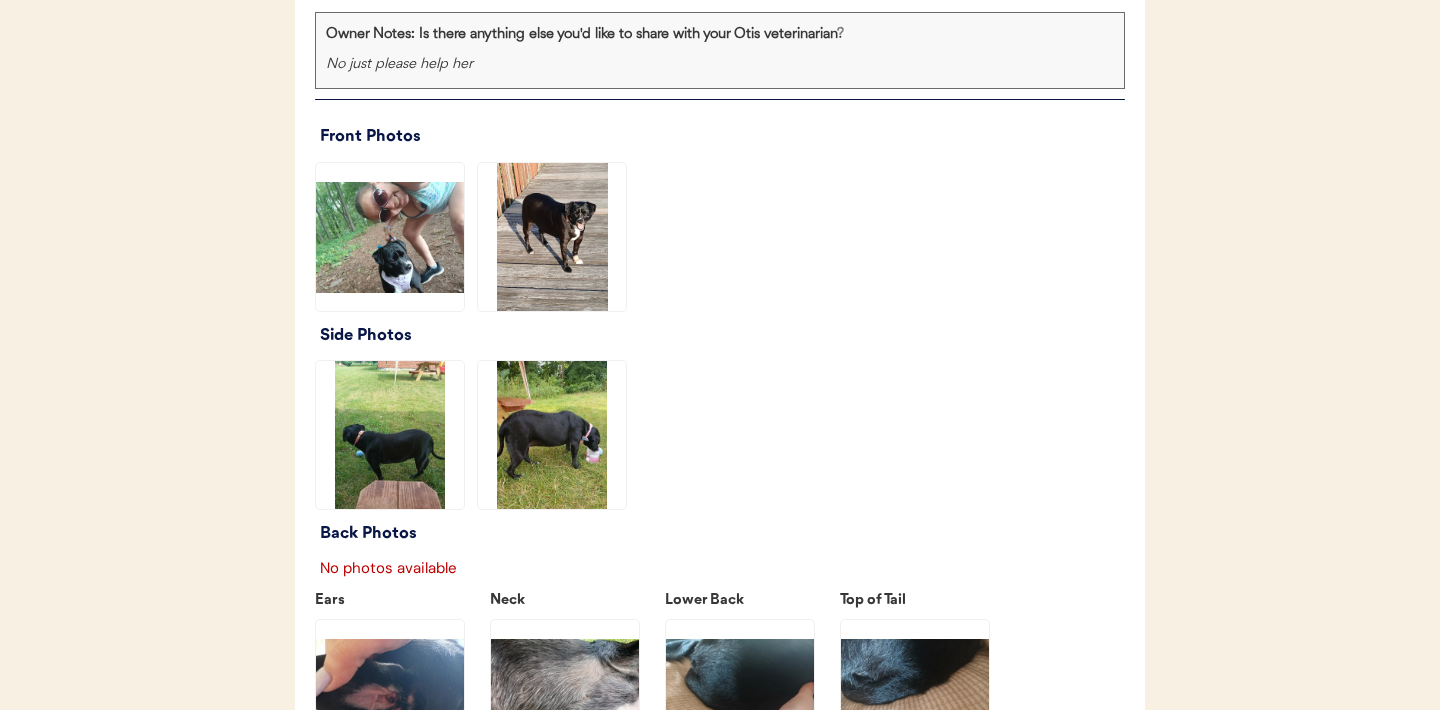 click 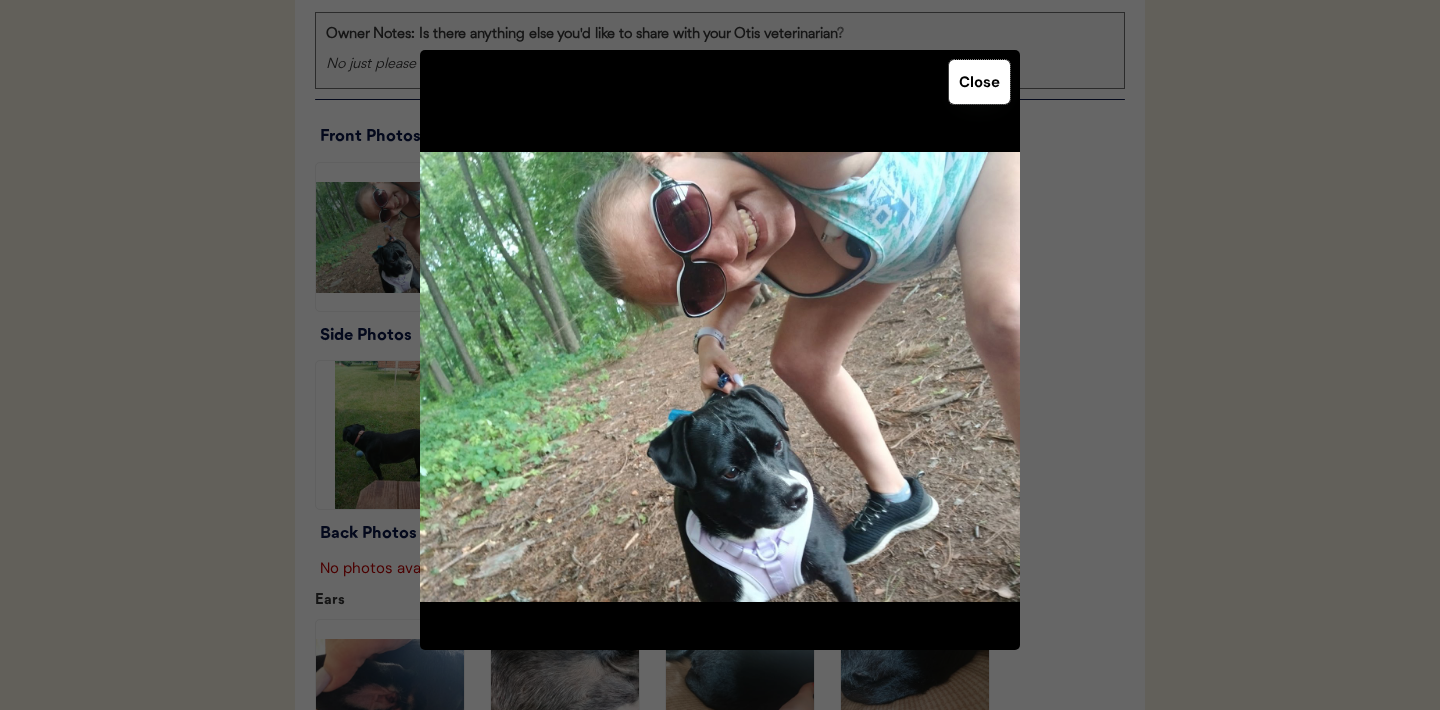 click on "Close" at bounding box center (979, 82) 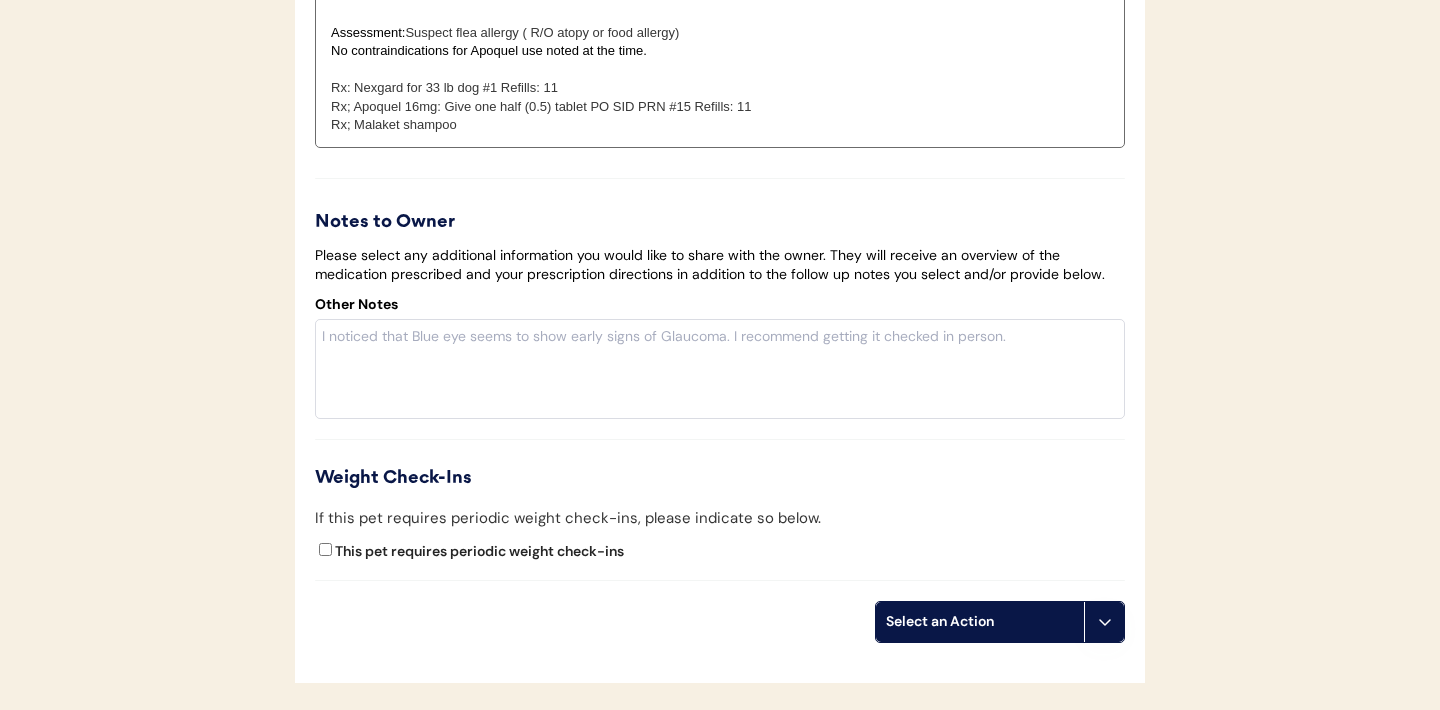 scroll, scrollTop: 5032, scrollLeft: 0, axis: vertical 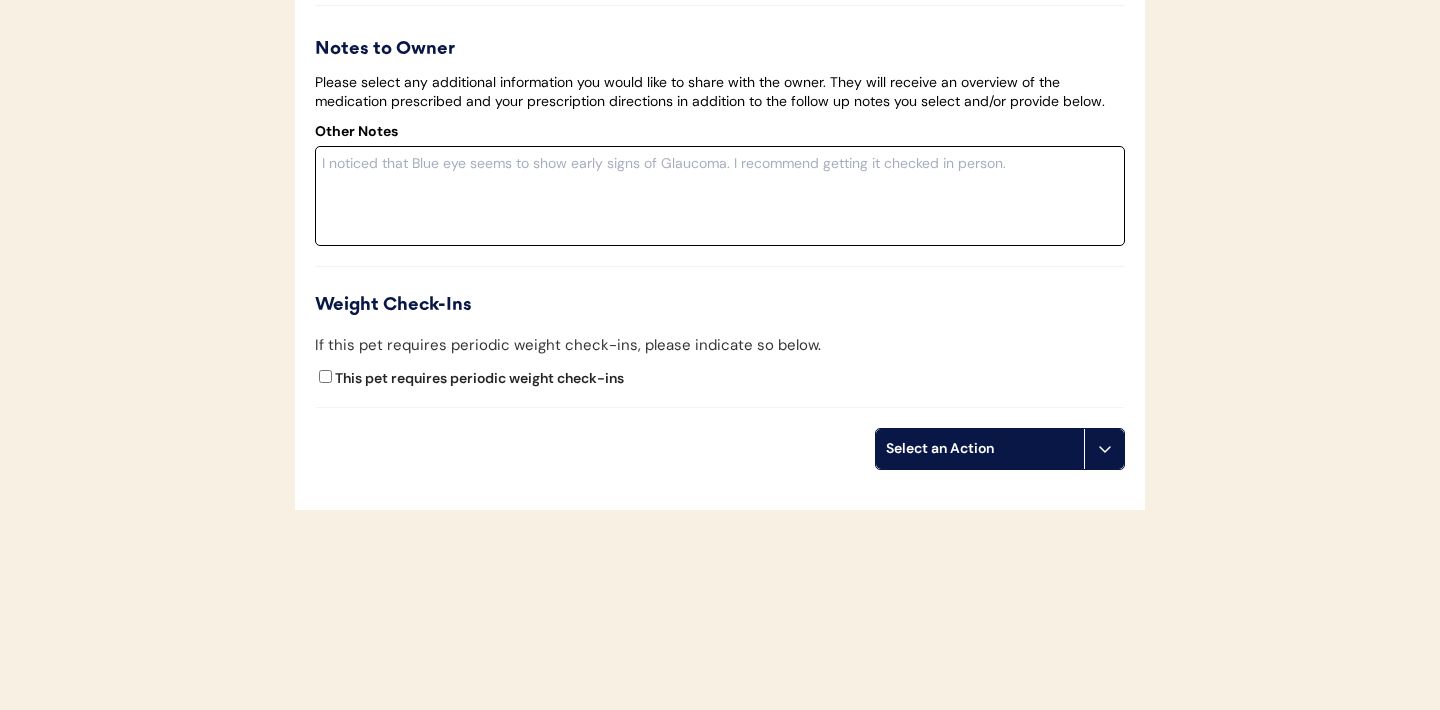 click at bounding box center (720, 196) 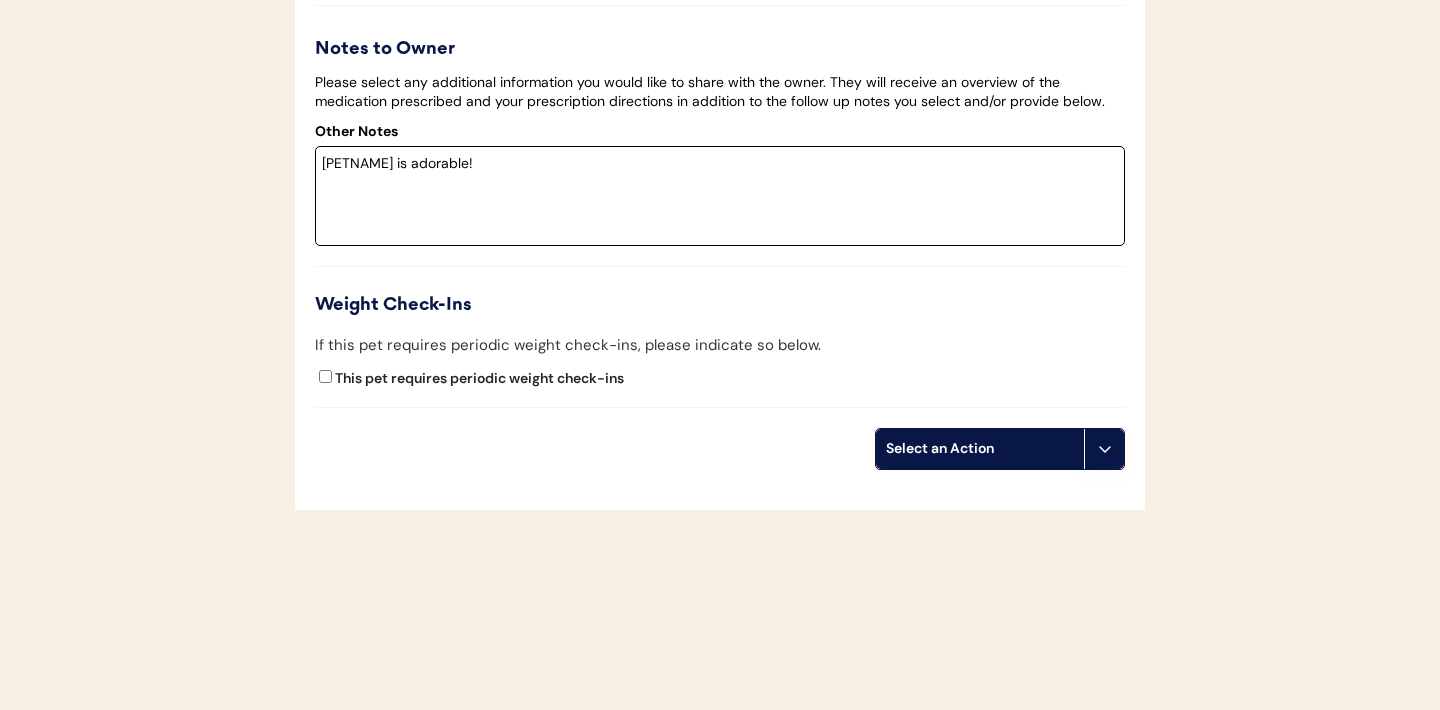 paste on "Her ears look a little red as well and she could be developing ear infections. You can try picking up Zymox Otic with hydrocortisone over the counter to help treat mild ear infections, but if she doesn't show improvement you will want to have her seen by an in-person vet to get prescription ear medication.
Here is the link to Zymox: https://amzn.to/3HyH364
This is an enzymatic ear lotion that helps eat away at wax and biofilm, allowing your pup's immune system to more easily fight ear infections. It only helps with mild infections, so if it's not working for you or there is a lot of discharge, schedule a time to have your pup checked by a veterinarian." 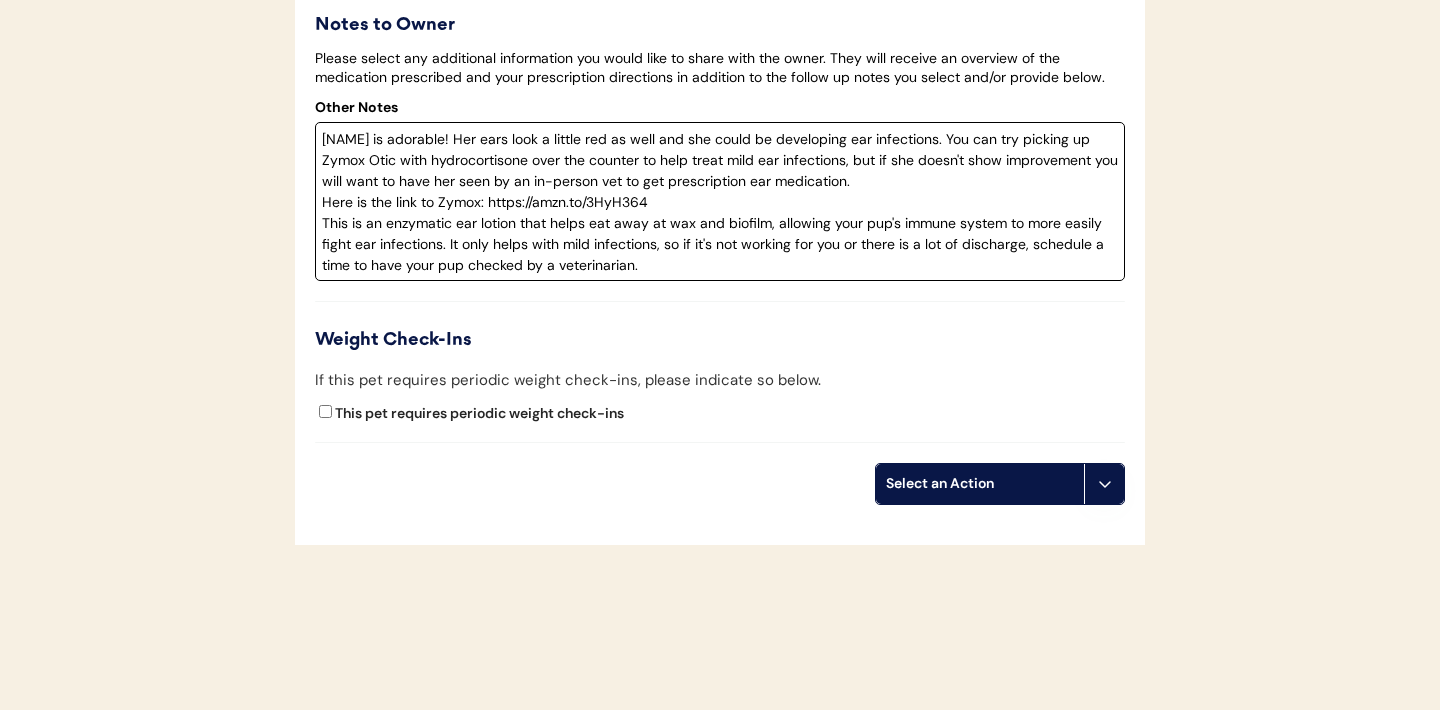 click on "Raven is adorable! Her ears look a little red as well and she could be developing ear infections. You can try picking up Zymox Otic with hydrocortisone over the counter to help treat mild ear infections, but if she doesn't show improvement you will want to have her seen by an in-person vet to get prescription ear medication.
Here is the link to Zymox: https://amzn.to/3HyH364
This is an enzymatic ear lotion that helps eat away at wax and biofilm, allowing your pup's immune system to more easily fight ear infections. It only helps with mild infections, so if it's not working for you or there is a lot of discharge, schedule a time to have your pup checked by a veterinarian." at bounding box center (720, 201) 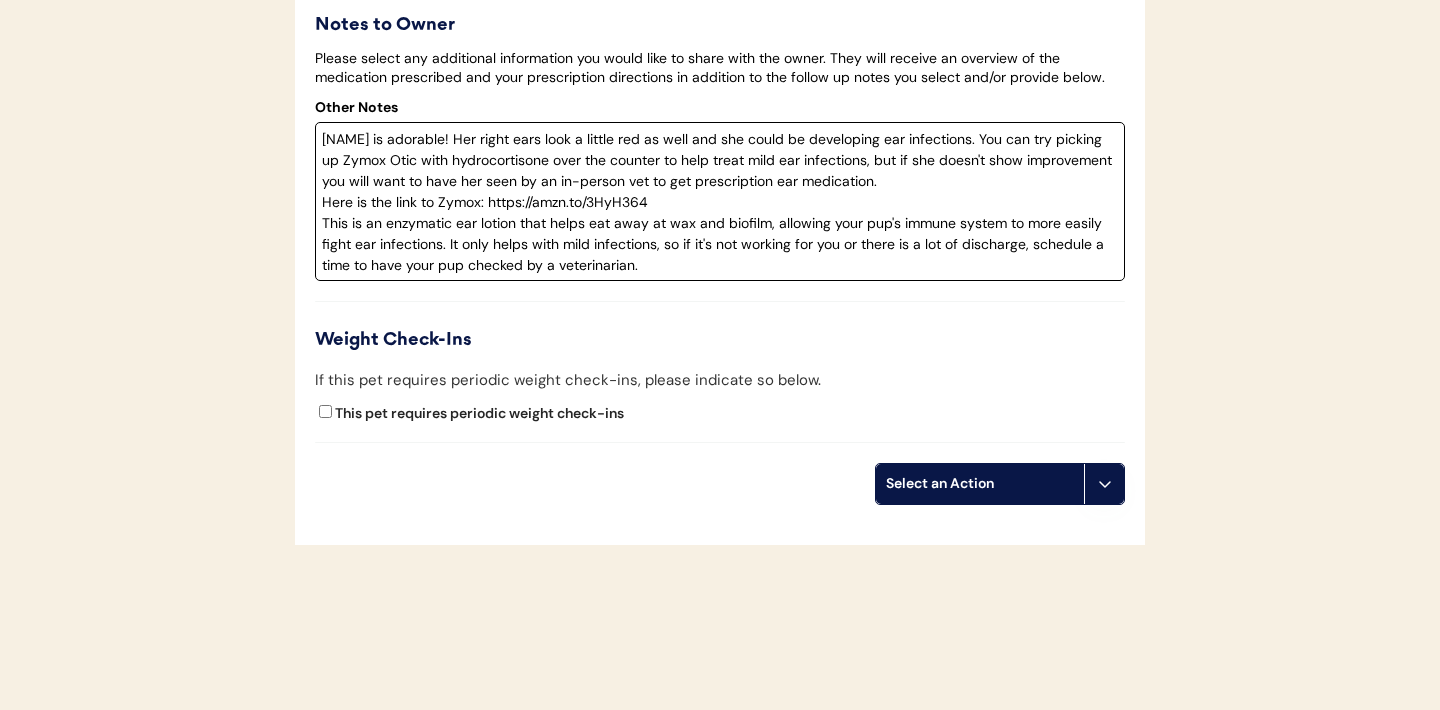 click on "Raven is adorable! Her right ears look a little red as well and she could be developing ear infections. You can try picking up Zymox Otic with hydrocortisone over the counter to help treat mild ear infections, but if she doesn't show improvement you will want to have her seen by an in-person vet to get prescription ear medication.
Here is the link to Zymox: https://amzn.to/3HyH364
This is an enzymatic ear lotion that helps eat away at wax and biofilm, allowing your pup's immune system to more easily fight ear infections. It only helps with mild infections, so if it's not working for you or there is a lot of discharge, schedule a time to have your pup checked by a veterinarian." at bounding box center (720, 201) 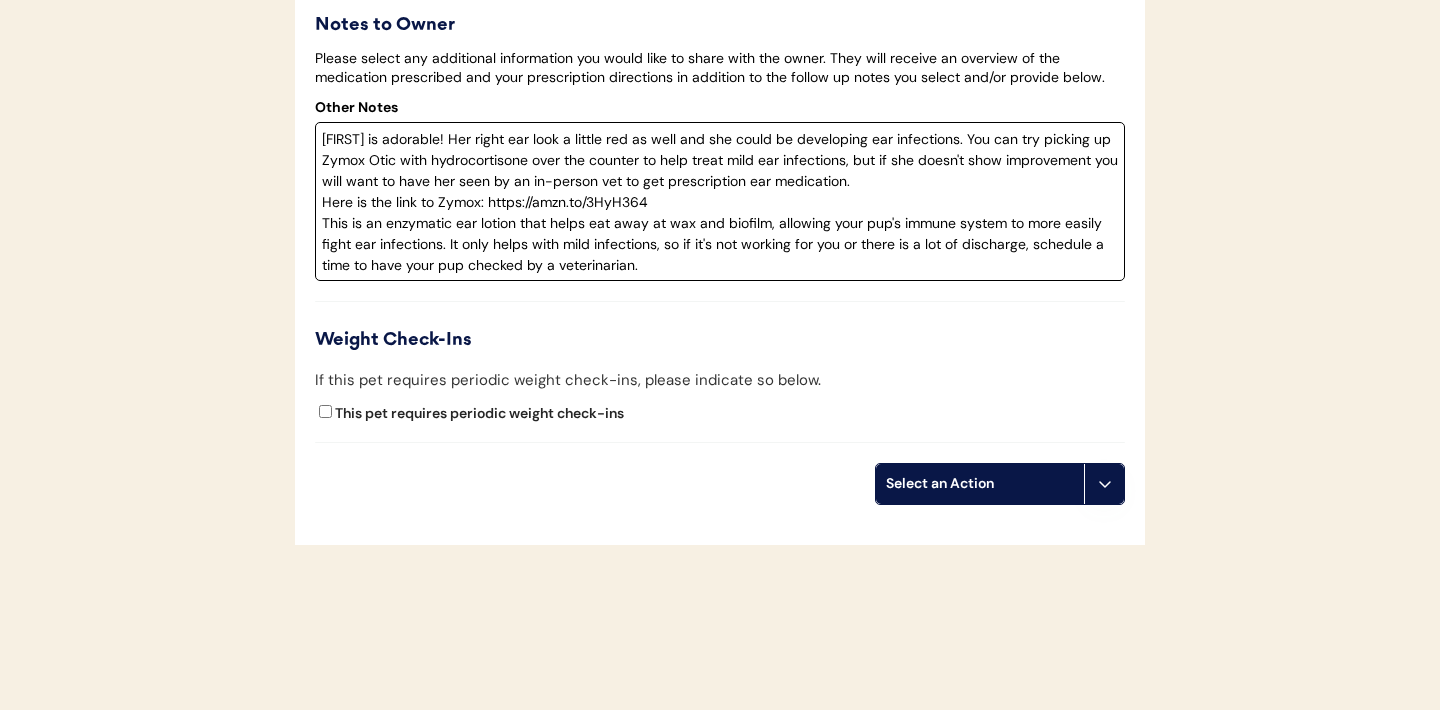 click on "Raven is adorable! Her right ear look a little red as well and she could be developing ear infections. You can try picking up Zymox Otic with hydrocortisone over the counter to help treat mild ear infections, but if she doesn't show improvement you will want to have her seen by an in-person vet to get prescription ear medication.
Here is the link to Zymox: https://amzn.to/3HyH364
This is an enzymatic ear lotion that helps eat away at wax and biofilm, allowing your pup's immune system to more easily fight ear infections. It only helps with mild infections, so if it's not working for you or there is a lot of discharge, schedule a time to have your pup checked by a veterinarian." at bounding box center [720, 201] 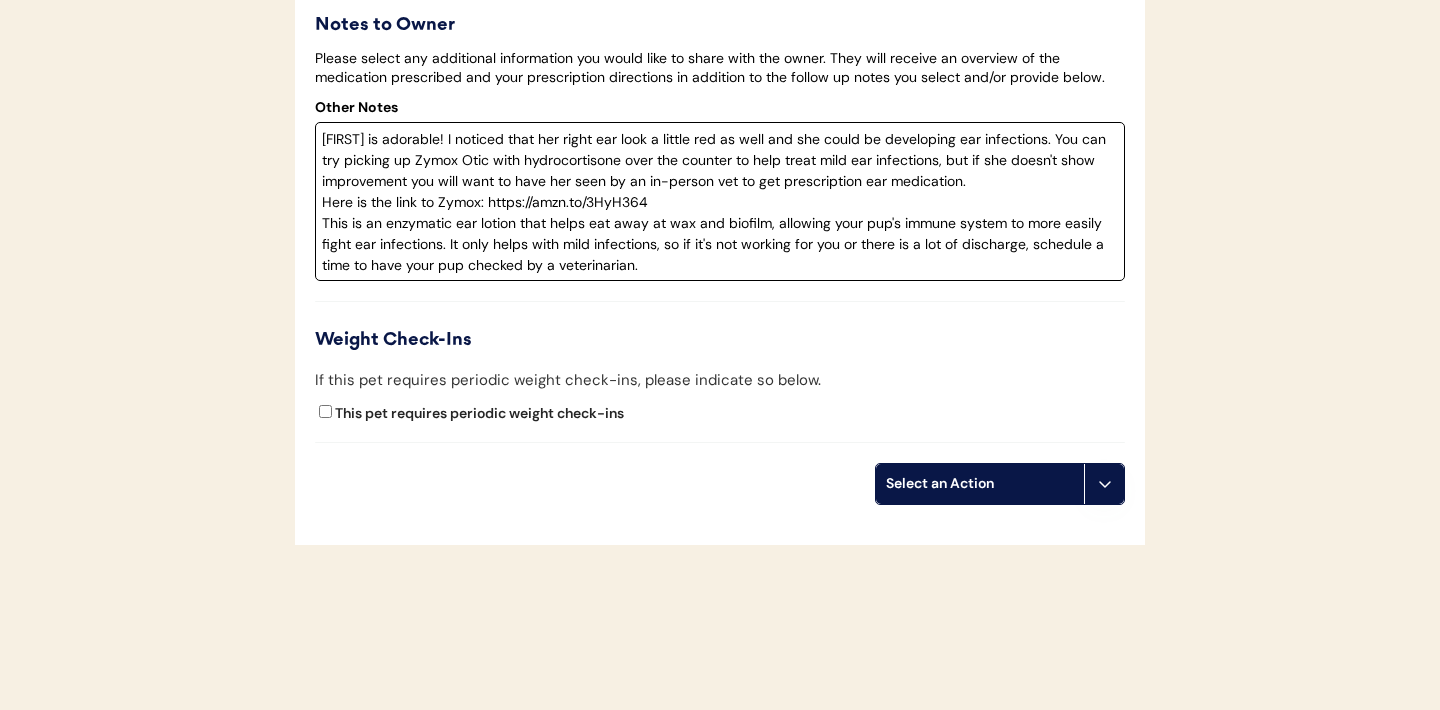 click on "Raven is adorable! I noticed that her right ear look a little red as well and she could be developing ear infections. You can try picking up Zymox Otic with hydrocortisone over the counter to help treat mild ear infections, but if she doesn't show improvement you will want to have her seen by an in-person vet to get prescription ear medication.
Here is the link to Zymox: https://amzn.to/3HyH364
This is an enzymatic ear lotion that helps eat away at wax and biofilm, allowing your pup's immune system to more easily fight ear infections. It only helps with mild infections, so if it's not working for you or there is a lot of discharge, schedule a time to have your pup checked by a veterinarian." at bounding box center (720, 201) 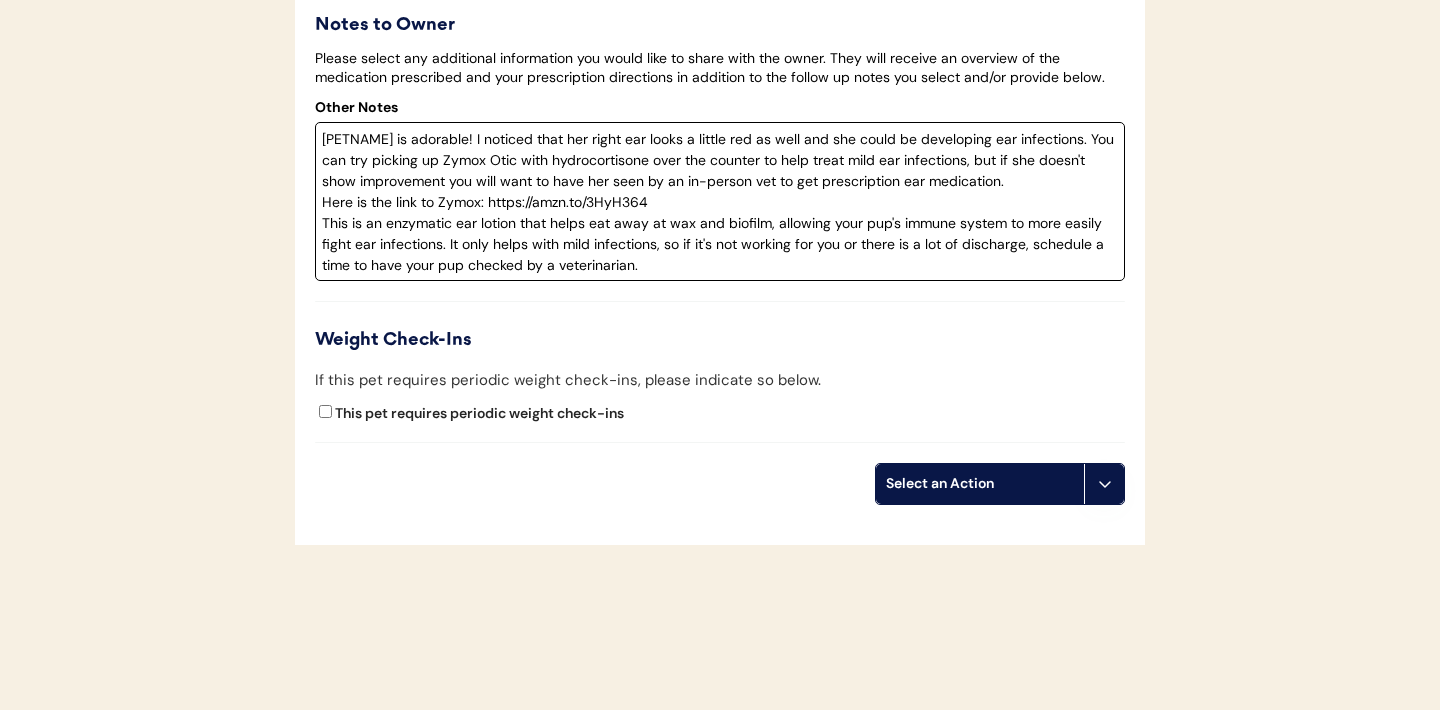 drag, startPoint x: 696, startPoint y: 164, endPoint x: 665, endPoint y: 166, distance: 31.06445 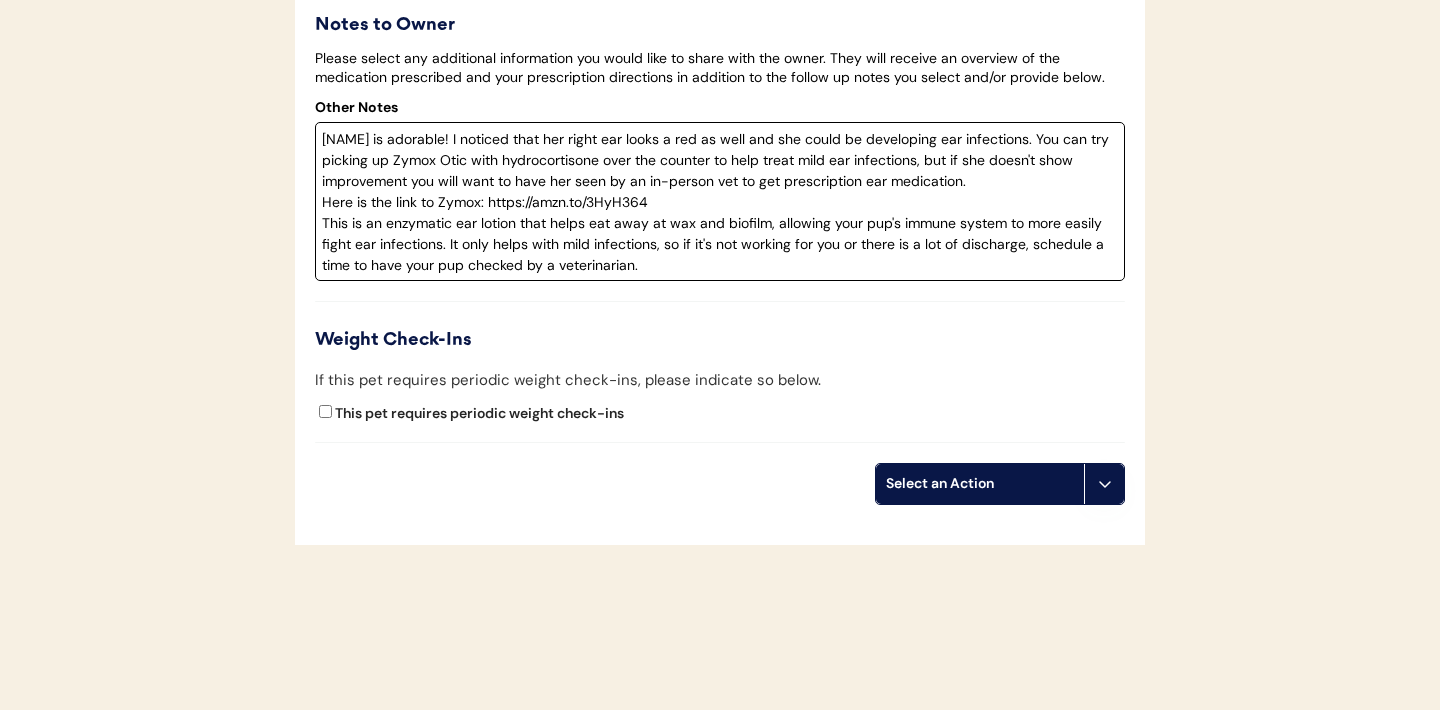 drag, startPoint x: 689, startPoint y: 168, endPoint x: 814, endPoint y: 172, distance: 125.06398 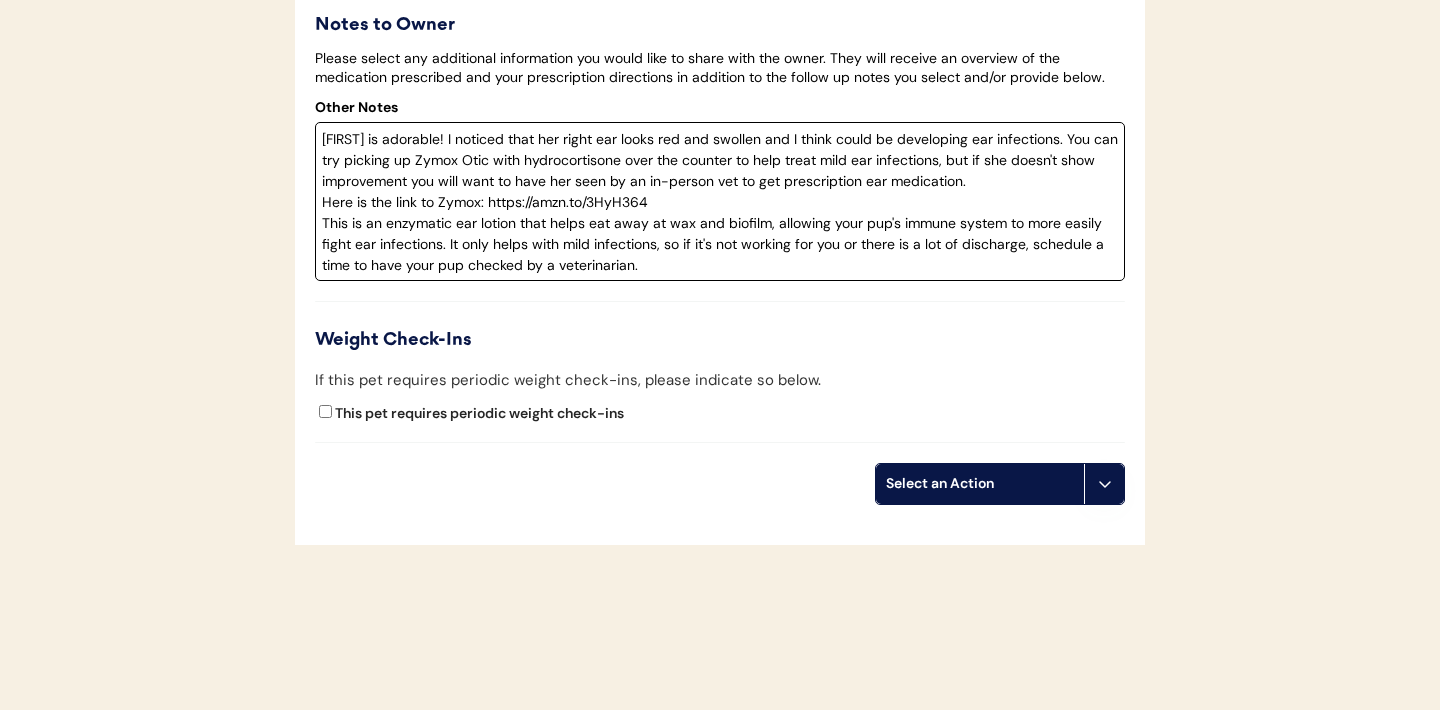 drag, startPoint x: 828, startPoint y: 165, endPoint x: 1052, endPoint y: 166, distance: 224.00223 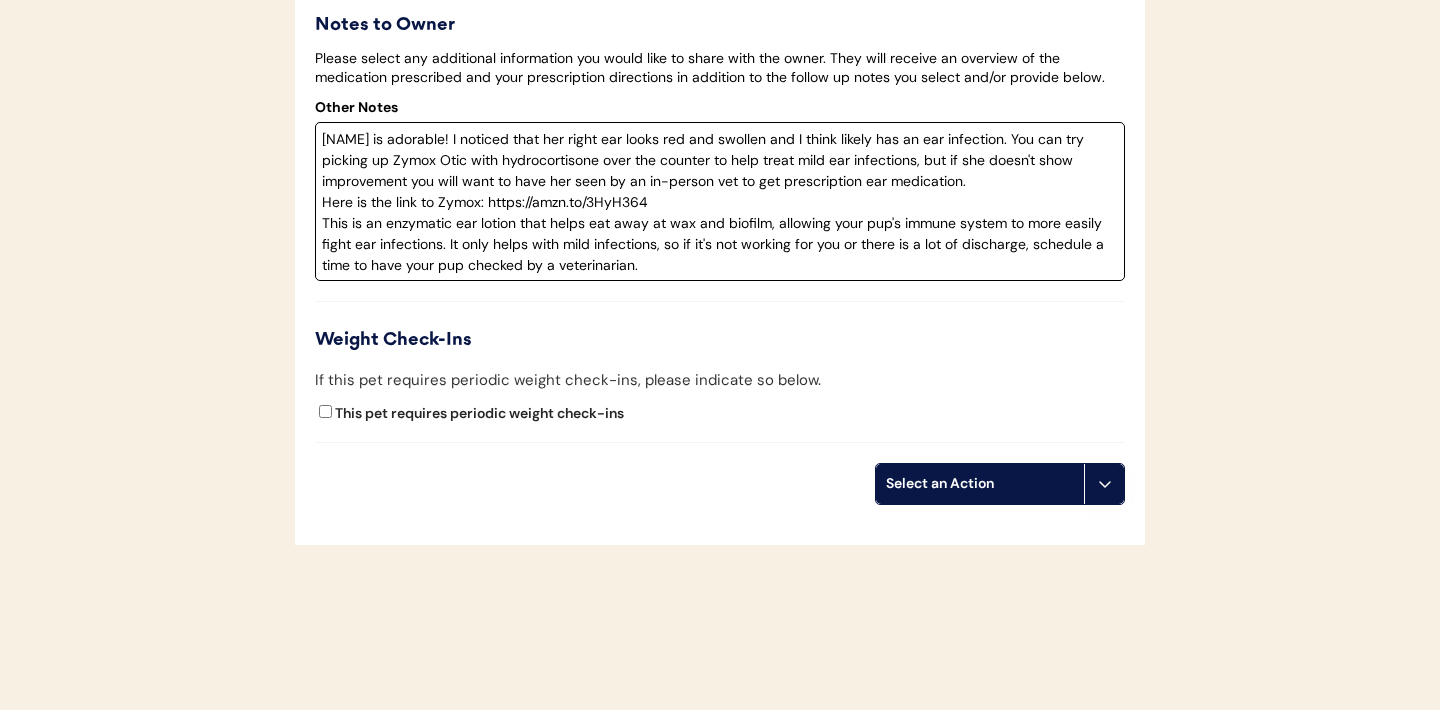 click on "Raven is adorable! I noticed that her right ear looks red and swollen and I think likely has an ear infection. You can try picking up Zymox Otic with hydrocortisone over the counter to help treat mild ear infections, but if she doesn't show improvement you will want to have her seen by an in-person vet to get prescription ear medication.
Here is the link to Zymox: https://amzn.to/3HyH364
This is an enzymatic ear lotion that helps eat away at wax and biofilm, allowing your pup's immune system to more easily fight ear infections. It only helps with mild infections, so if it's not working for you or there is a lot of discharge, schedule a time to have your pup checked by a veterinarian." at bounding box center (720, 201) 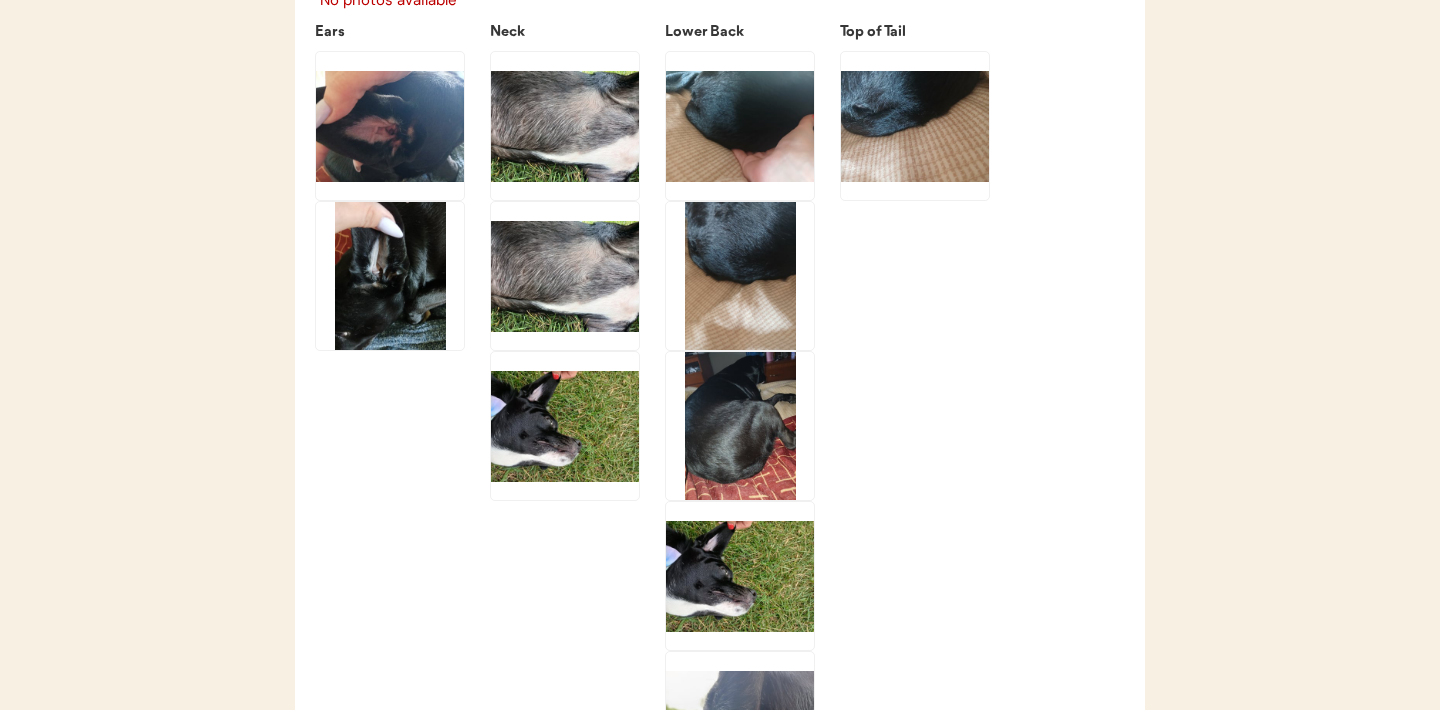 scroll, scrollTop: 2741, scrollLeft: 0, axis: vertical 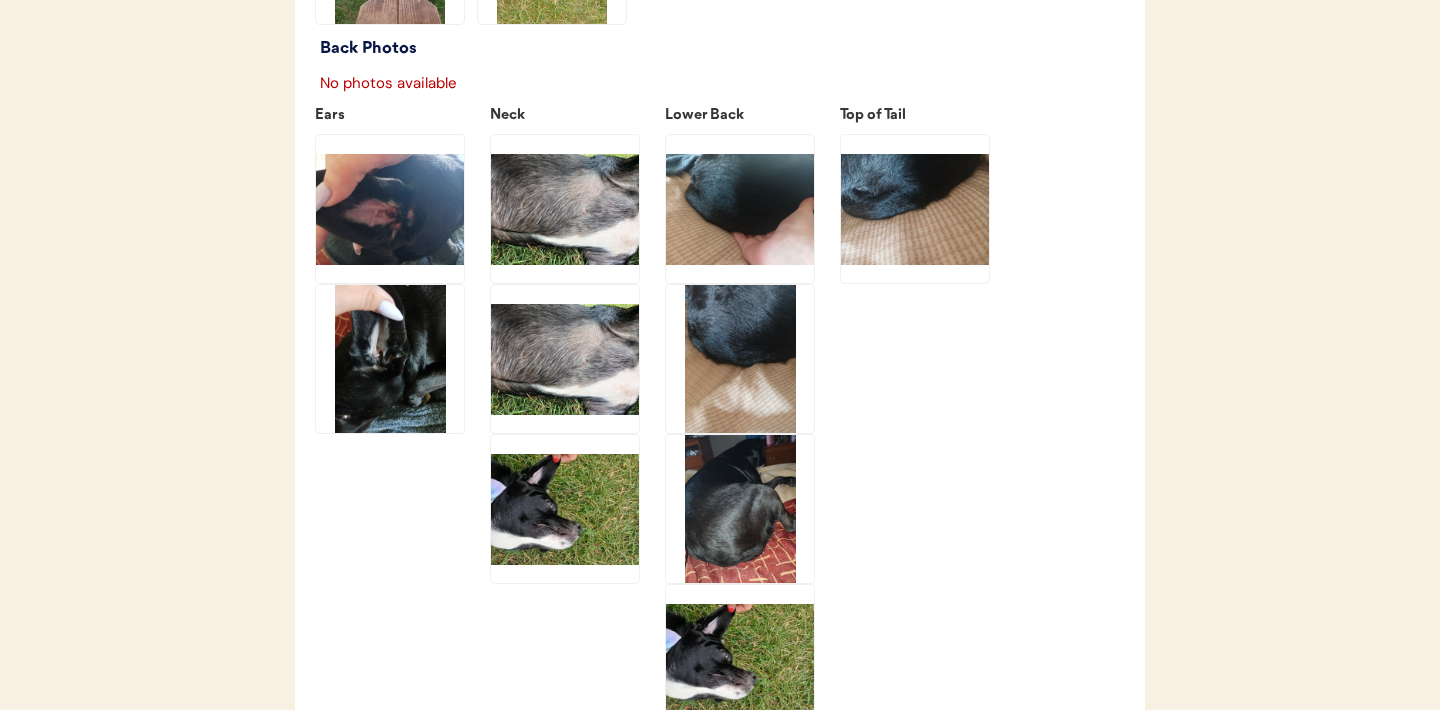 type on "Raven is adorable! I noticed that her right ear looks red and swollen and I think she likely has an ear infection. You can try picking up Zymox Otic with hydrocortisone over the counter to help treat mild ear infections, but if she doesn't show improvement you will want to have her seen by an in-person vet to get prescription ear medication.
Here is the link to Zymox: https://amzn.to/3HyH364
This is an enzymatic ear lotion that helps eat away at wax and biofilm, allowing your pup's immune system to more easily fight ear infections. It only helps with mild infections, so if it's not working for you or there is a lot of discharge, schedule a time to have your pup checked by a veterinarian." 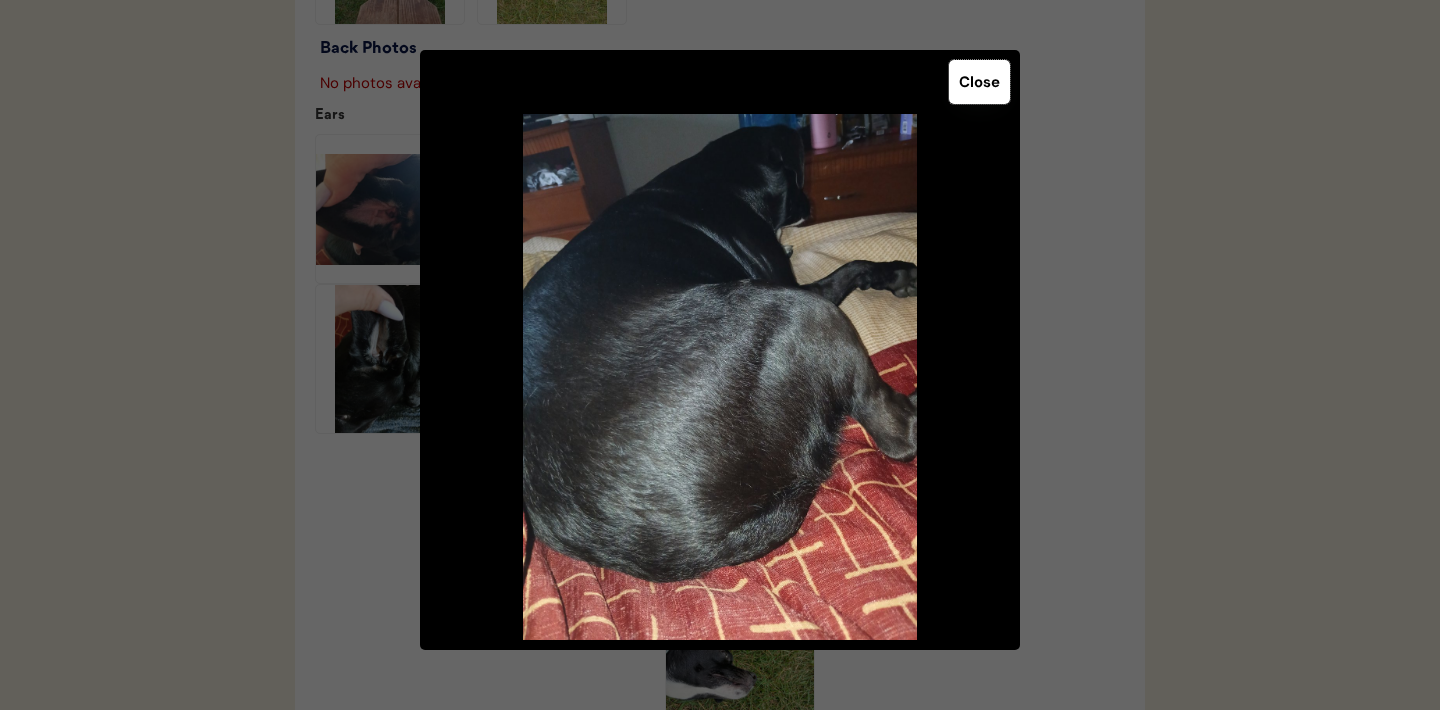 click on "Close" at bounding box center (979, 82) 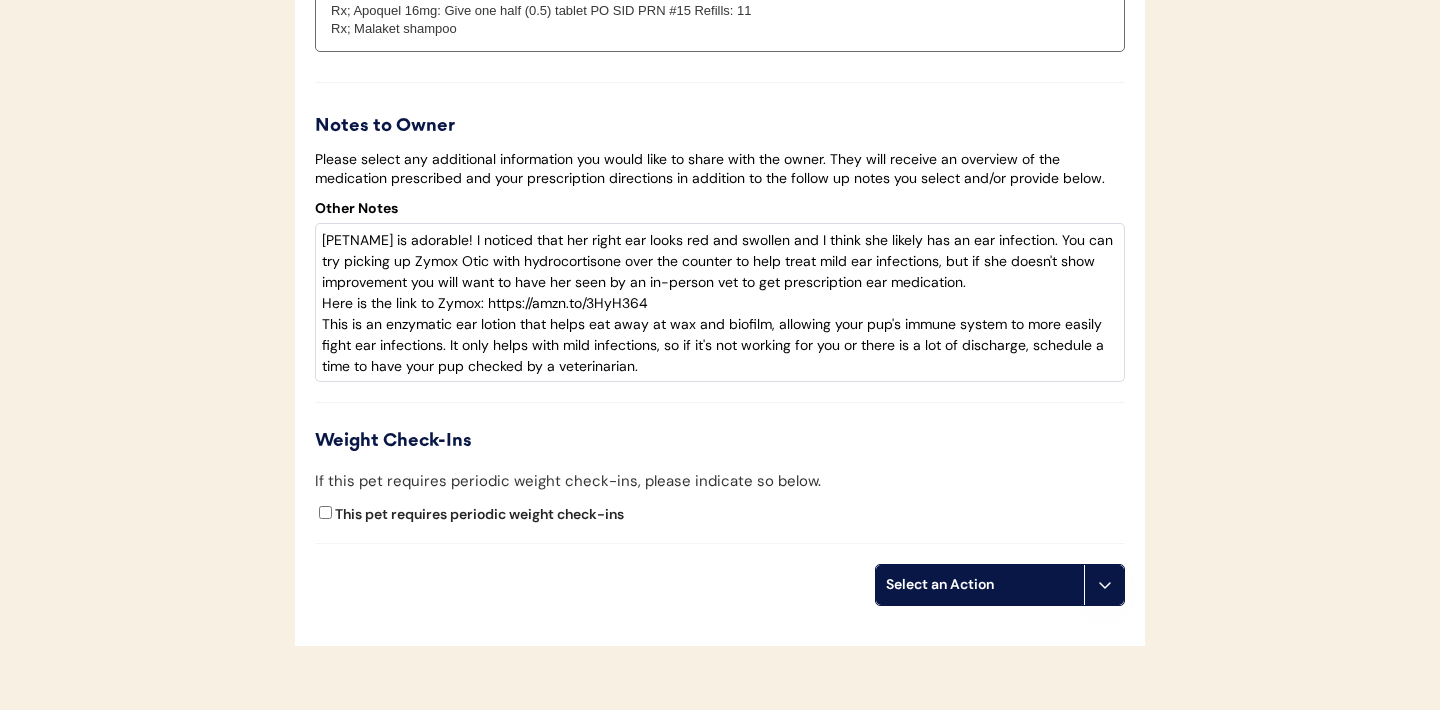 scroll, scrollTop: 5091, scrollLeft: 0, axis: vertical 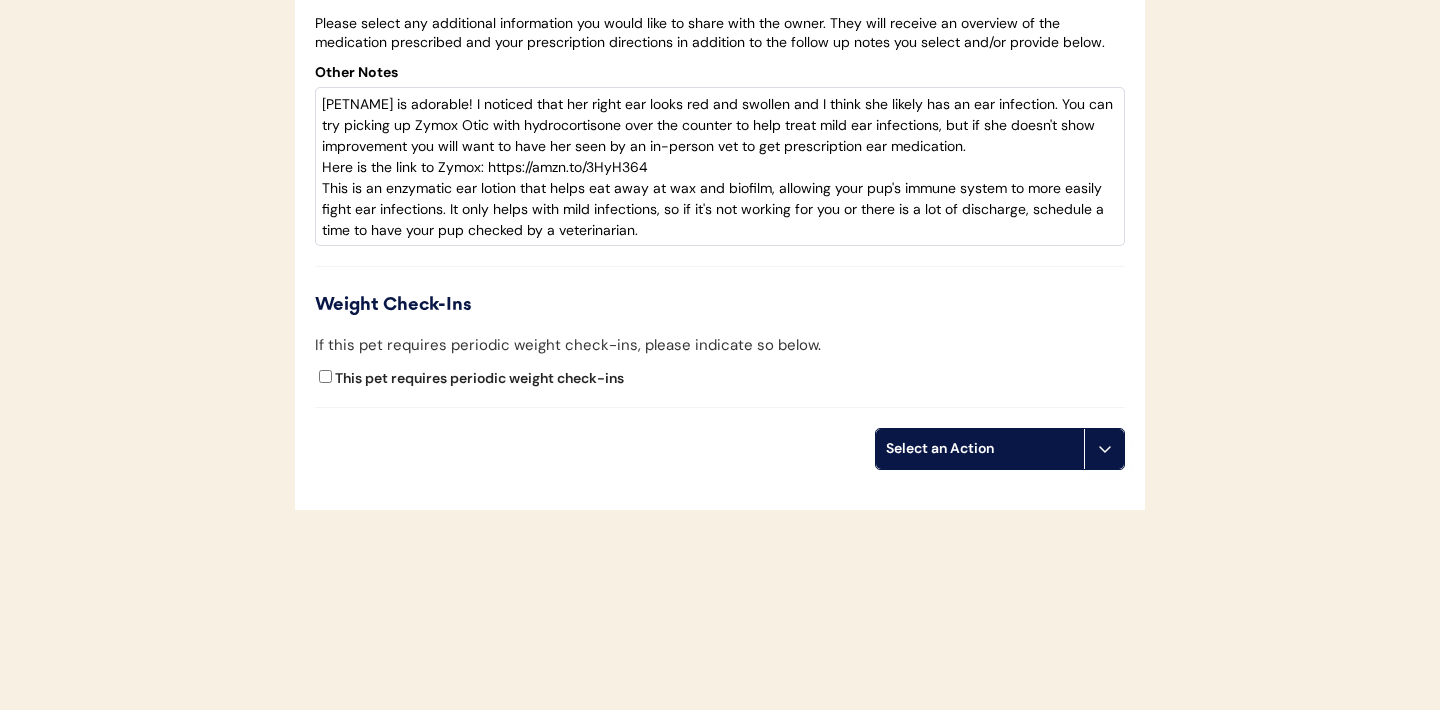 click 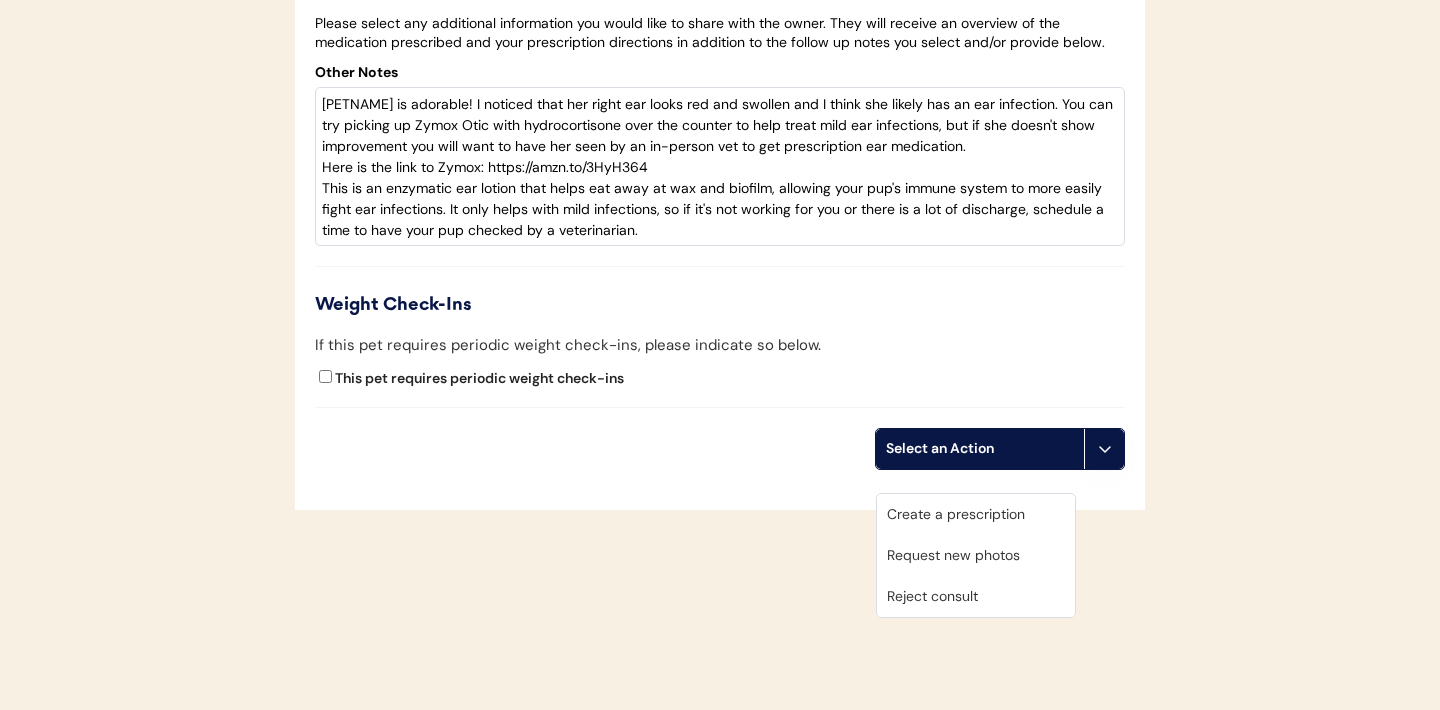 click on "This pet requires periodic weight check-ins" at bounding box center [720, 382] 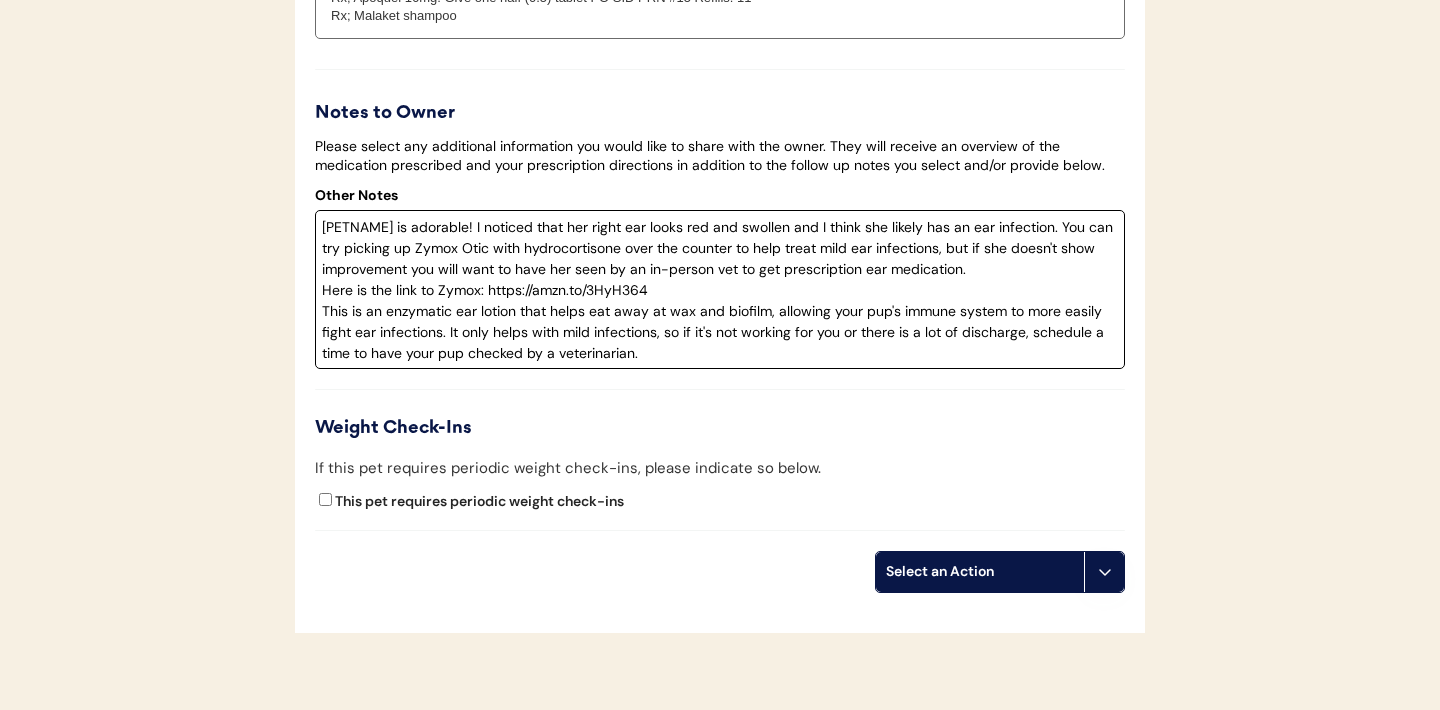 scroll, scrollTop: 5091, scrollLeft: 0, axis: vertical 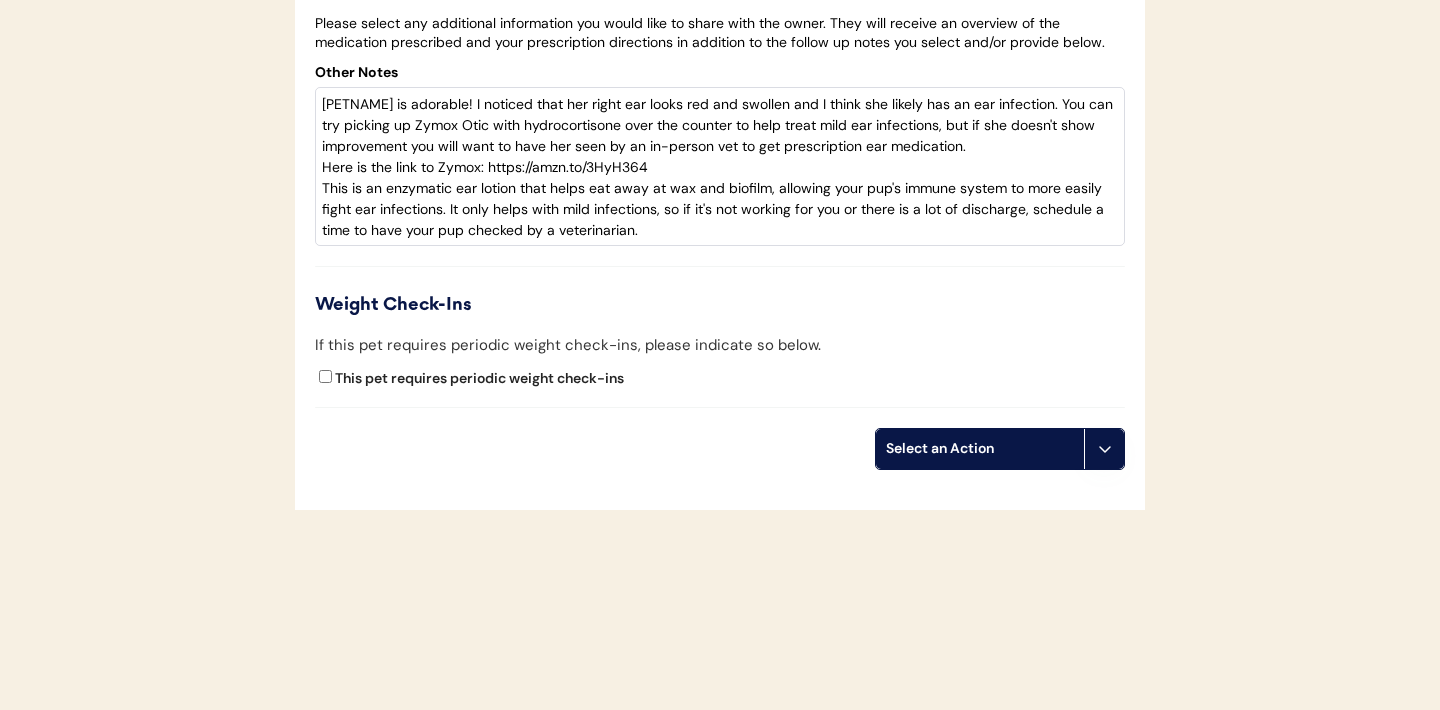 click 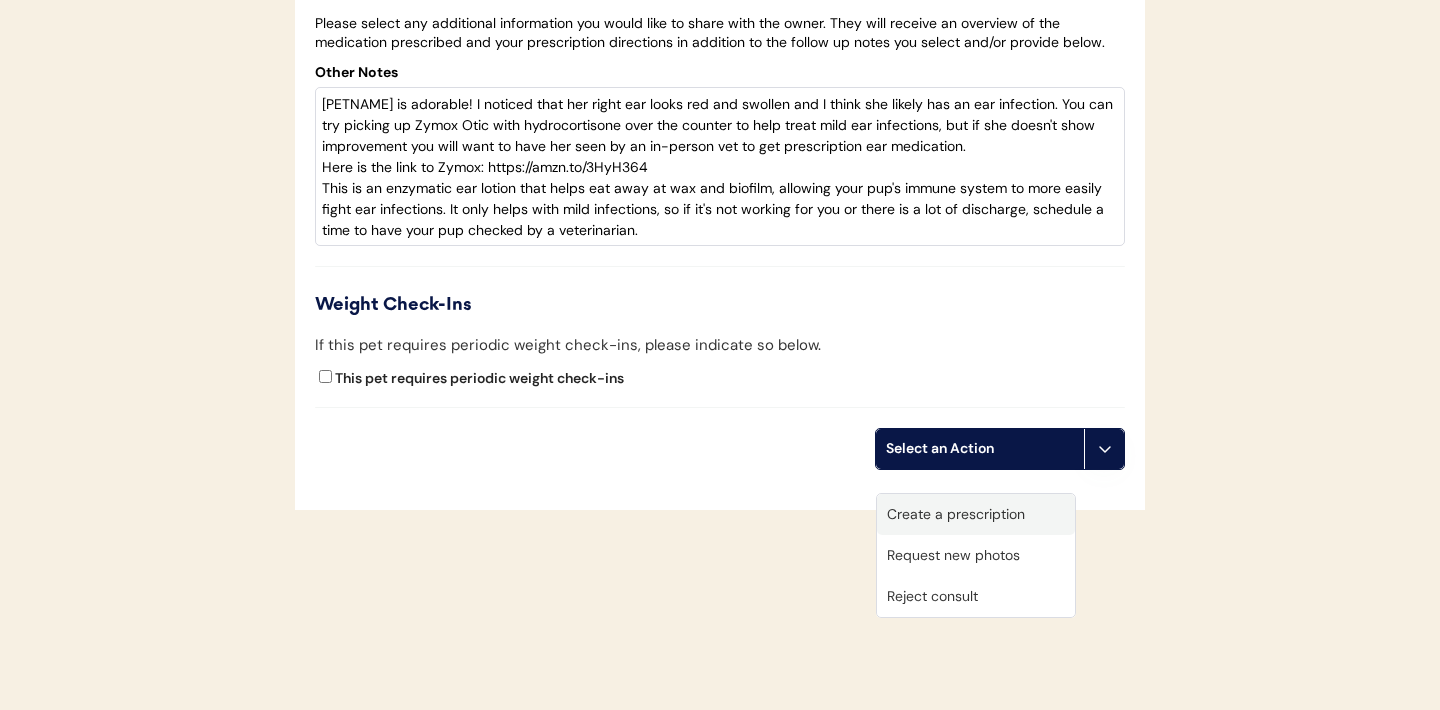 click on "Create a prescription" at bounding box center (976, 514) 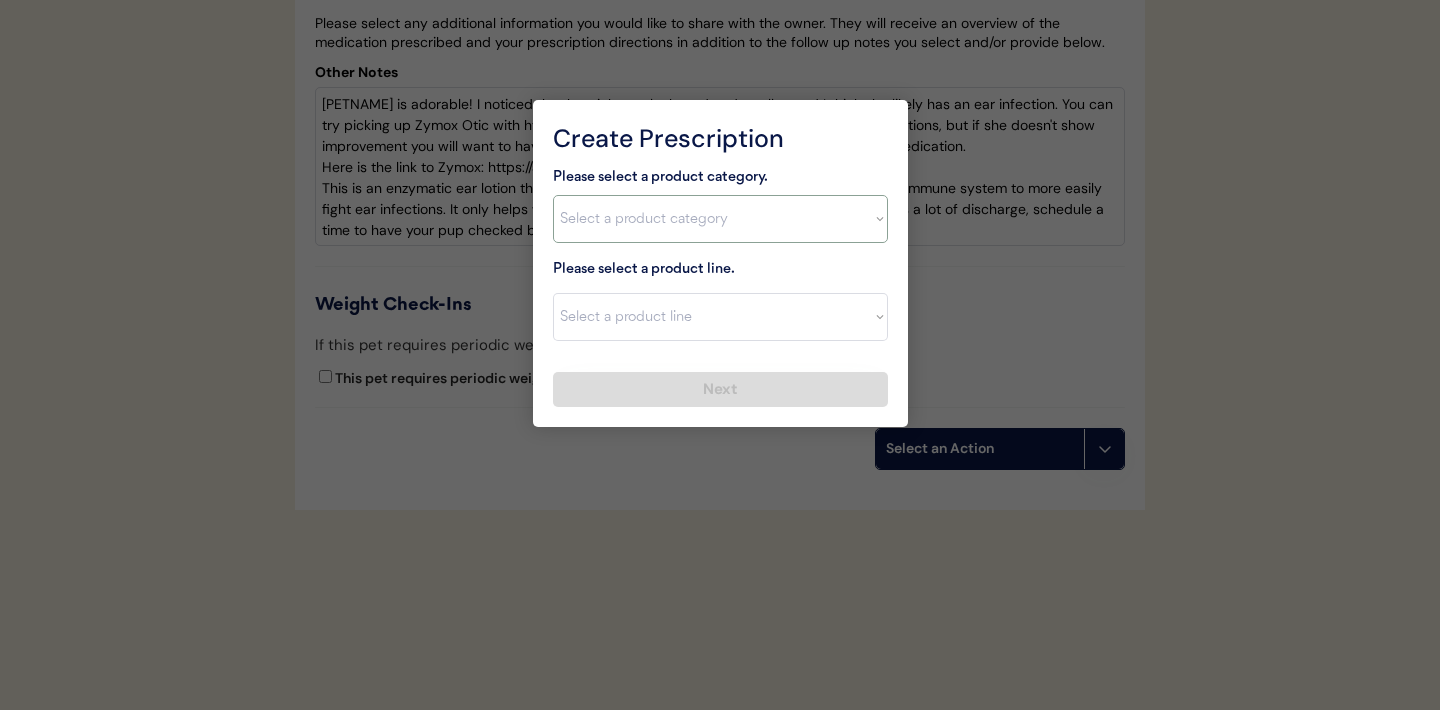 click on "Select a product category Allergies Antibiotics Anxiety Combo Parasite Prevention Flea & Tick Heartworm" at bounding box center (720, 219) 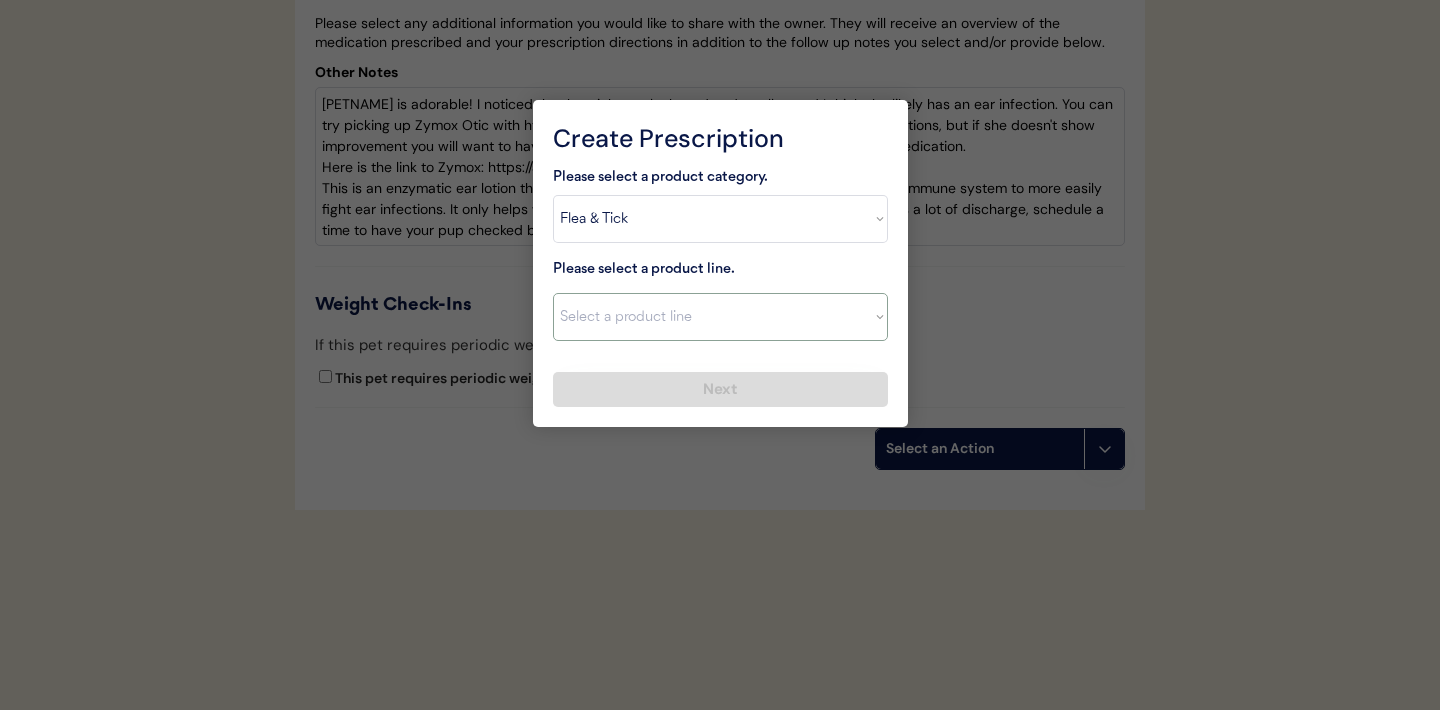 click on "Select a product line" at bounding box center (720, 317) 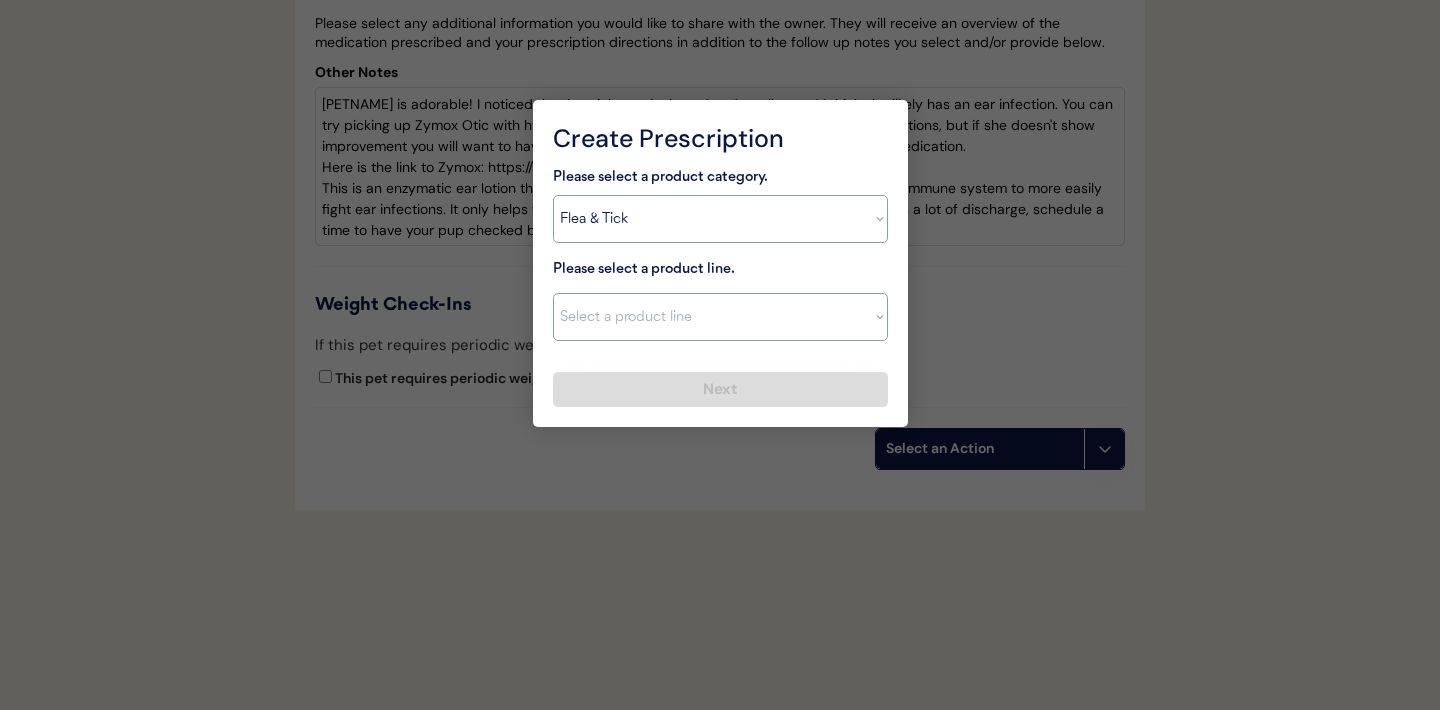 click on "Select a product category Allergies Antibiotics Anxiety Combo Parasite Prevention Flea & Tick Heartworm" at bounding box center (720, 219) 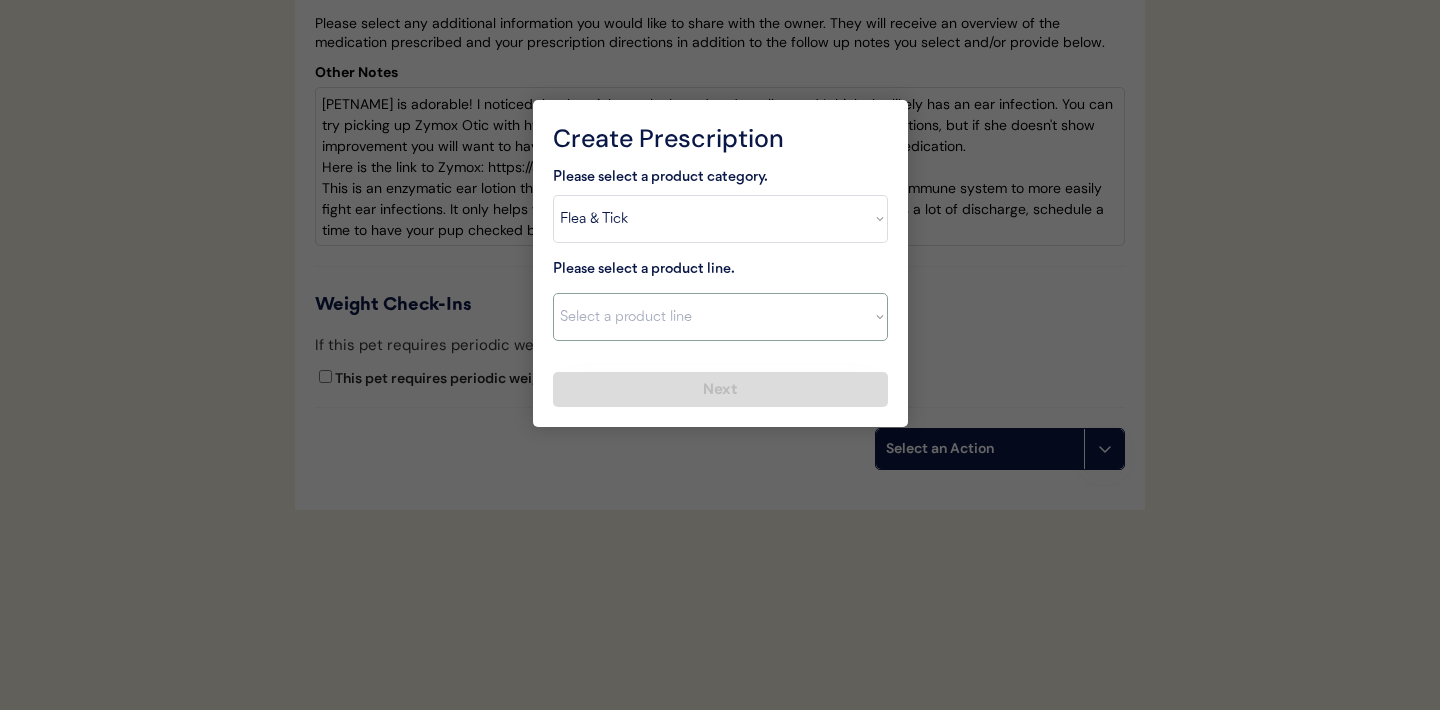 select on ""NexGard"" 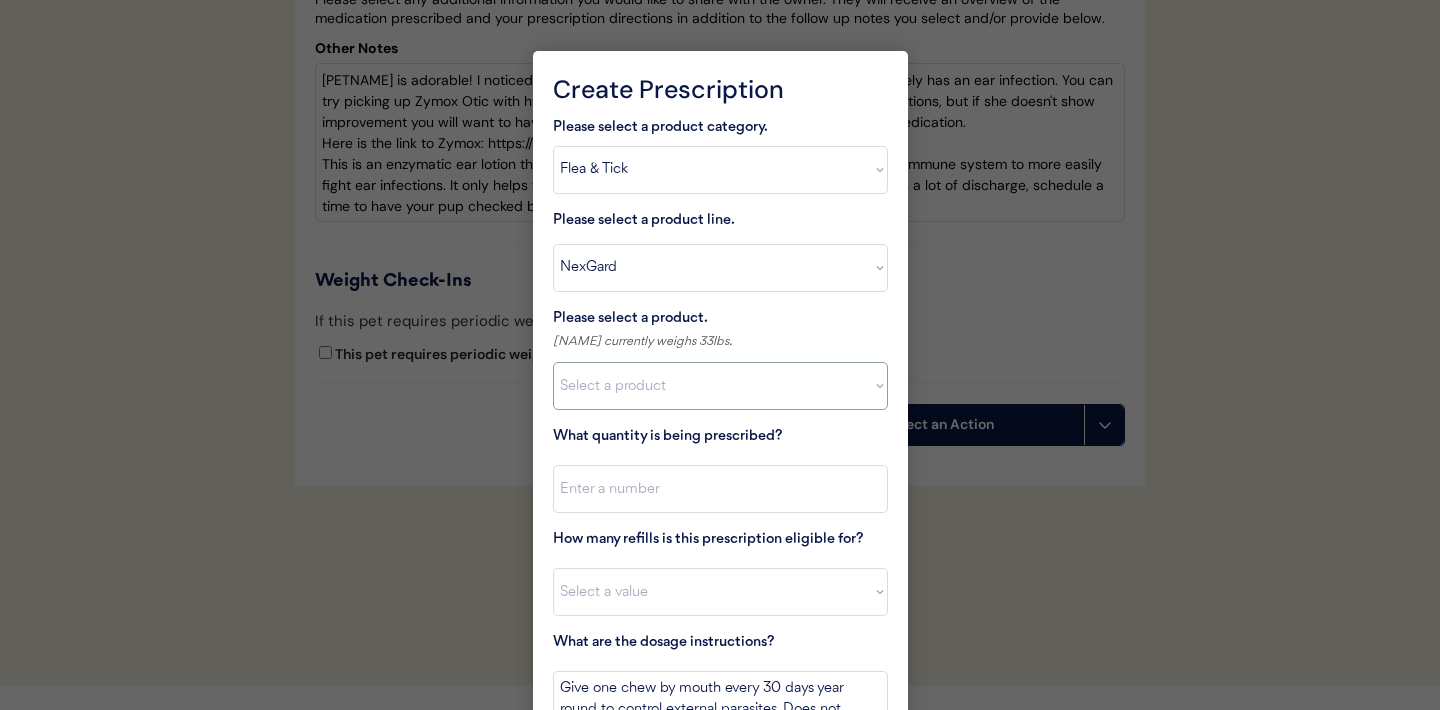 click on "Select a product NexGard, 4 - 10lbs NexGard, 10.1 - 24lbs NexGard, 24.1 - 60lbs NexGard, 60.1 - 121lbs" at bounding box center (720, 386) 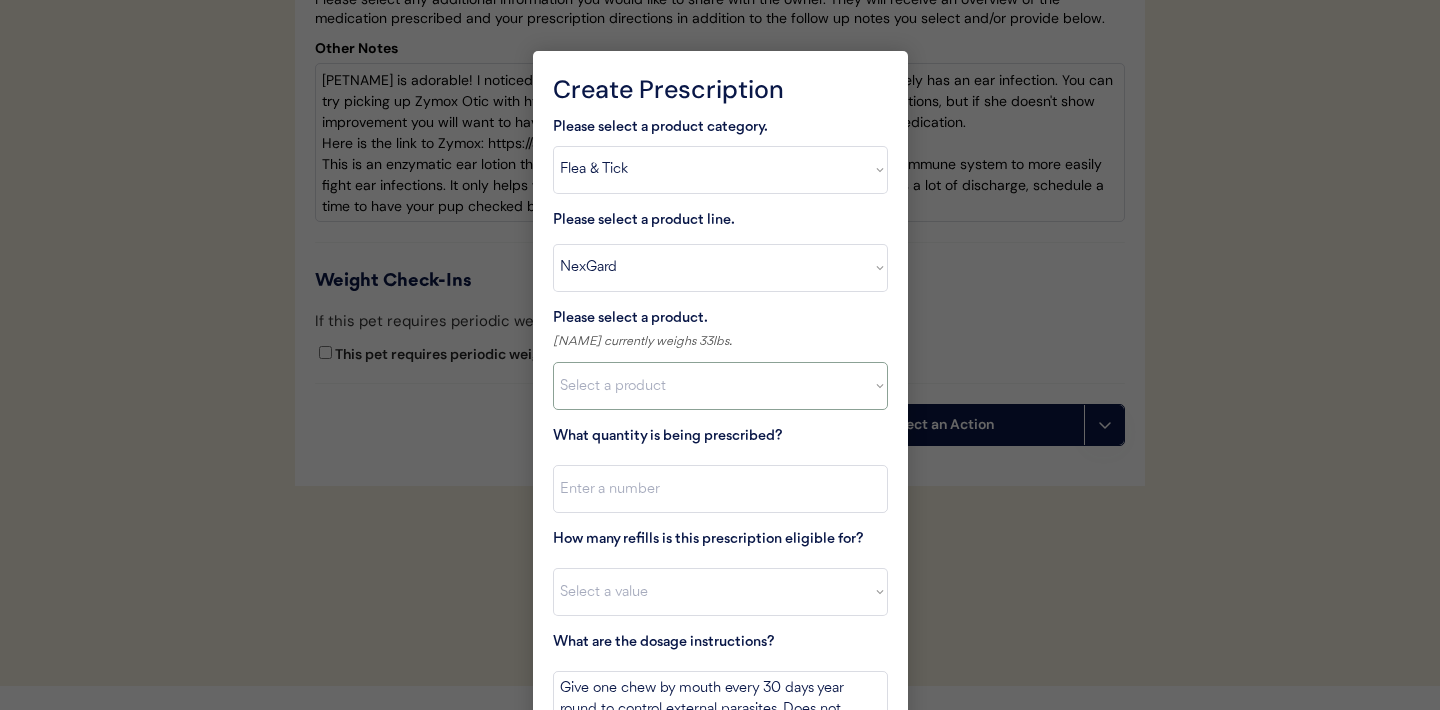 select on ""1348695171700984260__LOOKUP__1670802168528x104437410217383500"" 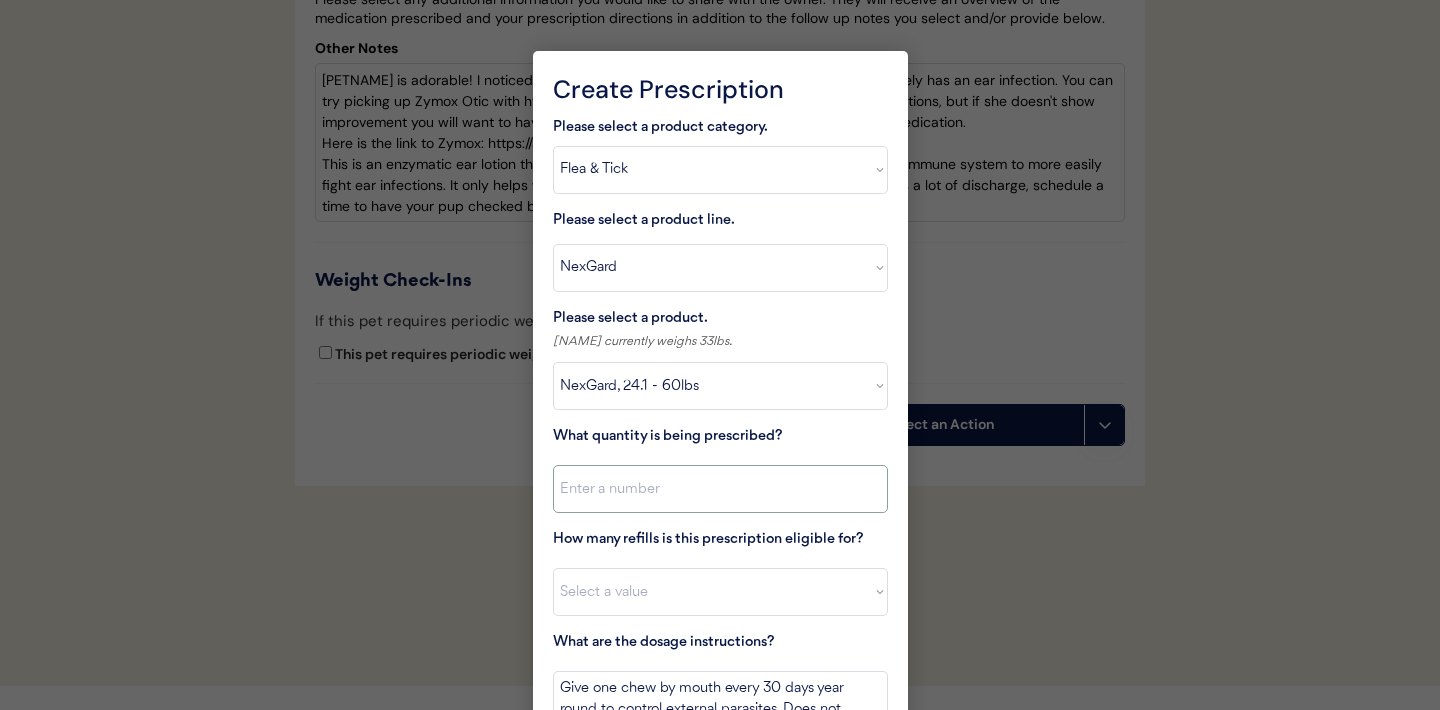 click at bounding box center [720, 489] 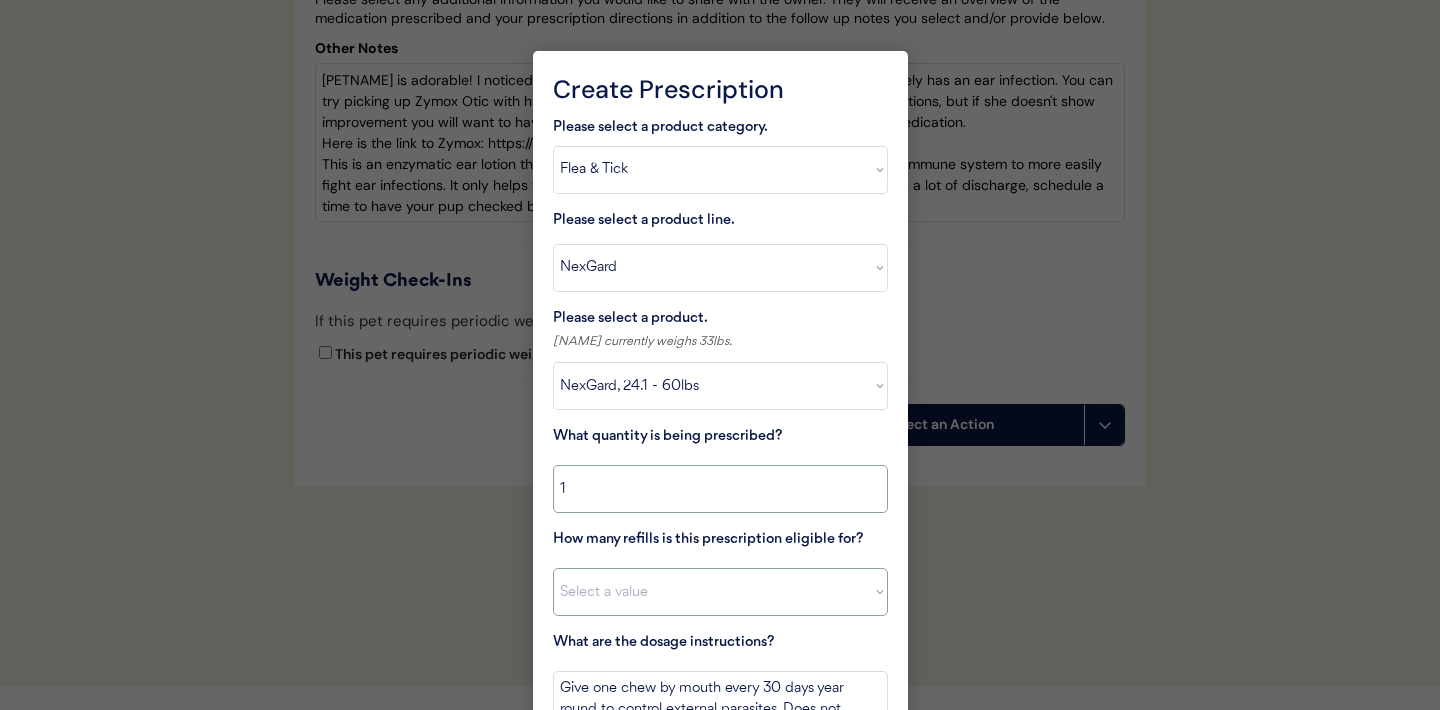 type on "1" 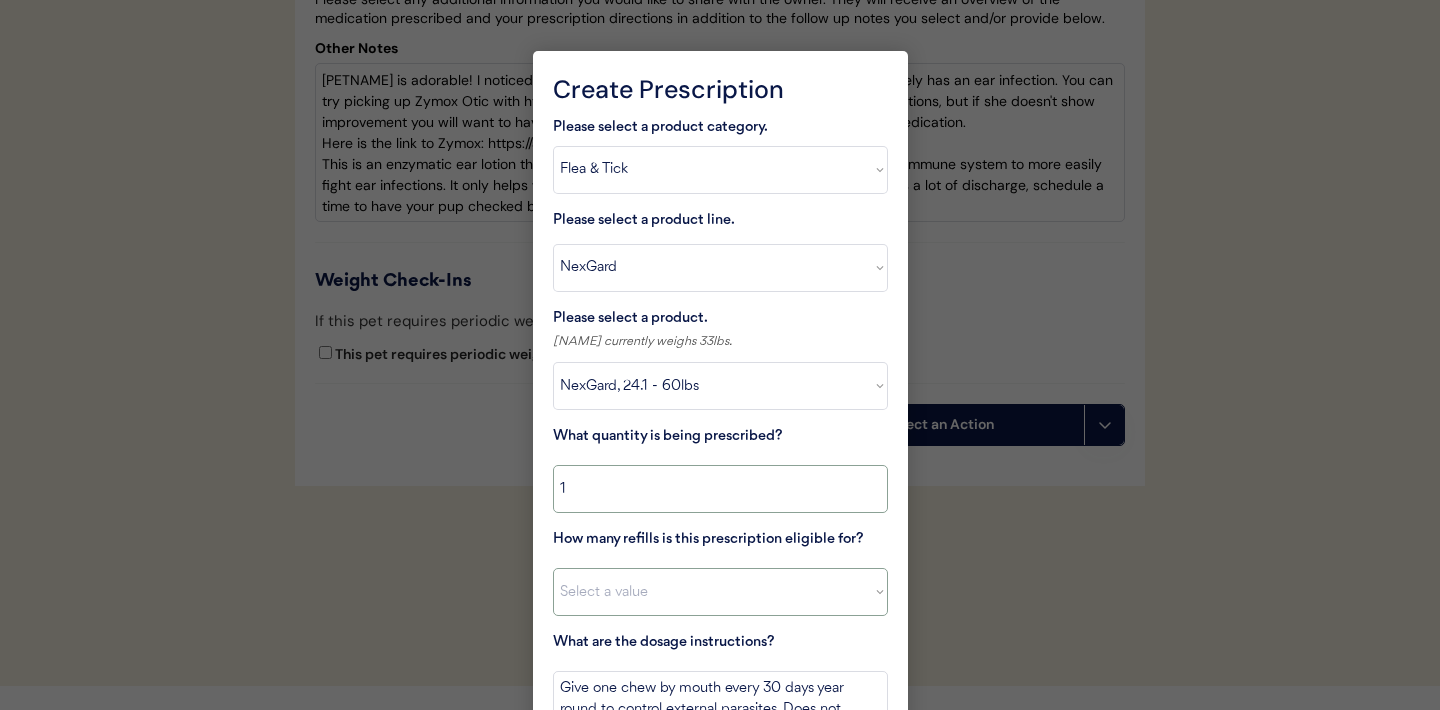 click on "Select a value 0 1 2 3 4 5 6 7 8 10 11" at bounding box center [720, 592] 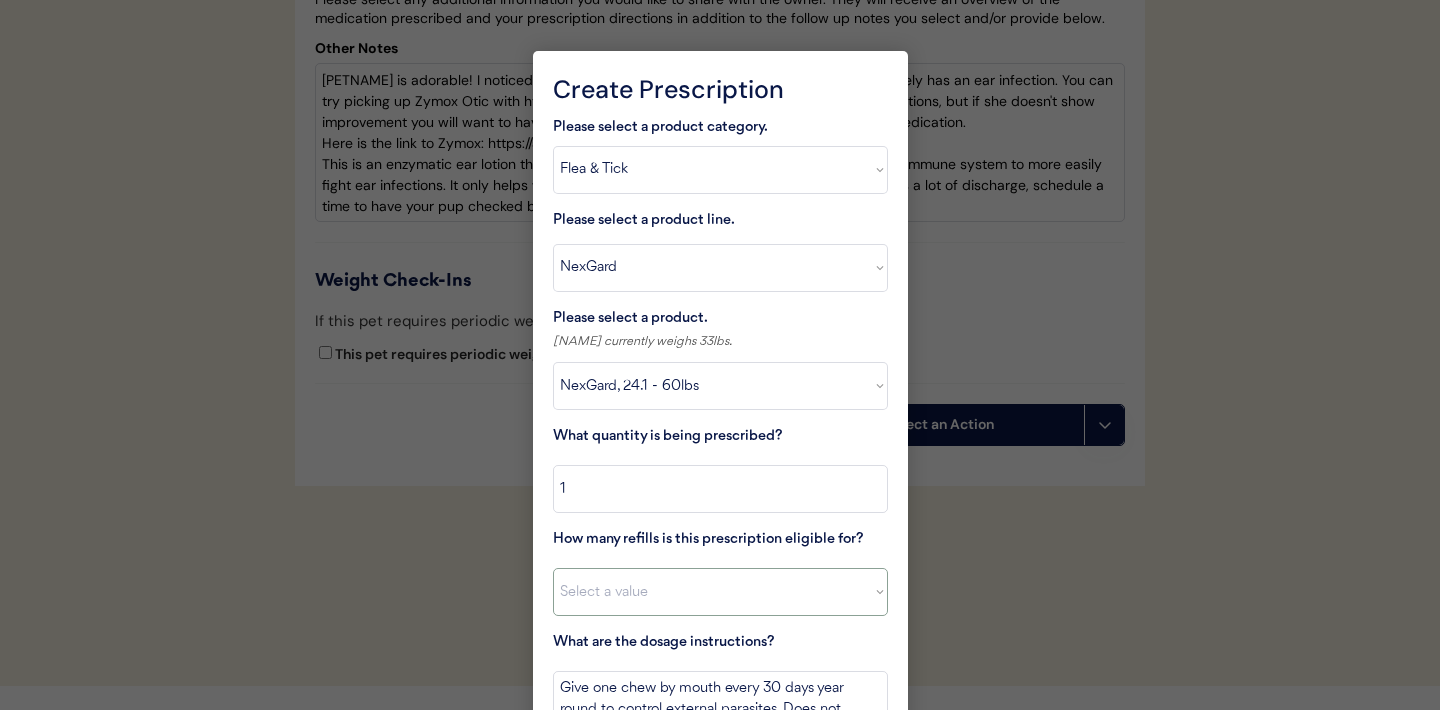 select on "11" 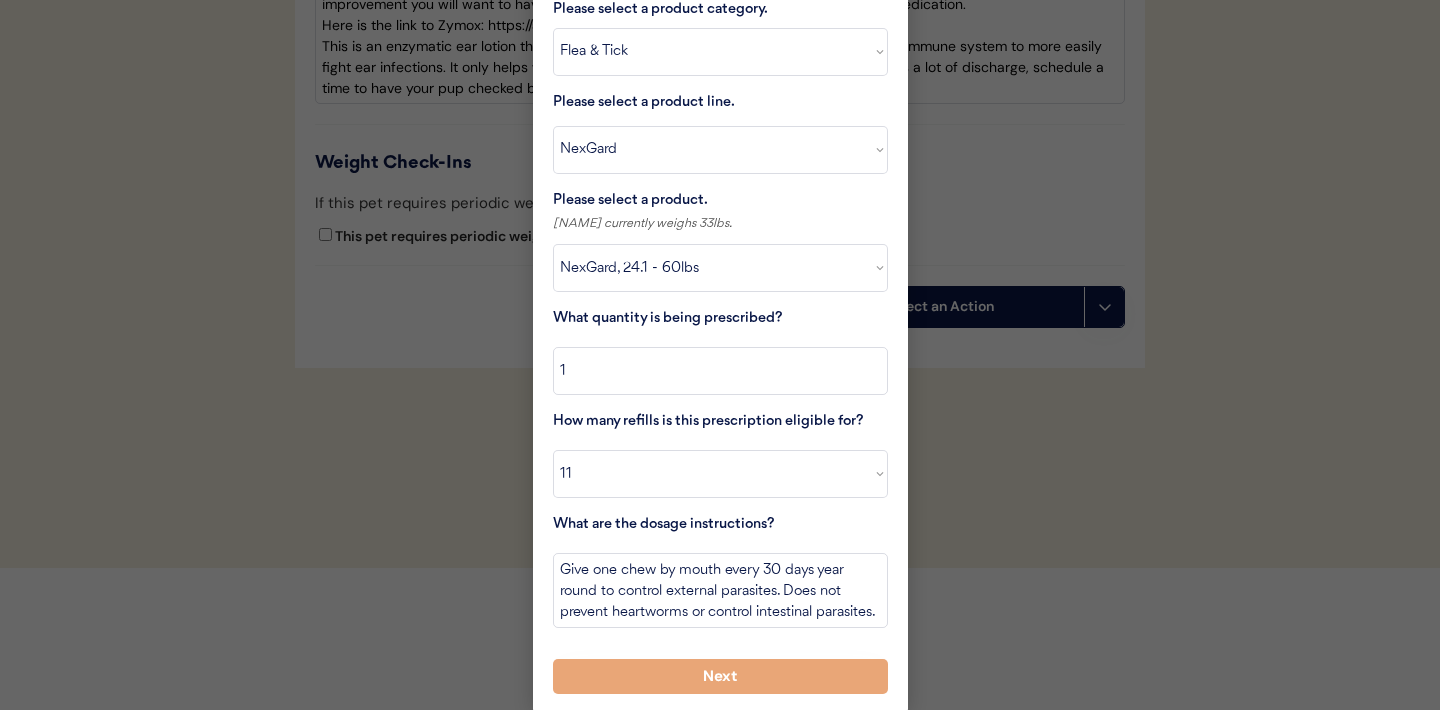 scroll, scrollTop: 5213, scrollLeft: 0, axis: vertical 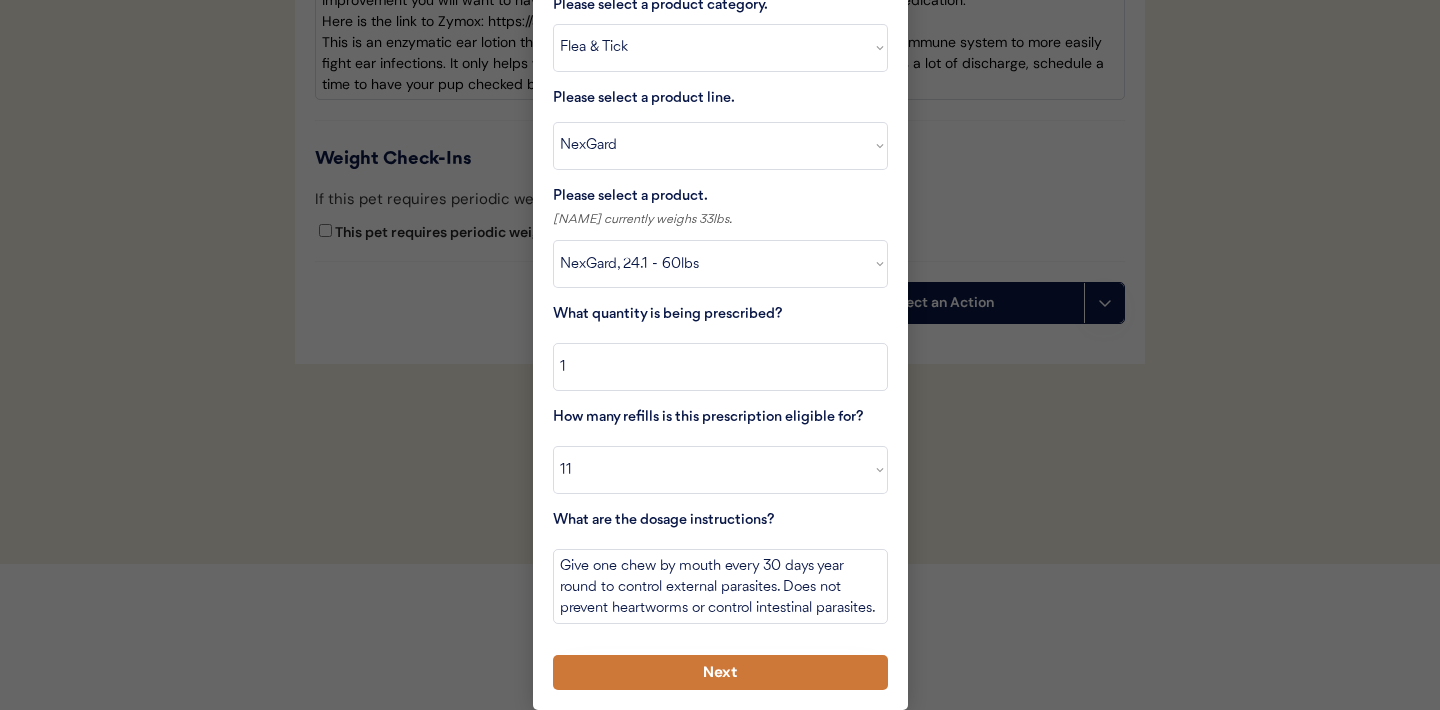 click on "Next" at bounding box center (720, 672) 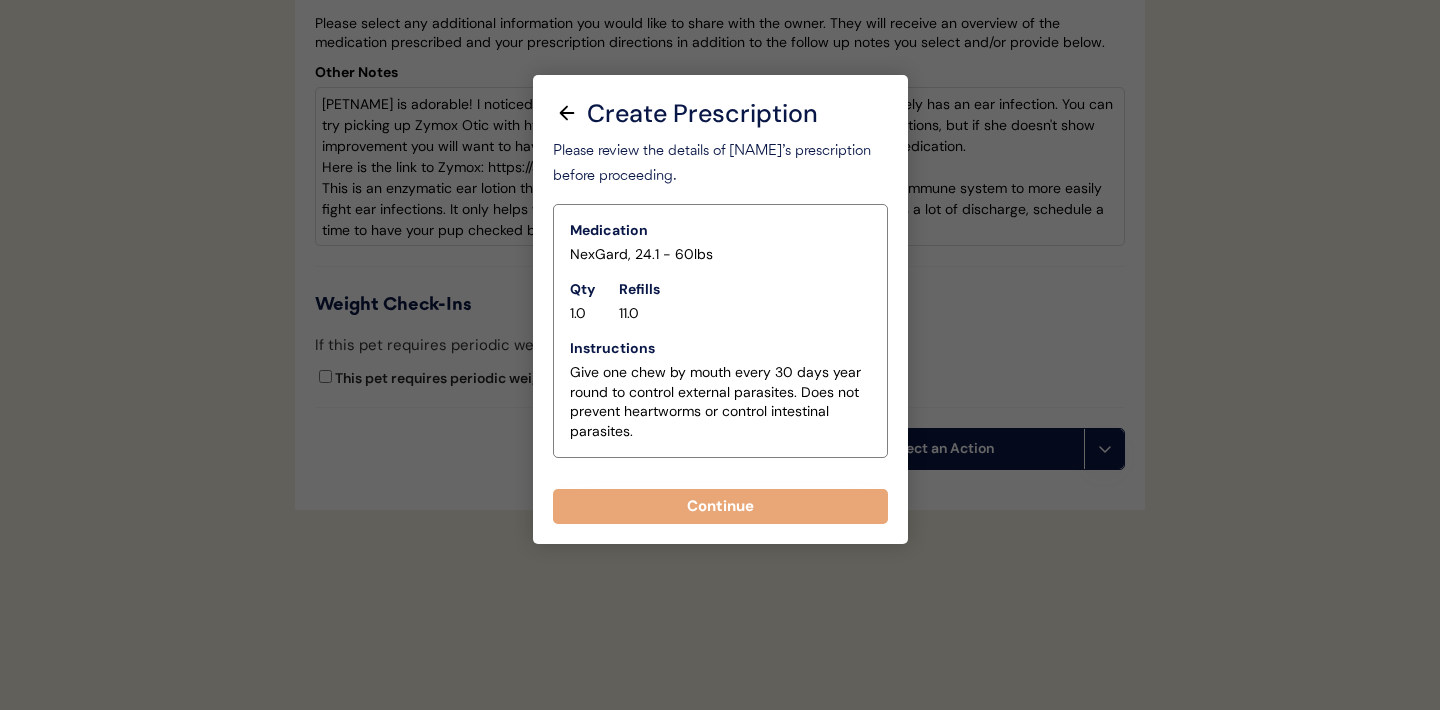 scroll, scrollTop: 5091, scrollLeft: 0, axis: vertical 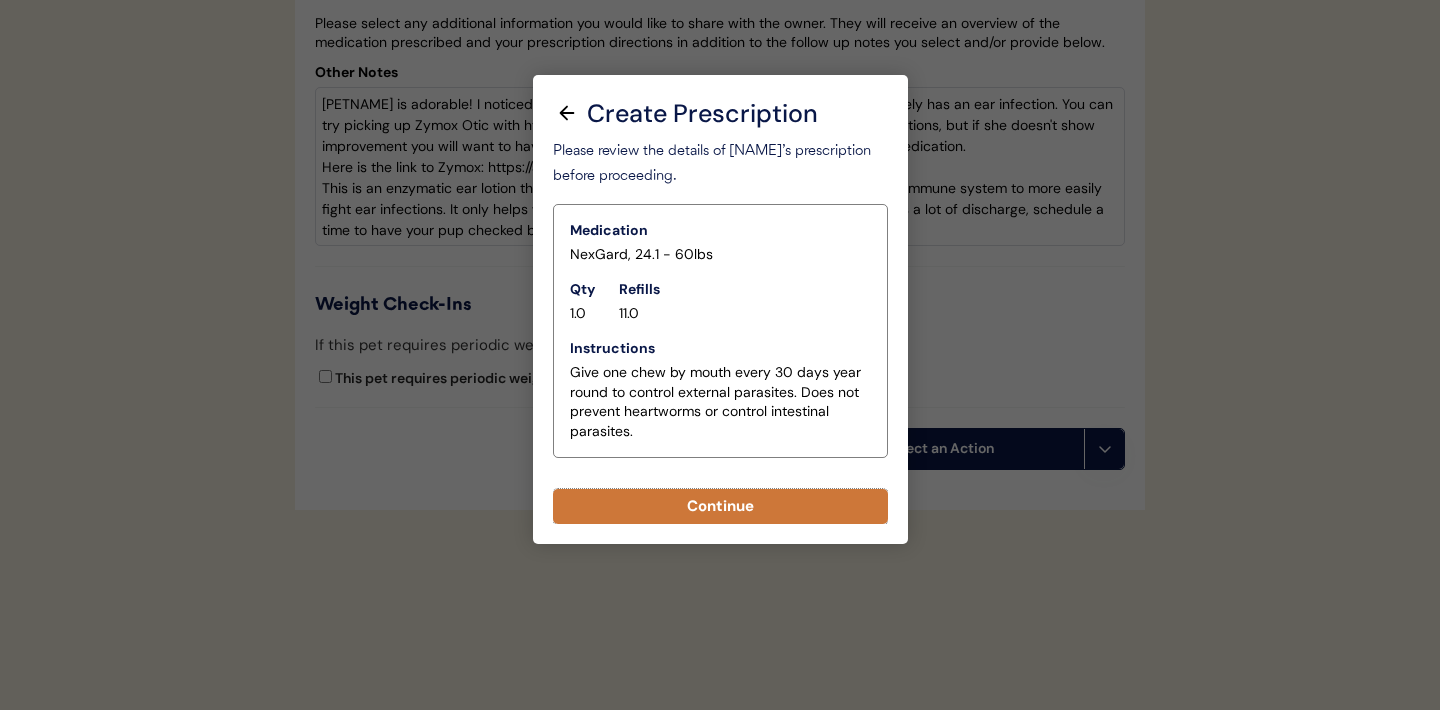 click on "Continue" at bounding box center (720, 506) 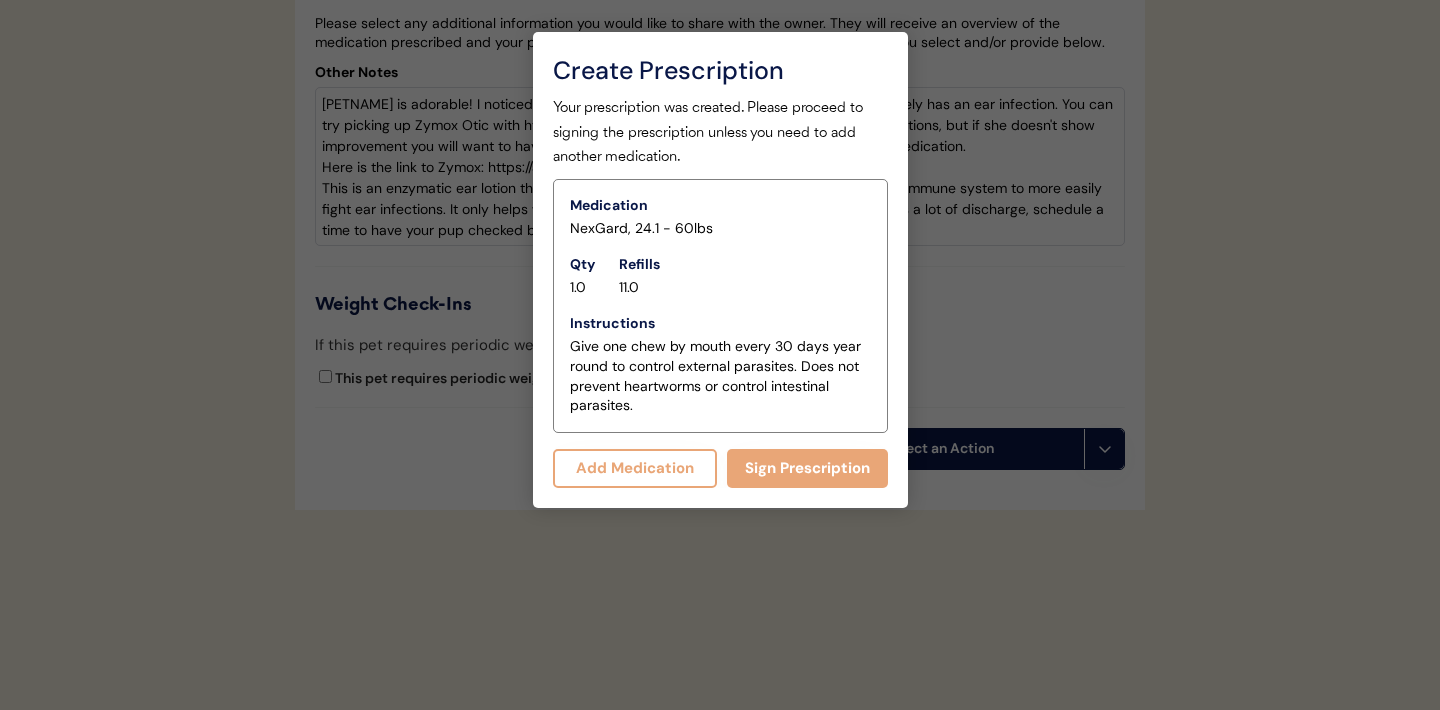click at bounding box center (720, 355) 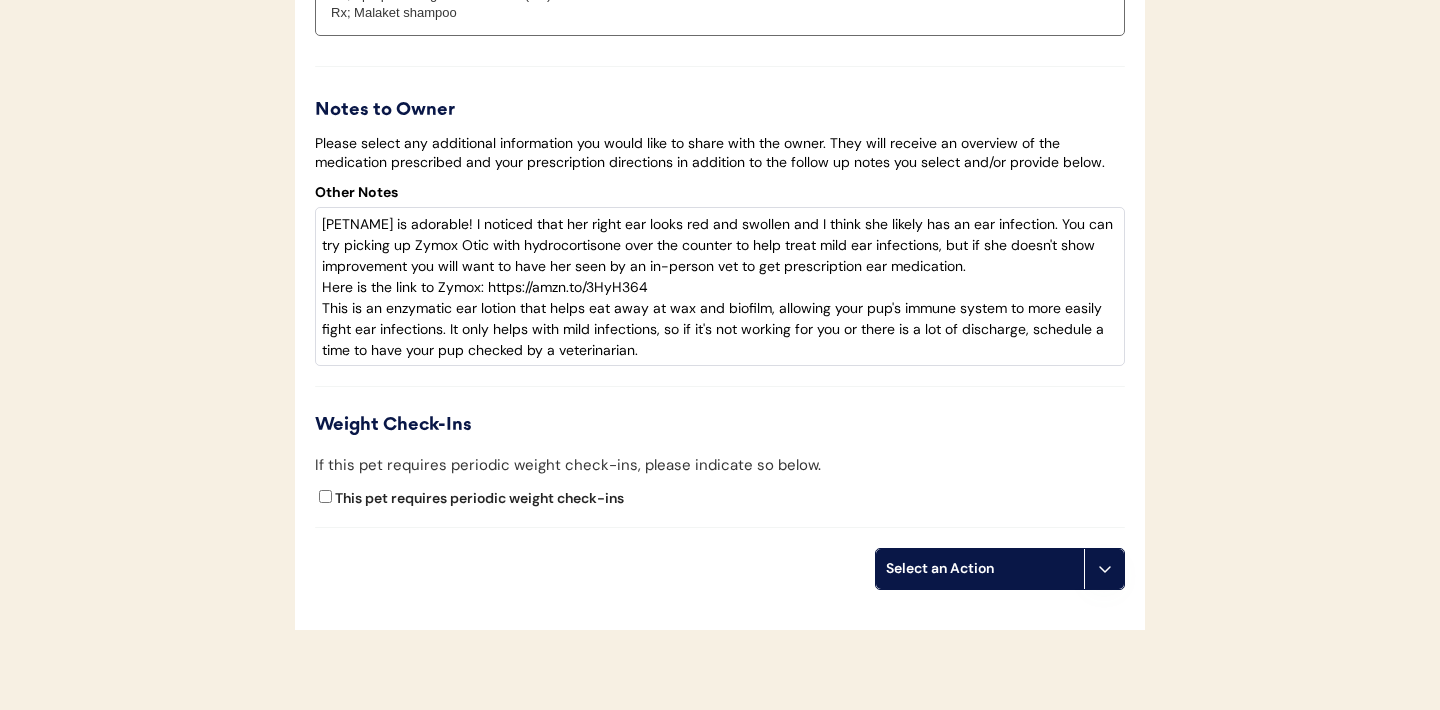 scroll, scrollTop: 4682, scrollLeft: 0, axis: vertical 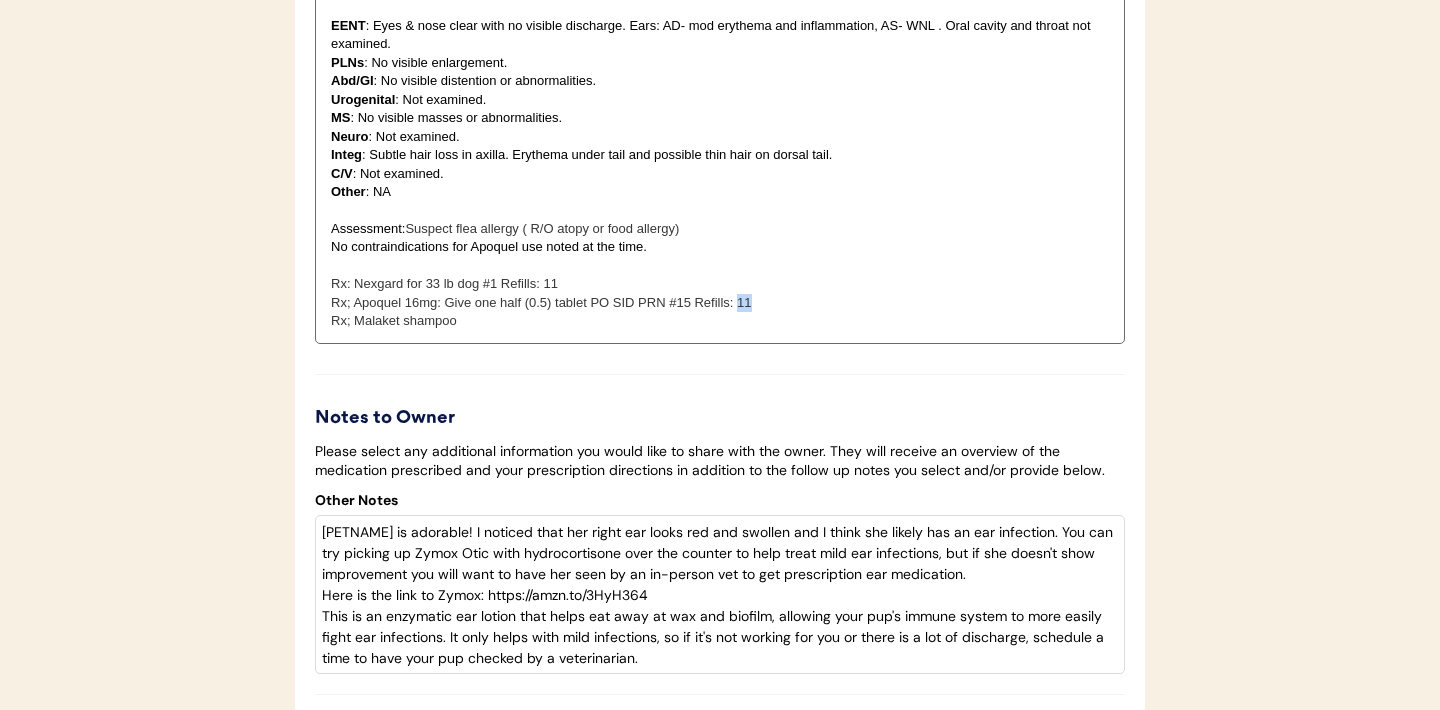 drag, startPoint x: 751, startPoint y: 330, endPoint x: 737, endPoint y: 332, distance: 14.142136 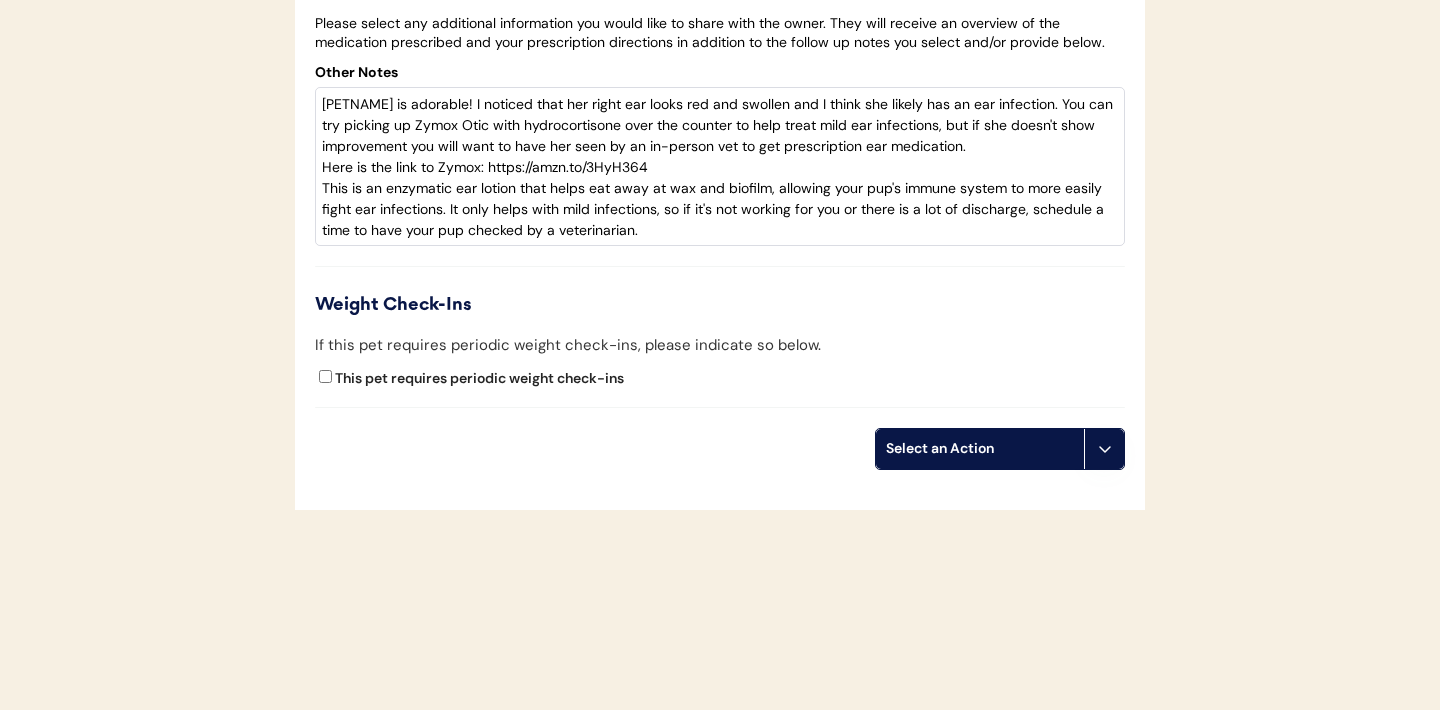 scroll, scrollTop: 5134, scrollLeft: 0, axis: vertical 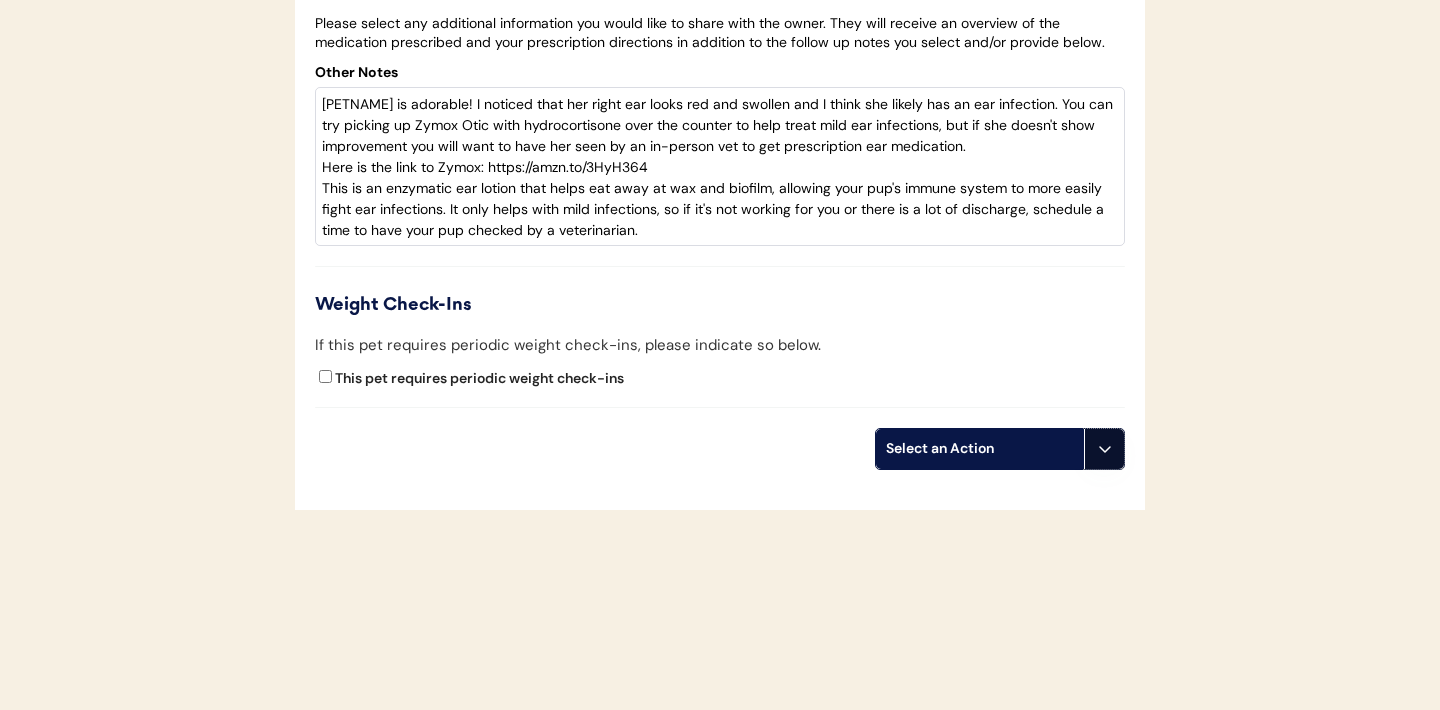 click 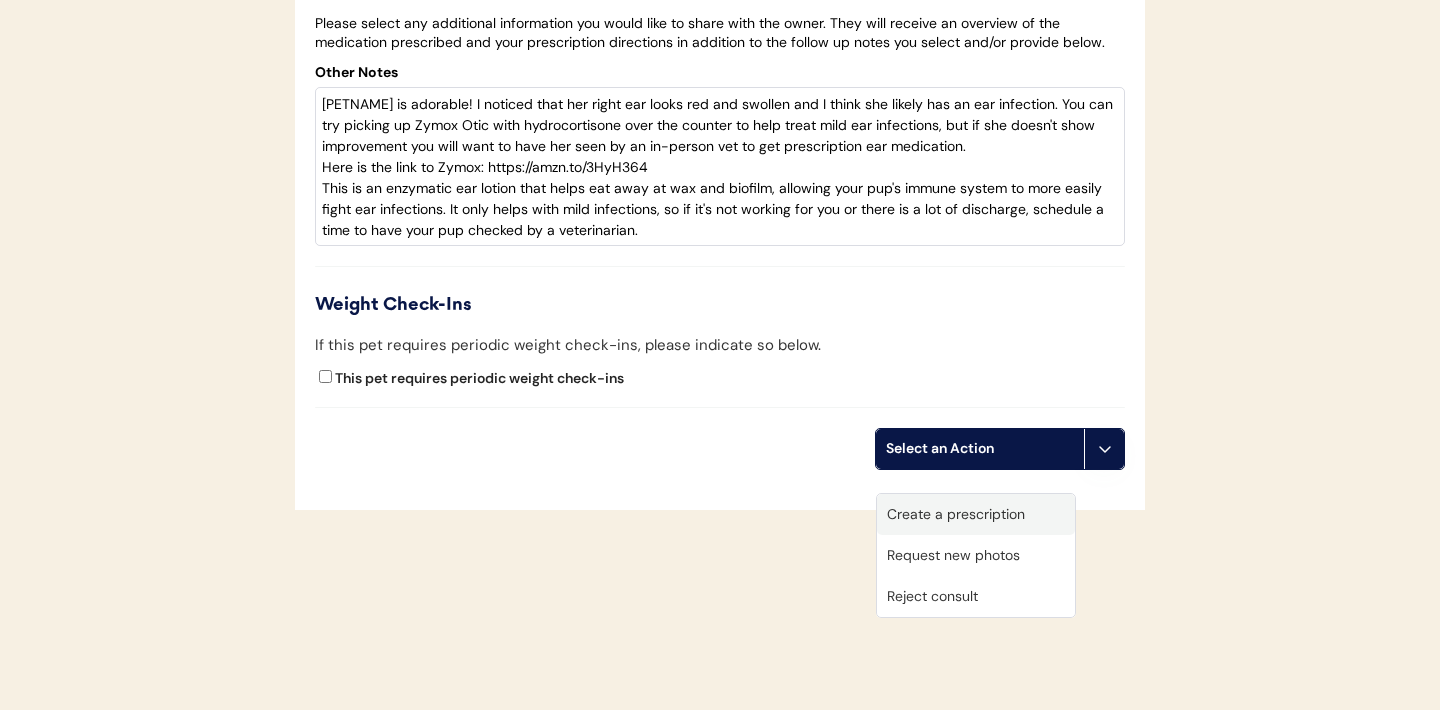 click on "Create a prescription" at bounding box center [976, 514] 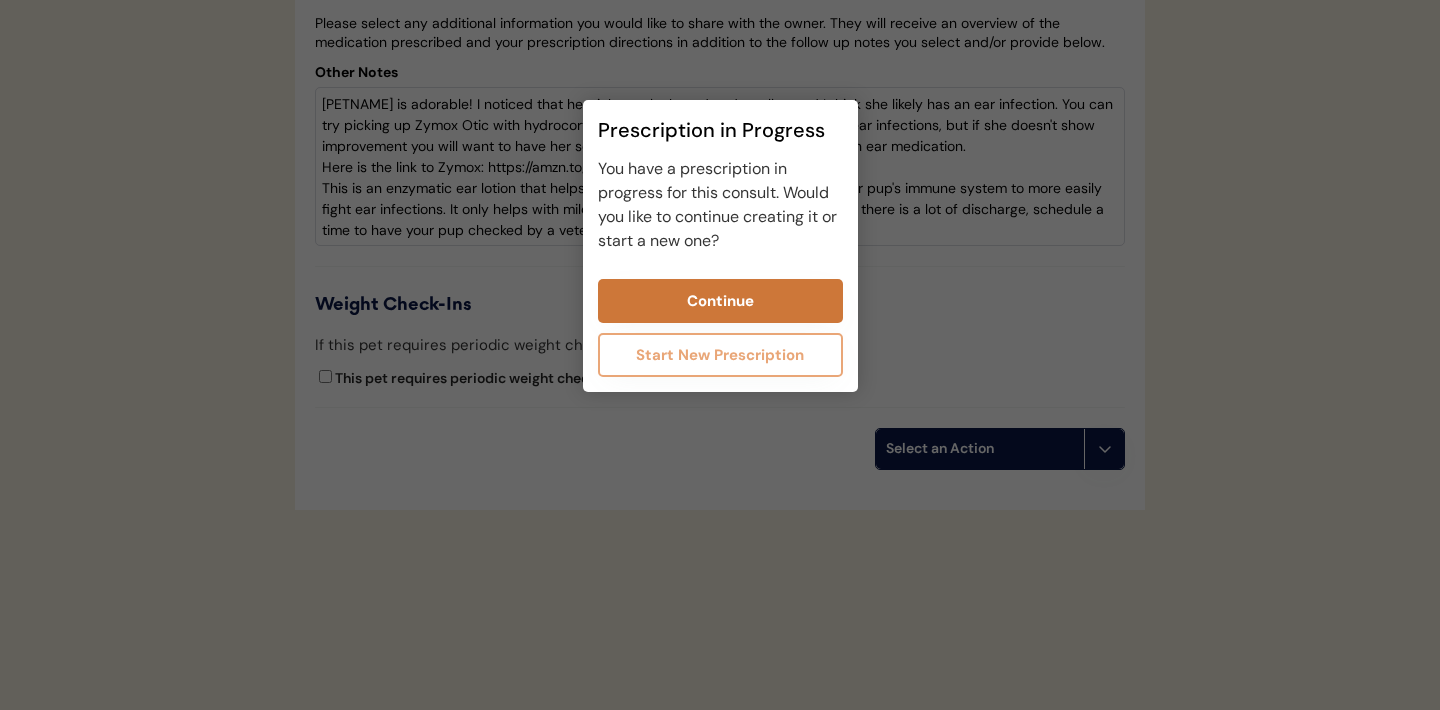 click on "Continue" at bounding box center (720, 301) 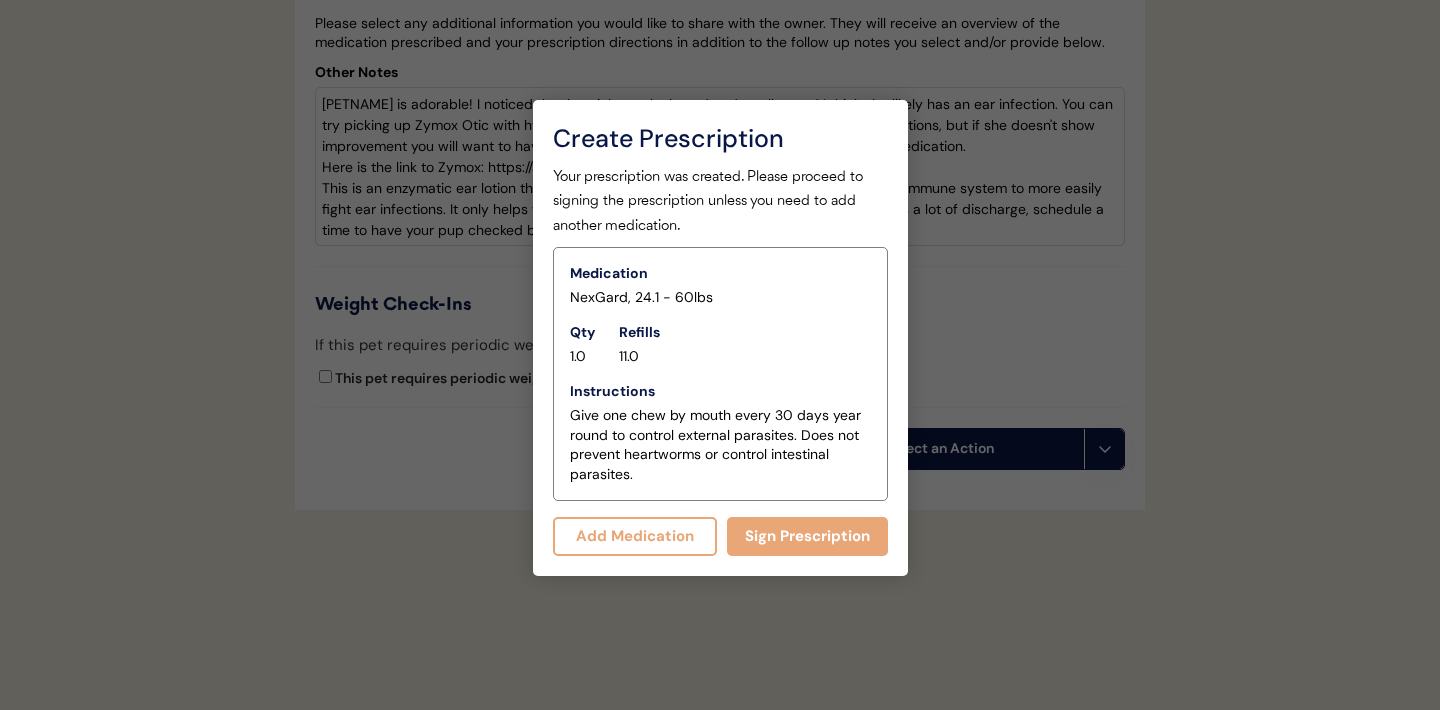 click on "Add Medication" at bounding box center (635, 536) 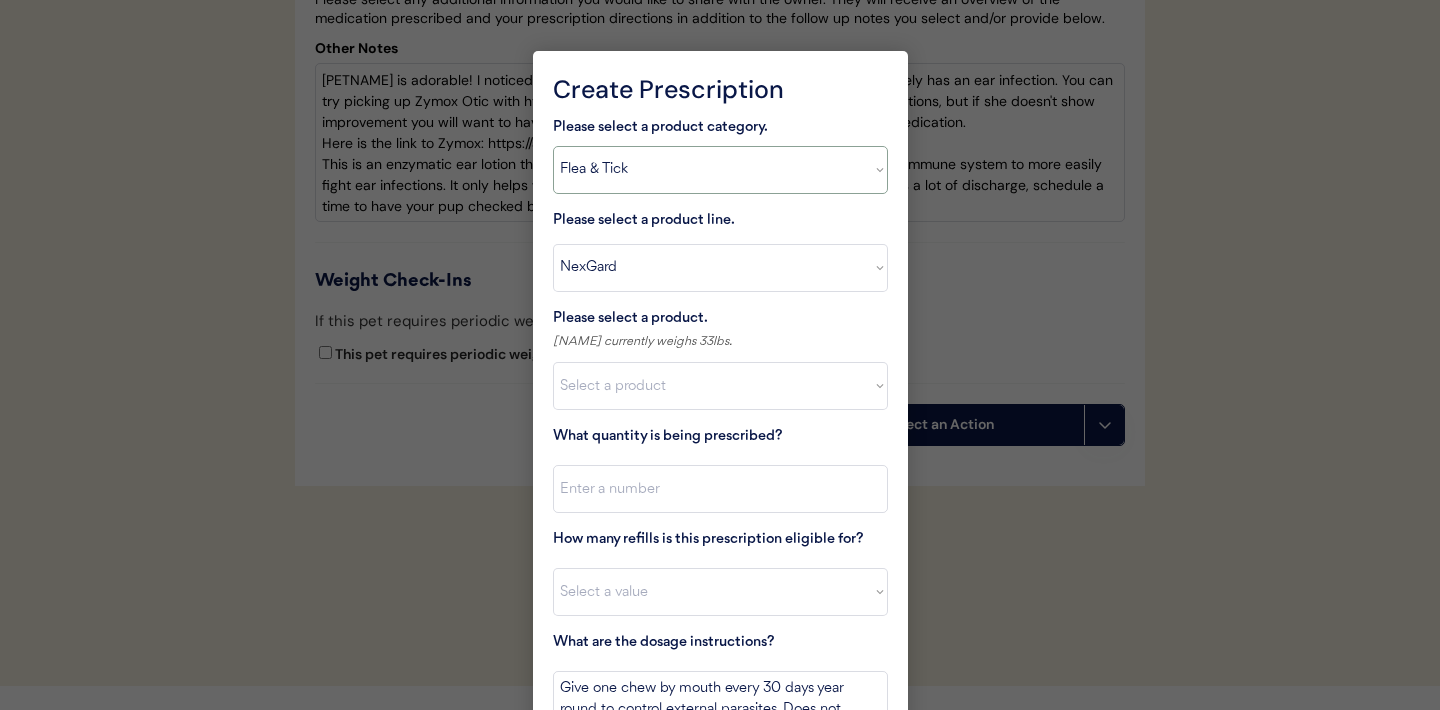 click on "Select a product category Allergies Antibiotics Anxiety Combo Parasite Prevention Flea & Tick Heartworm" at bounding box center (720, 170) 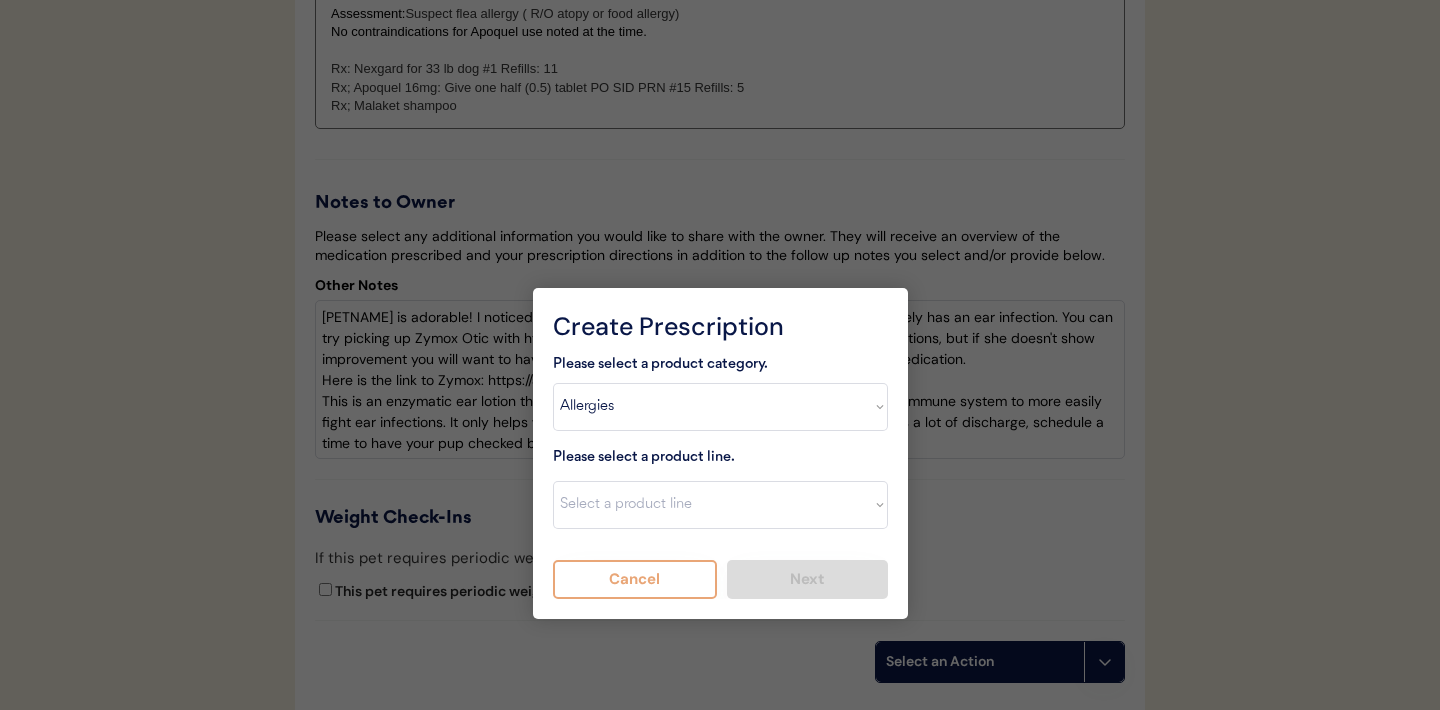 scroll, scrollTop: 5020, scrollLeft: 0, axis: vertical 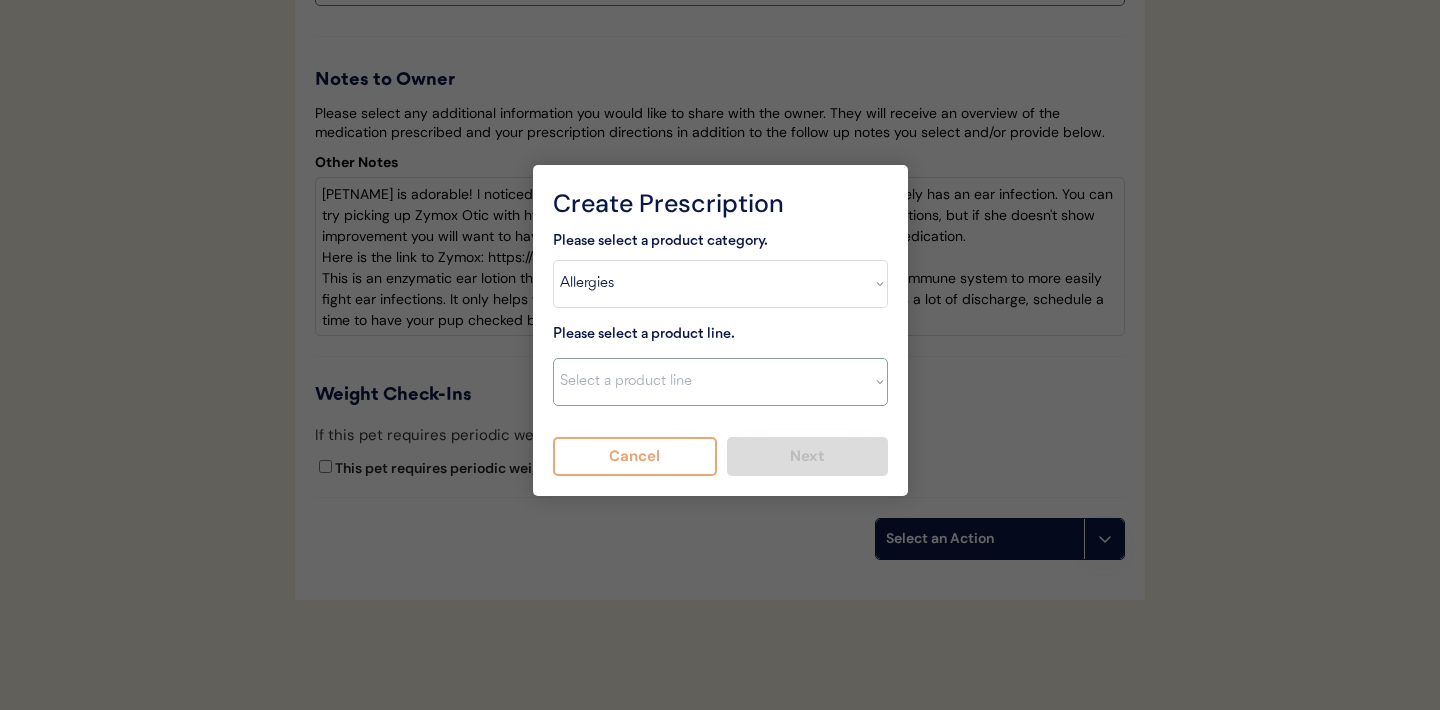 click on "Select a product line Apoquel Chewable Tablet Apoquel Tablet Cyclosporine DermaBenSs Shampoo Hydroxyzine Mal-A-Ket Shampoo Mal-A-Ket Wipes Malaseb Shampoo MiconaHex+Triz Mousse MiconaHex+Triz Wipes Prednisone Temaril-P" at bounding box center (720, 382) 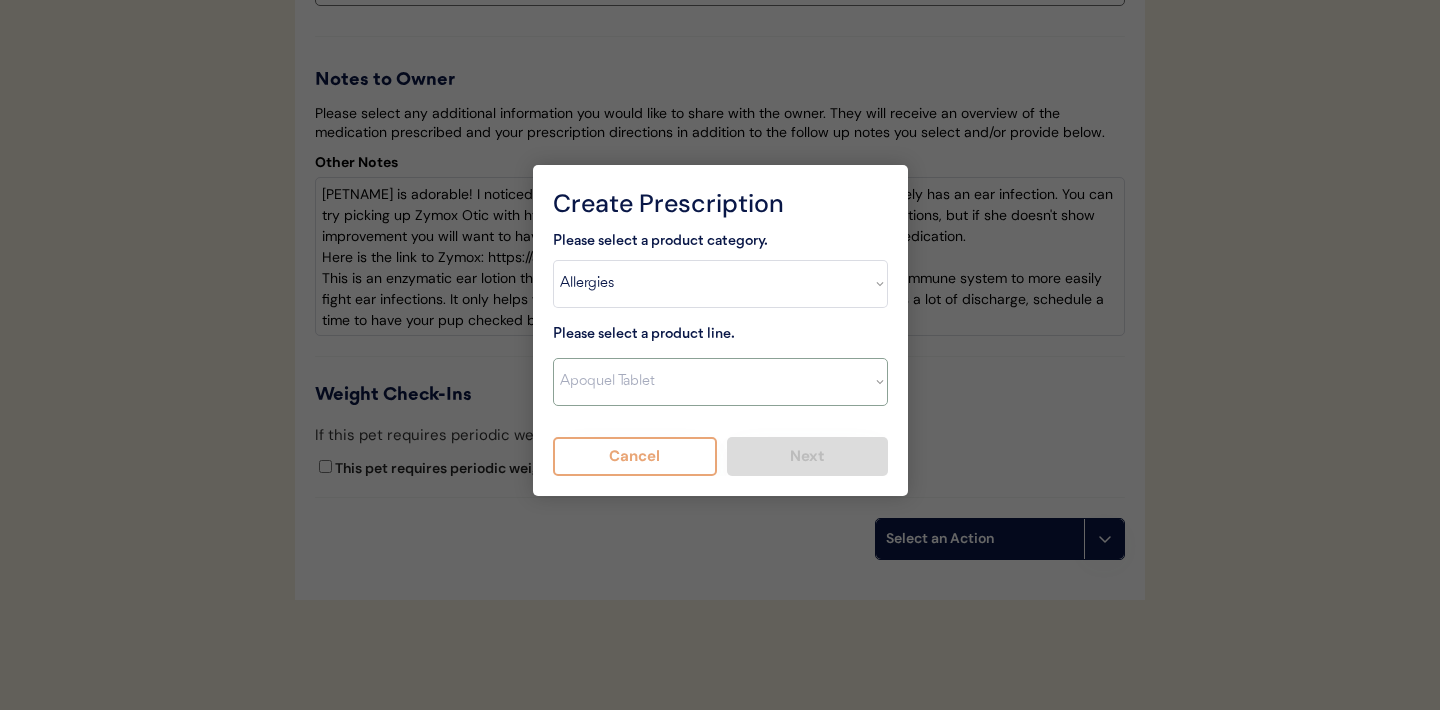 type on "Give XXX tablet(s) by mouth once daily as needed for itchiness due to allergies. Discontinue immediately if worsening hair loss, rash, or numerous small lumps appear." 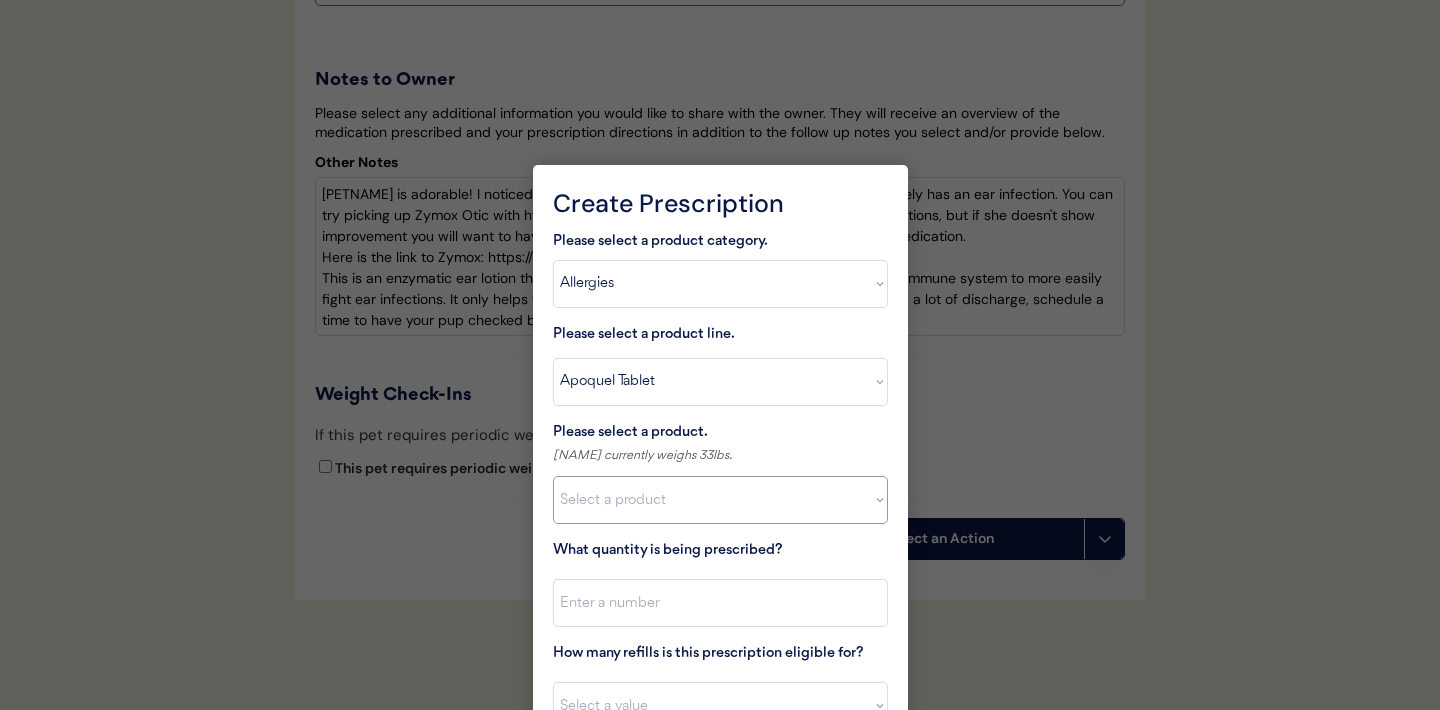 click on "Select a product Apoquel Tablet (16 mg) Apoquel Tablet (3.6 mg) Apoquel Tablet (5.4 mg)" at bounding box center (720, 500) 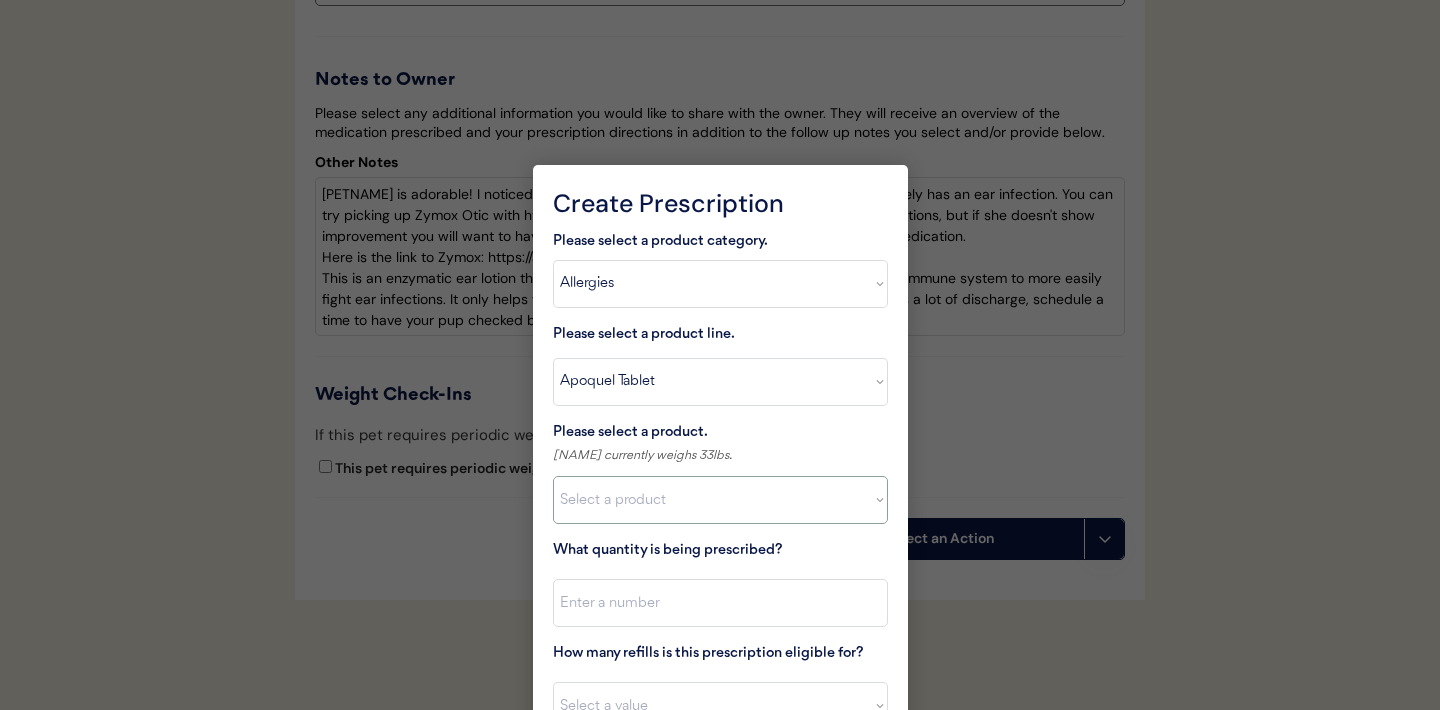 select on ""1348695171700984260__LOOKUP__1720647054590x322599372364987400"" 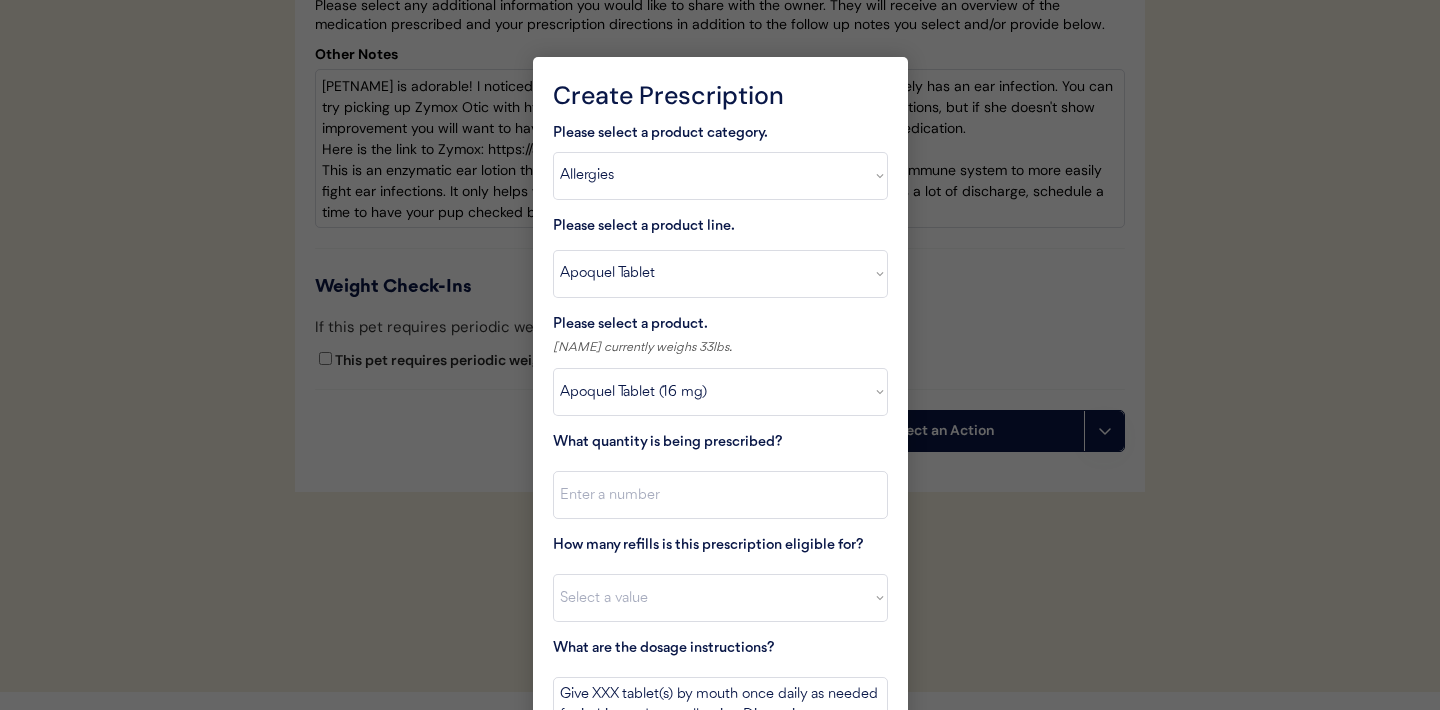 scroll, scrollTop: 5184, scrollLeft: 0, axis: vertical 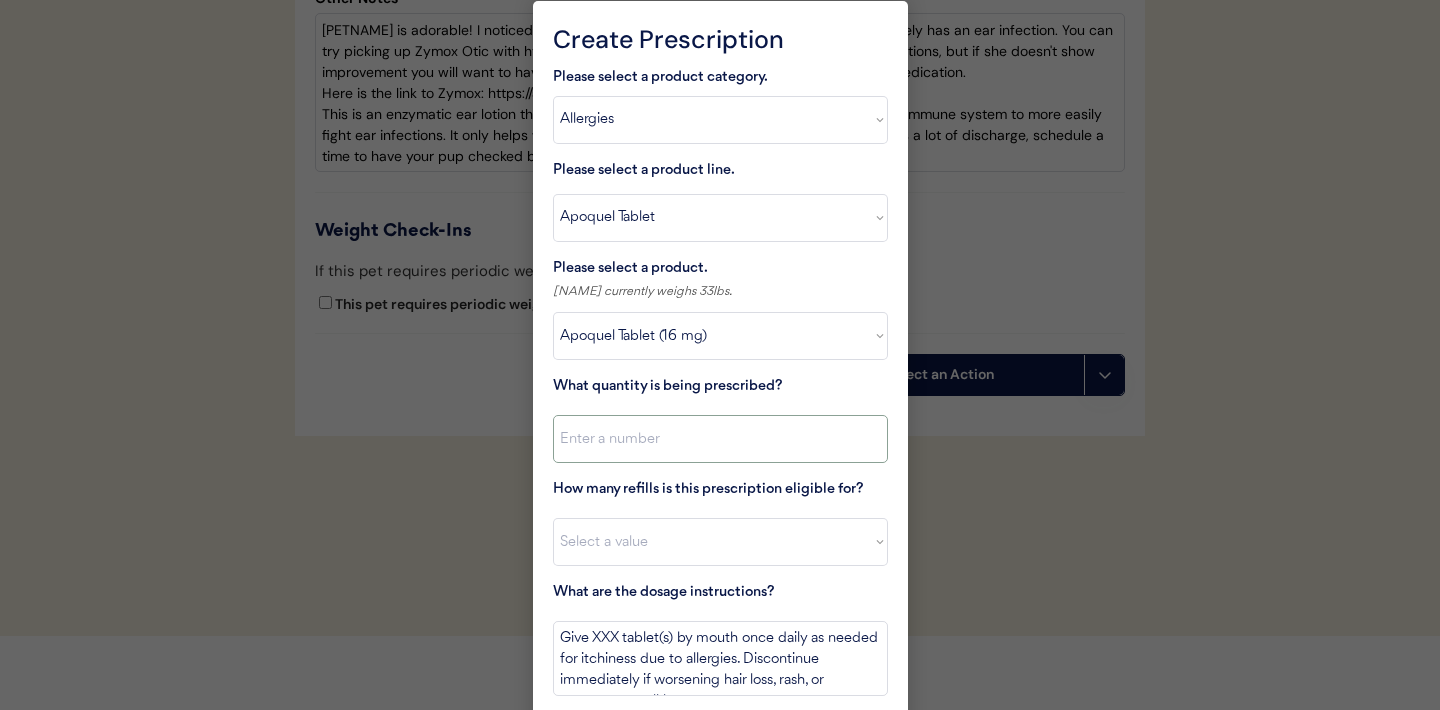 click at bounding box center [720, 439] 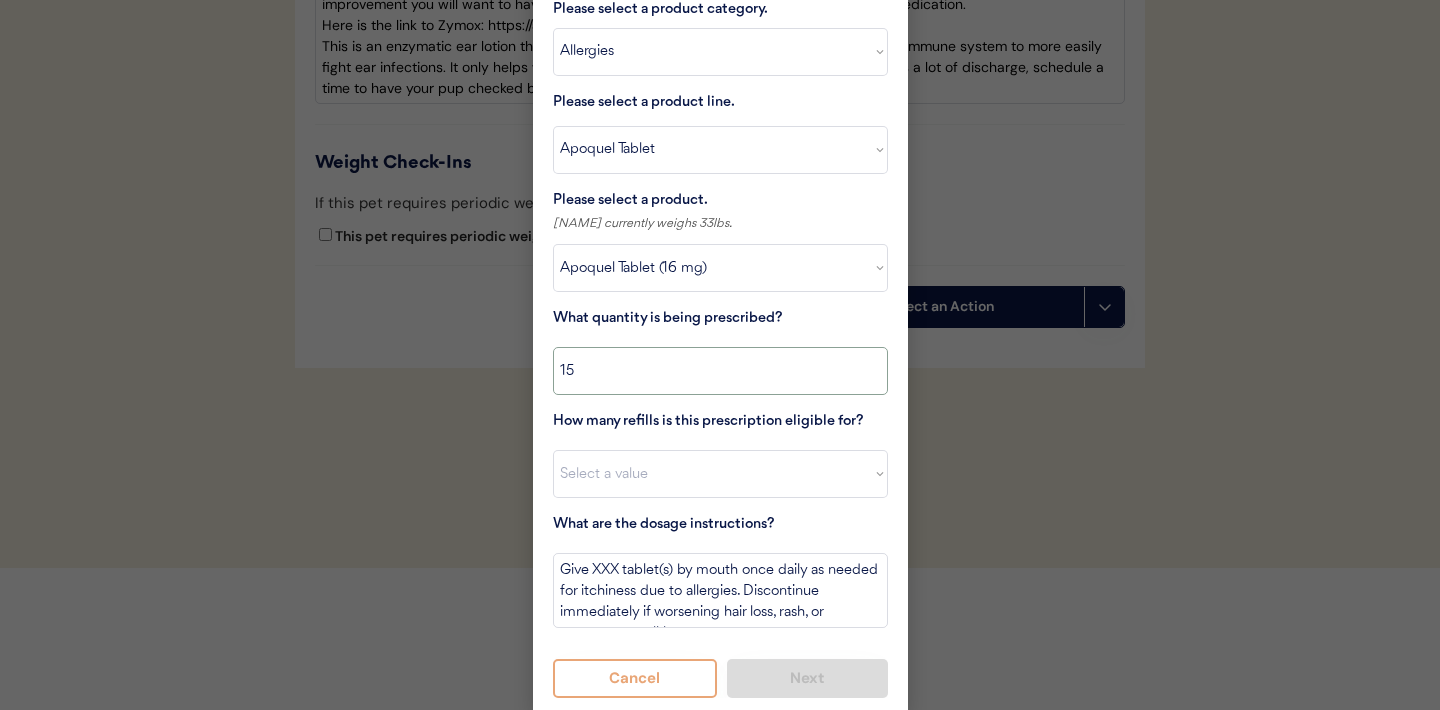 scroll, scrollTop: 5260, scrollLeft: 0, axis: vertical 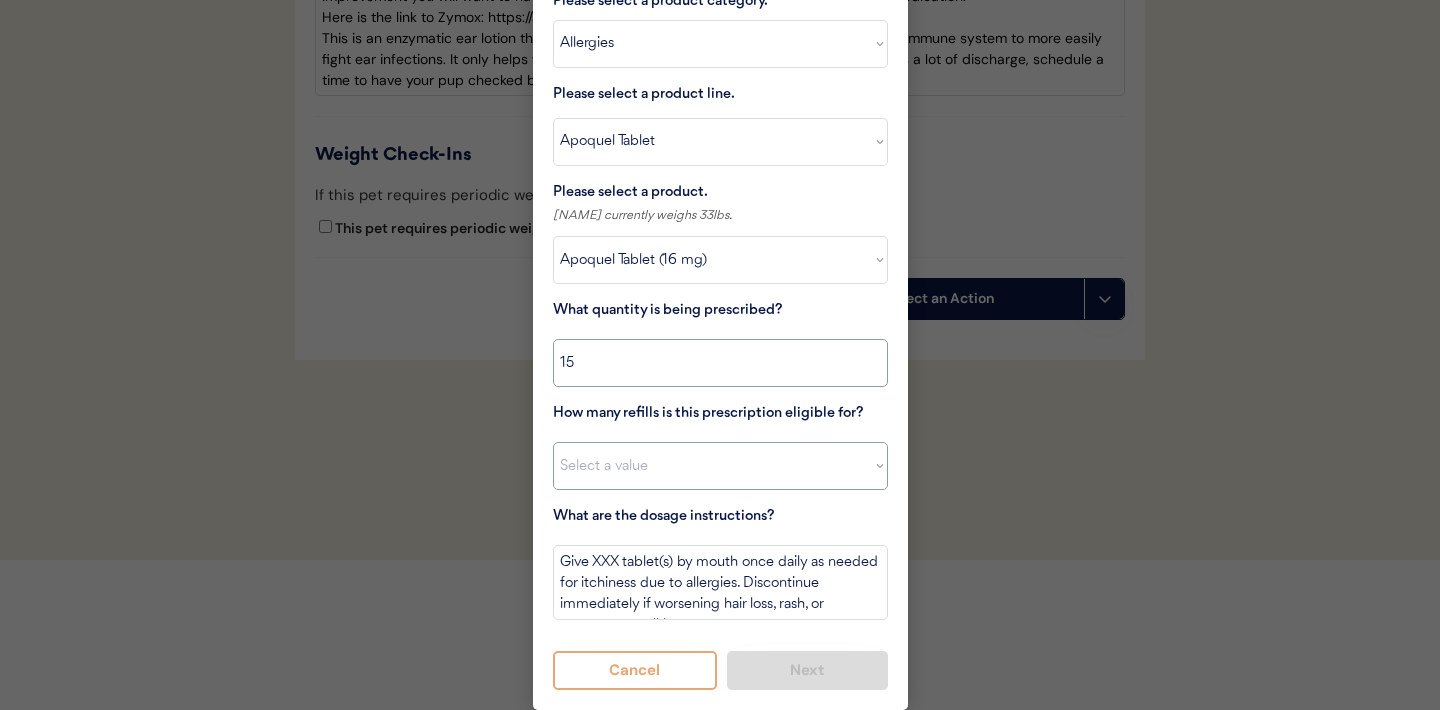 type on "15" 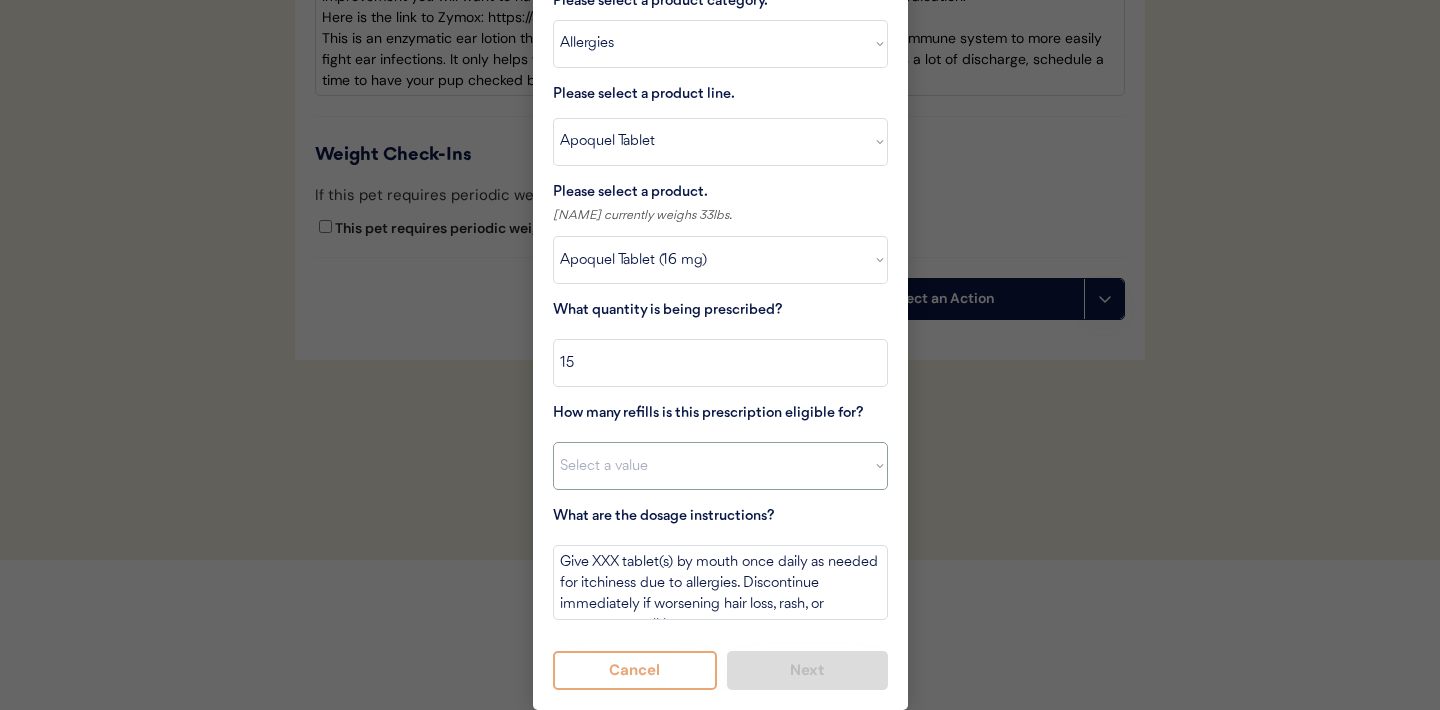 select on "5" 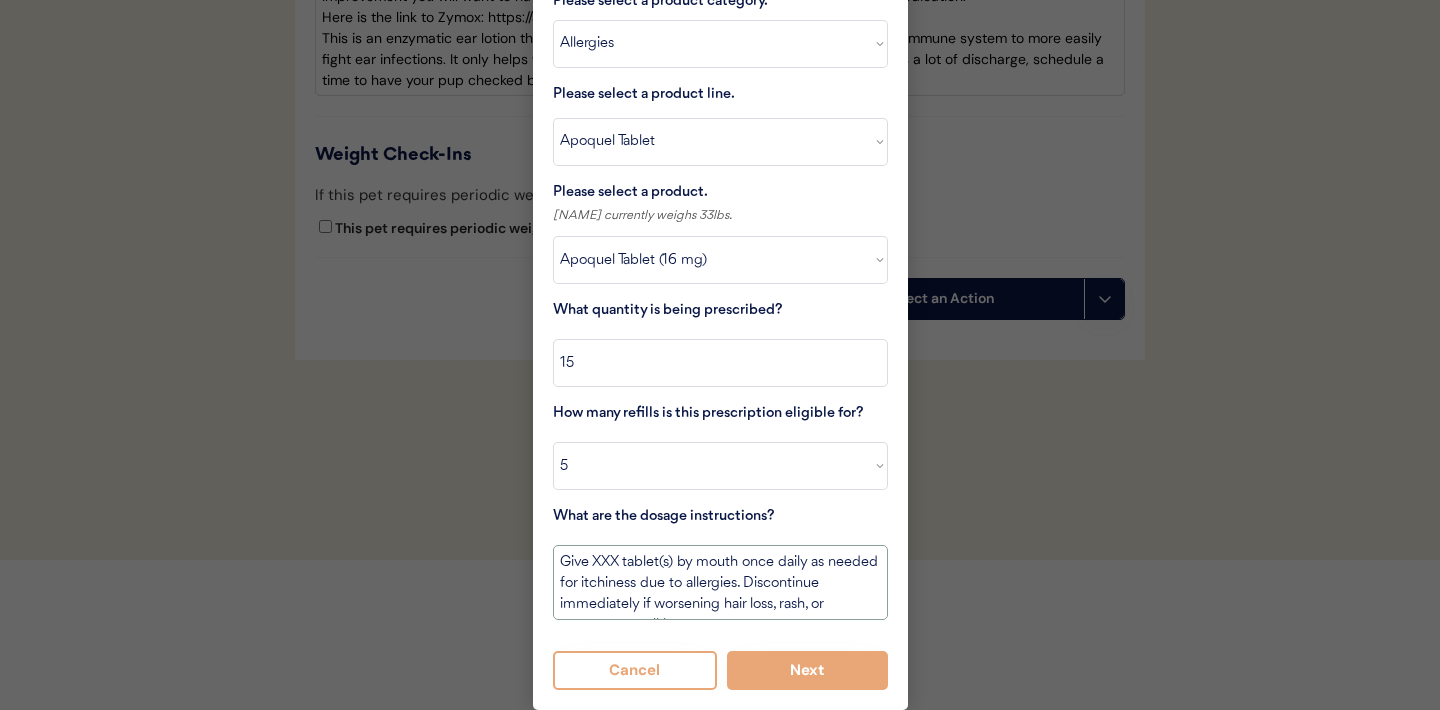 click on "Give XXX tablet(s) by mouth once daily as needed for itchiness due to allergies. Discontinue immediately if worsening hair loss, rash, or numerous small lumps appear." at bounding box center (720, 582) 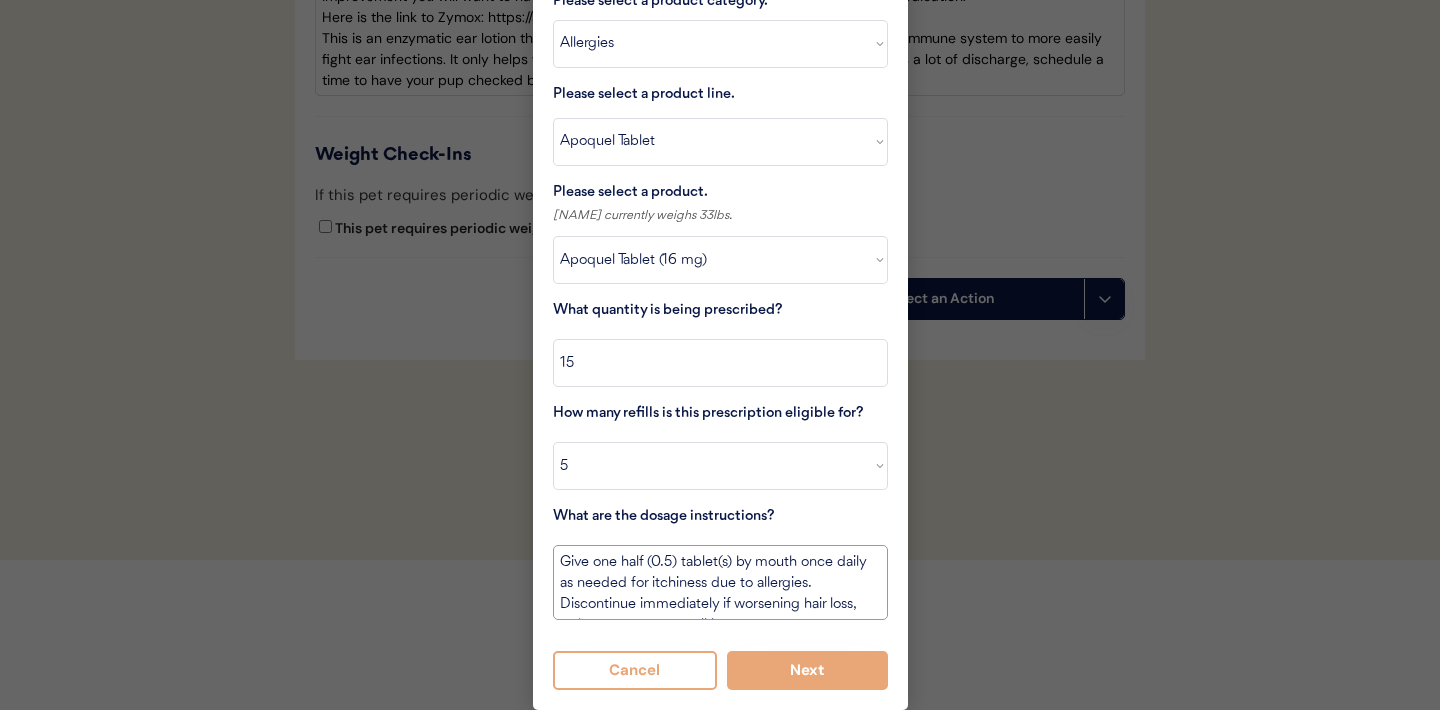 type on "Give one half (0.5) tablet(s) by mouth once daily as needed for itchiness due to allergies. Discontinue immediately if worsening hair loss, rash, or numerous small lumps appear." 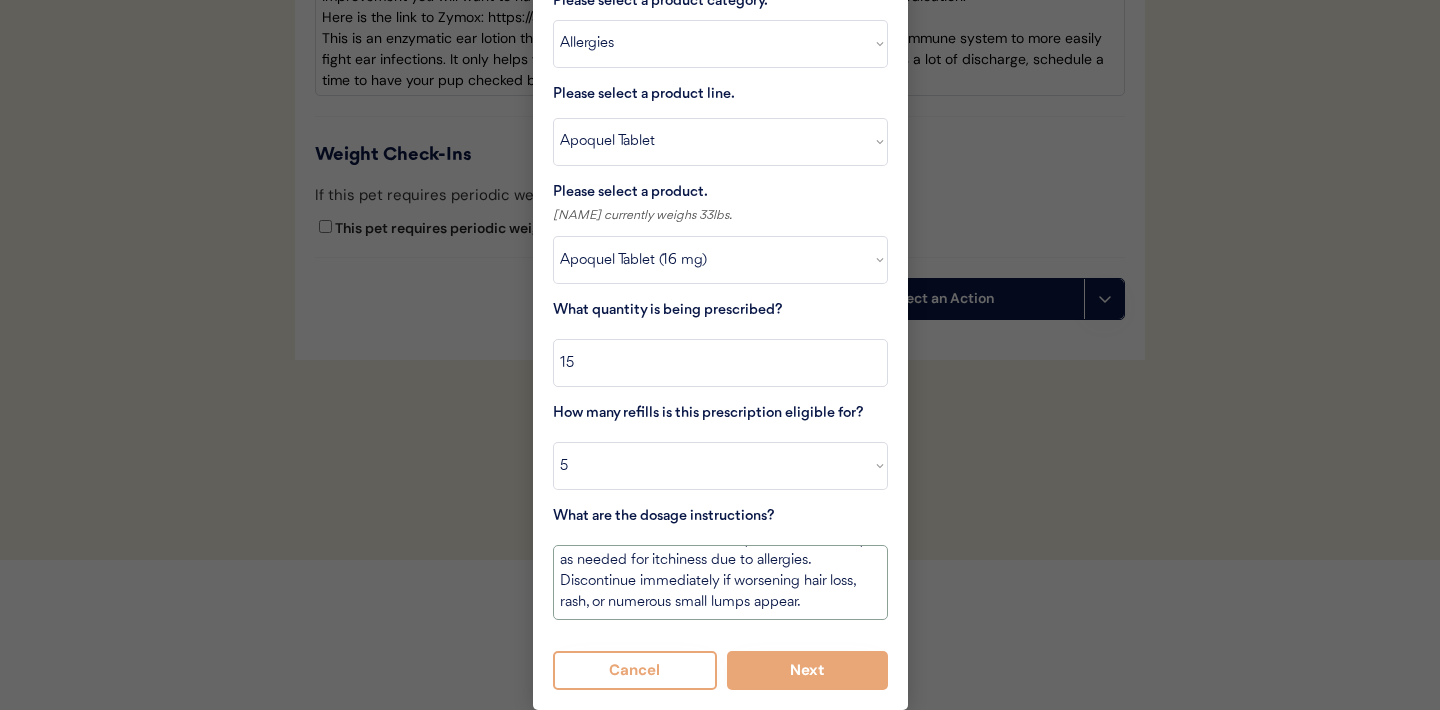 scroll, scrollTop: 0, scrollLeft: 0, axis: both 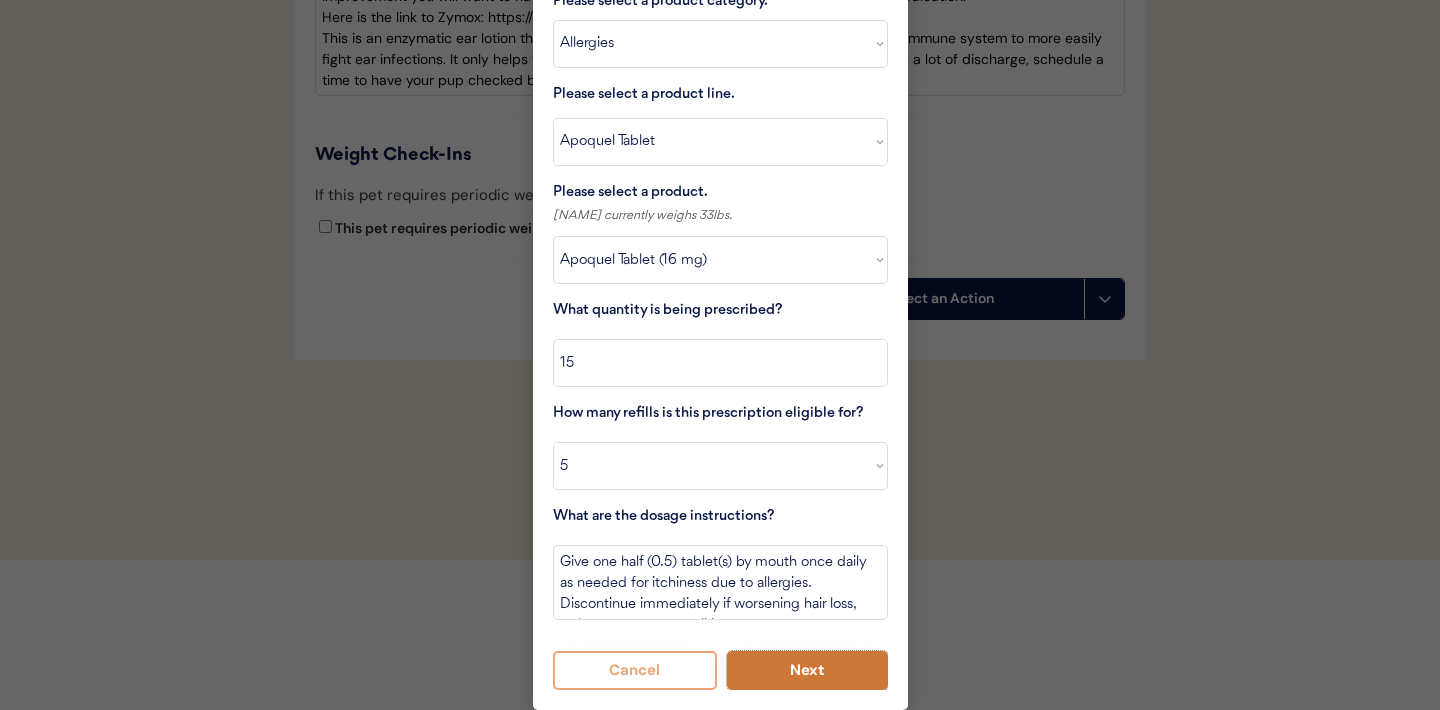 click on "Next" at bounding box center (807, 670) 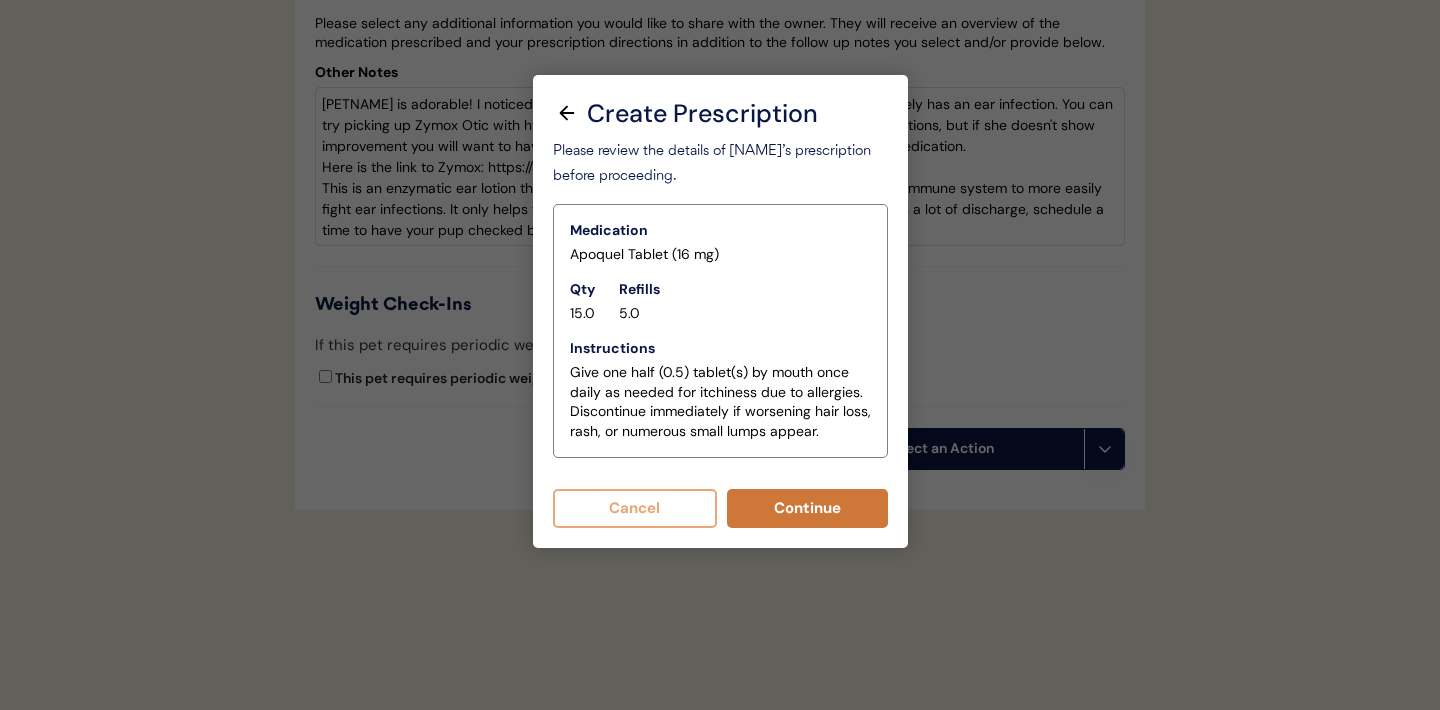 click on "Continue" at bounding box center [807, 508] 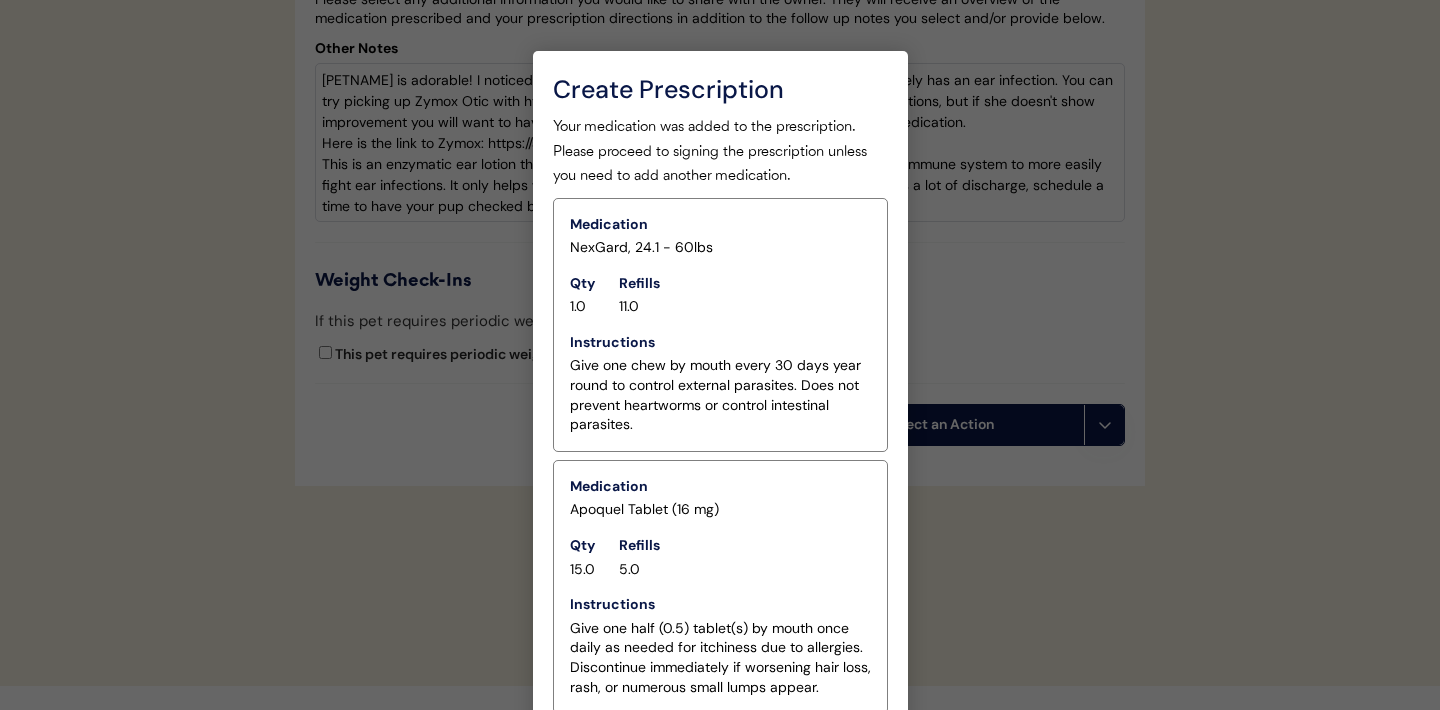 scroll, scrollTop: 5213, scrollLeft: 0, axis: vertical 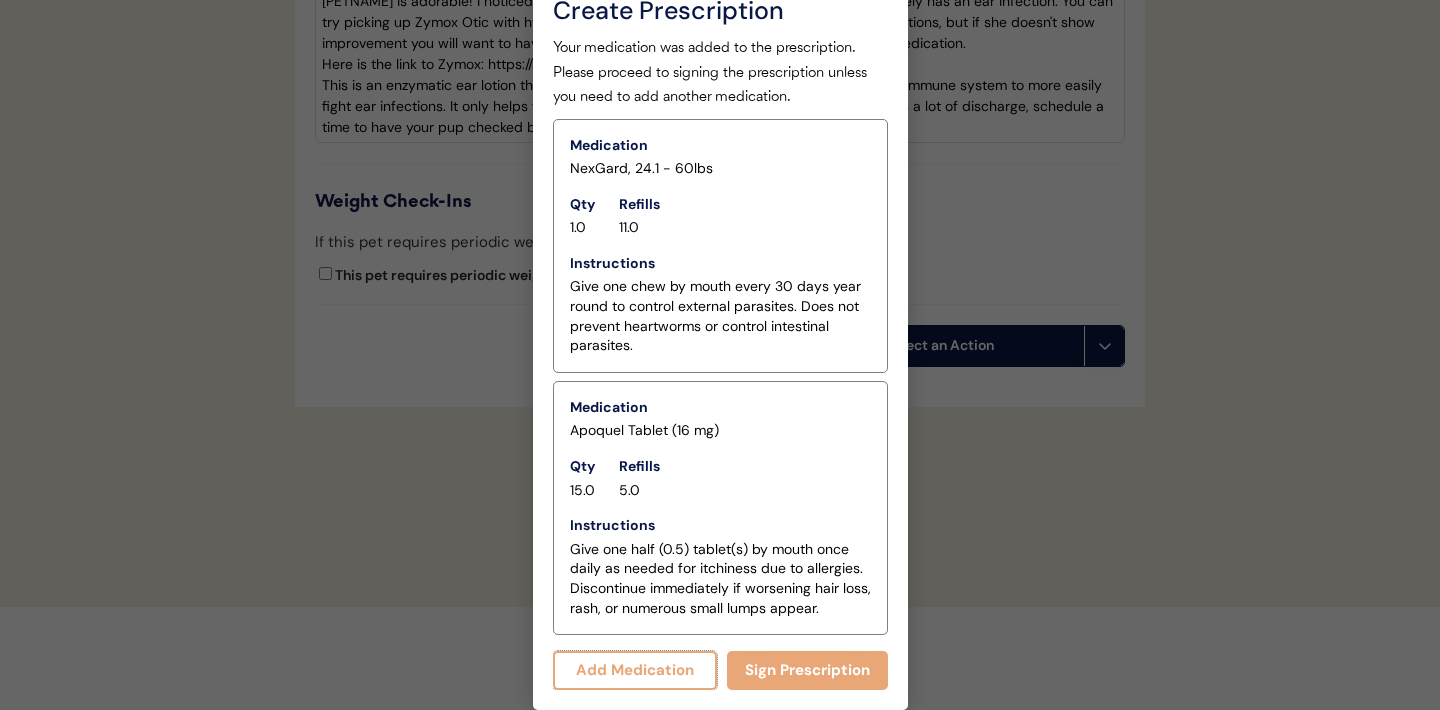 click on "Add Medication" at bounding box center (635, 670) 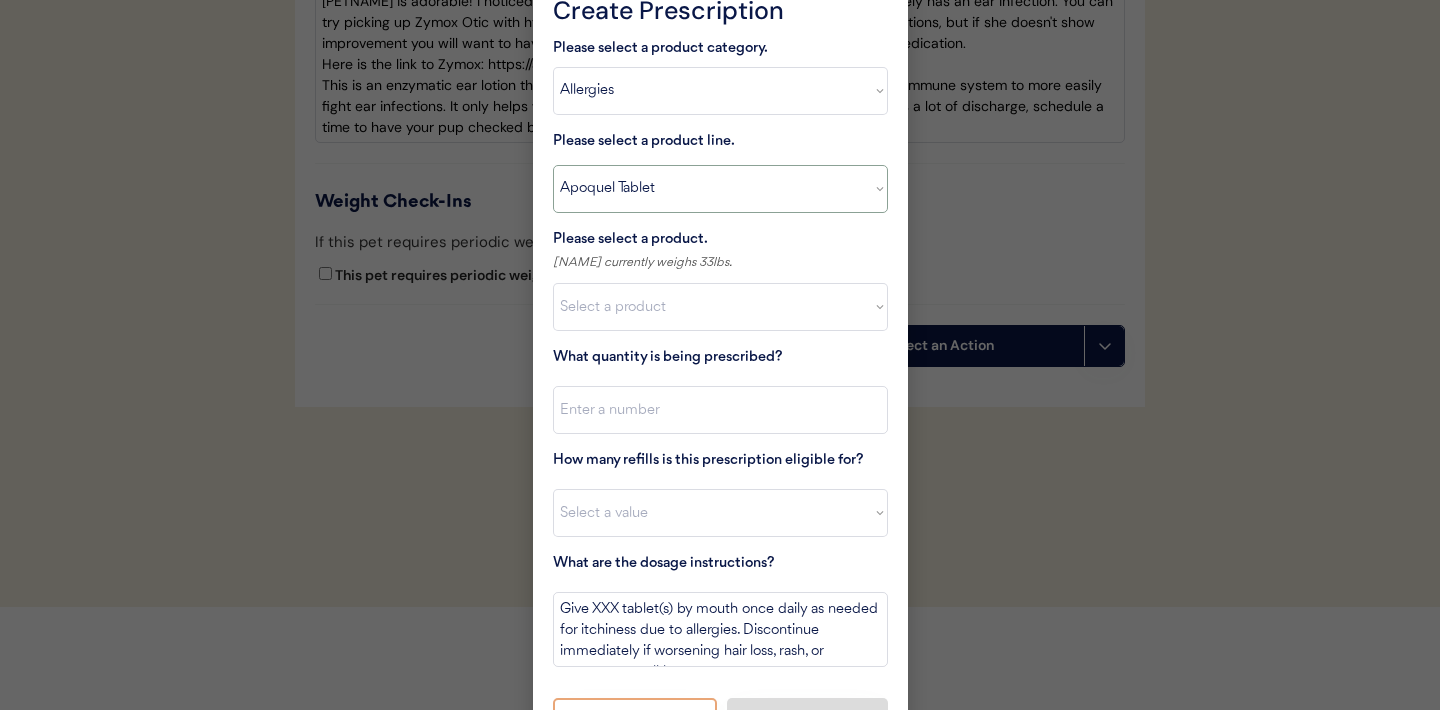 click on "Select a product line Apoquel Chewable Tablet Apoquel Tablet Cyclosporine DermaBenSs Shampoo Hydroxyzine Mal-A-Ket Shampoo Mal-A-Ket Wipes Malaseb Shampoo MiconaHex+Triz Mousse MiconaHex+Triz Wipes Prednisone Temaril-P" at bounding box center (720, 189) 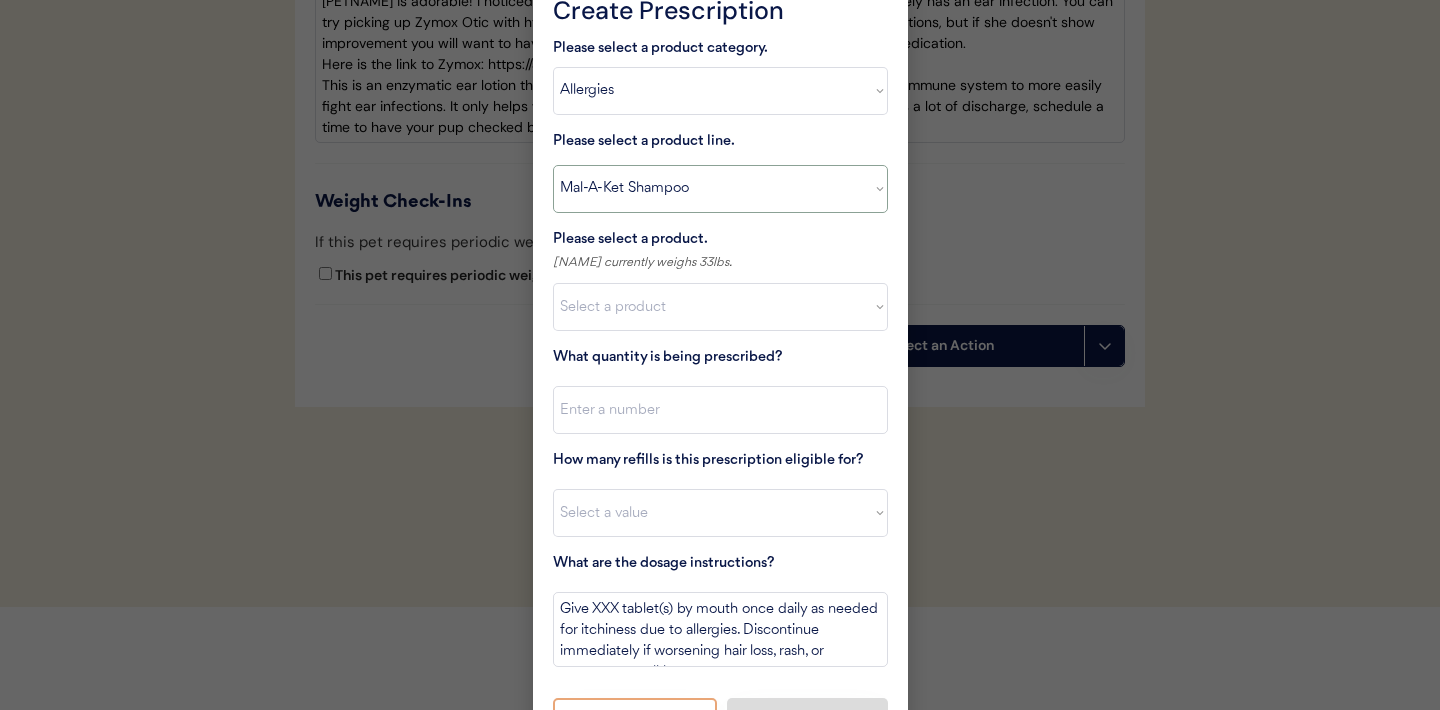 type on "Bathe every other day for 2 weeks, then once weekly for one month, then as needed for skin health. Allow lather to stand for 15 minutes prior to rinsing." 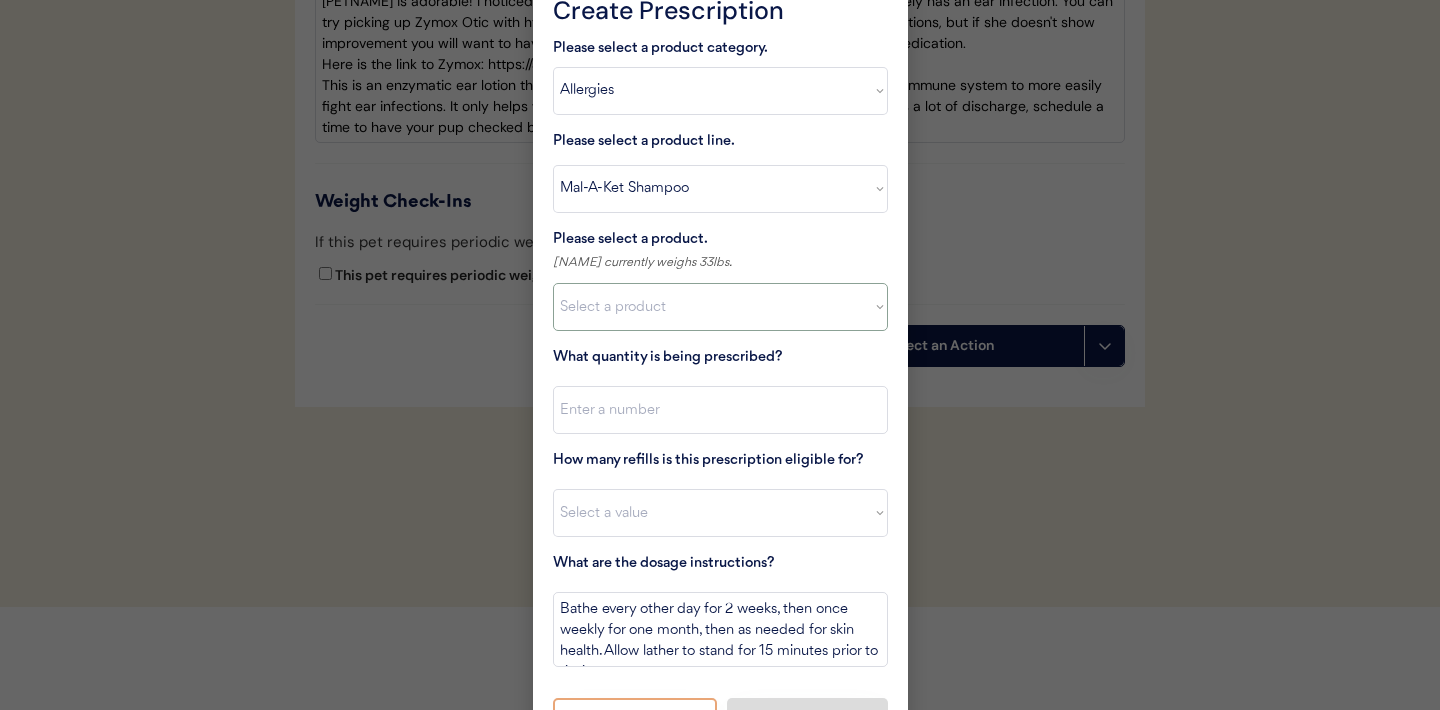 click on "Select a product Mal-A-Ket Shampoo, 8 oz" at bounding box center (720, 307) 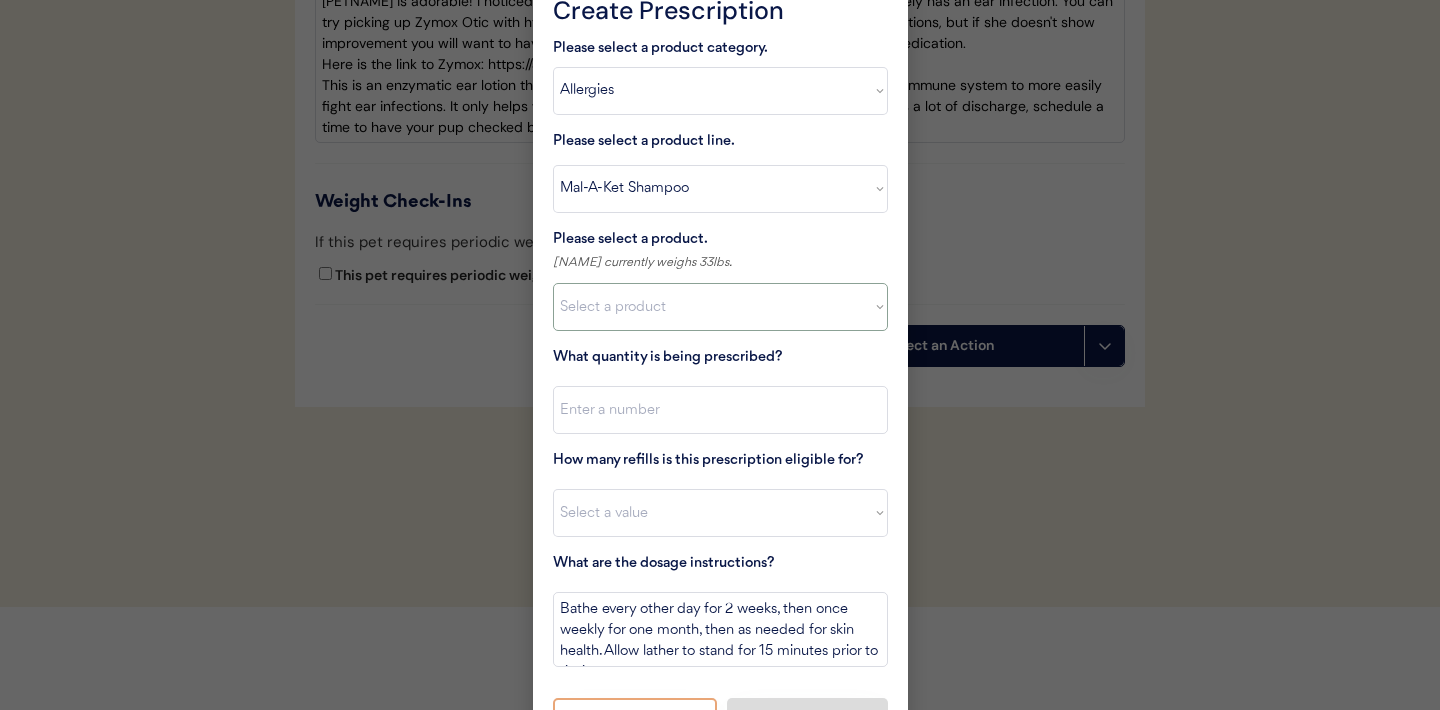 select on ""1348695171700984260__LOOKUP__1732553434443x237257447760914180"" 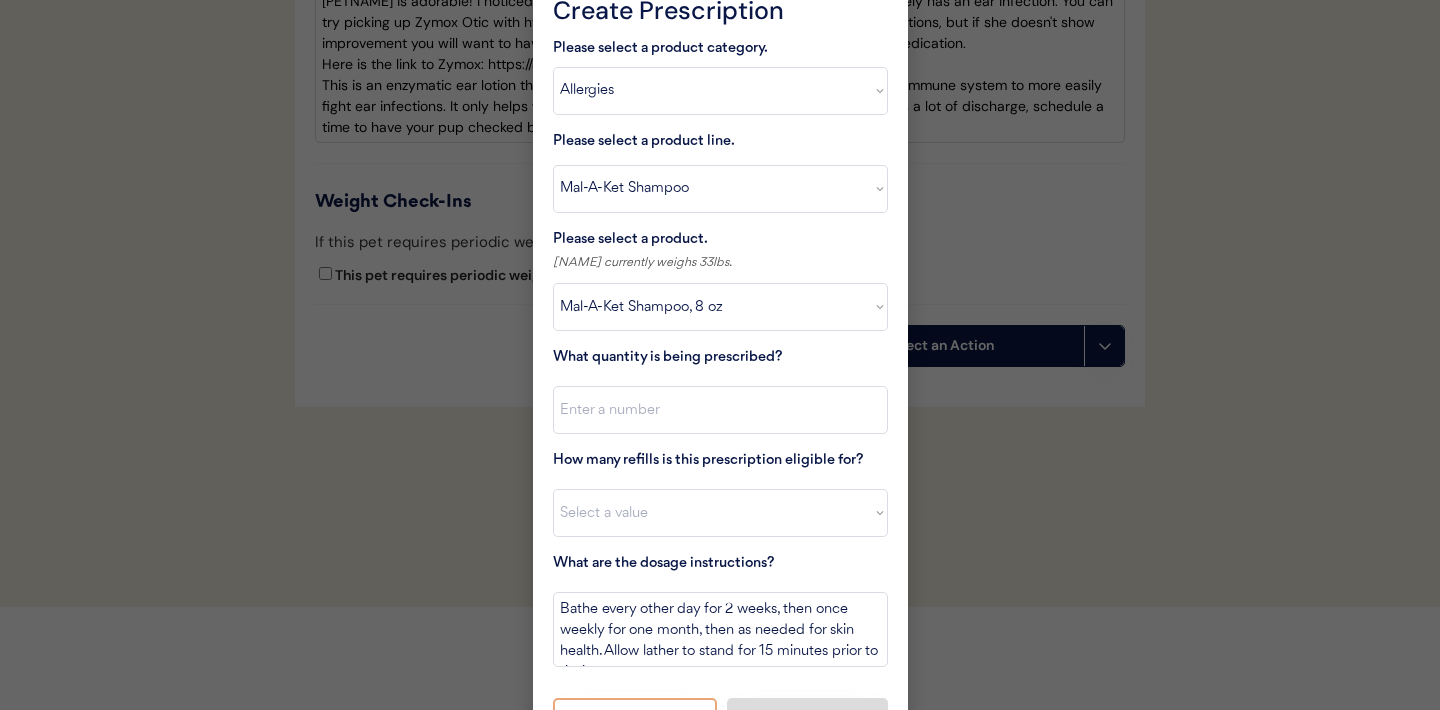click on "What quantity is being prescribed?" at bounding box center [720, 390] 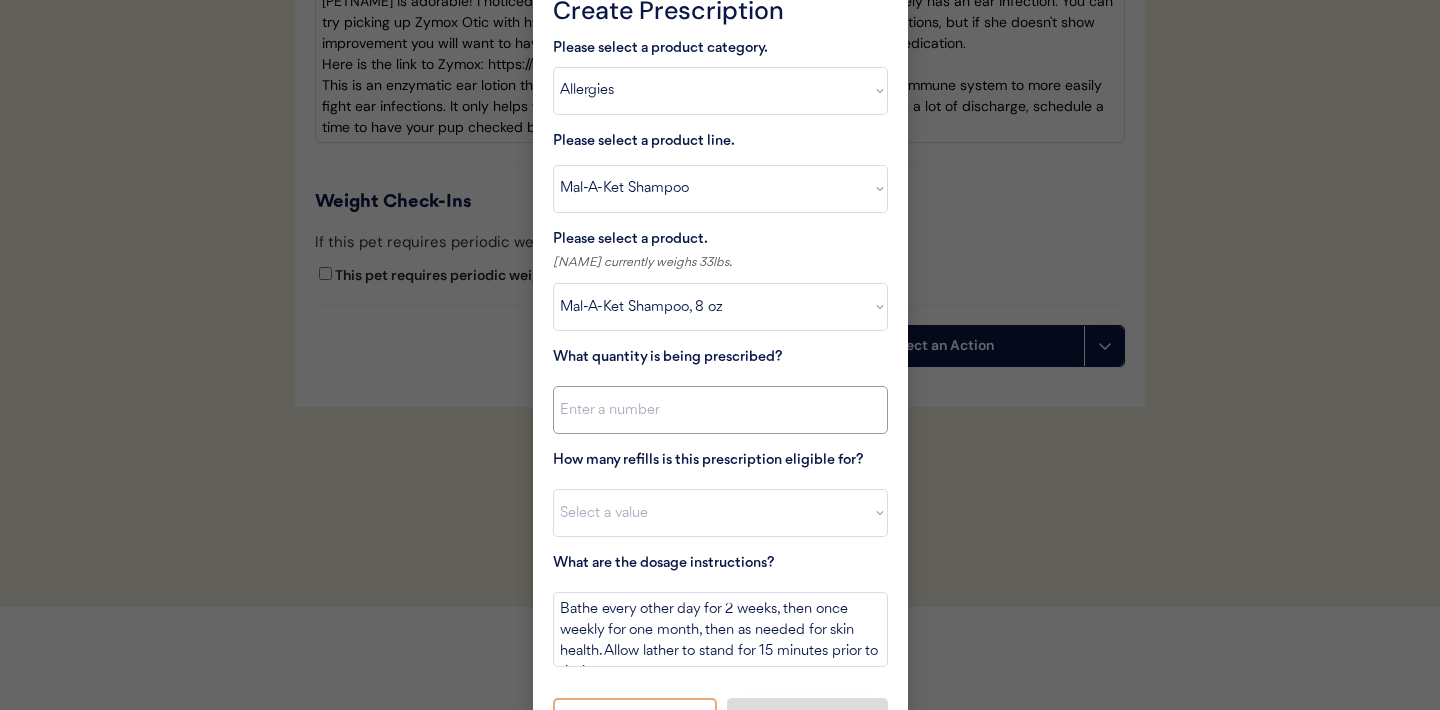 click at bounding box center (720, 410) 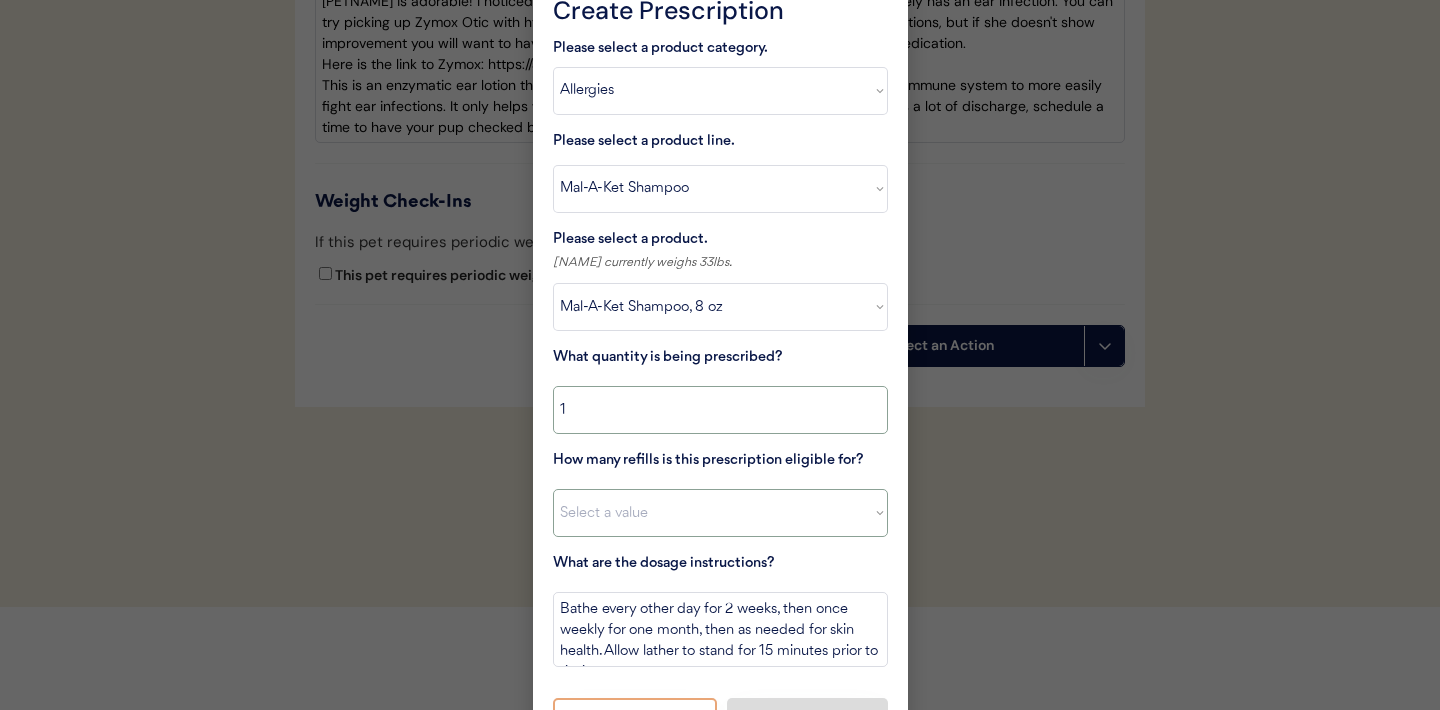 type on "1" 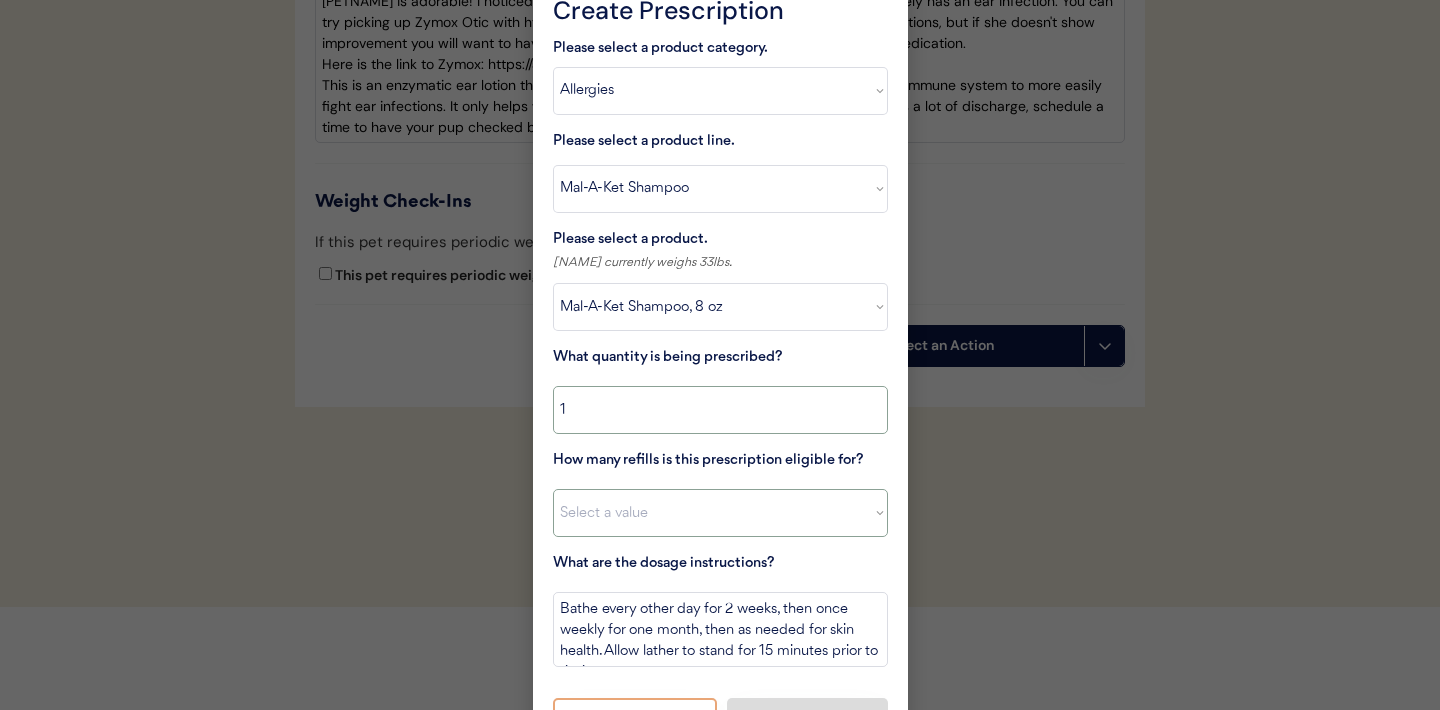 click on "Select a value 0 1 2 3 4 5 6 7 8 10 11" at bounding box center (720, 513) 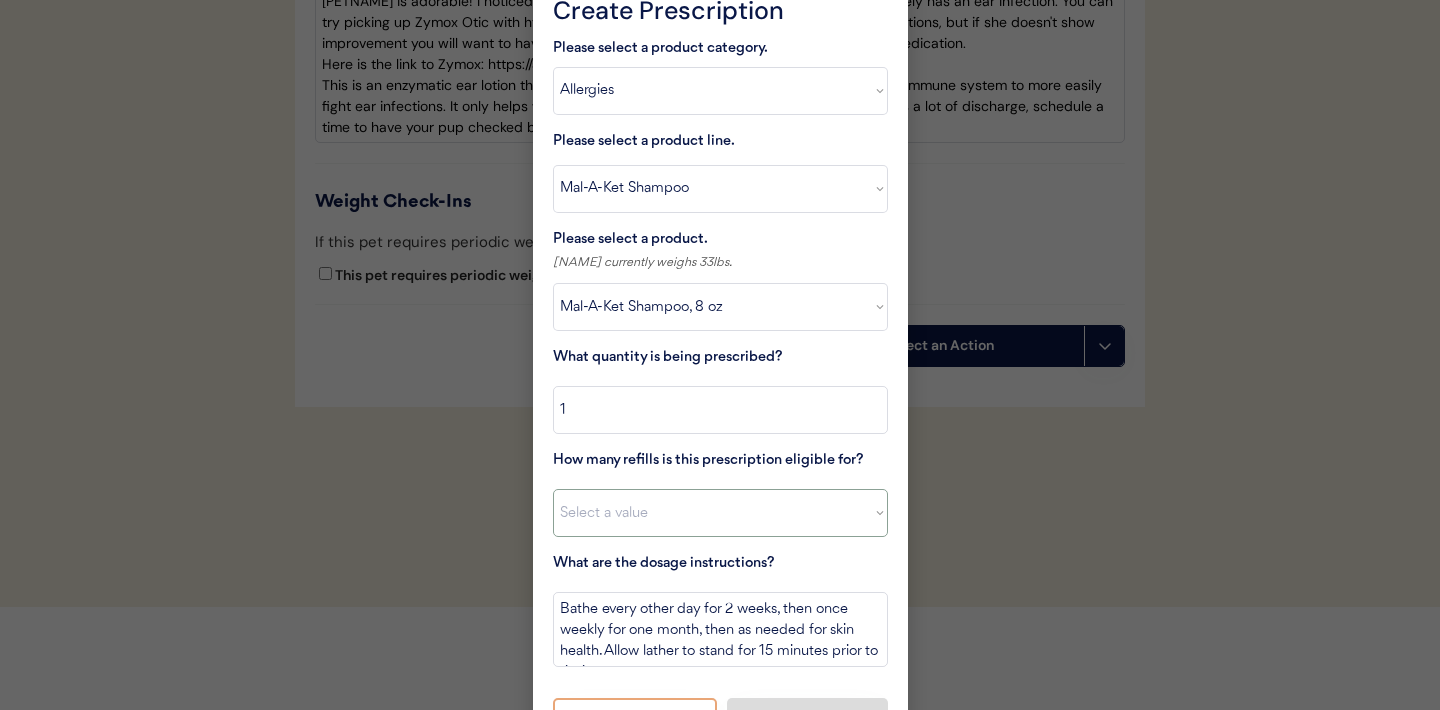 select on "2" 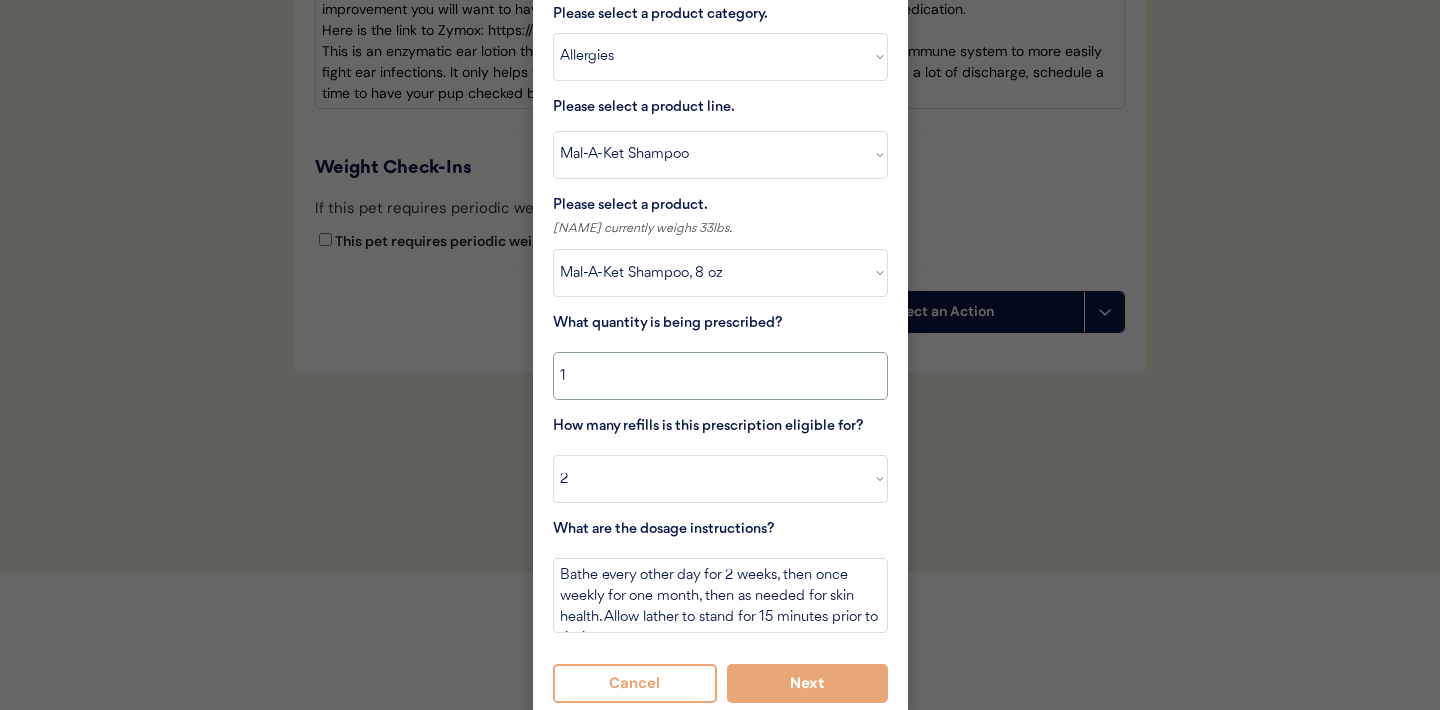 scroll, scrollTop: 5260, scrollLeft: 0, axis: vertical 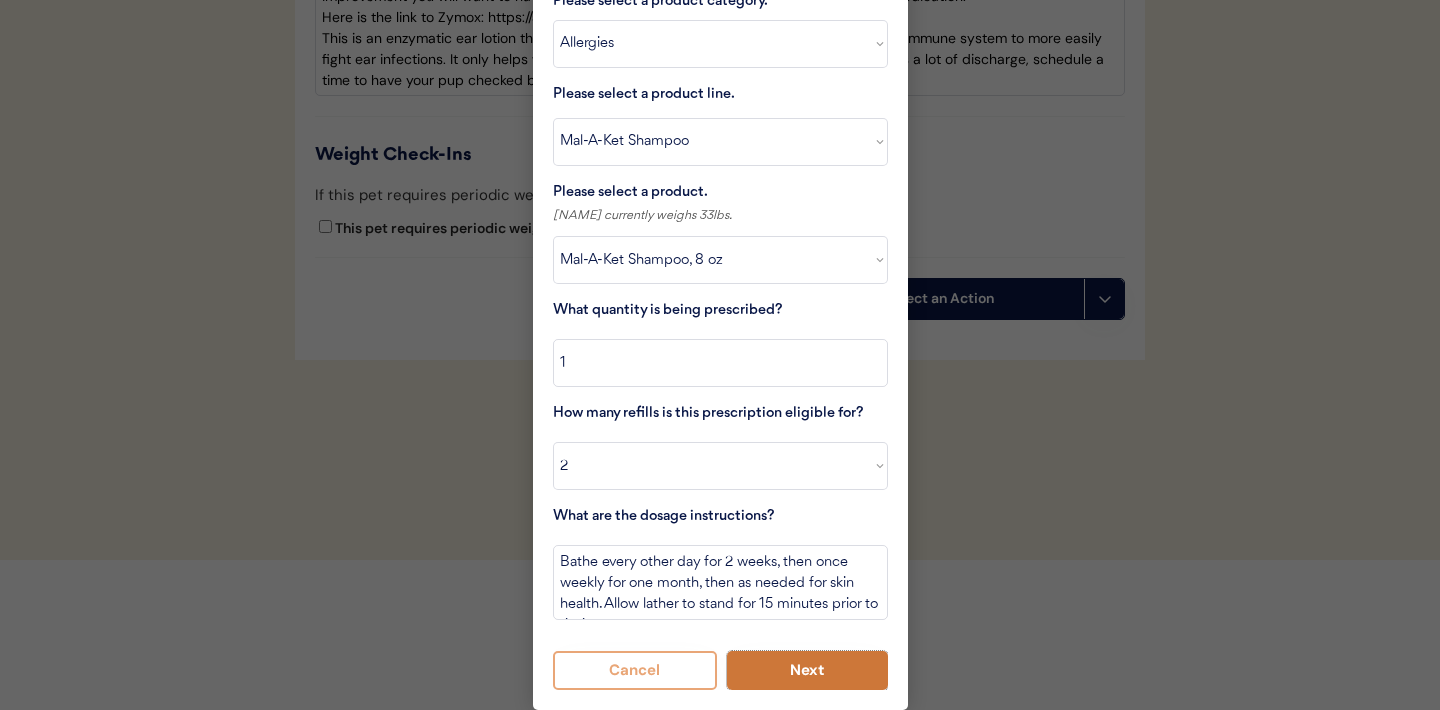 click on "Next" at bounding box center [807, 670] 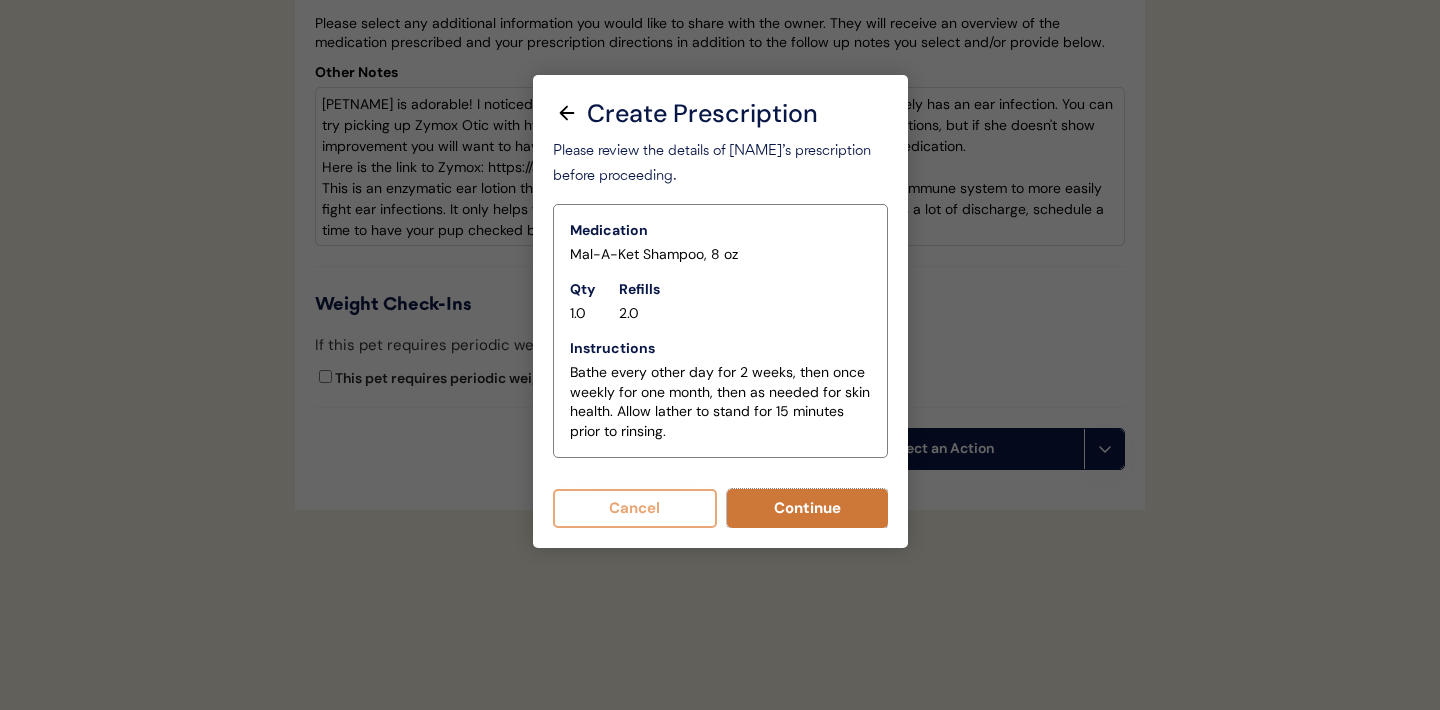 click on "Continue" at bounding box center (807, 508) 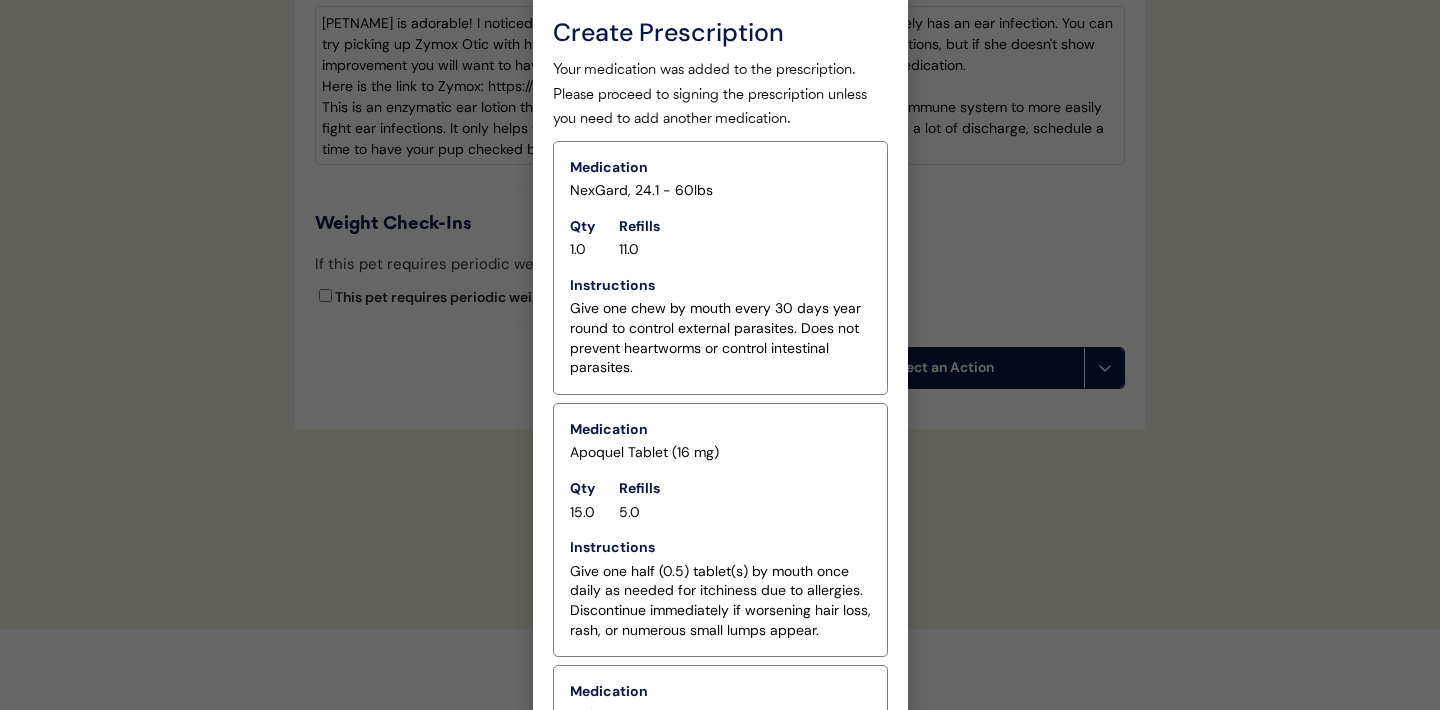 scroll, scrollTop: 5475, scrollLeft: 0, axis: vertical 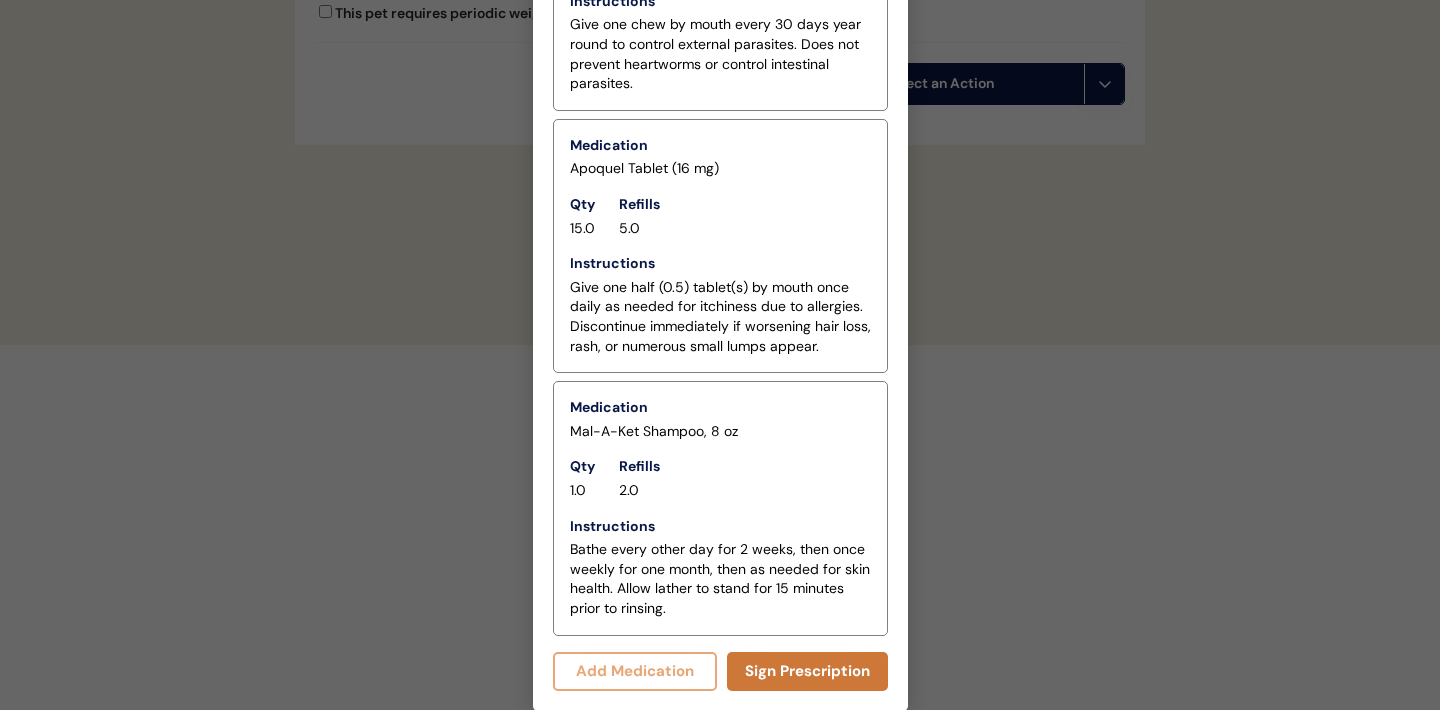 click on "Sign Prescription" at bounding box center (807, 671) 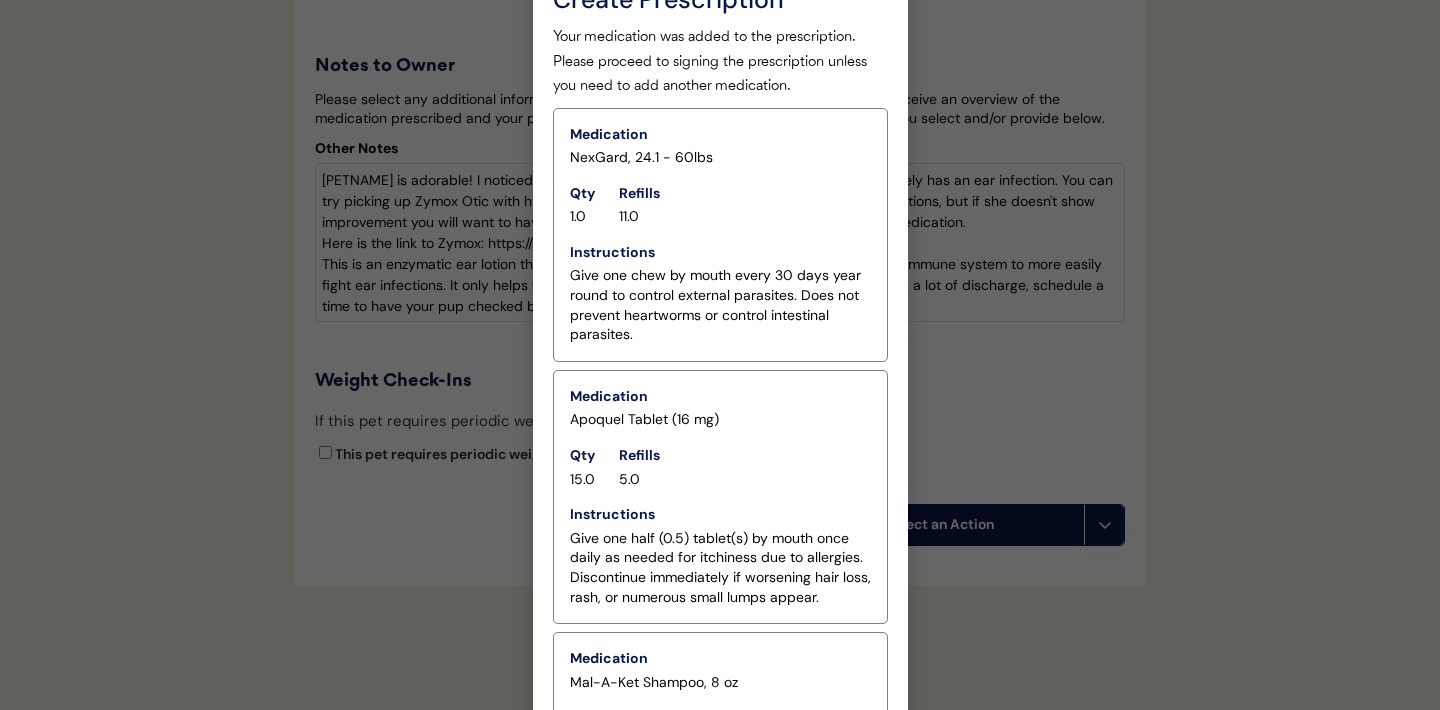 scroll, scrollTop: 5475, scrollLeft: 0, axis: vertical 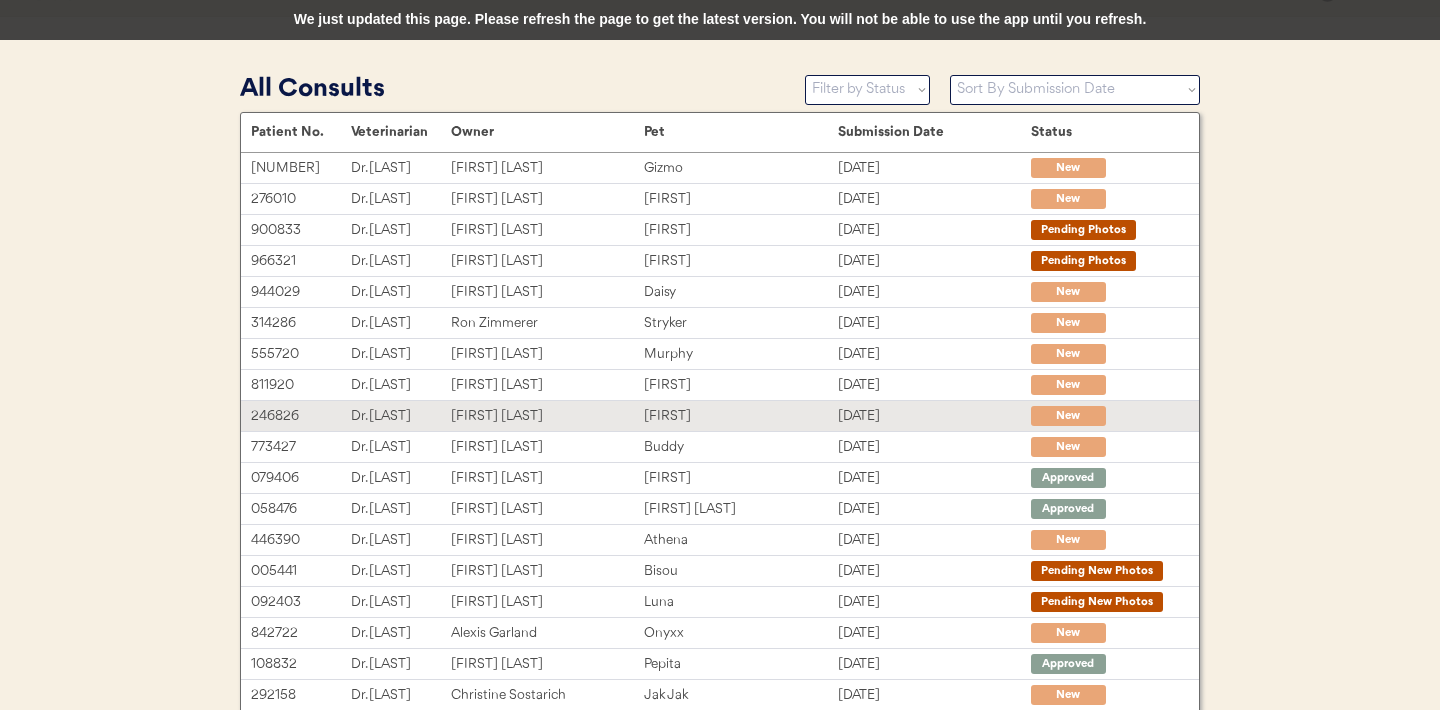 click on "Dr. Warren" at bounding box center [401, 416] 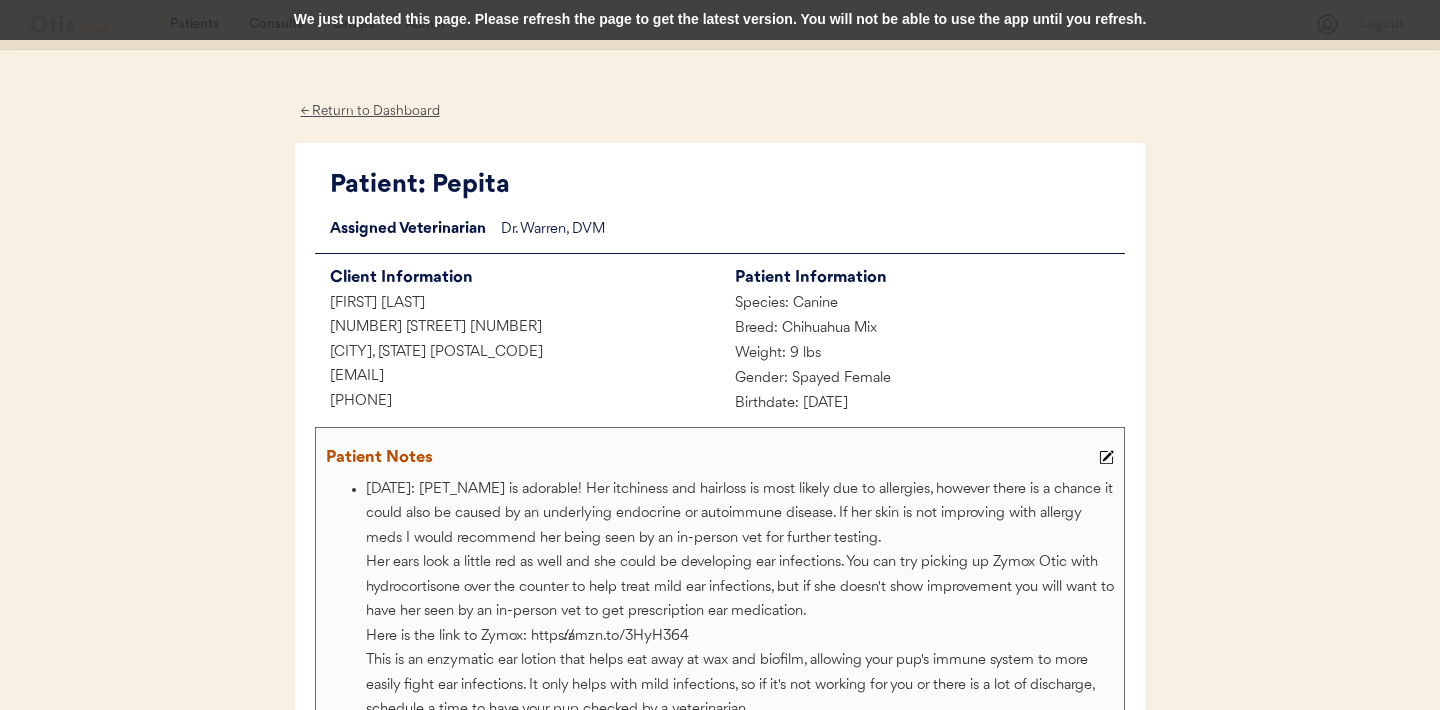 scroll, scrollTop: 2866, scrollLeft: 0, axis: vertical 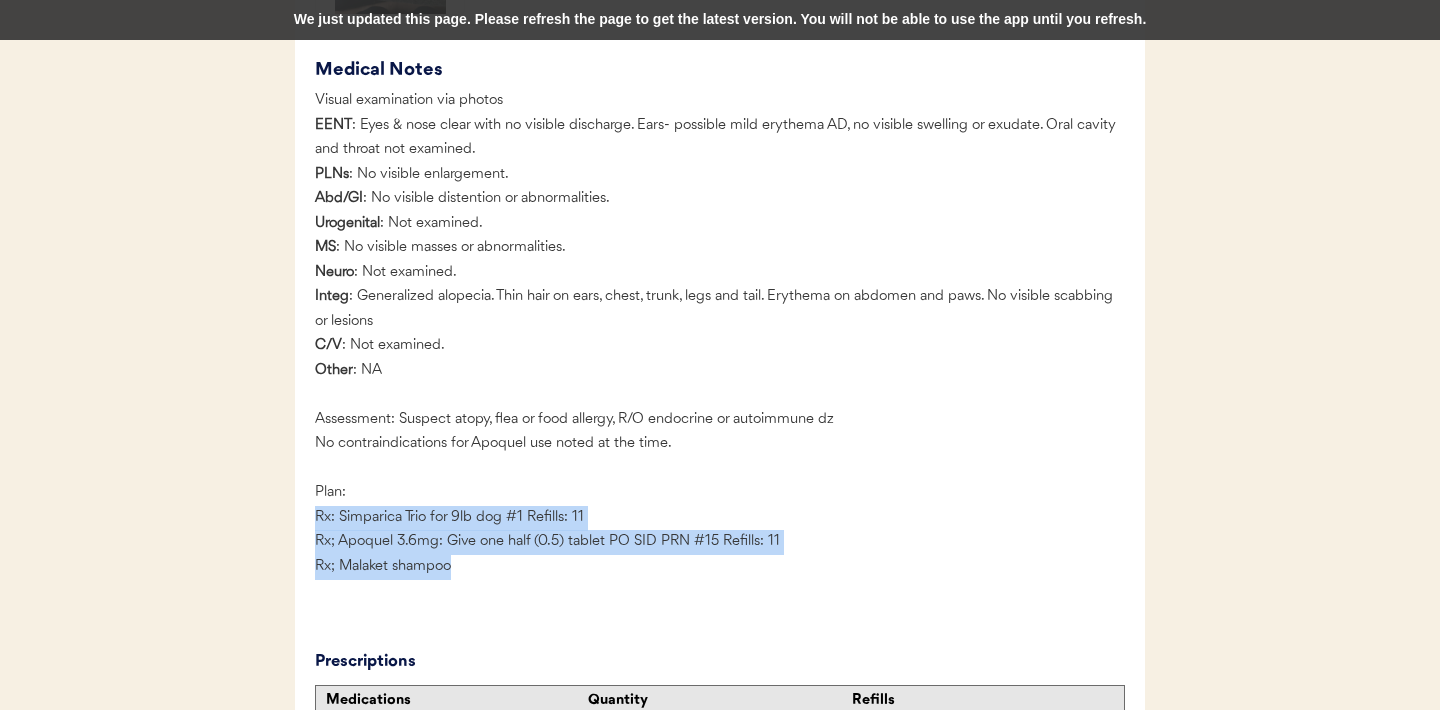 drag, startPoint x: 470, startPoint y: 618, endPoint x: 308, endPoint y: 573, distance: 168.13388 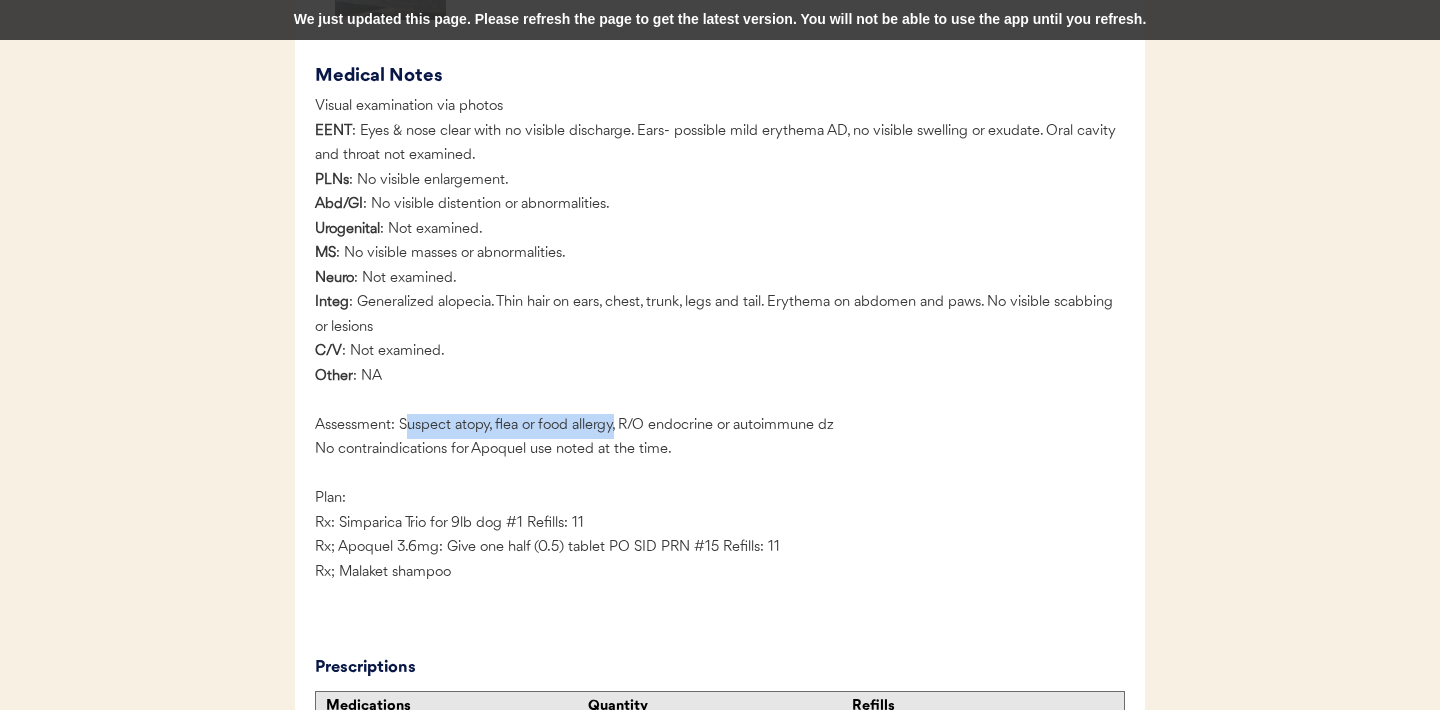 drag, startPoint x: 404, startPoint y: 476, endPoint x: 616, endPoint y: 483, distance: 212.11554 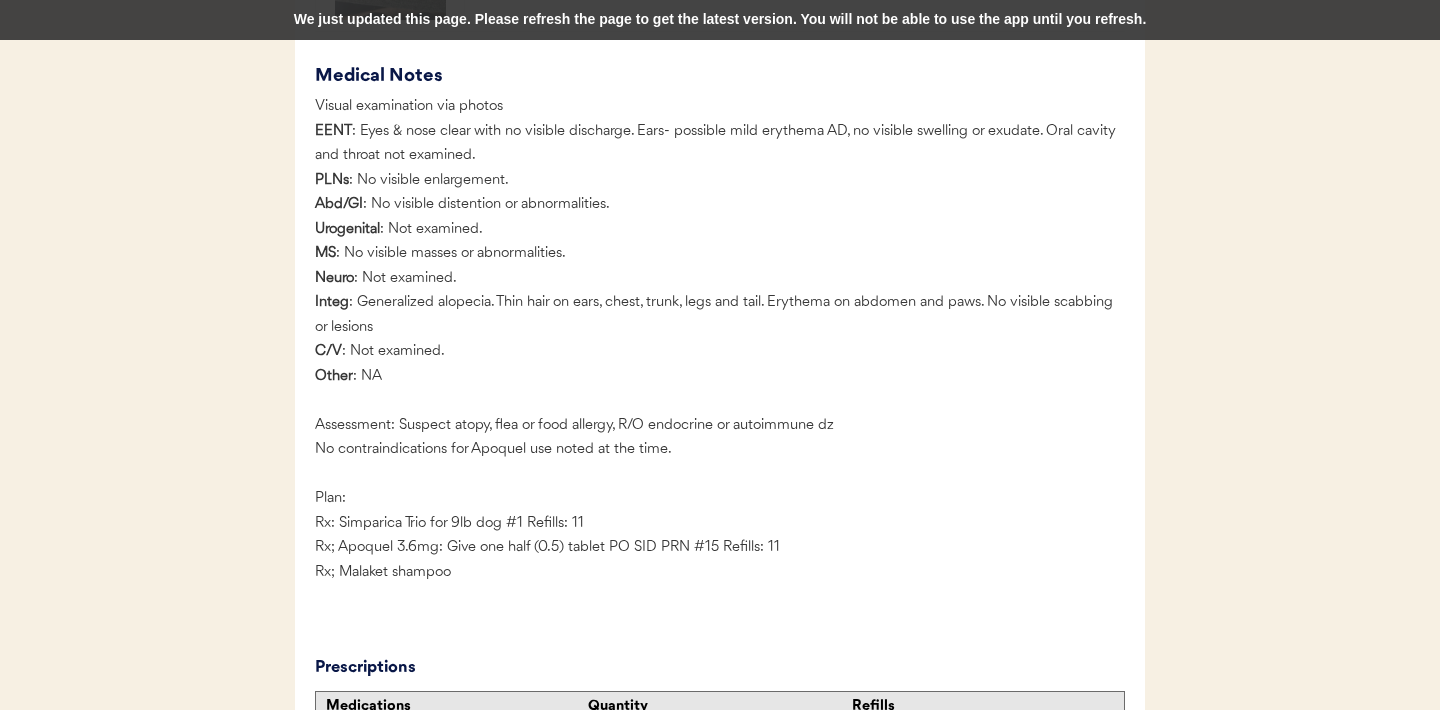 click on "Visual examination via photos
EENT : Eyes & nose clear with no visible discharge. Ears- possible mild erythema AD, no visible swelling or exudate. Oral cavity and throat not examined. PLNs : No visible enlargement. Abd/GI : No visible distention or abnormalities. Urogenital : Not examined. MS : No visible masses or abnormalities. Neuro : Not examined. Integ : Generalized alopecia. Thin hair on ears, chest, trunk, legs and tail. Erythema on abdomen and paws. No visible scabbing or lesions C/V : Not examined. Other : NA Assessment: Suspect atopy, flea or food allergy, R/O endocrine or autoimmune dz No contraindications for Apoquel use noted at the time. Plan: Rx: Simparica Trio for 9lb dog #1 Refills: 11 Rx; Apoquel 3.6mg: Give one half (0.5) tablet PO SID PRN #15 Refills: 11 Rx; Malaket shampoo" at bounding box center (720, 345) 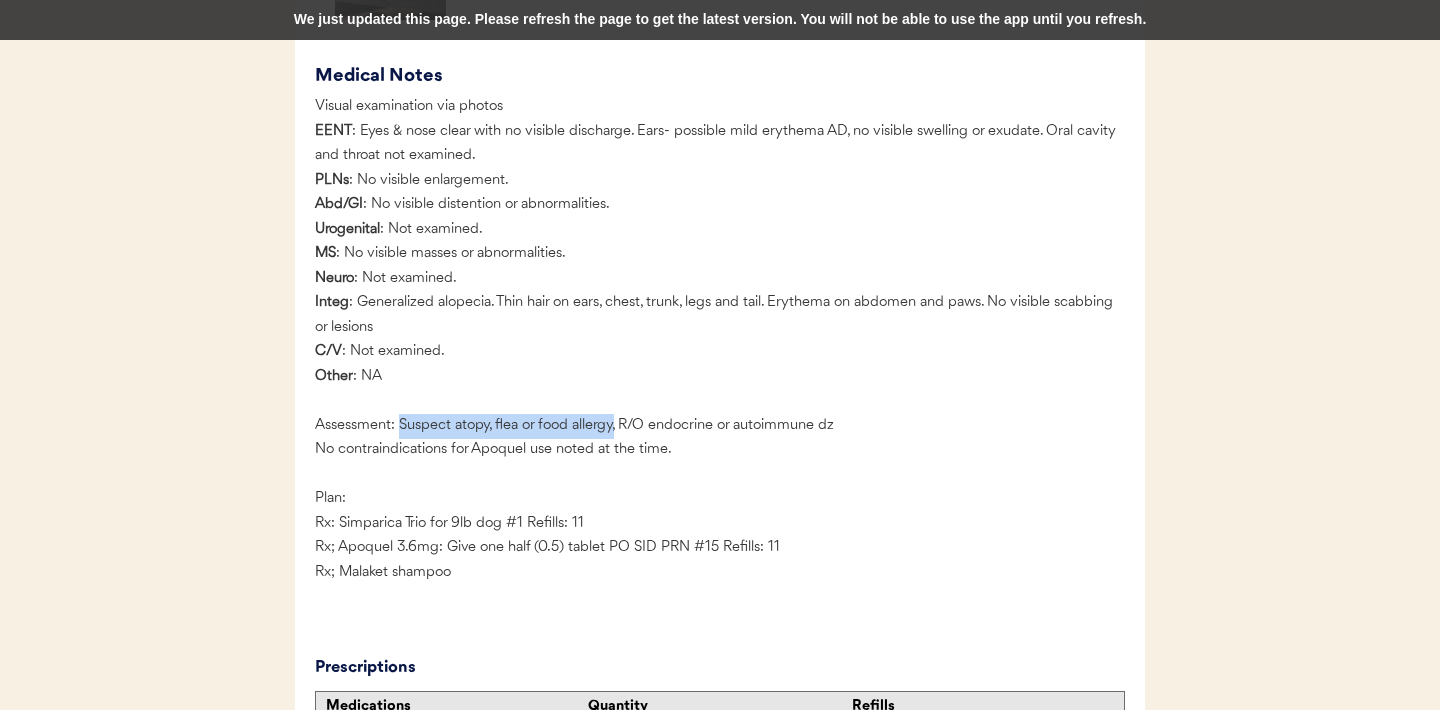 drag, startPoint x: 400, startPoint y: 475, endPoint x: 615, endPoint y: 486, distance: 215.2812 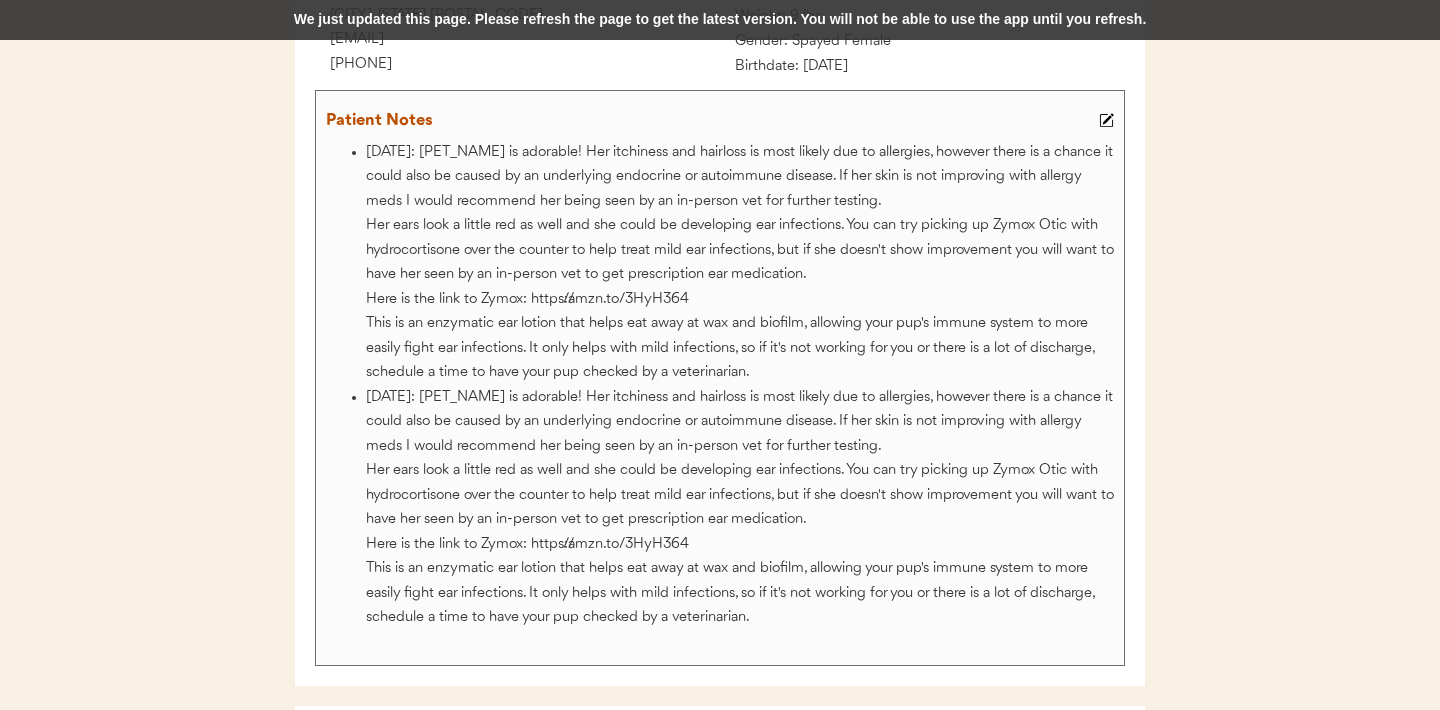 scroll, scrollTop: 336, scrollLeft: 0, axis: vertical 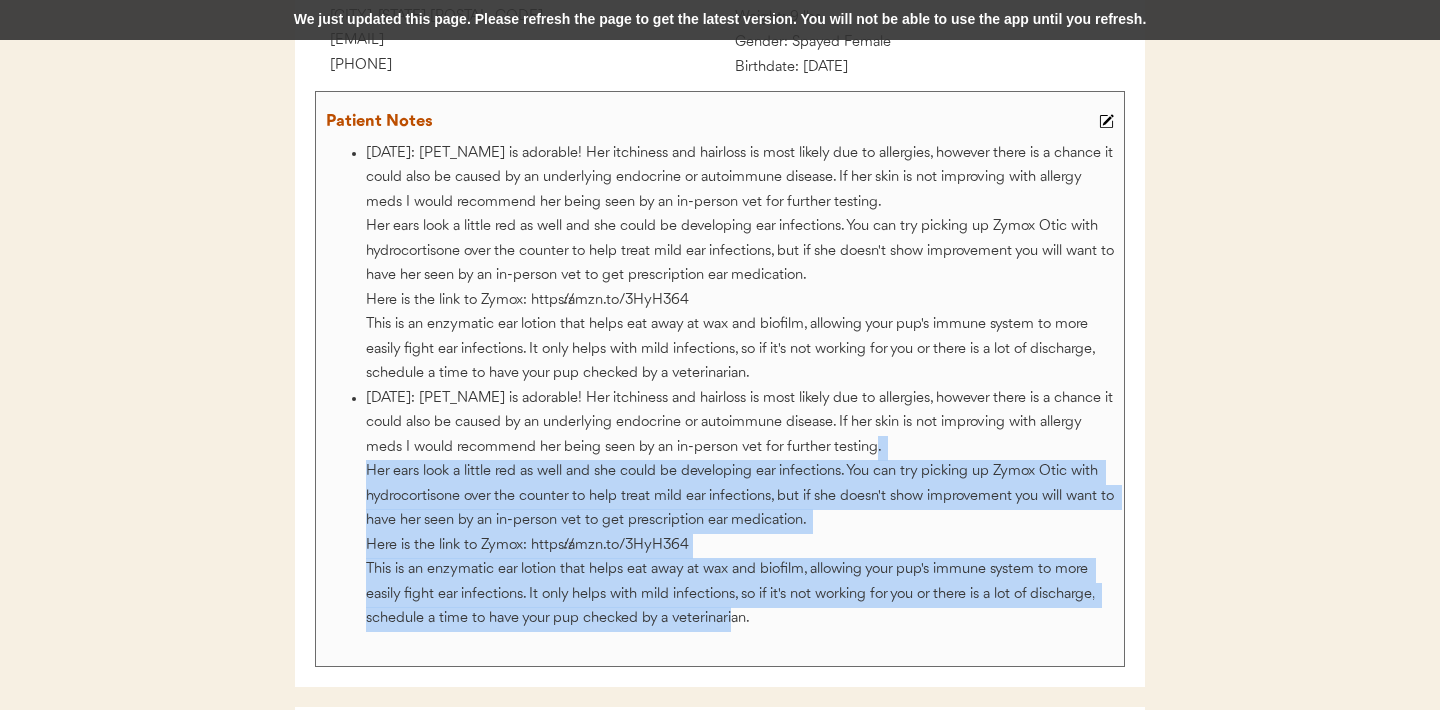 drag, startPoint x: 365, startPoint y: 472, endPoint x: 769, endPoint y: 622, distance: 430.94778 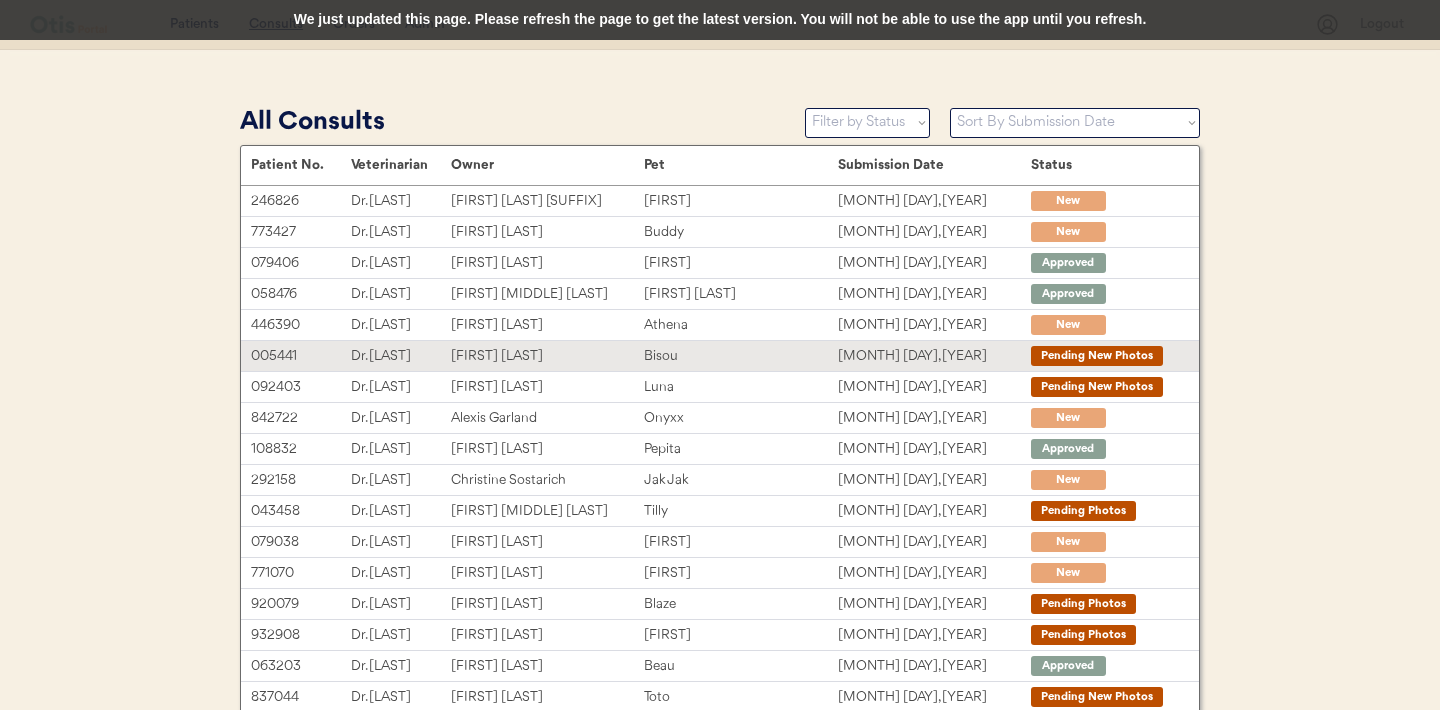 scroll, scrollTop: 0, scrollLeft: 0, axis: both 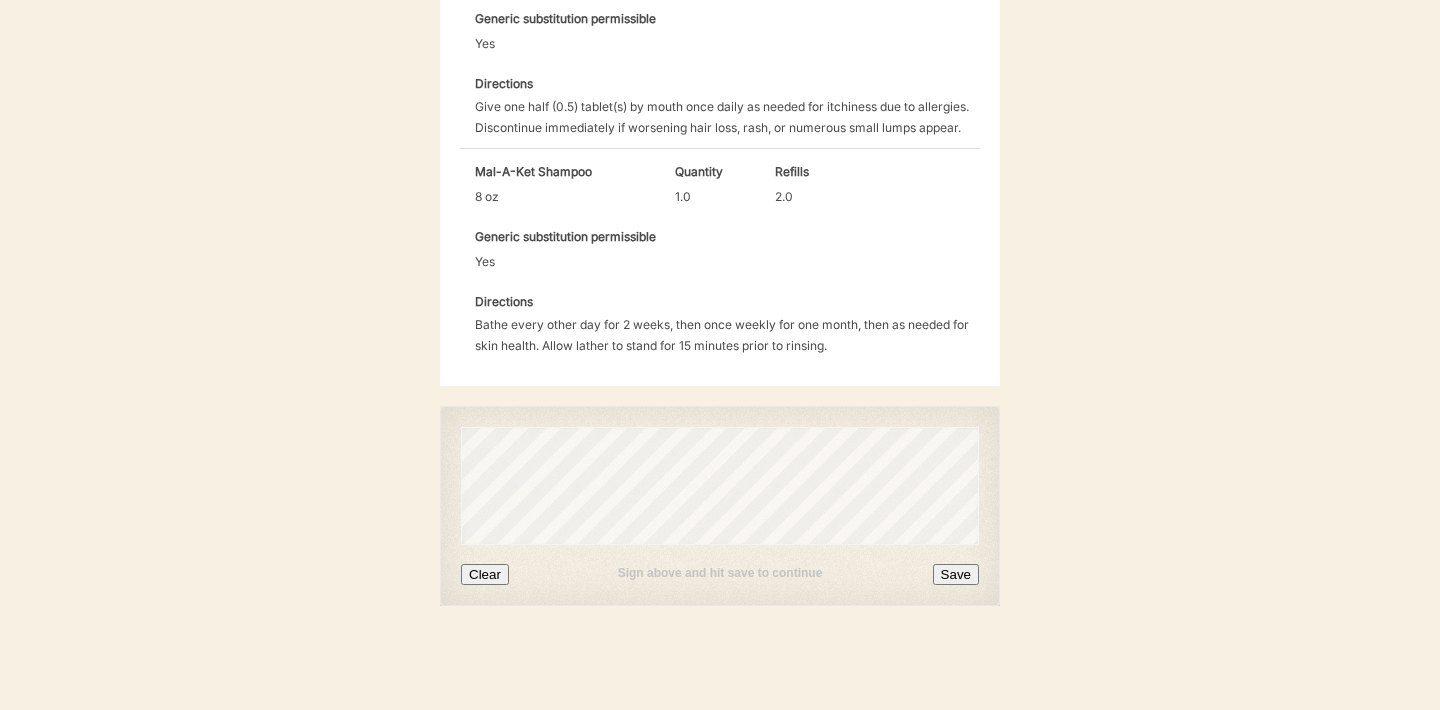 click on "Clear" at bounding box center (485, 574) 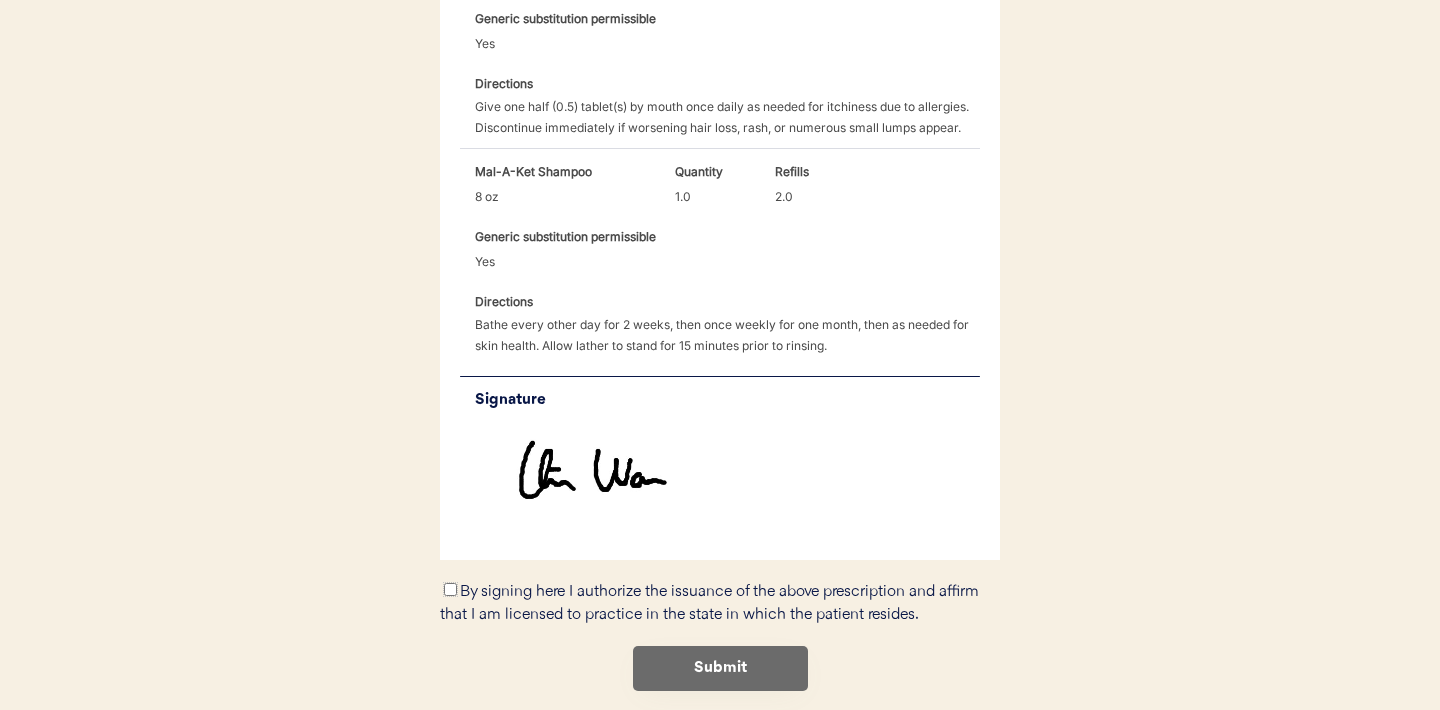click on "By signing here I authorize the issuance of the above prescription and affirm that I am licensed to practice in the state in which the patient resides." at bounding box center (450, 589) 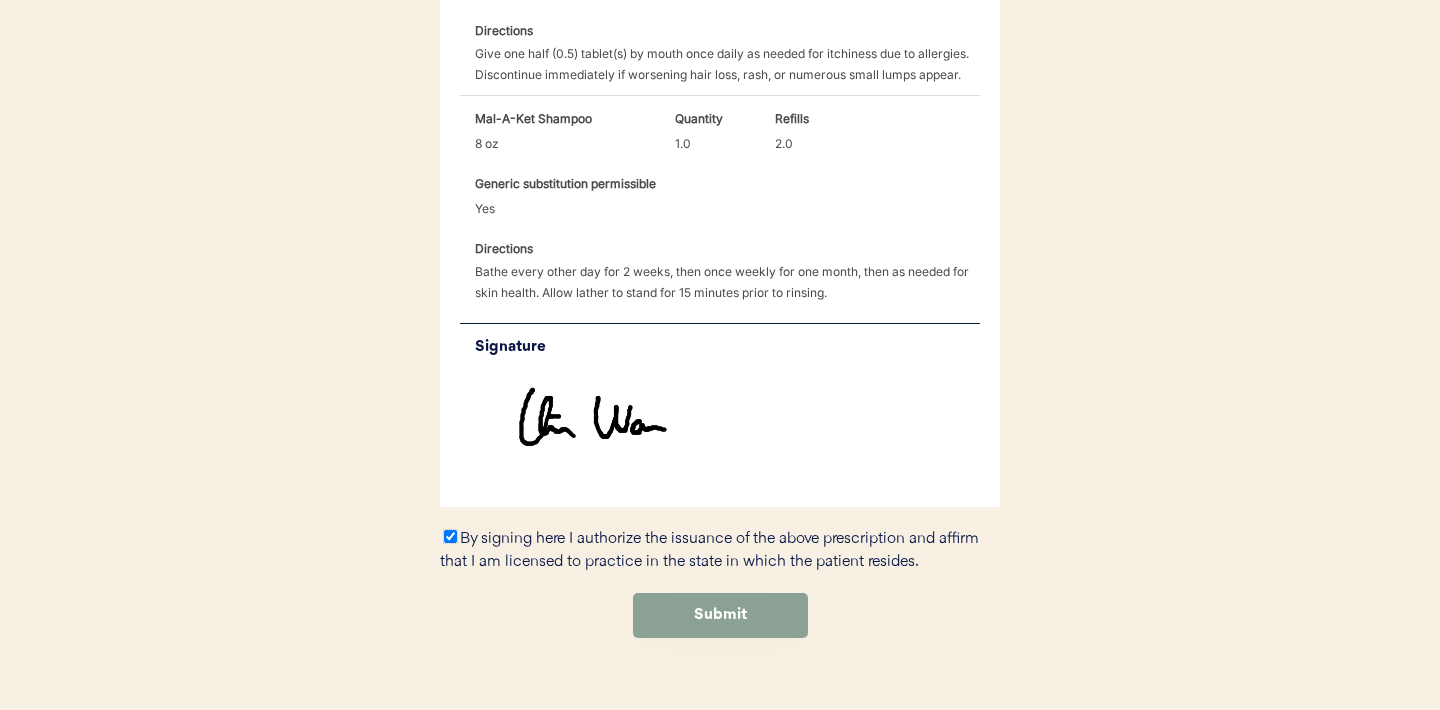 scroll, scrollTop: 1040, scrollLeft: 0, axis: vertical 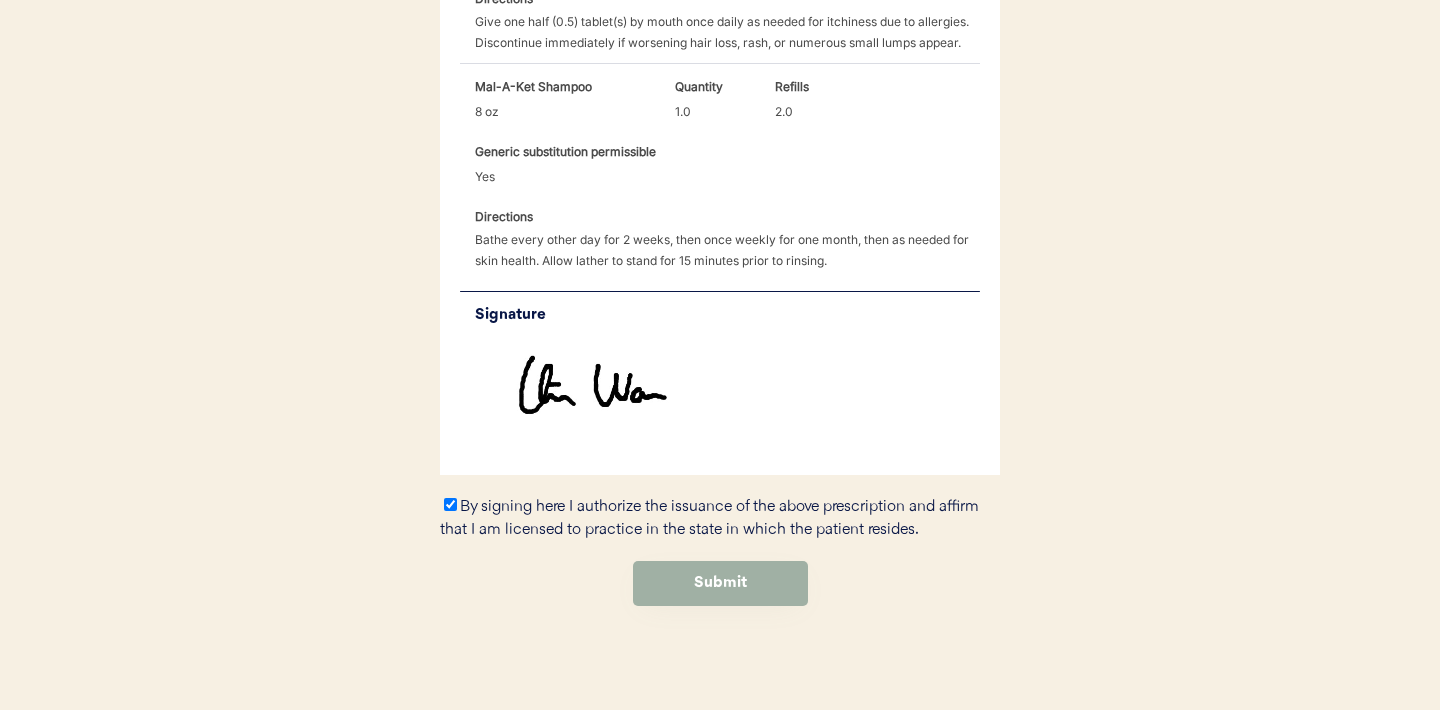click on "Submit" at bounding box center (720, 583) 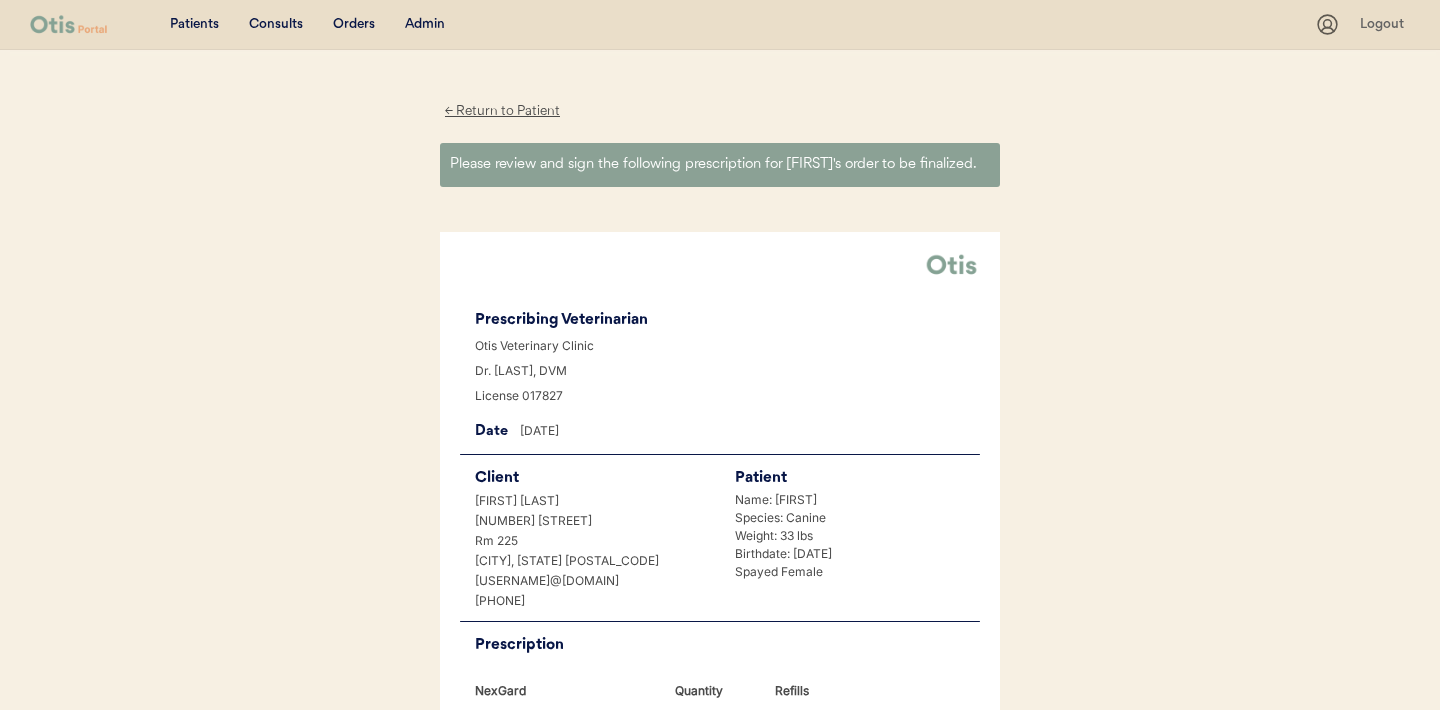 scroll, scrollTop: 0, scrollLeft: 0, axis: both 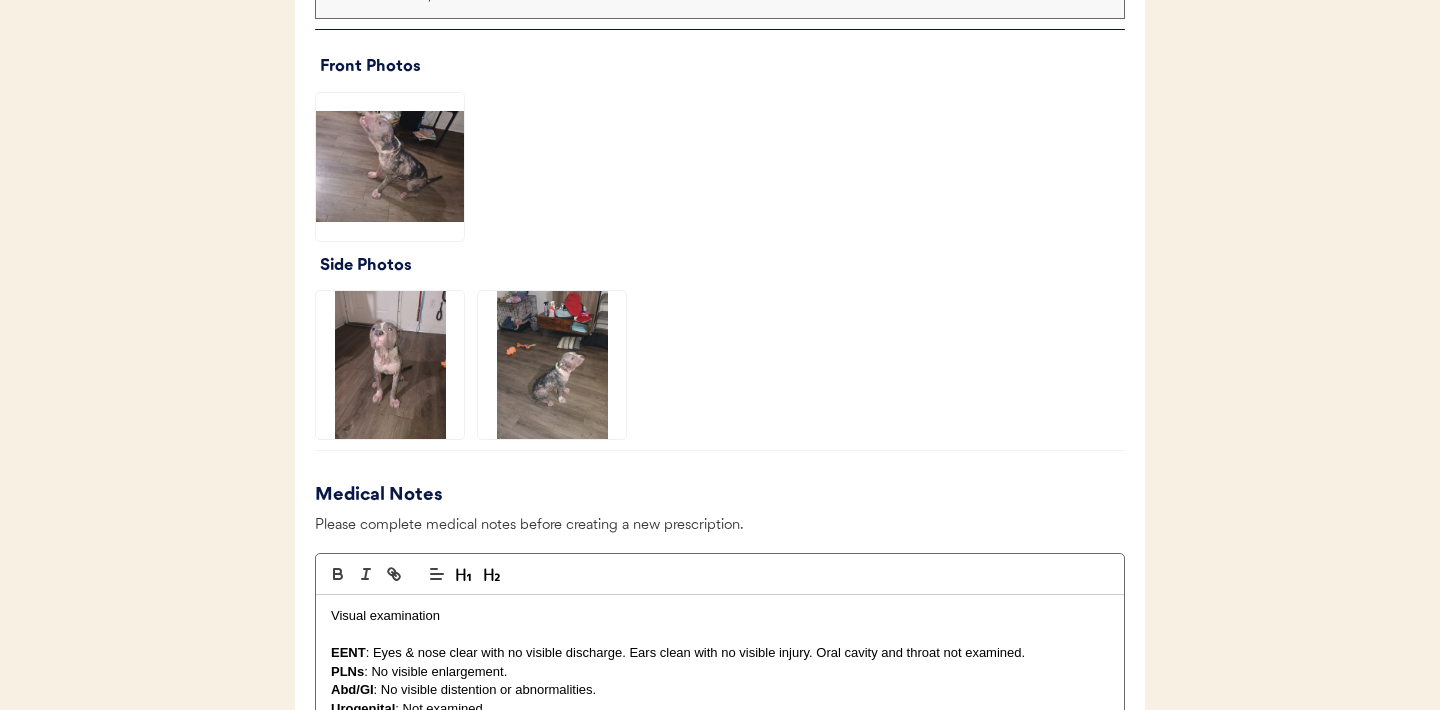 click 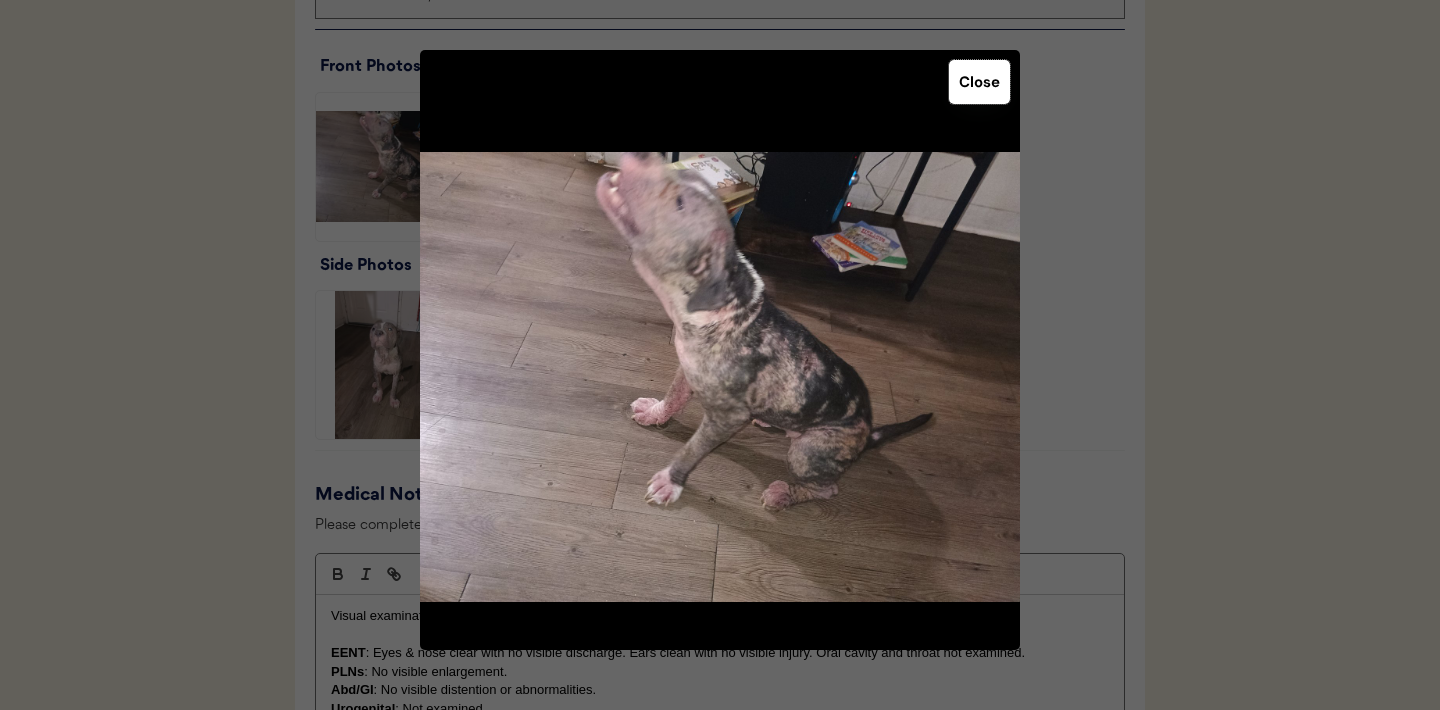 click on "Close" at bounding box center (979, 82) 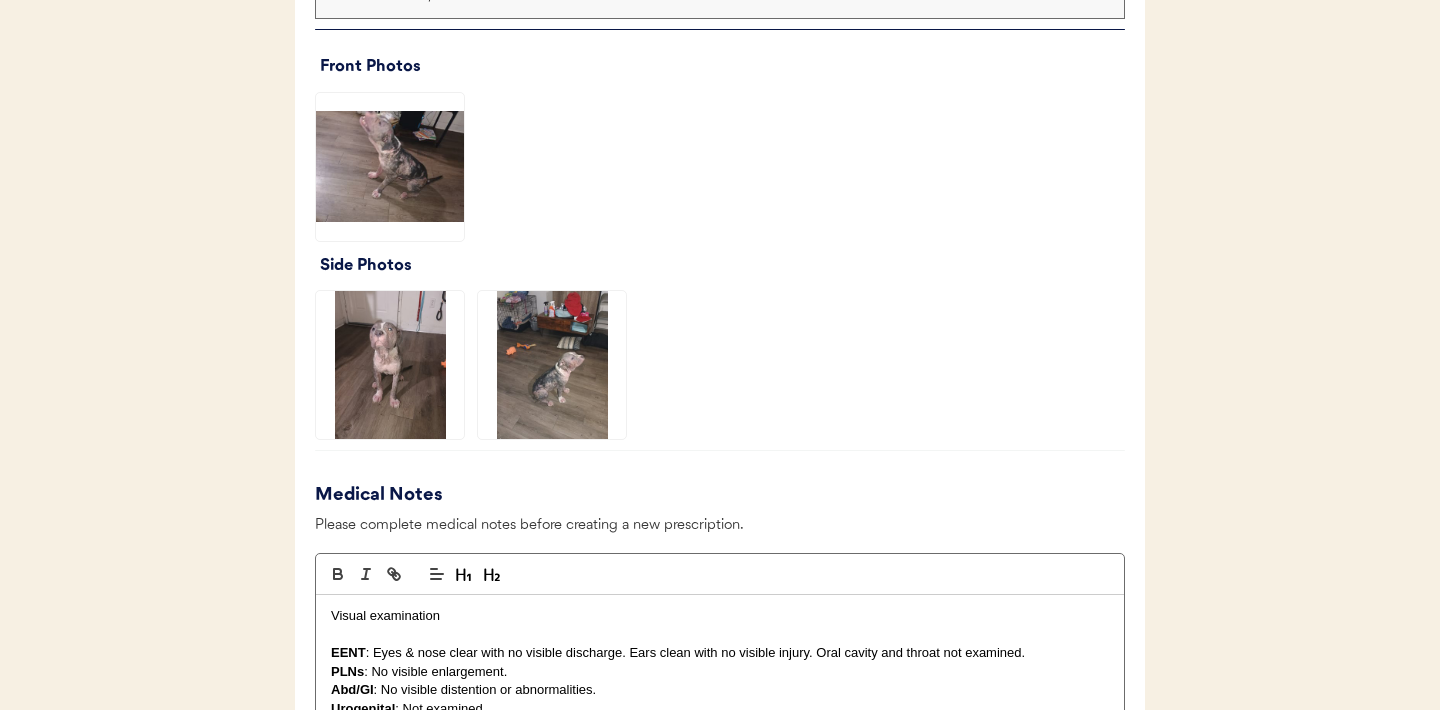 click 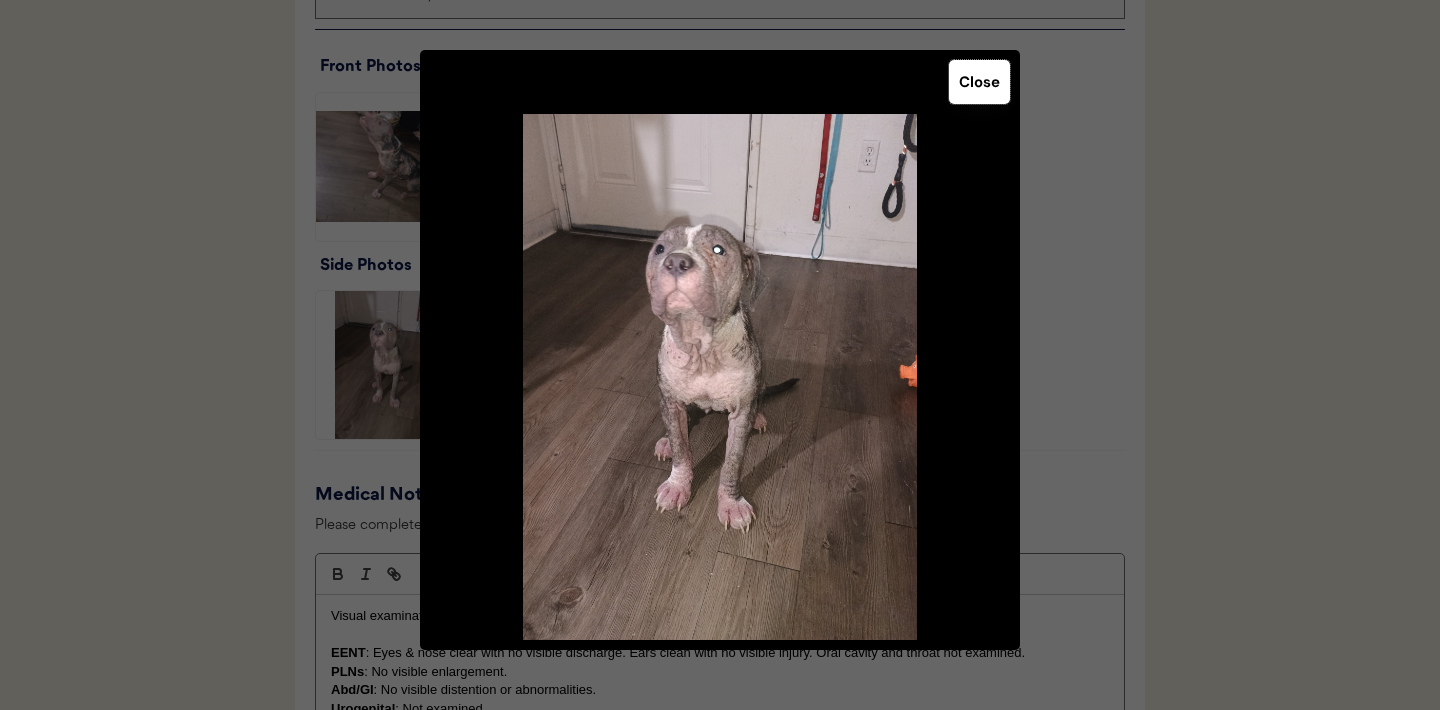 click on "Close" at bounding box center [979, 82] 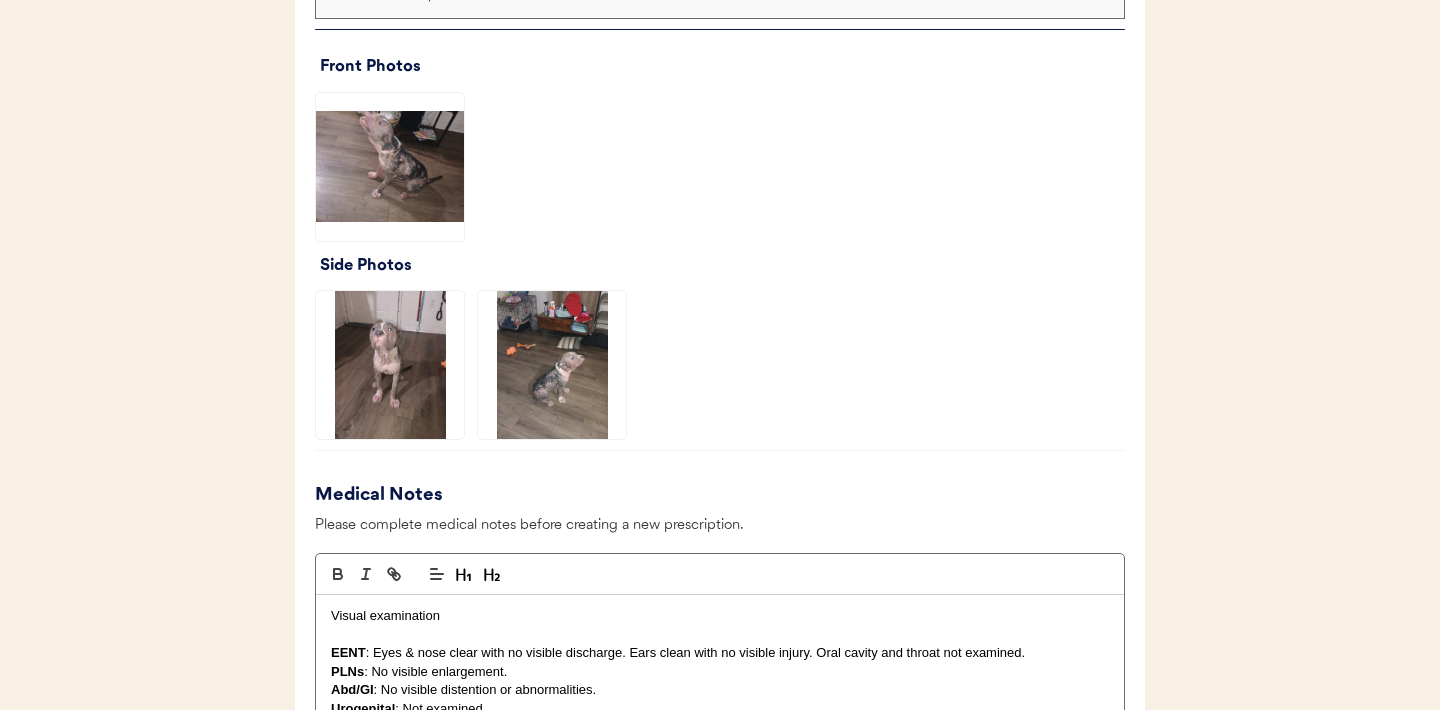 click 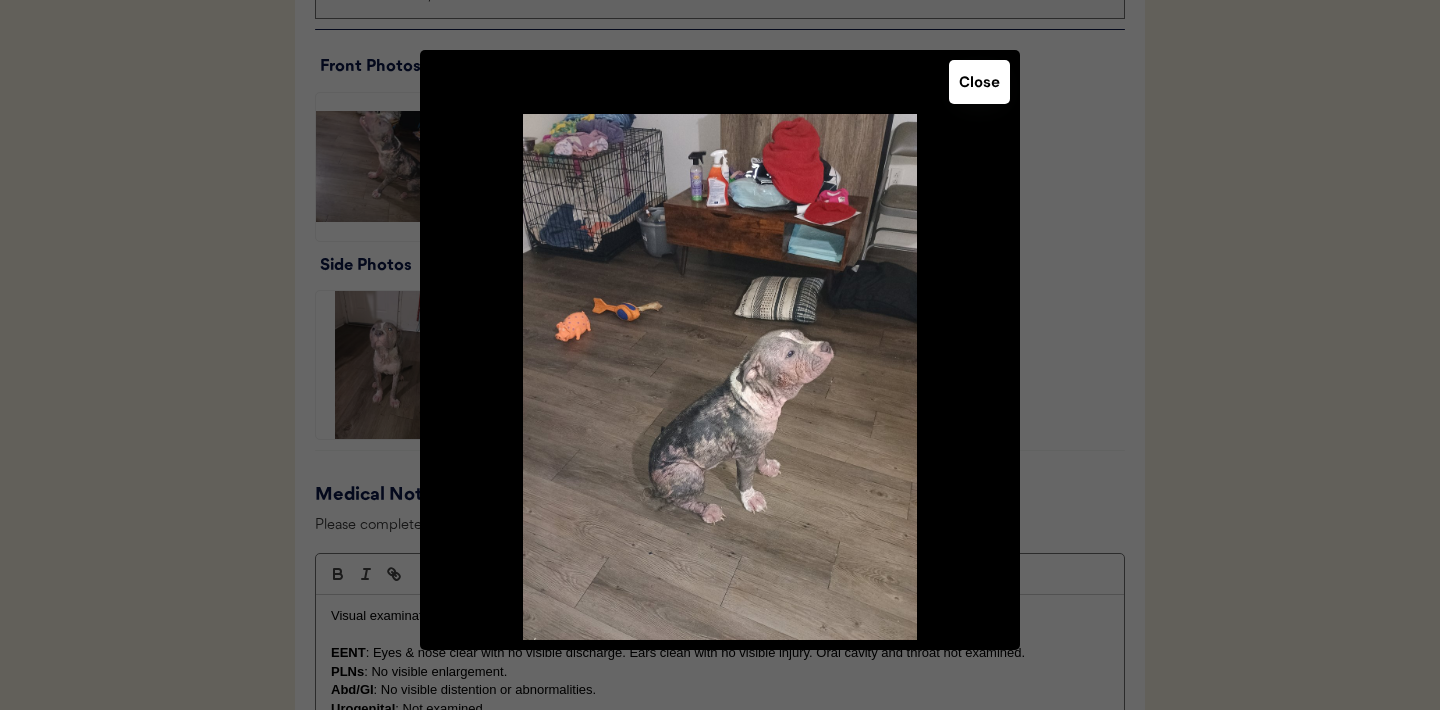click on "Close" at bounding box center (979, 82) 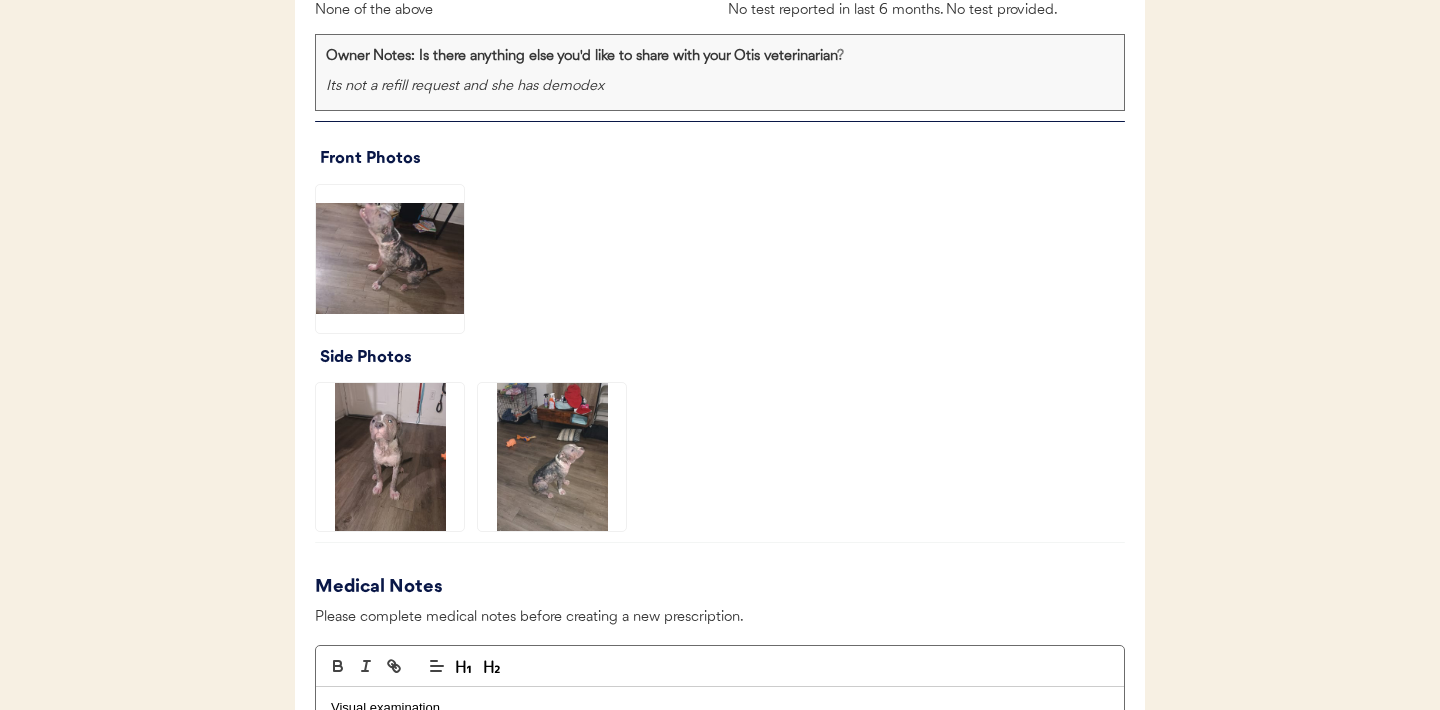scroll, scrollTop: 1423, scrollLeft: 0, axis: vertical 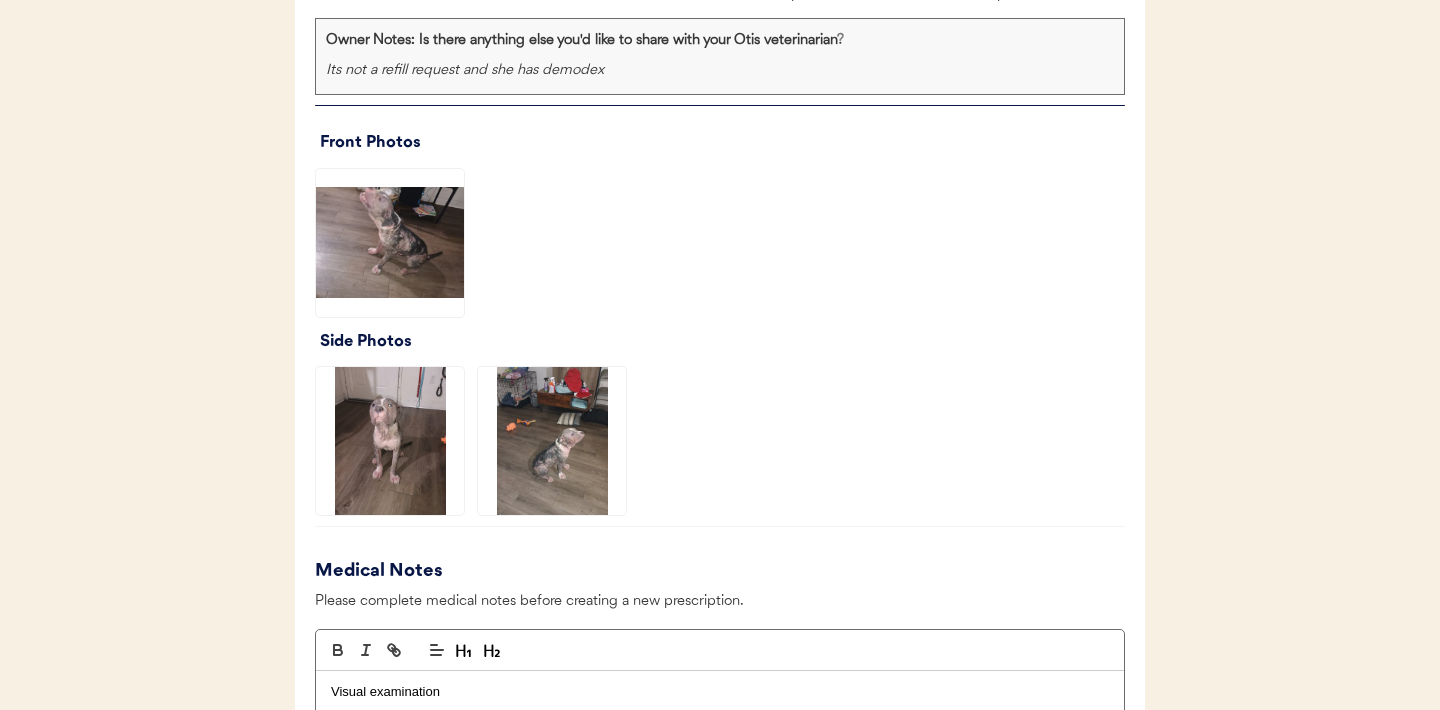 click 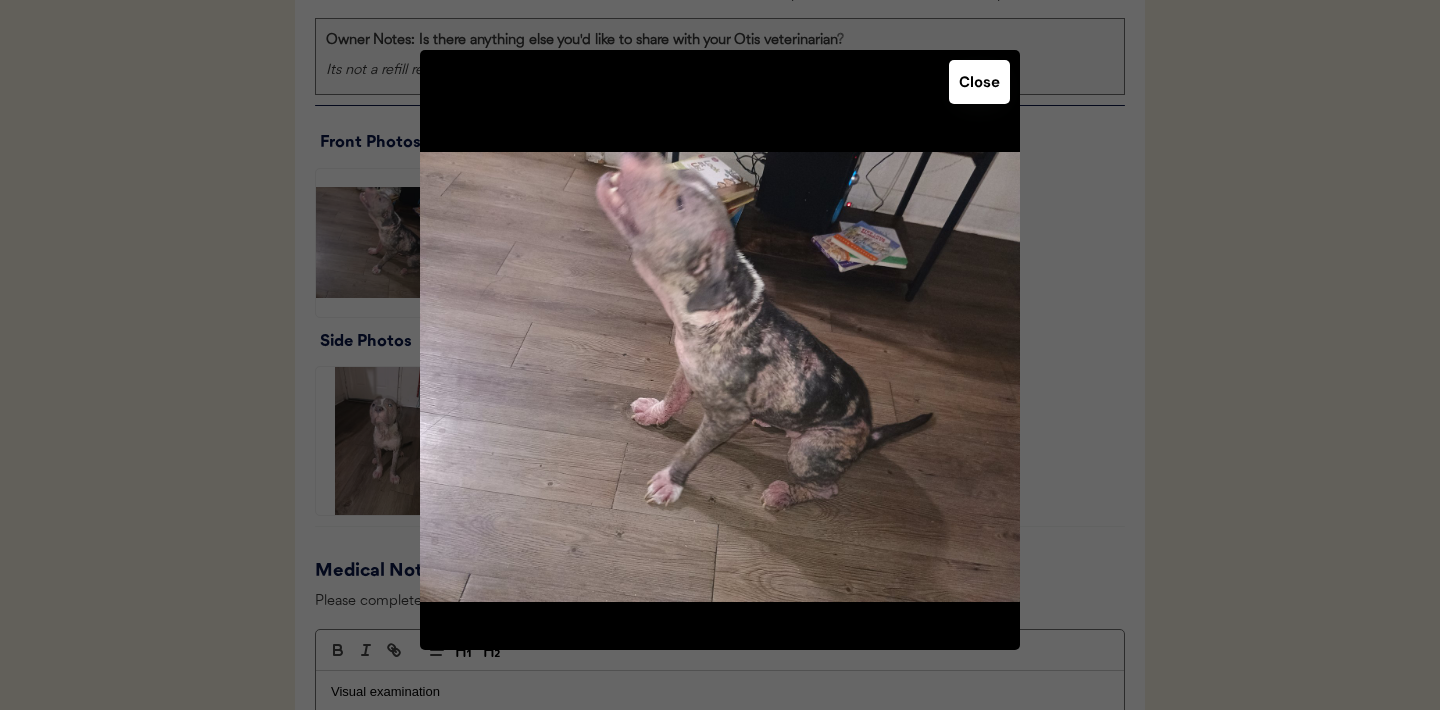 click on "Close" at bounding box center (979, 82) 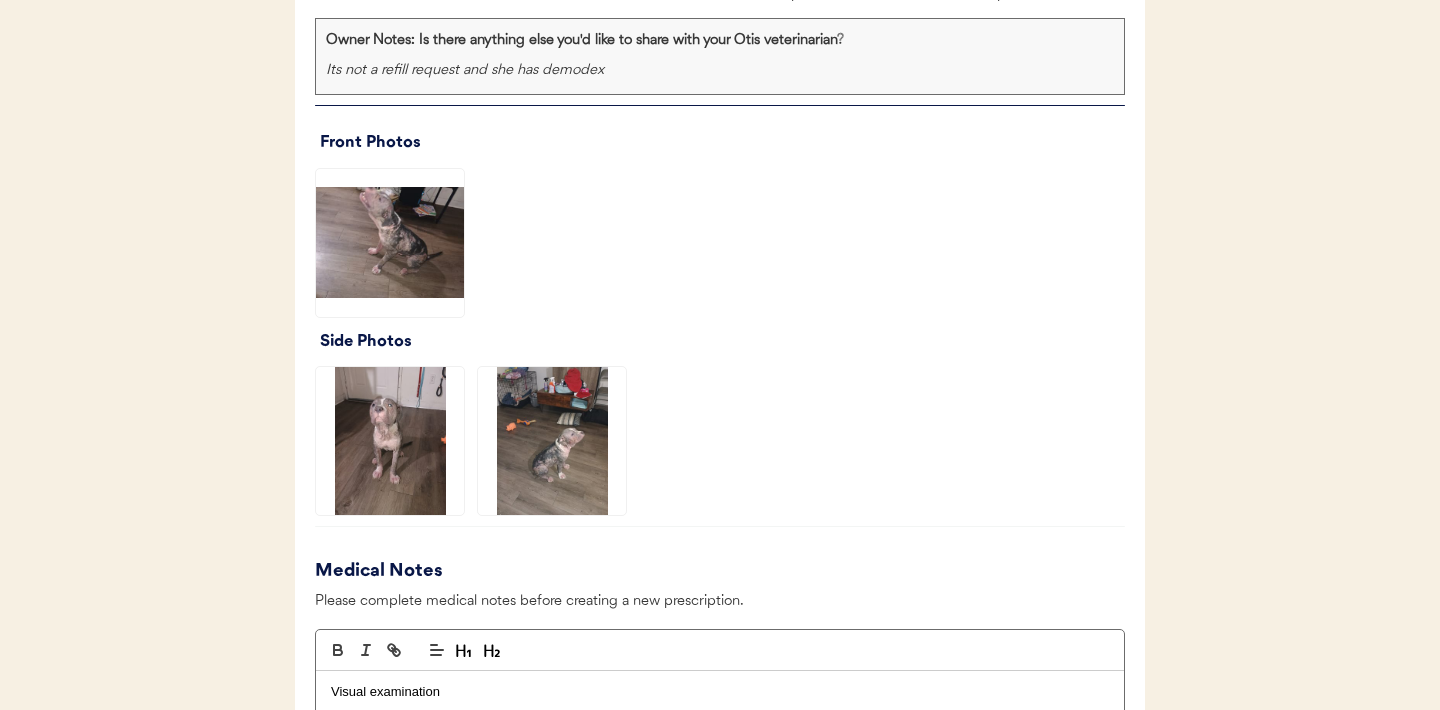 click 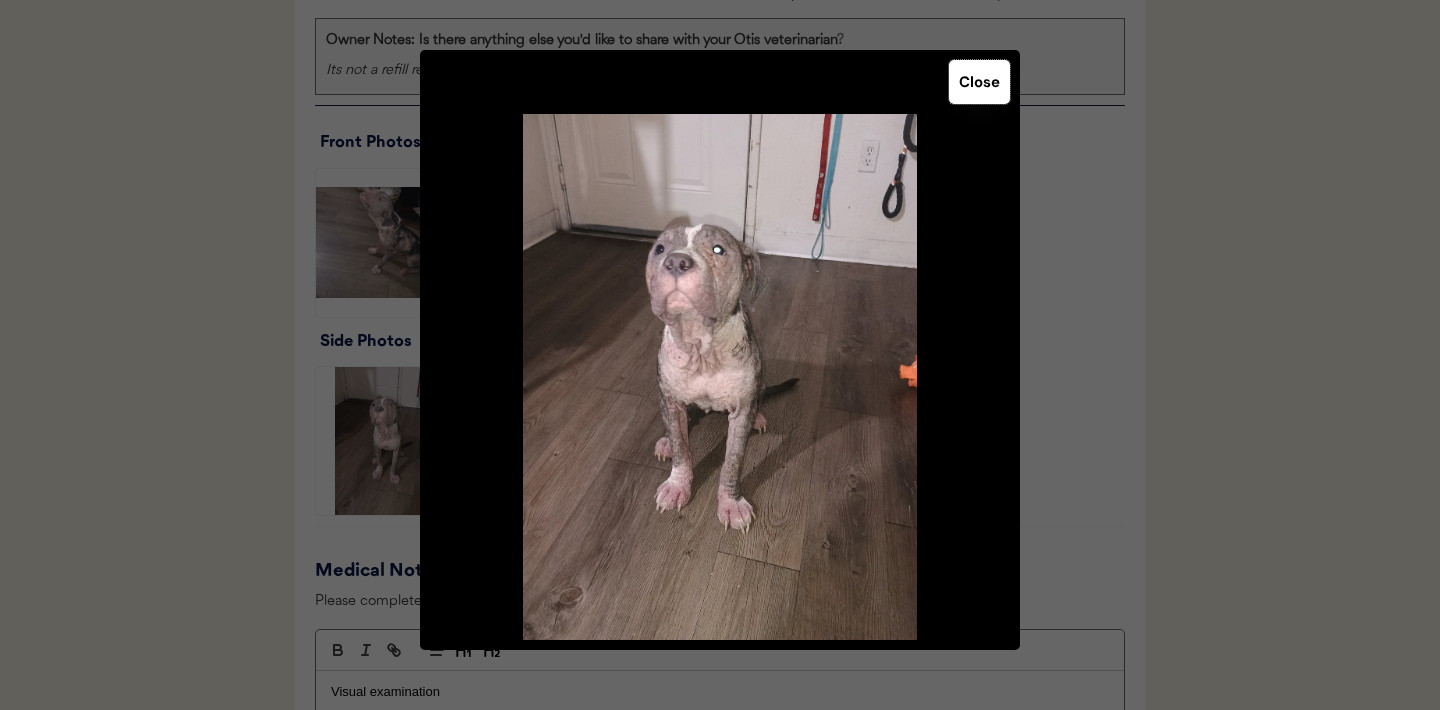 click on "Close" at bounding box center (979, 82) 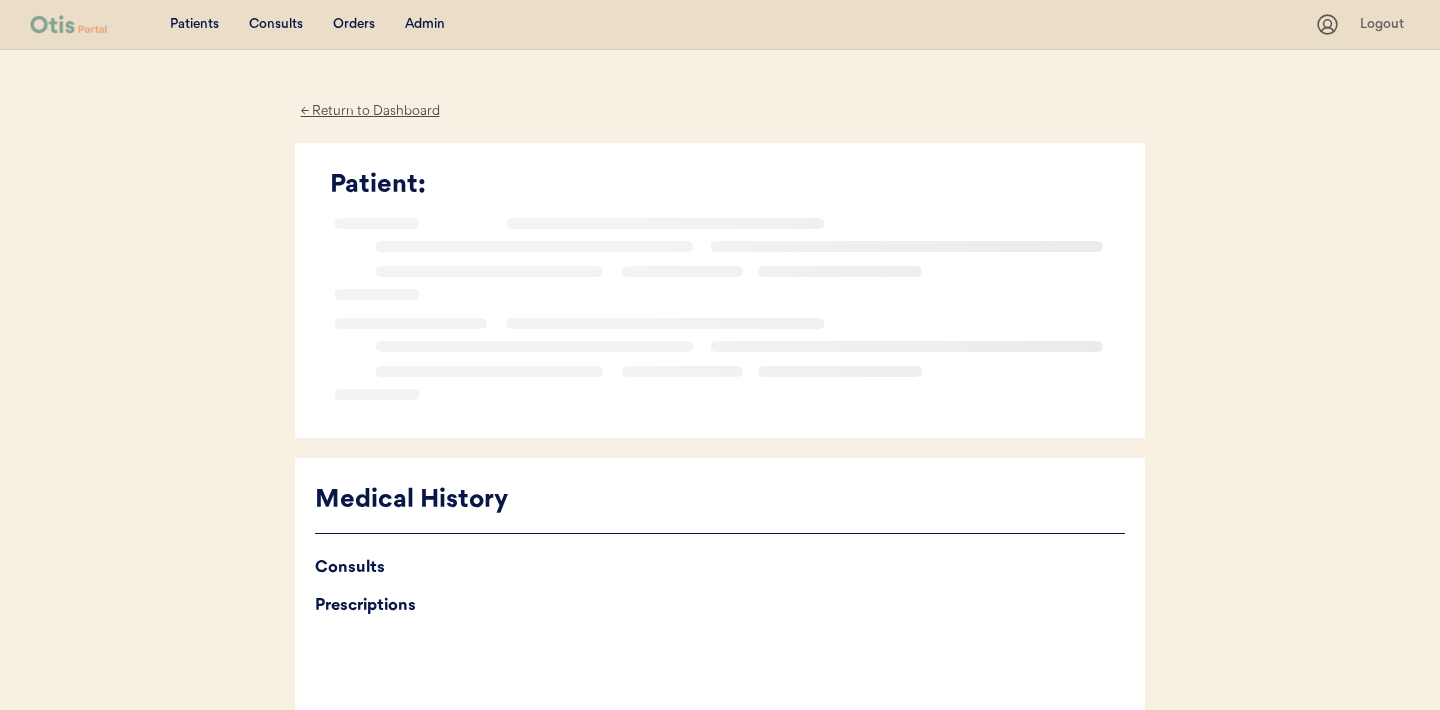 scroll, scrollTop: 0, scrollLeft: 0, axis: both 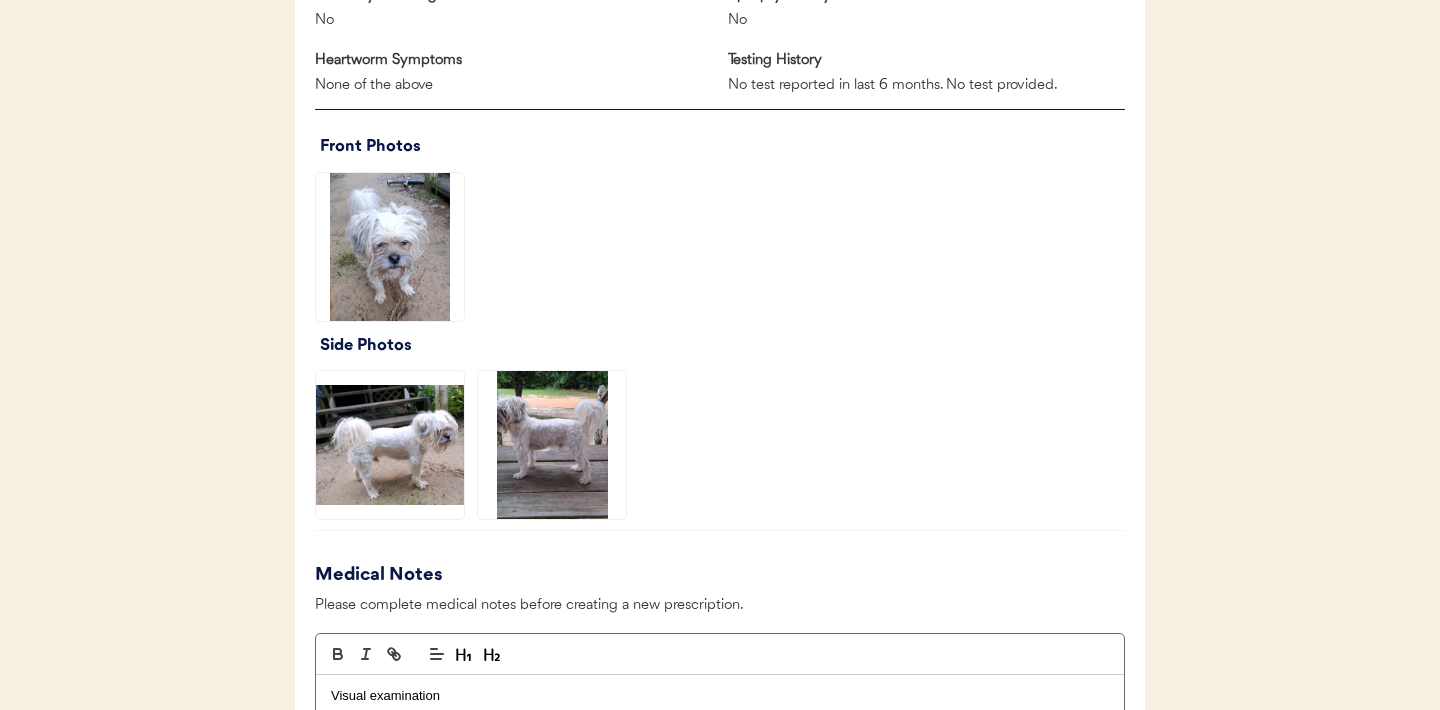 click 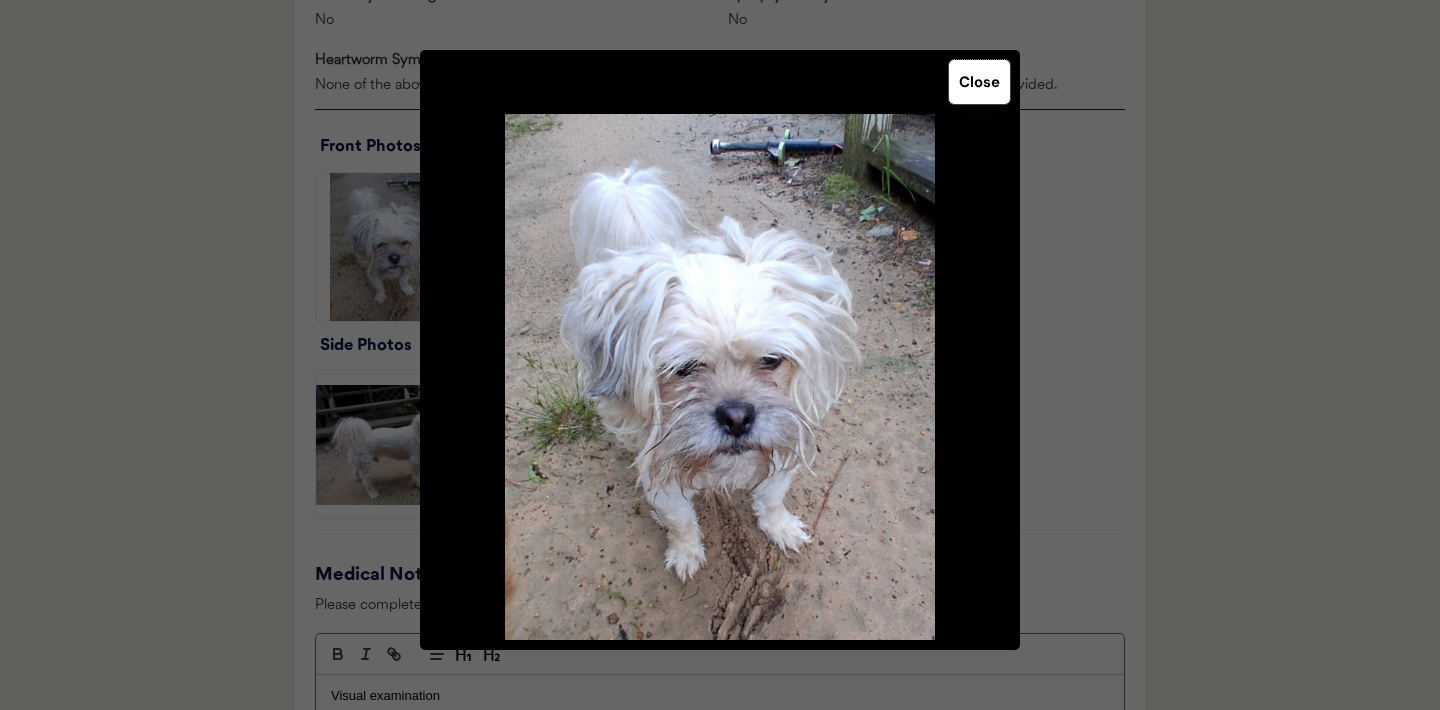 click on "Close" at bounding box center (979, 82) 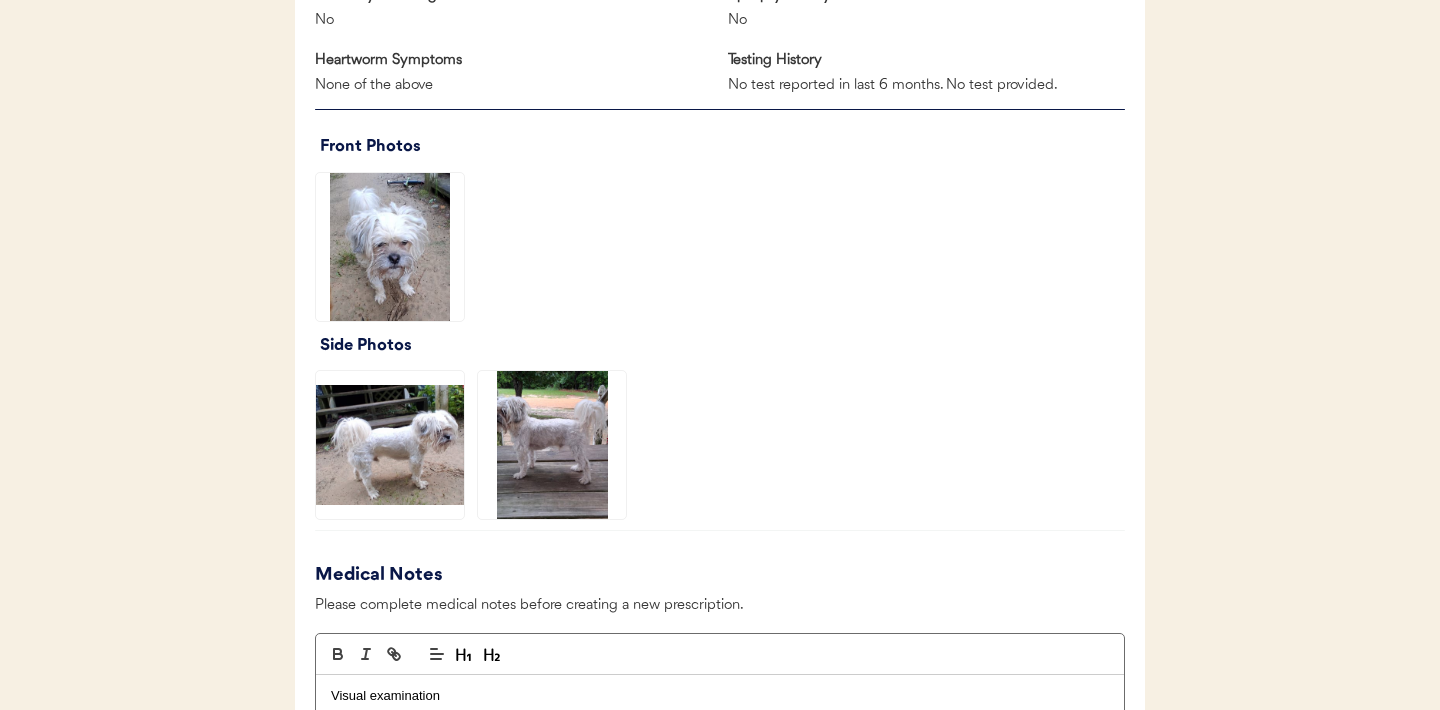 click 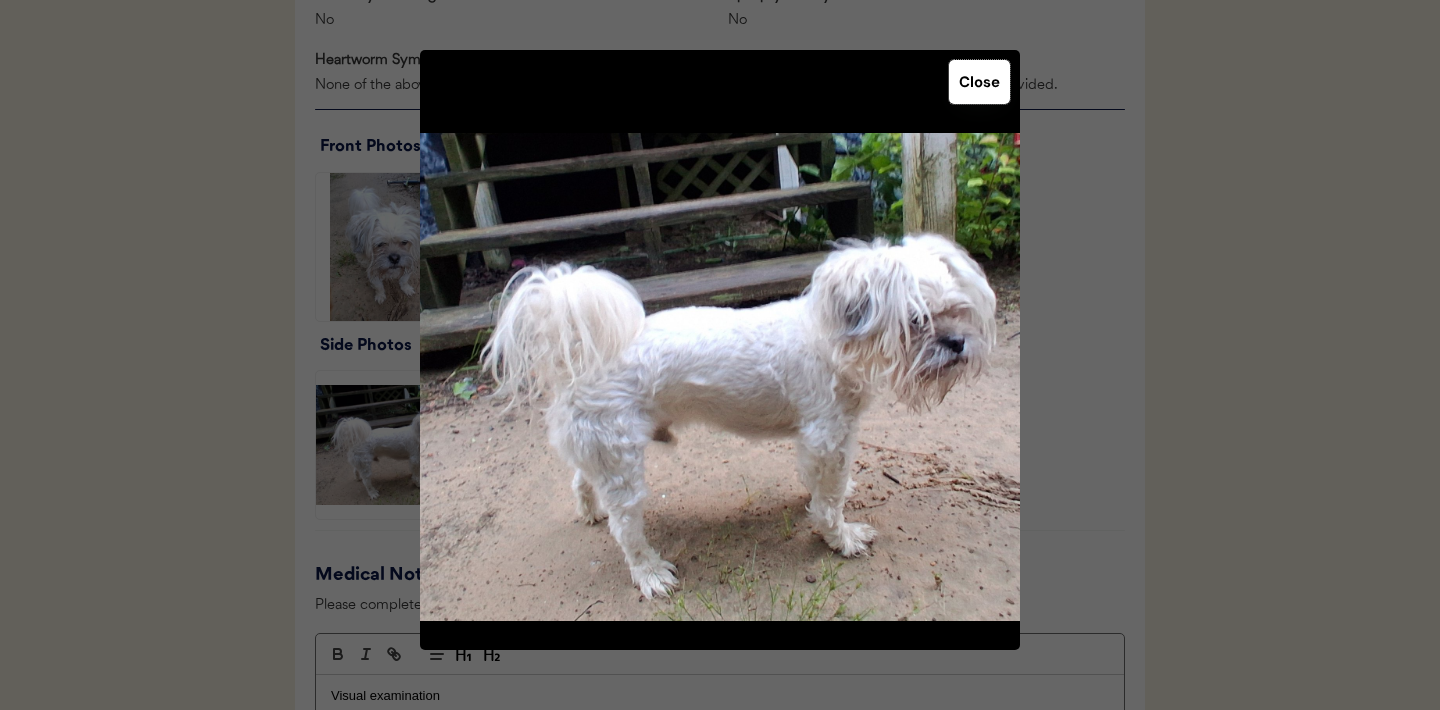 click on "Close" at bounding box center (979, 82) 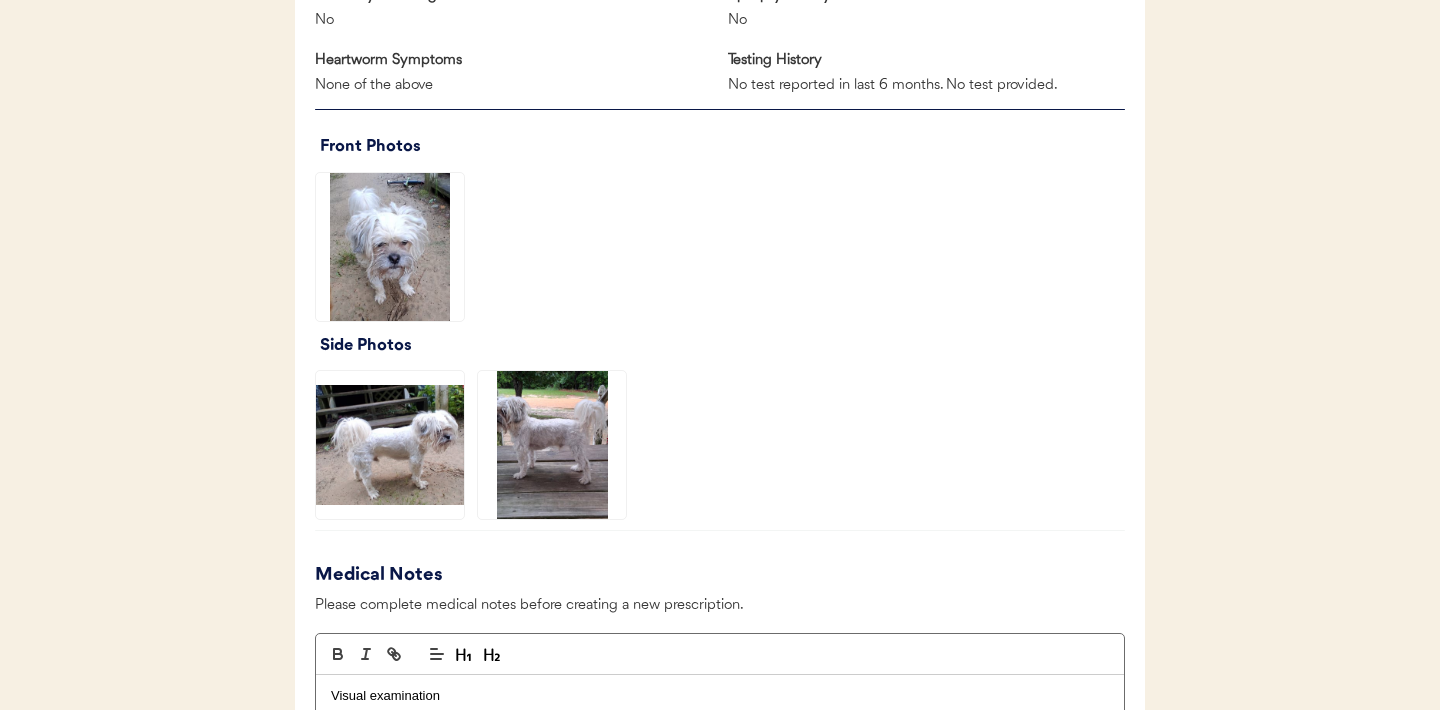click 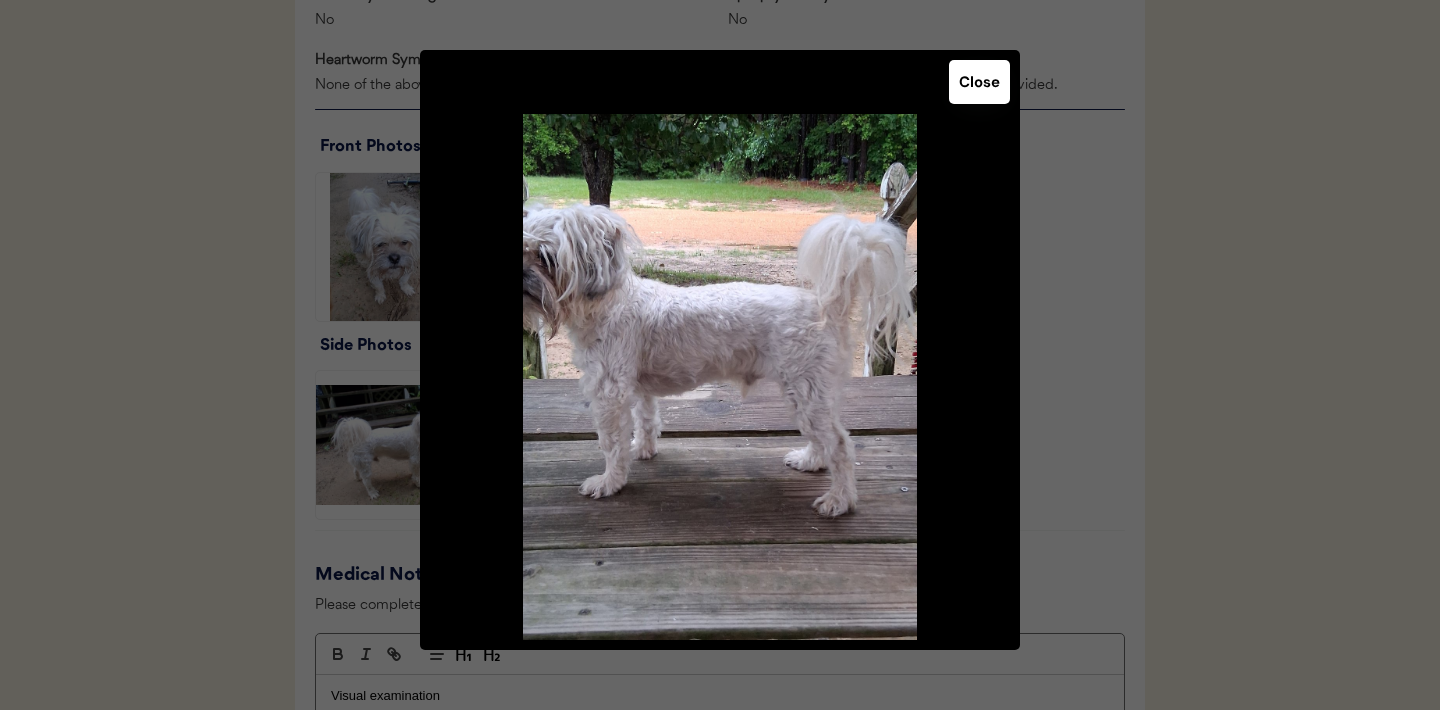 click on "Close" at bounding box center [979, 82] 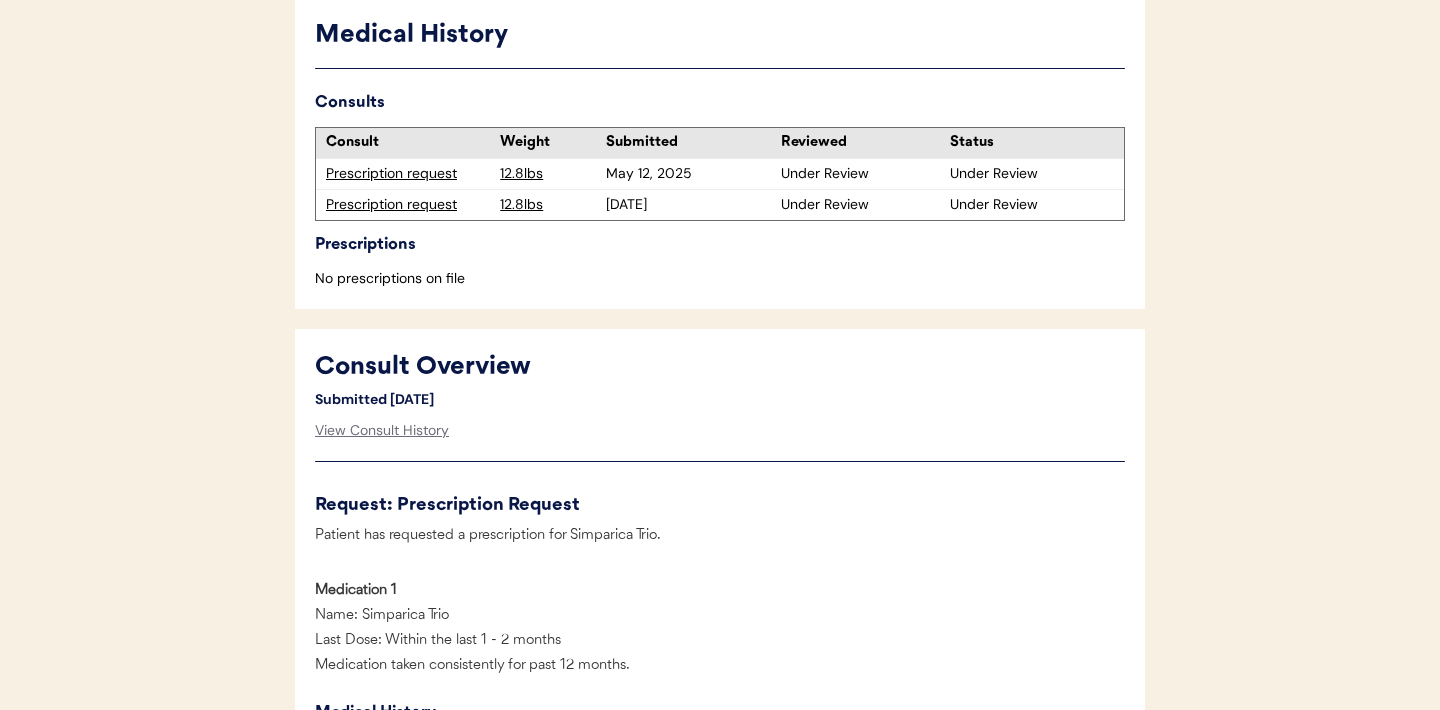 scroll, scrollTop: 424, scrollLeft: 0, axis: vertical 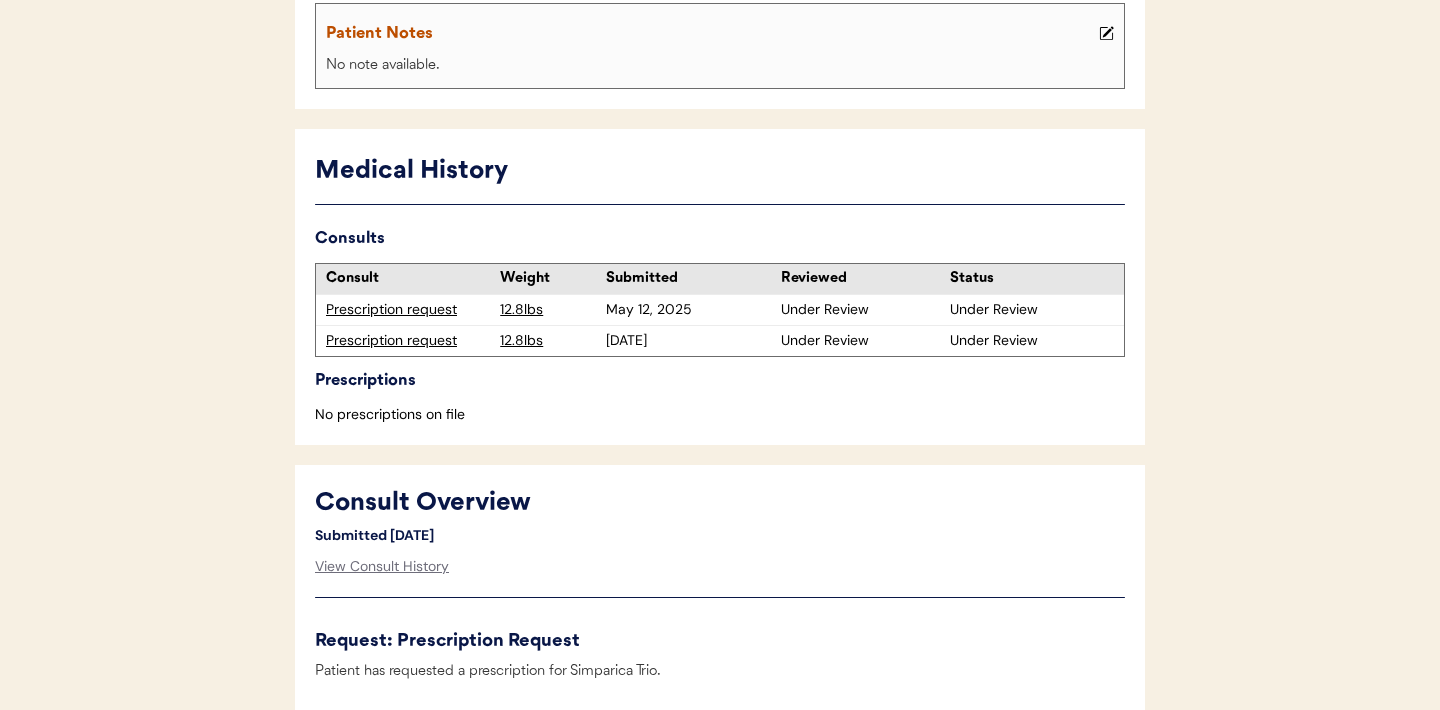click on "Prescription request" at bounding box center (408, 310) 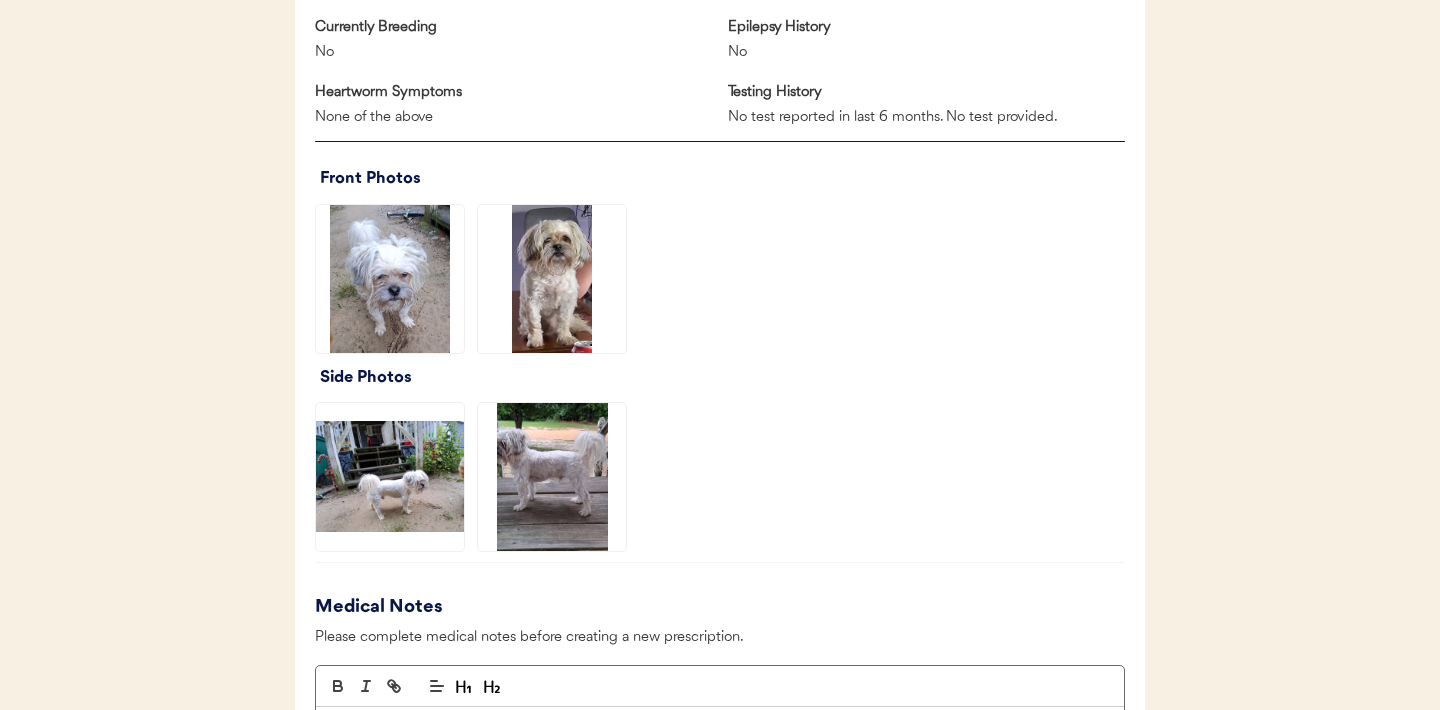 scroll, scrollTop: 1219, scrollLeft: 0, axis: vertical 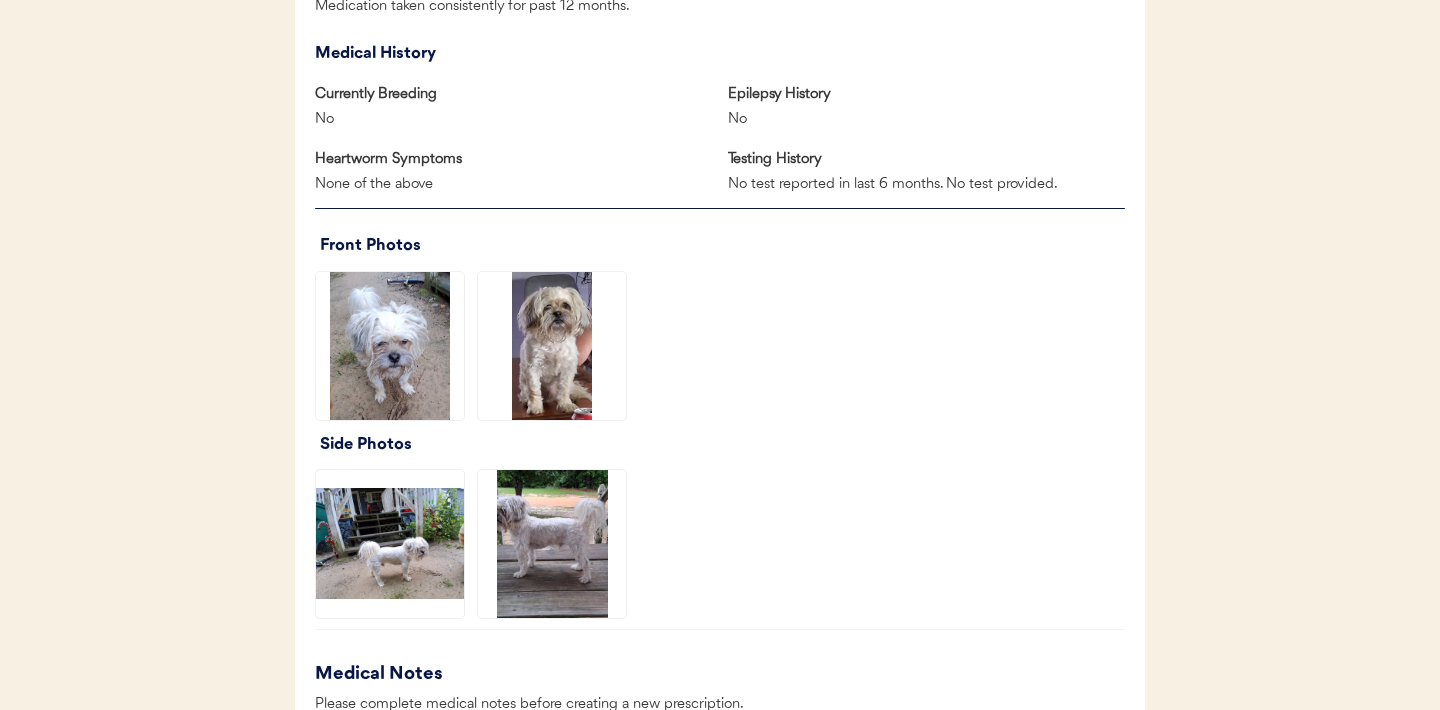 click 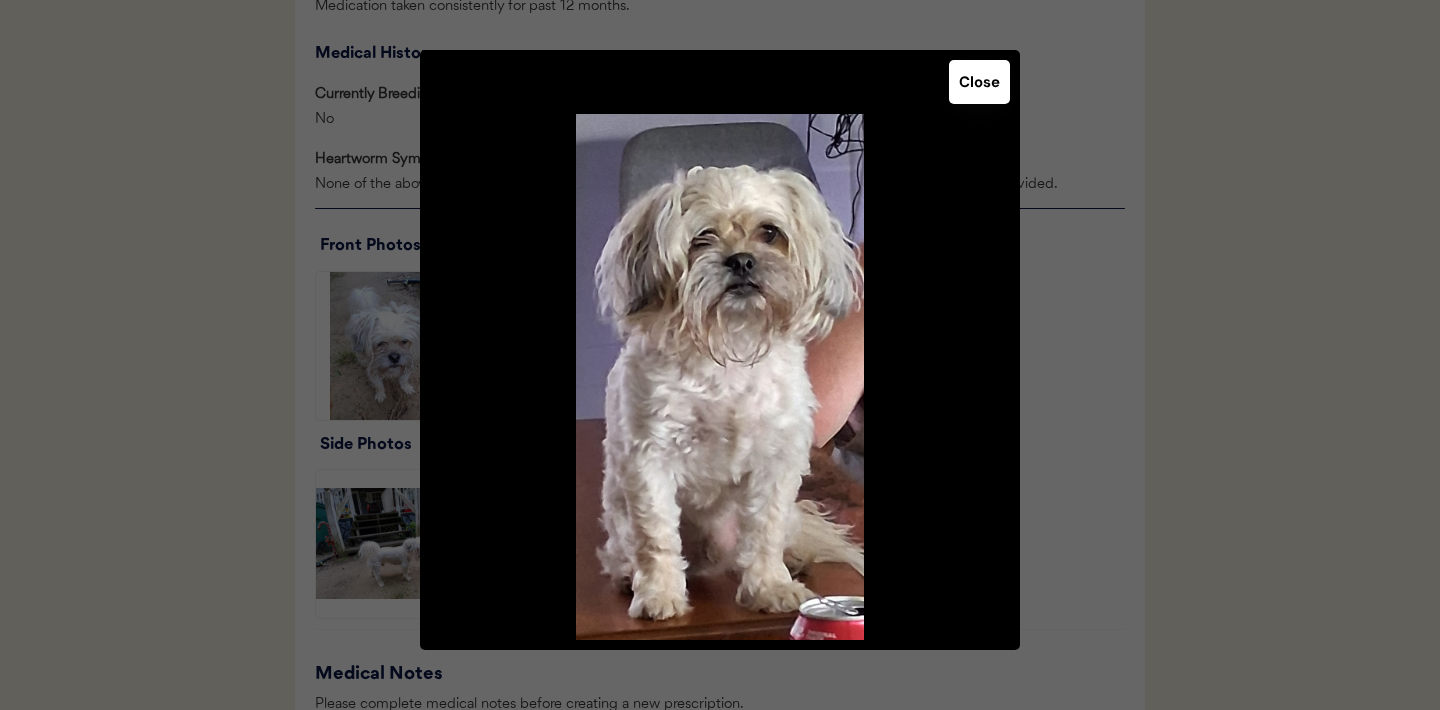 click on "Close" at bounding box center [979, 82] 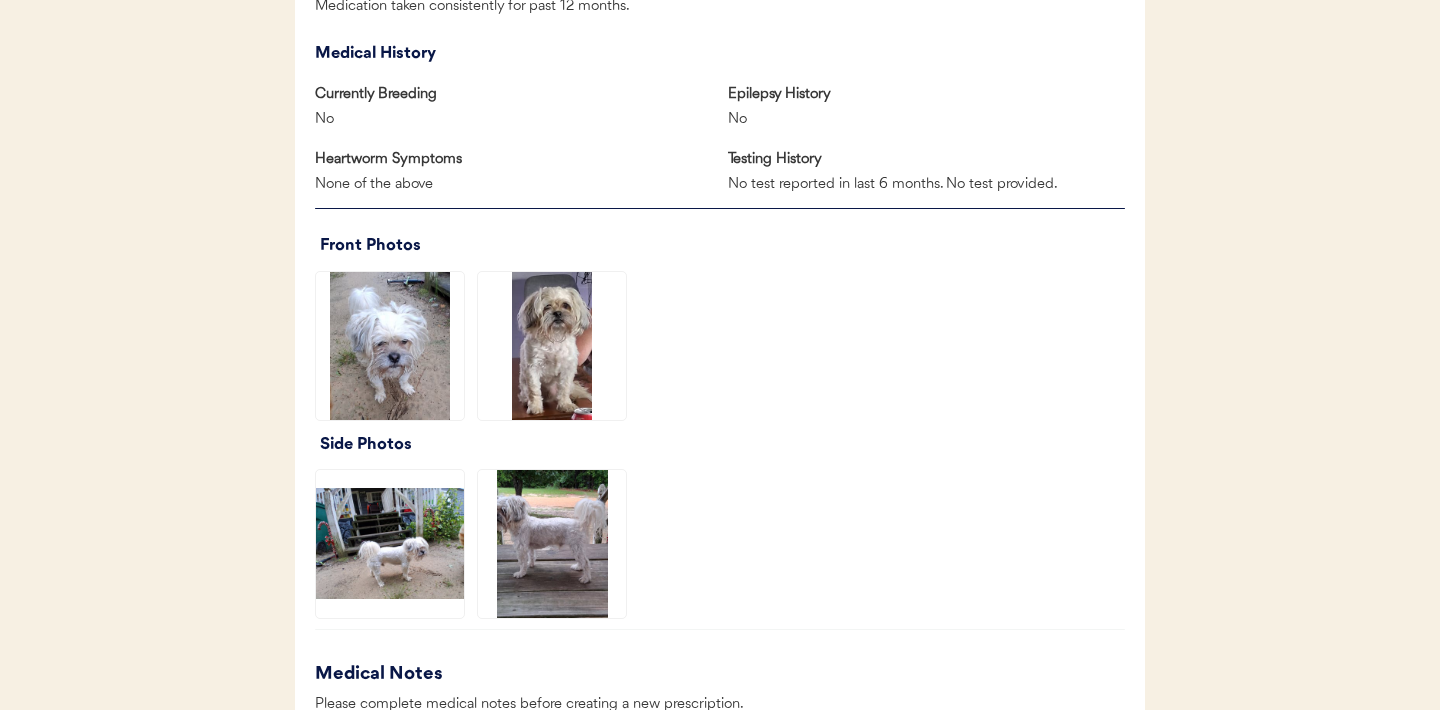 click 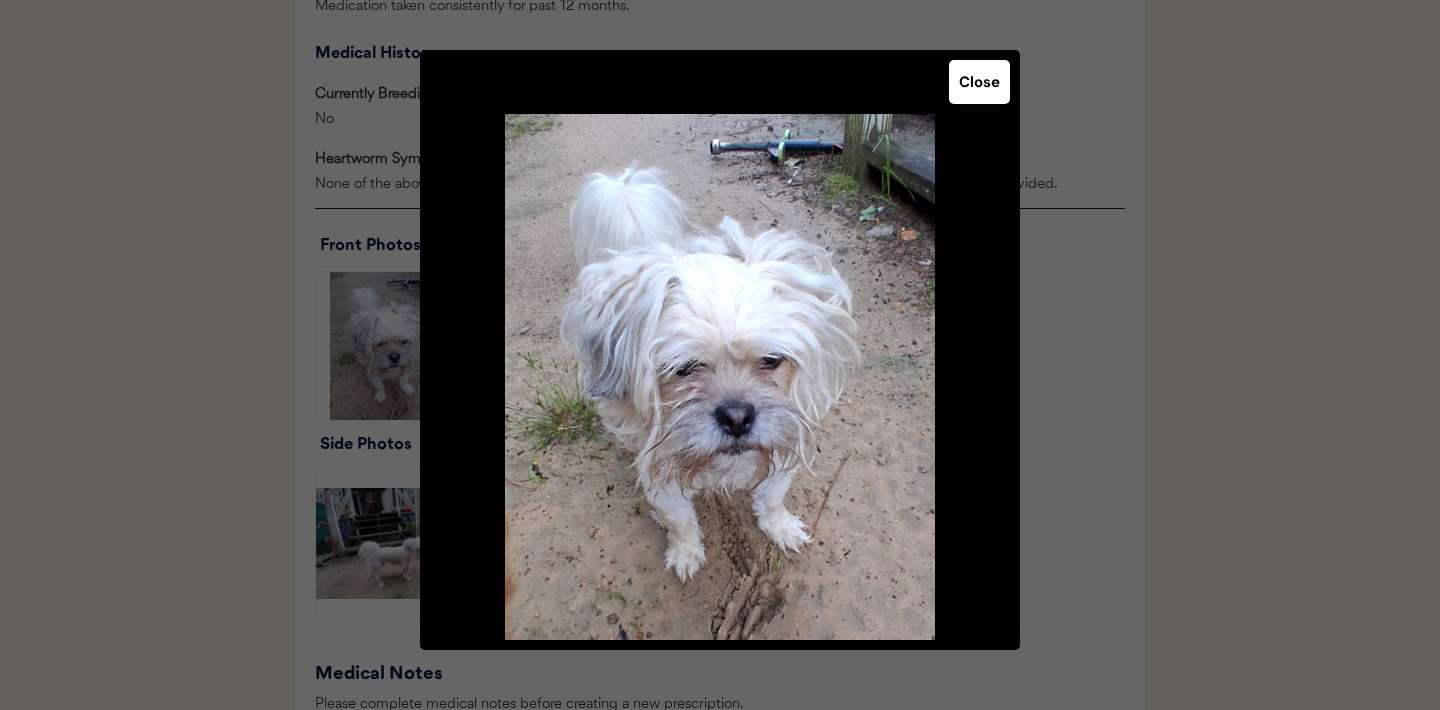 click on "Close" at bounding box center [979, 82] 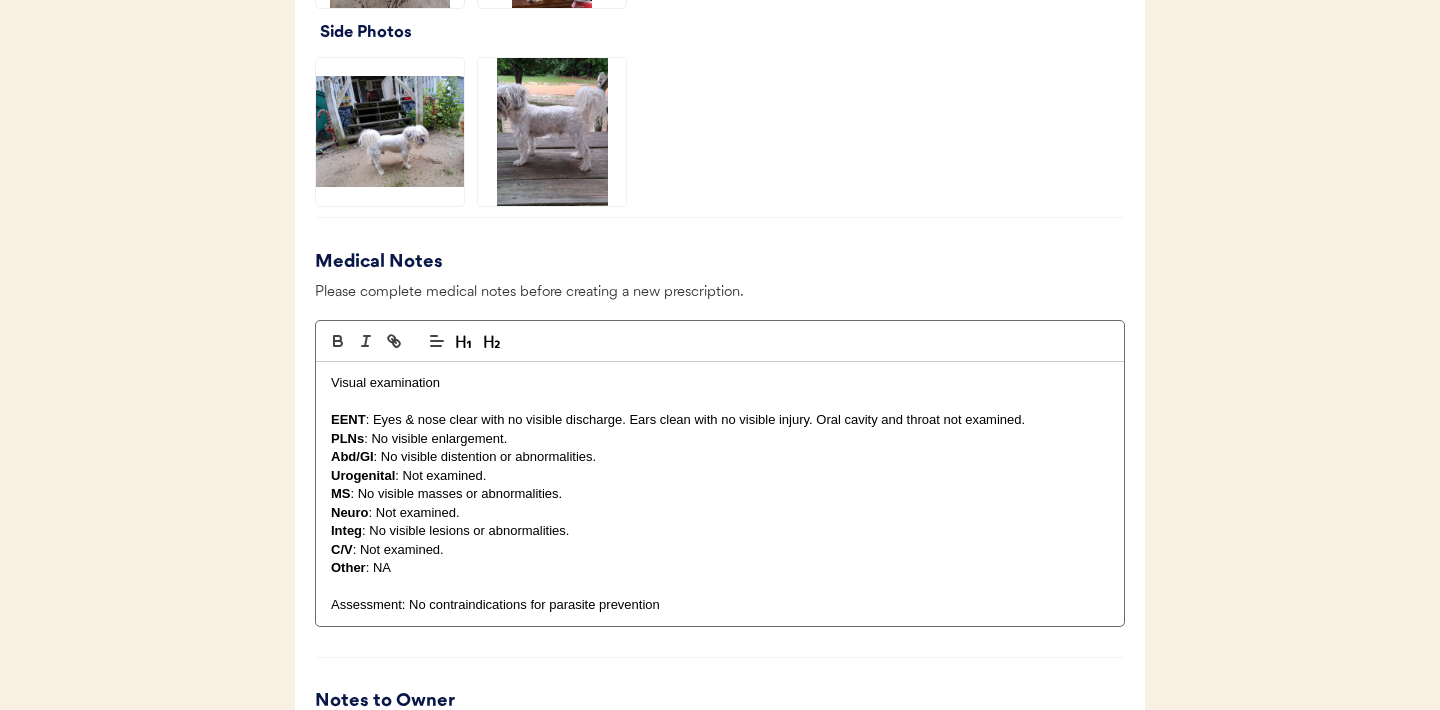 scroll, scrollTop: 1454, scrollLeft: 0, axis: vertical 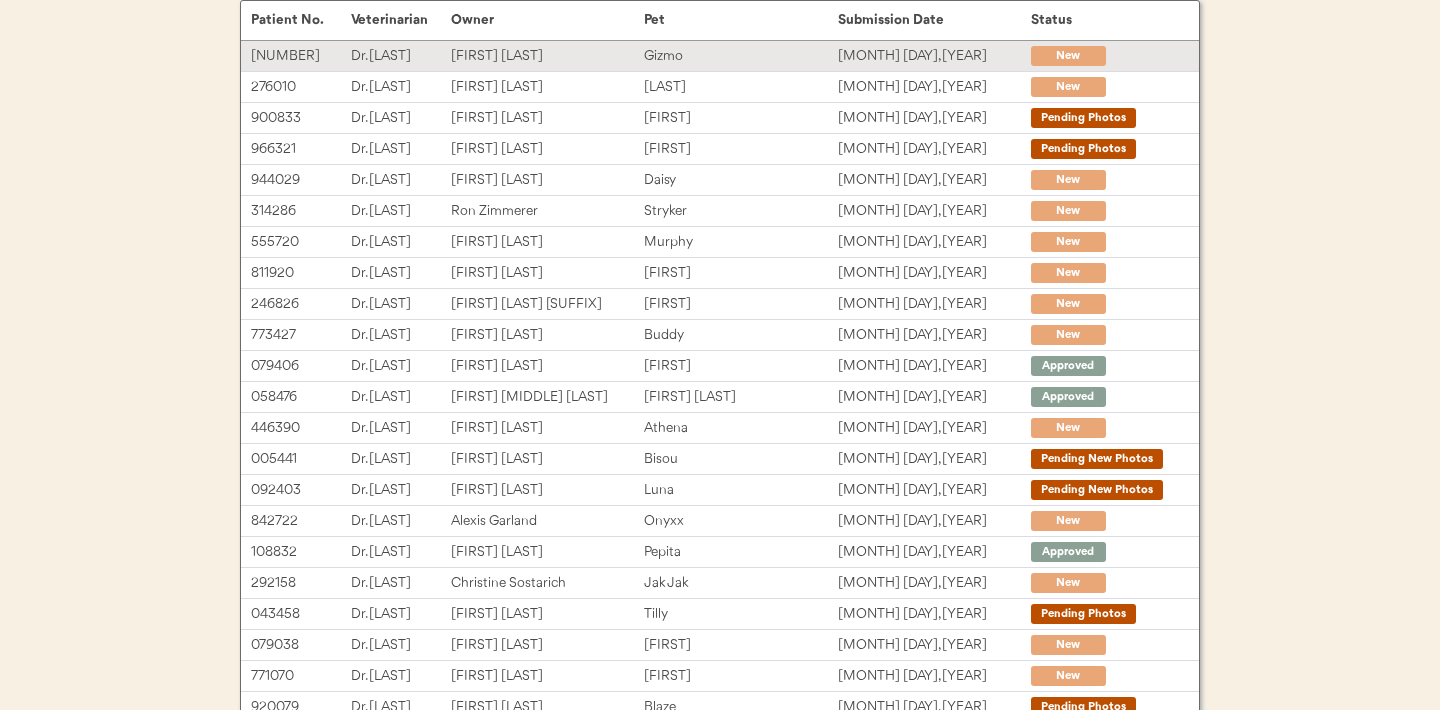 click on "[FIRST] [LAST]" at bounding box center [547, 56] 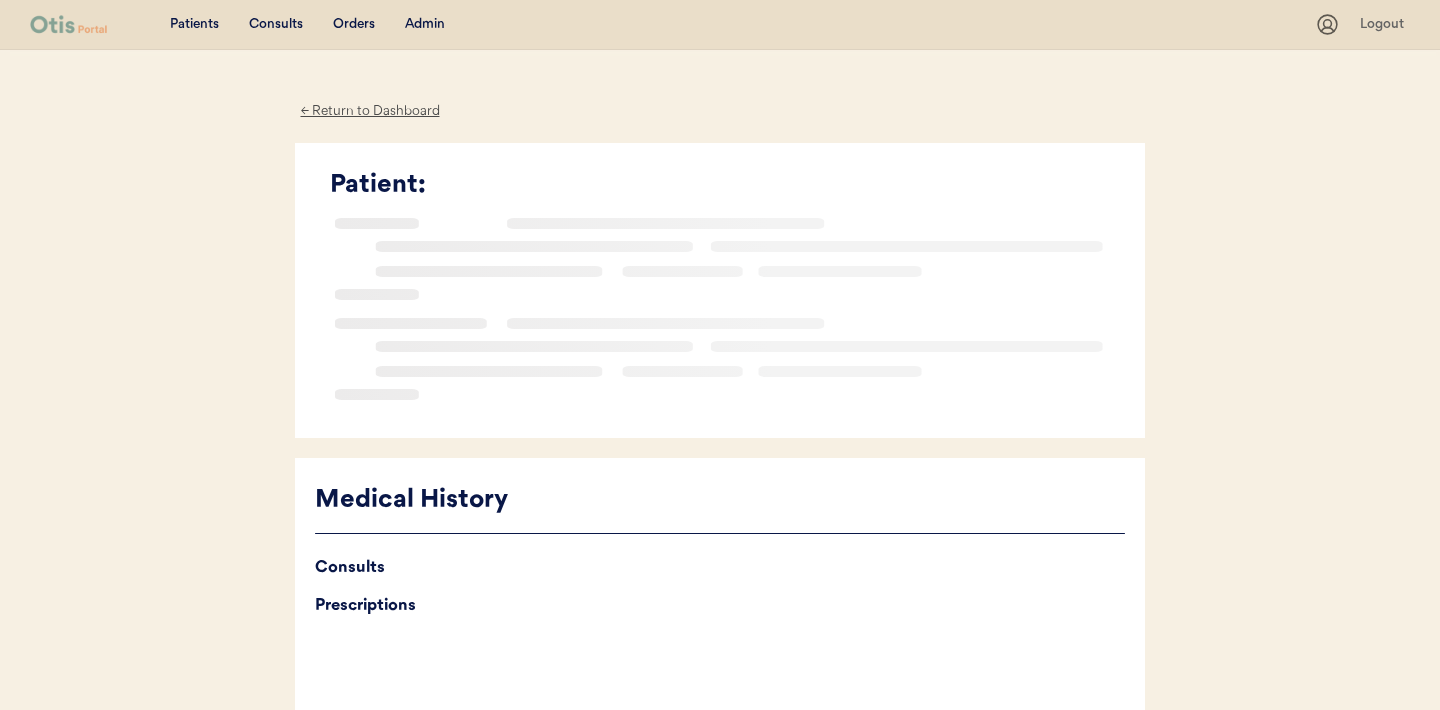 scroll, scrollTop: 0, scrollLeft: 0, axis: both 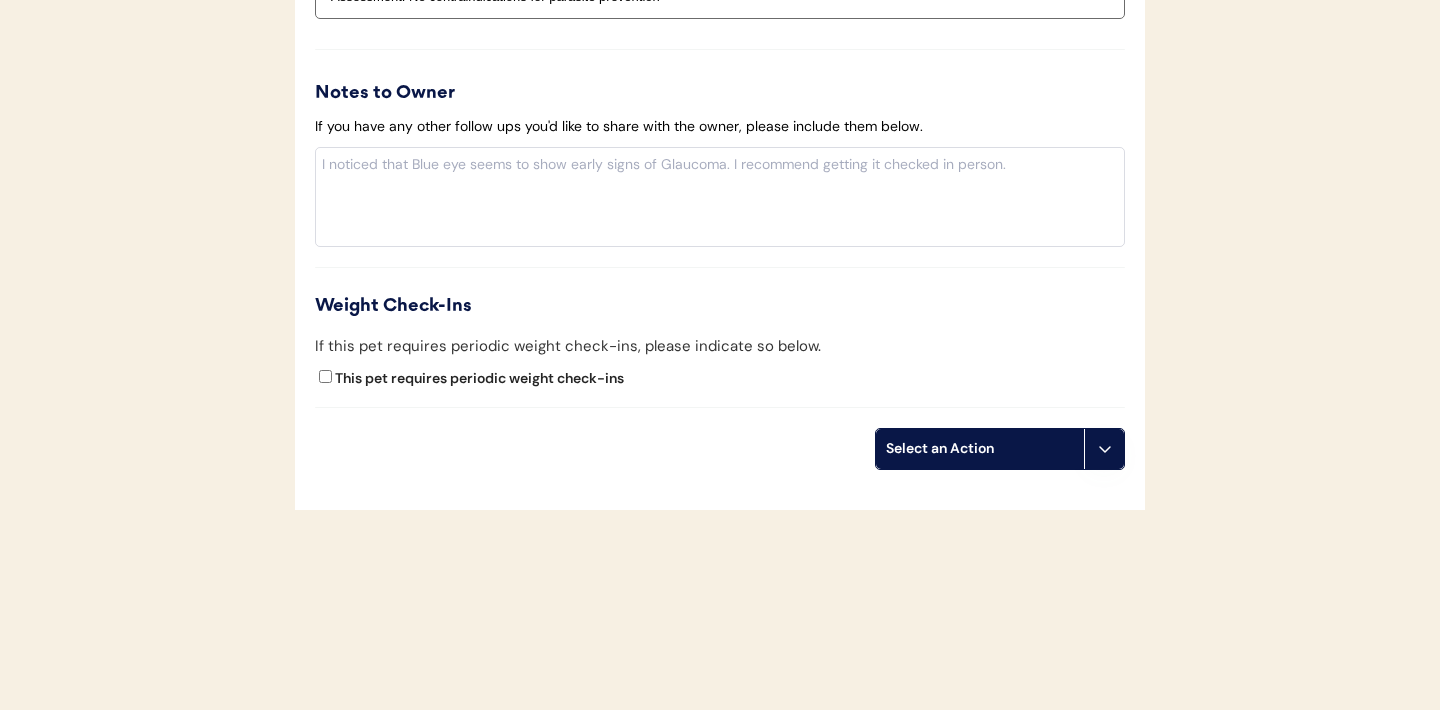 click 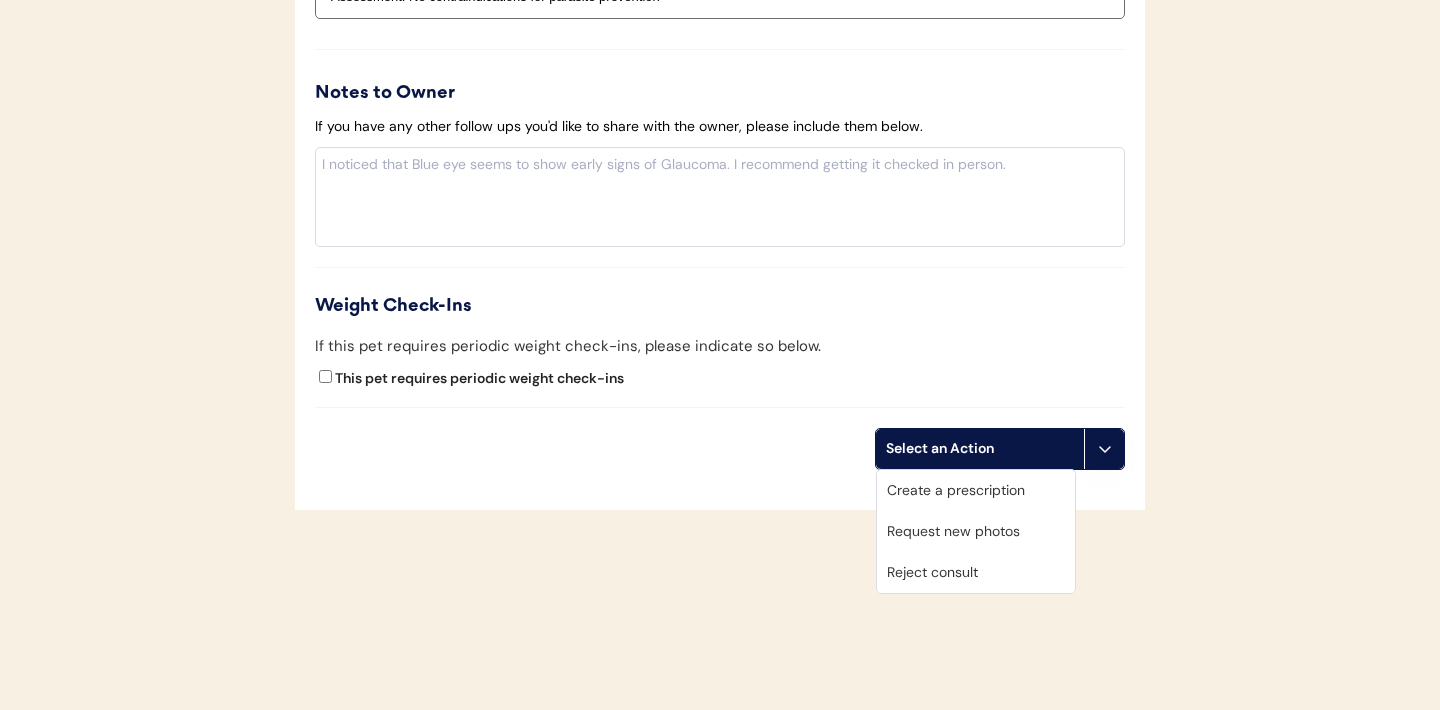 click on "Request new photos" at bounding box center [976, 531] 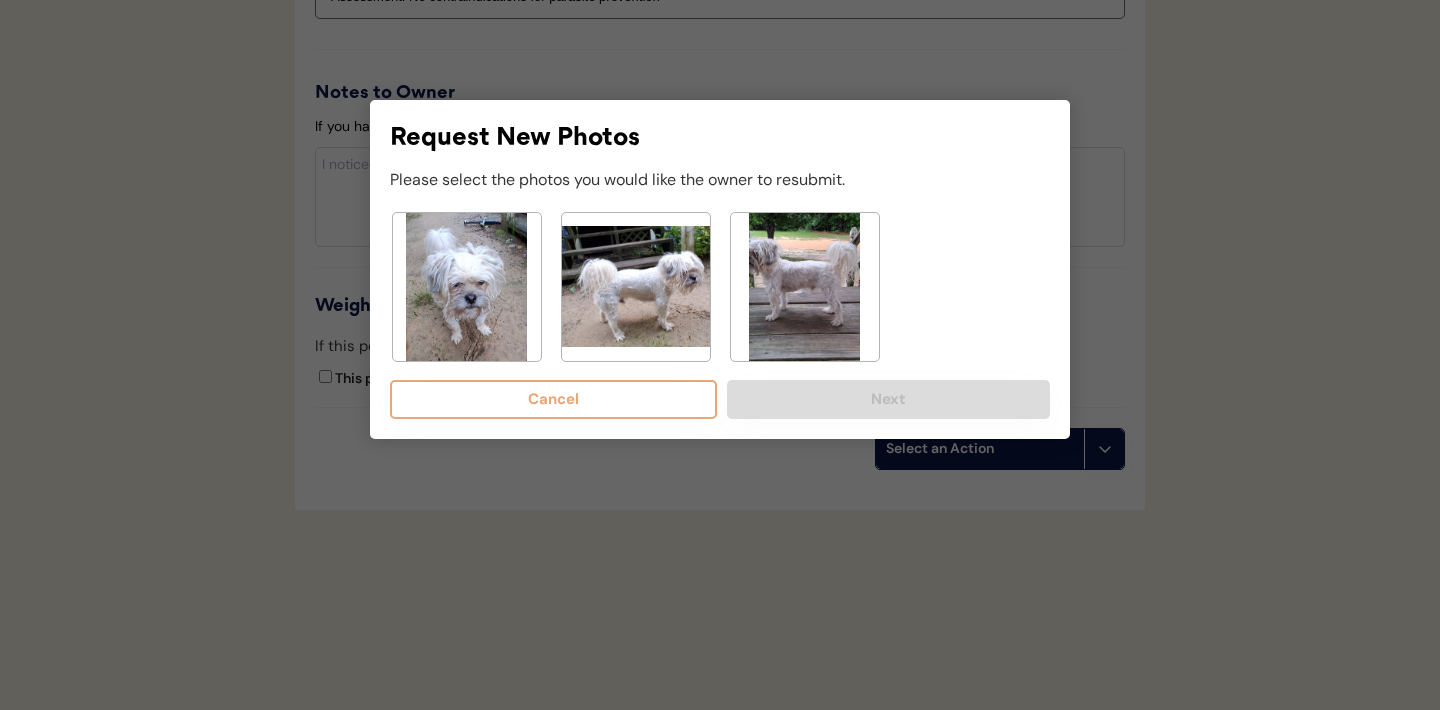 click 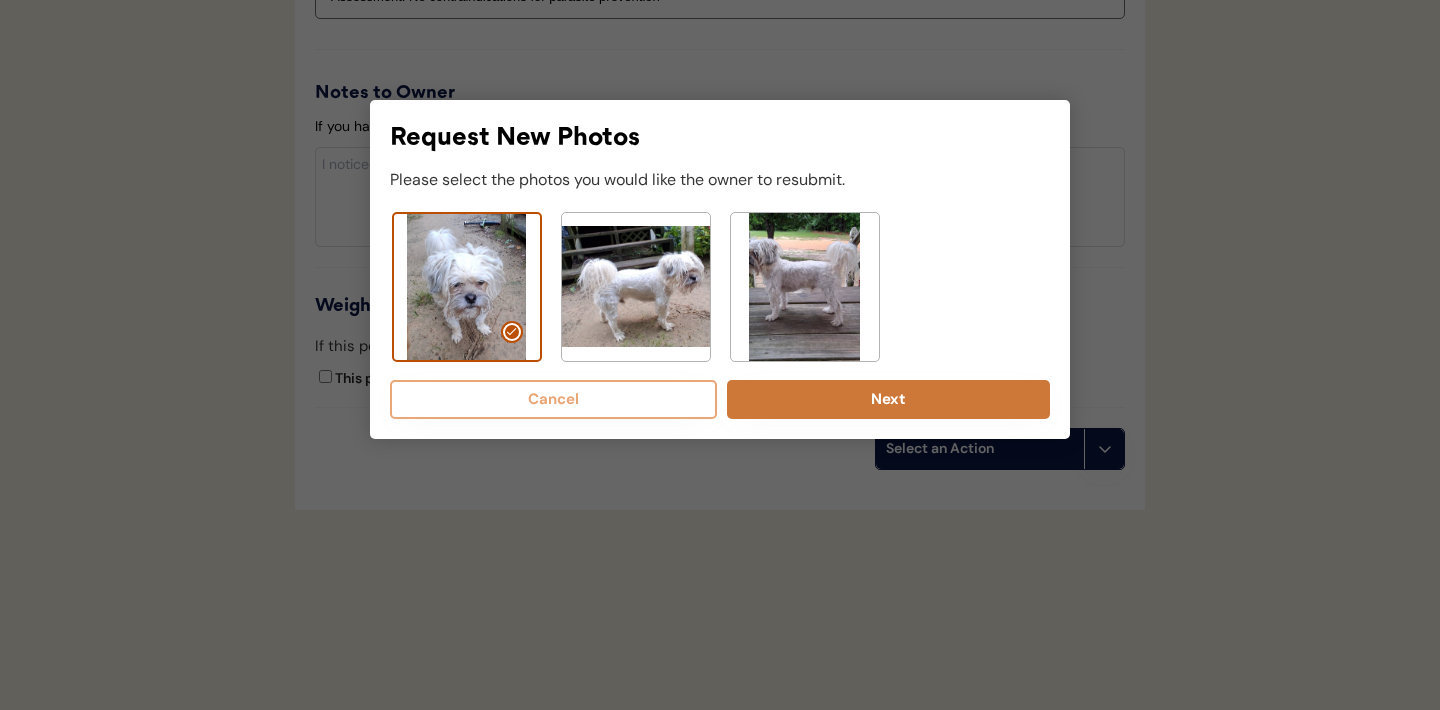 click on "Next" at bounding box center [888, 399] 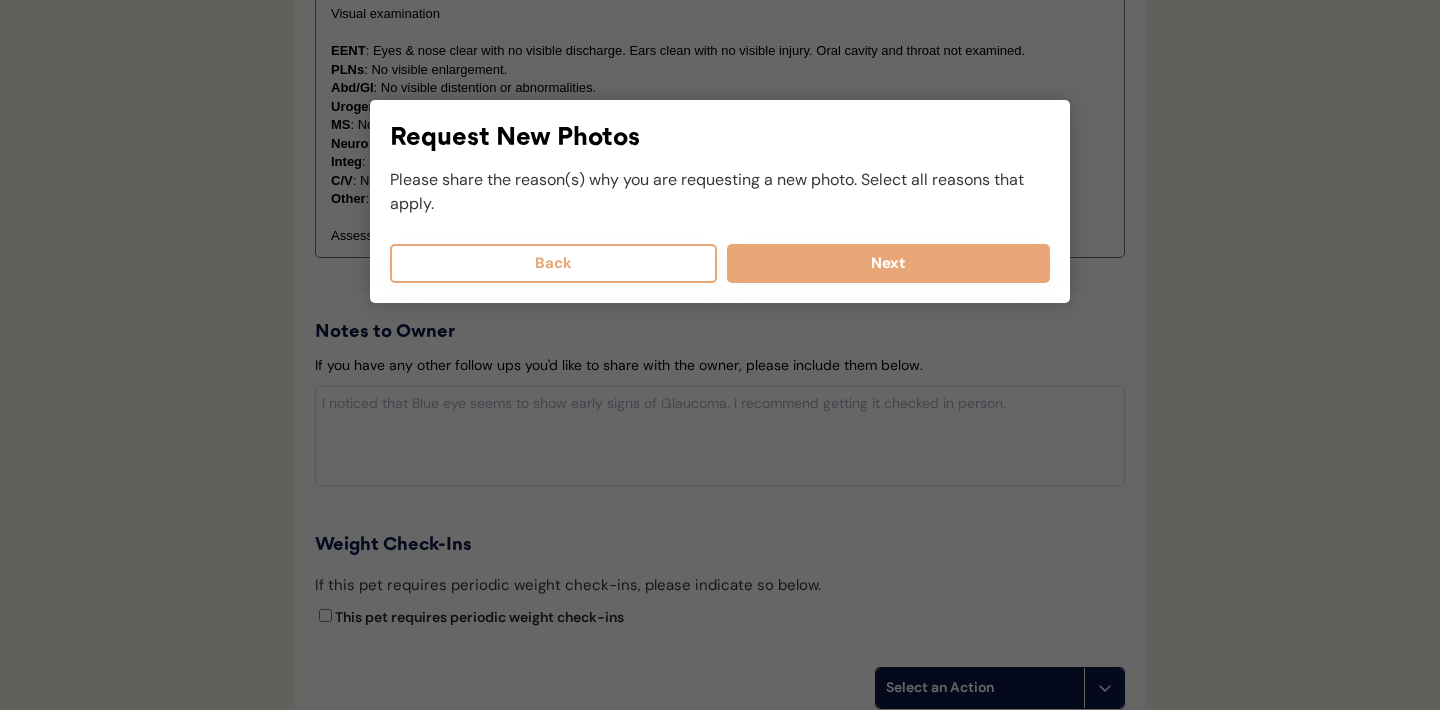 scroll, scrollTop: 1968, scrollLeft: 0, axis: vertical 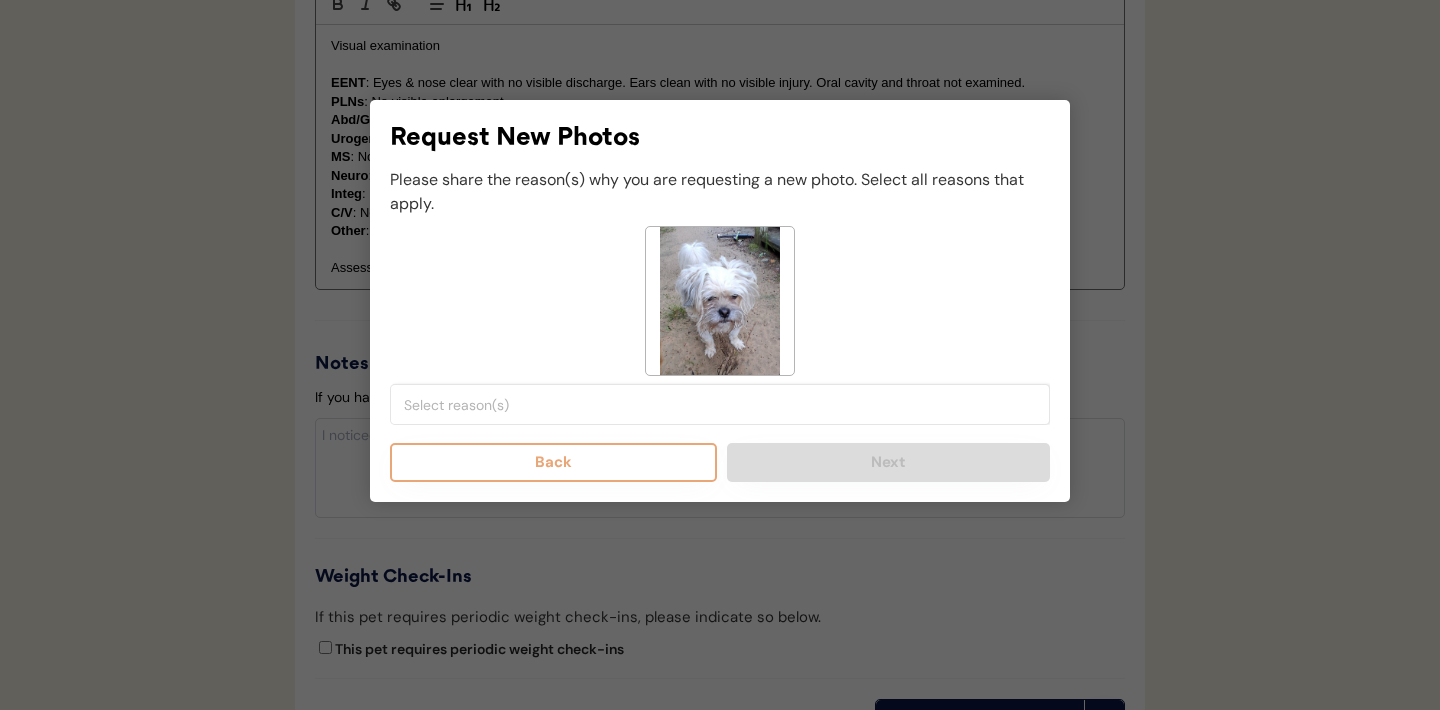click at bounding box center (725, 405) 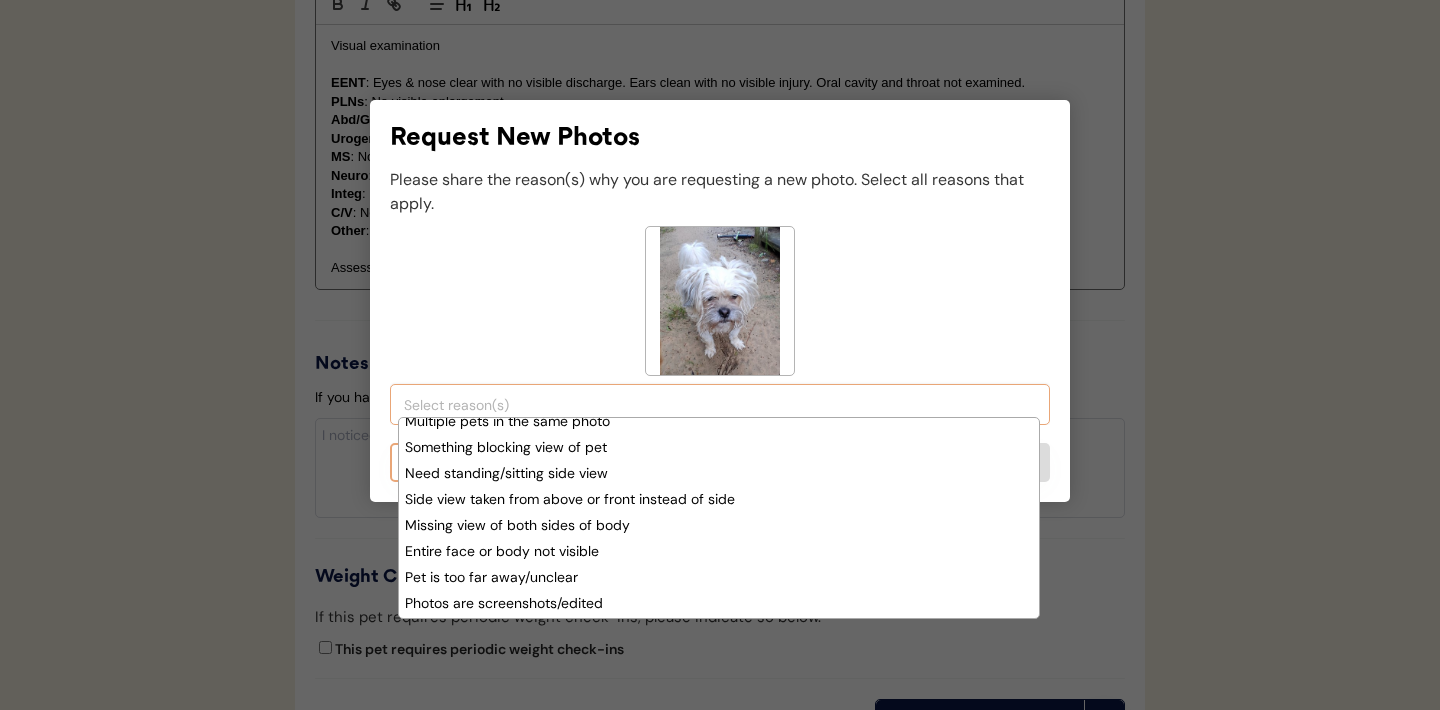scroll, scrollTop: 124, scrollLeft: 0, axis: vertical 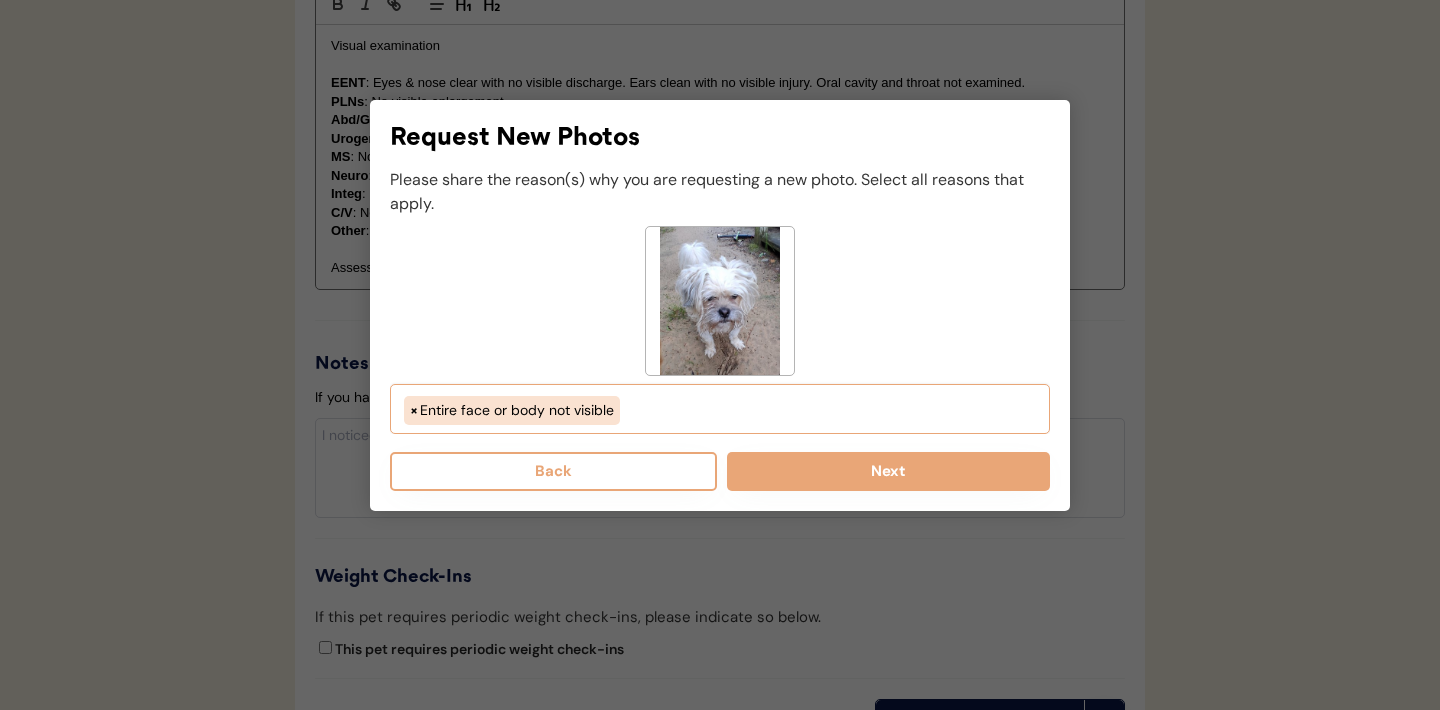 select on "pet_is_laying_down" 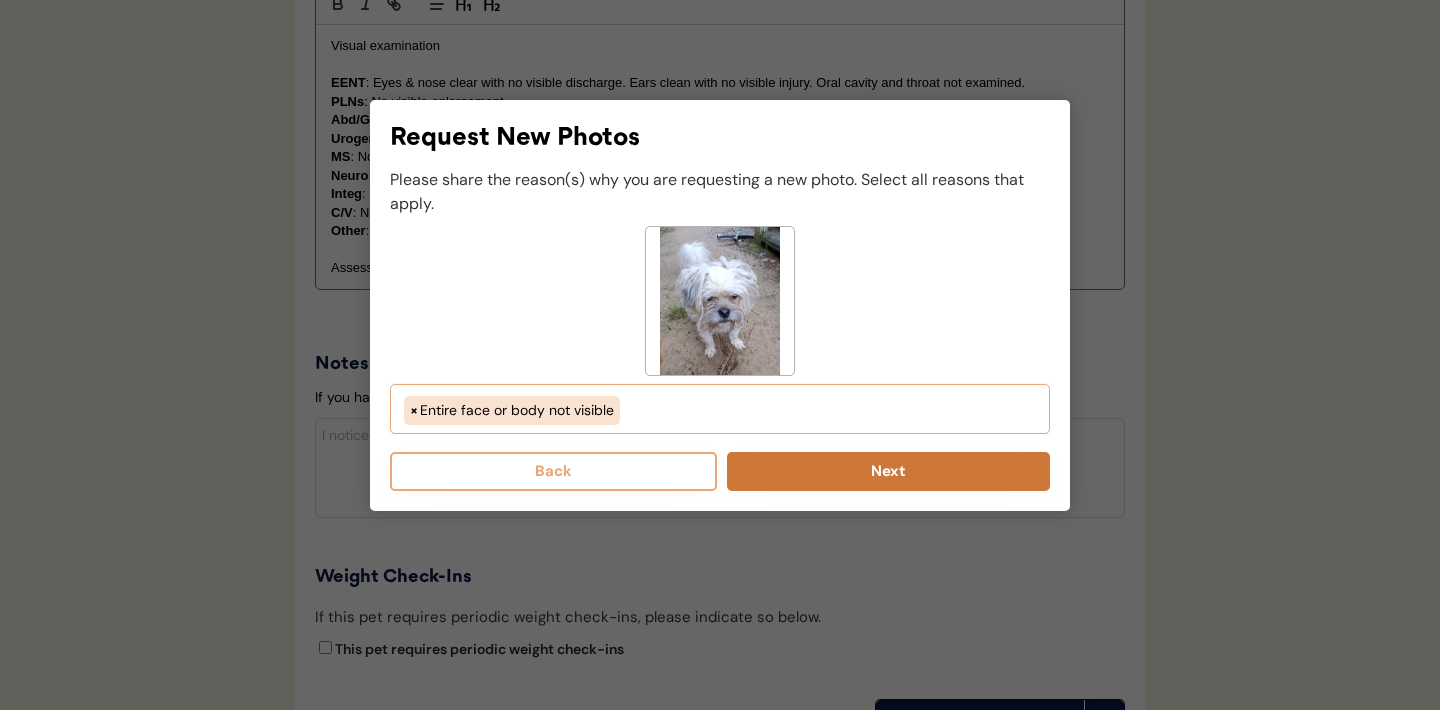 click on "Next" at bounding box center (888, 471) 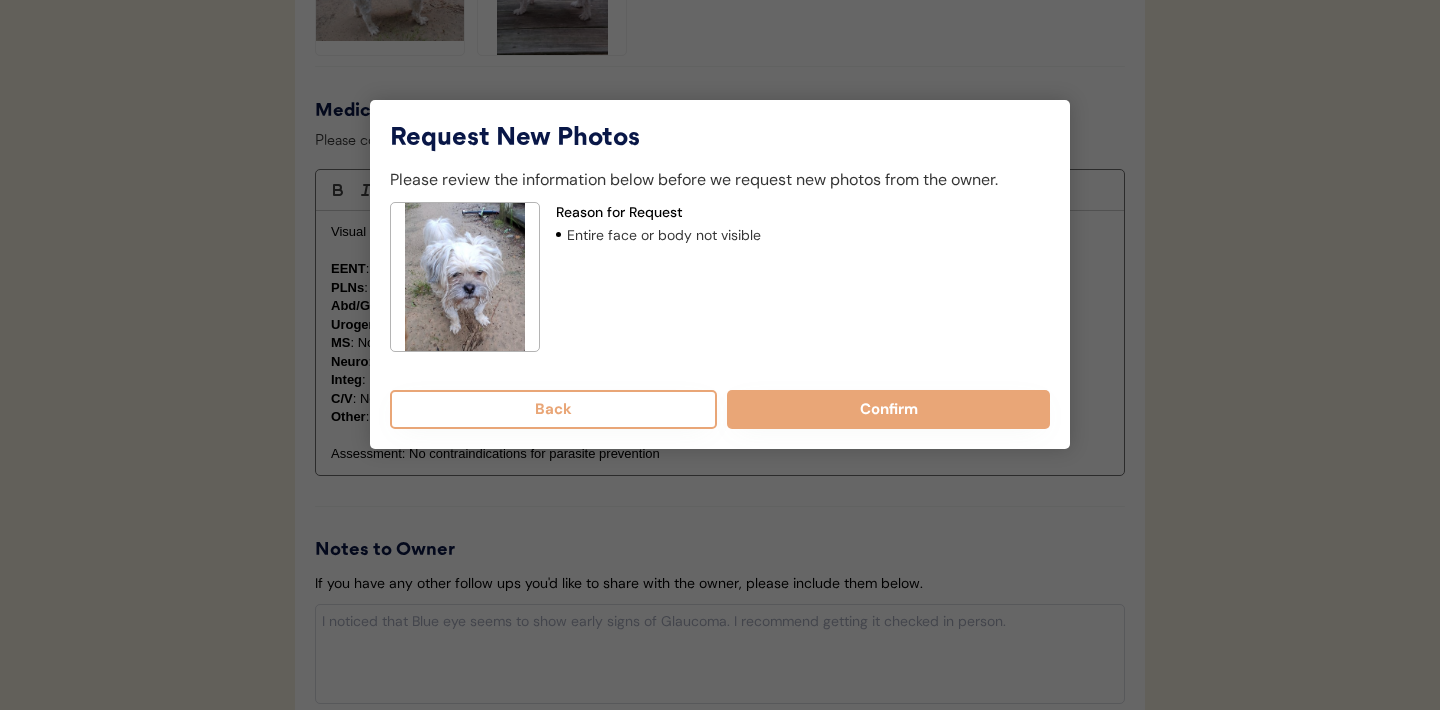 scroll, scrollTop: 1769, scrollLeft: 0, axis: vertical 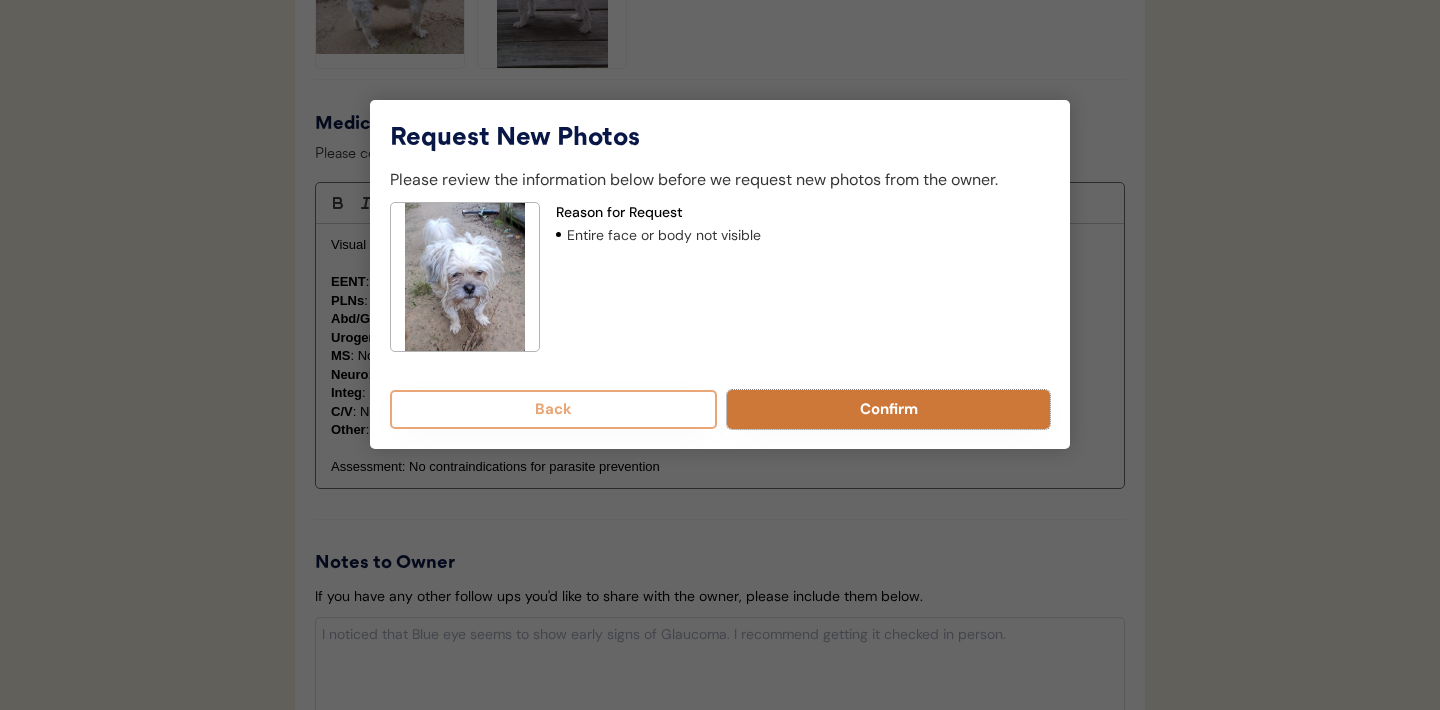 click on "Confirm" at bounding box center [888, 409] 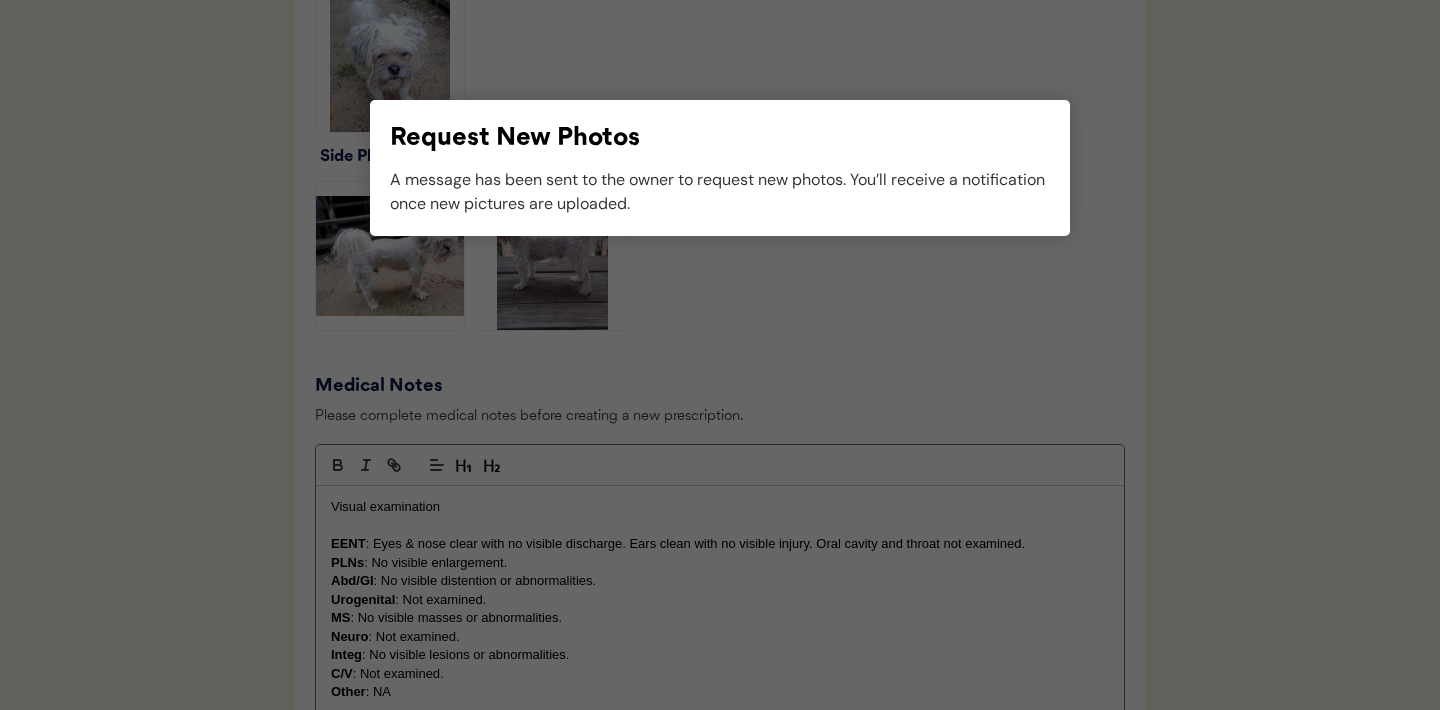 scroll, scrollTop: 1547, scrollLeft: 0, axis: vertical 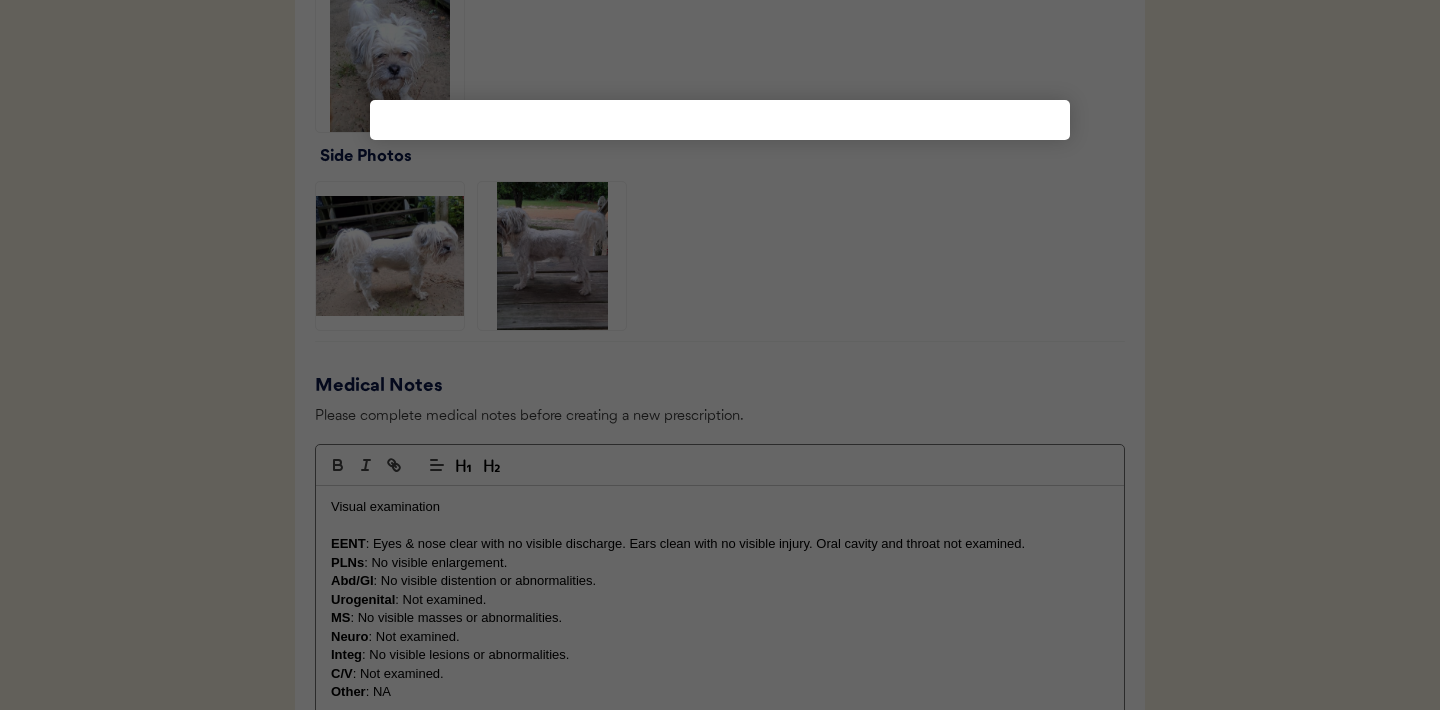 click at bounding box center (720, 355) 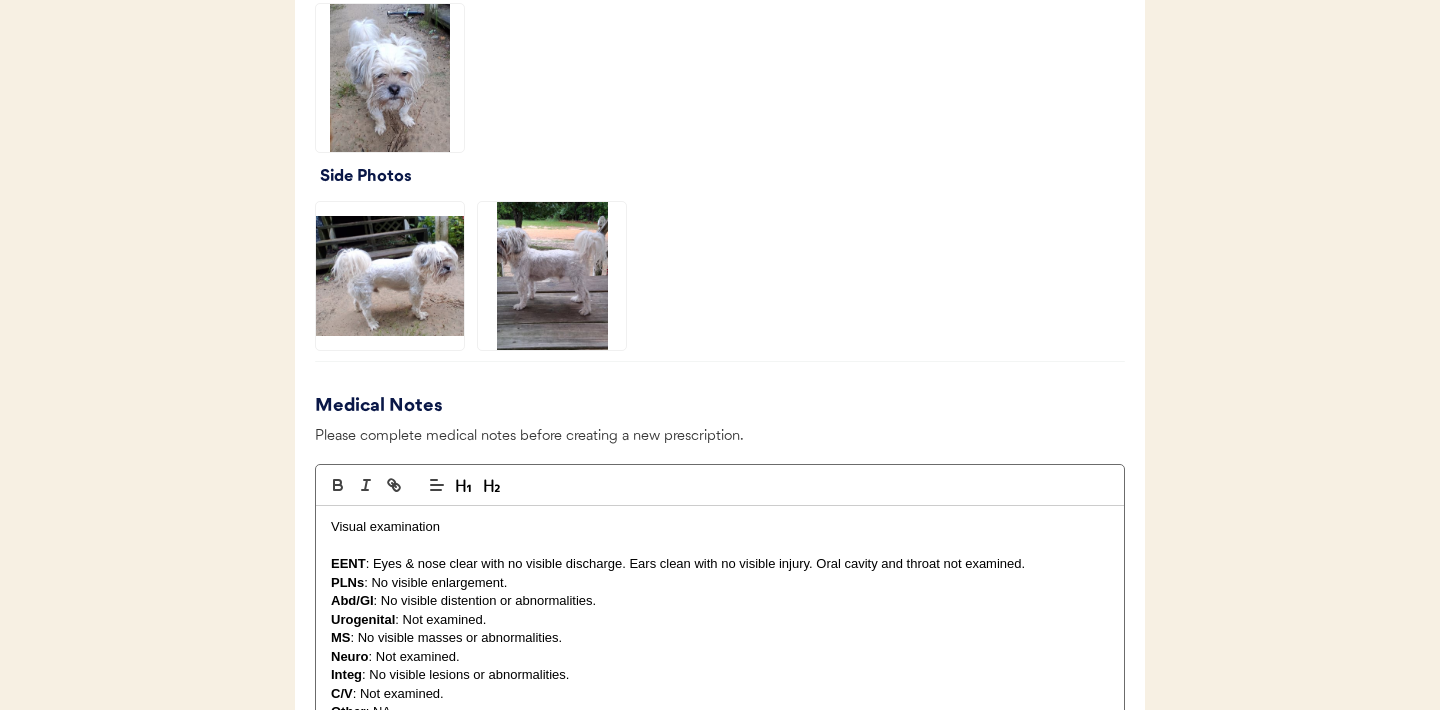 scroll, scrollTop: 1524, scrollLeft: 0, axis: vertical 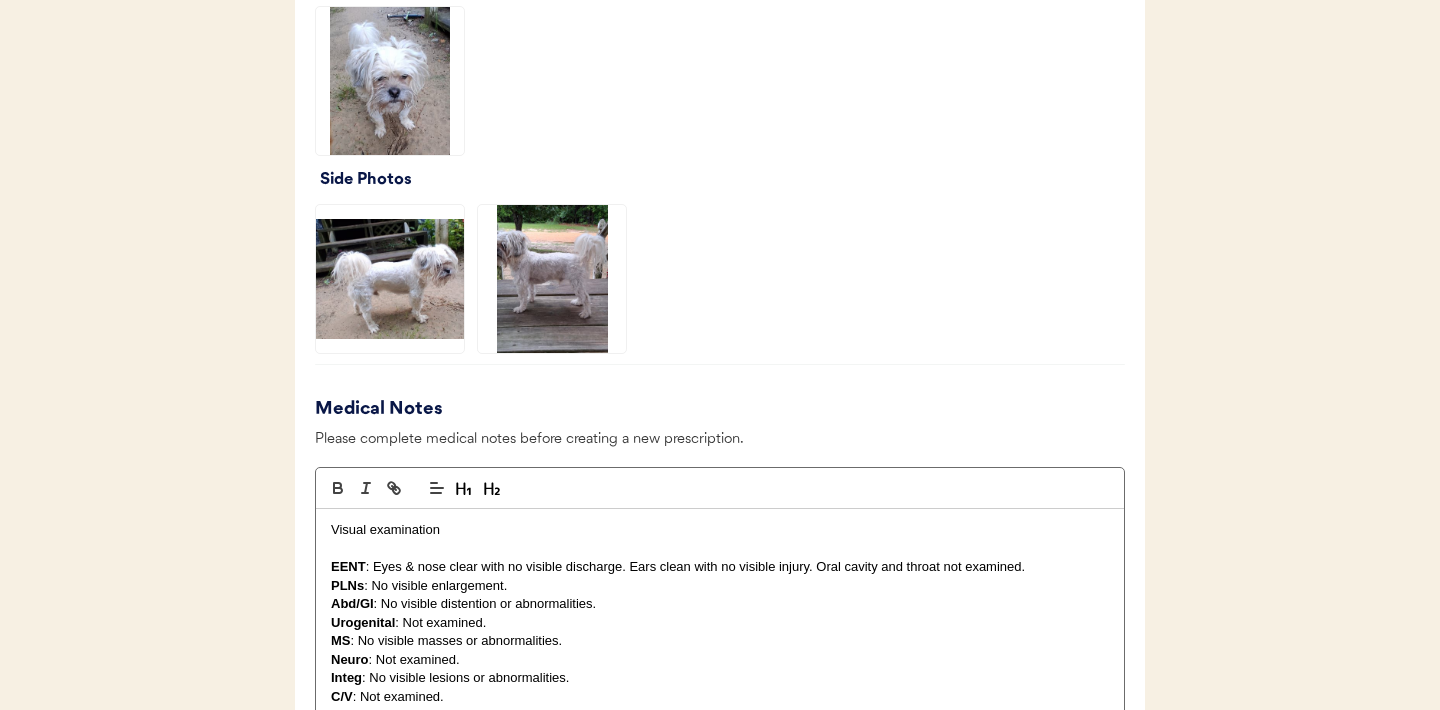 click 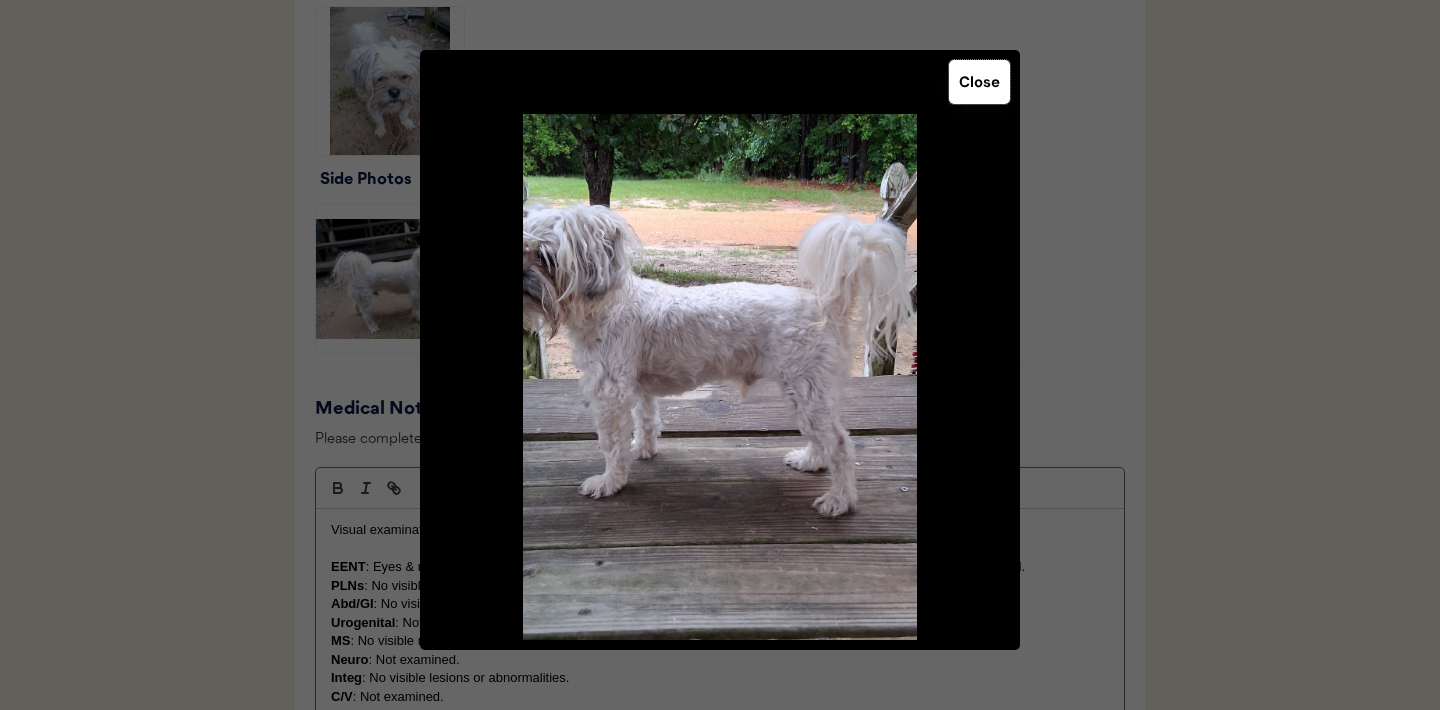 click on "Close" at bounding box center (979, 82) 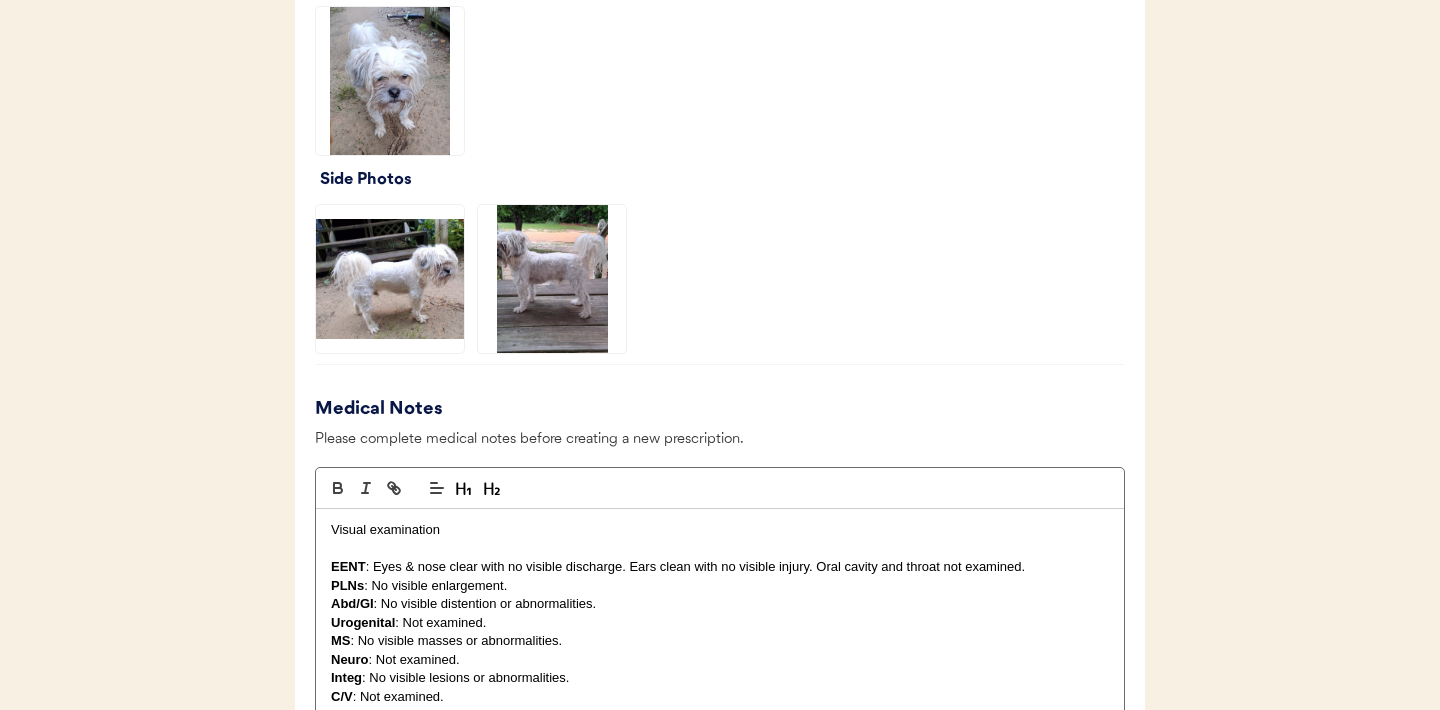 click 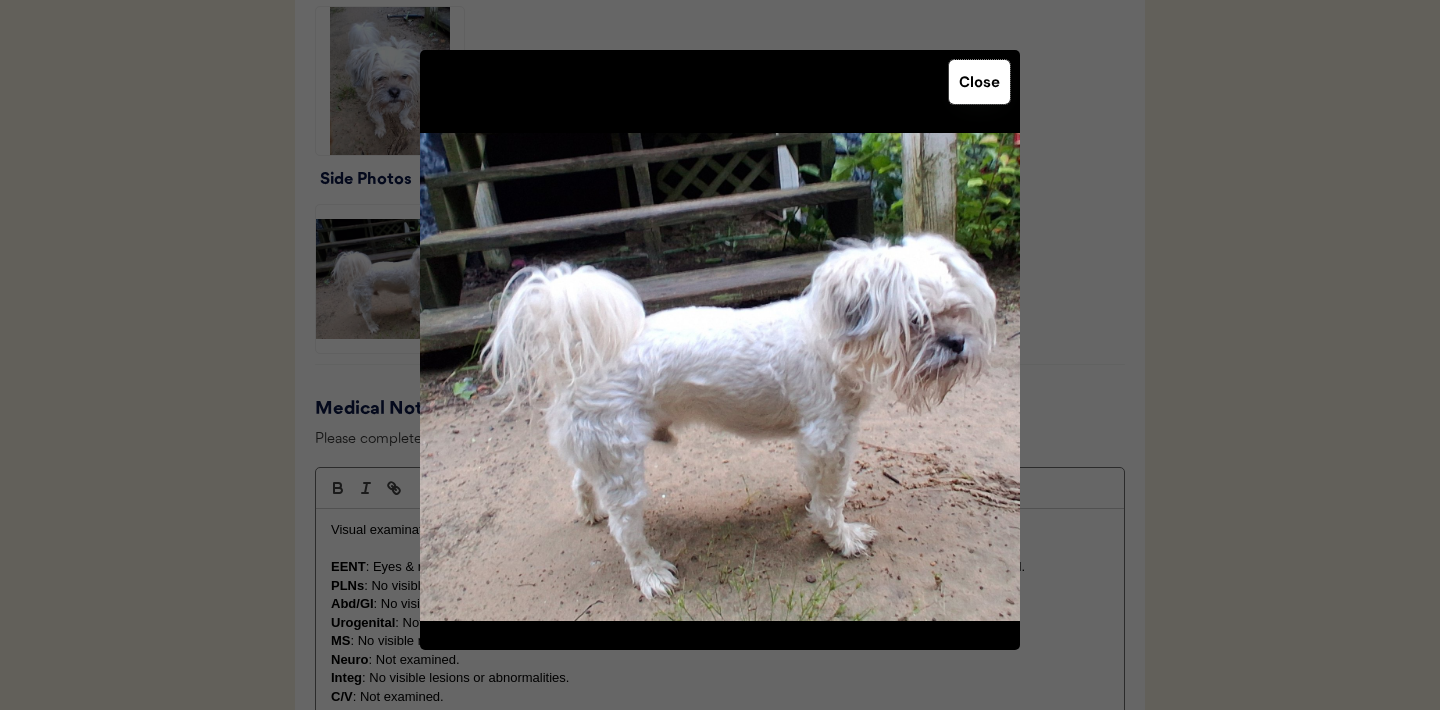 click on "Close" at bounding box center (979, 82) 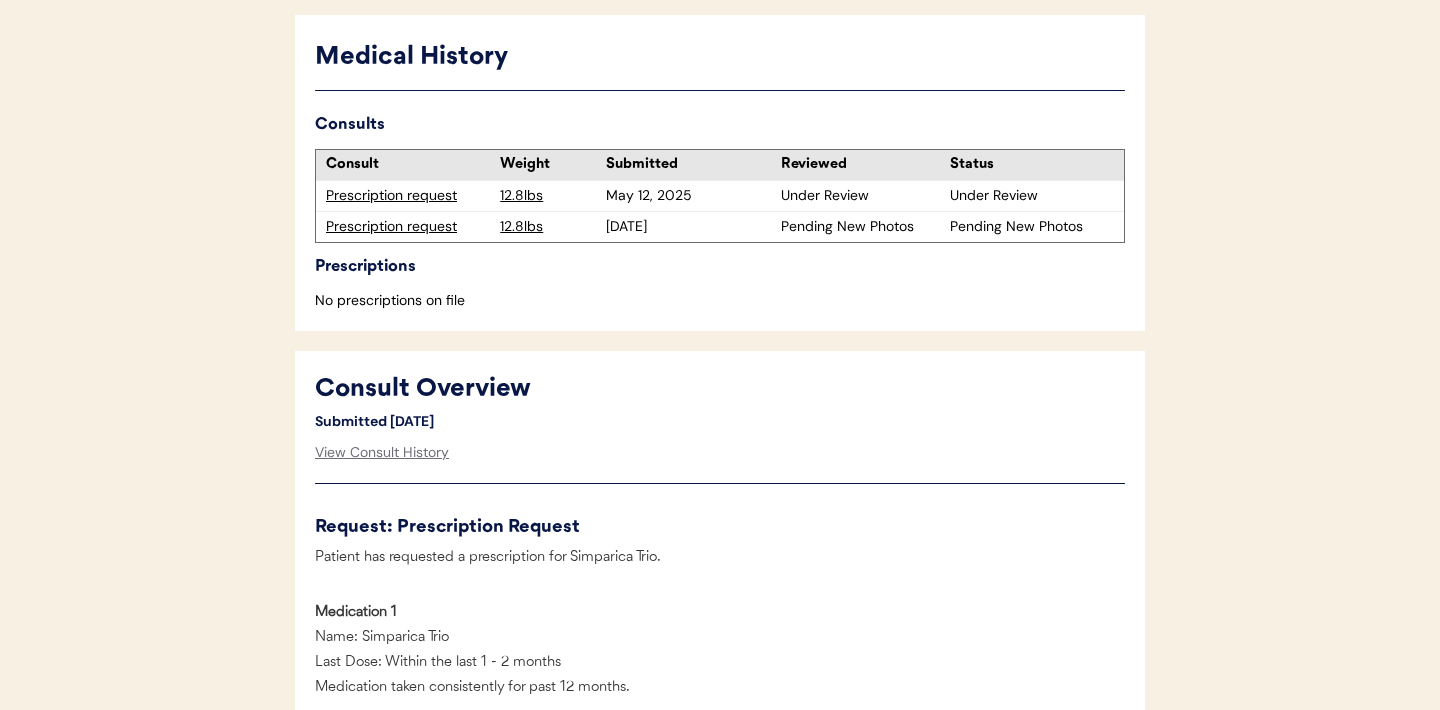 scroll, scrollTop: 0, scrollLeft: 0, axis: both 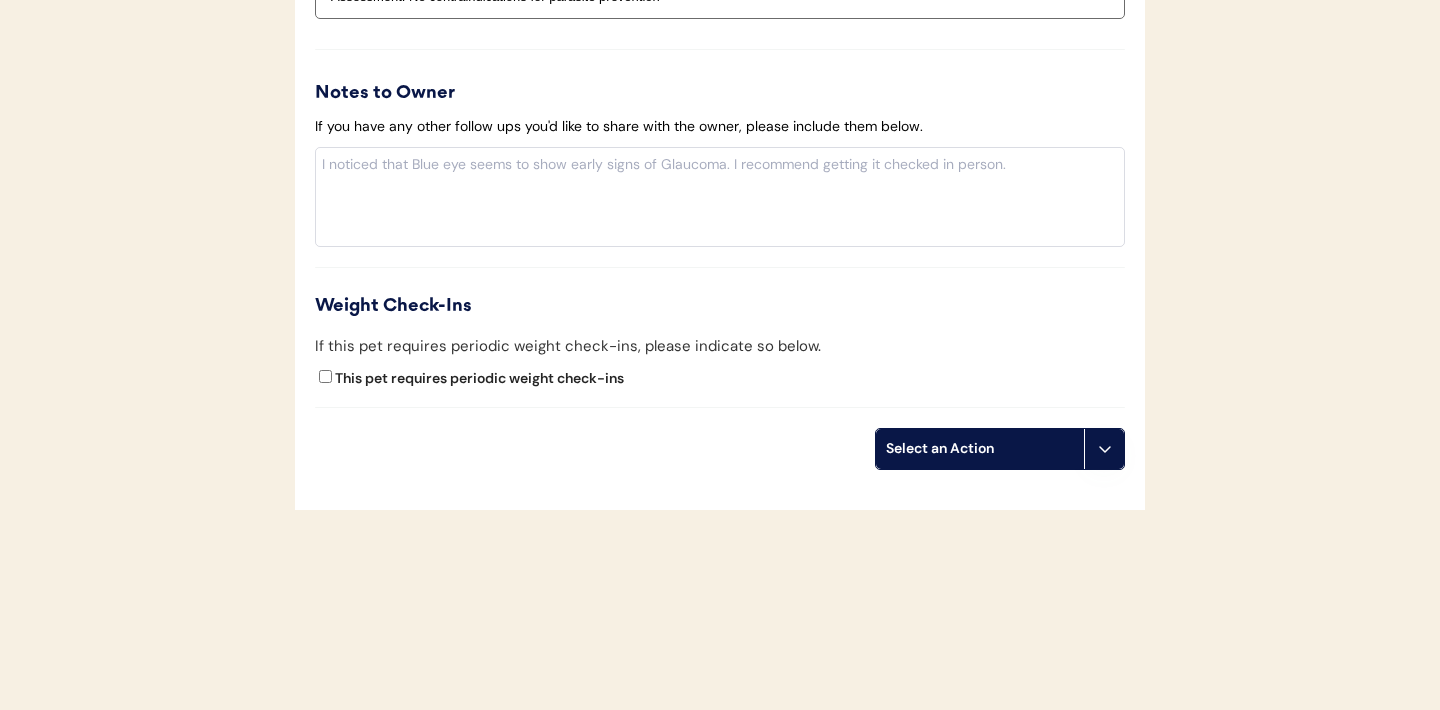 click at bounding box center [1104, 449] 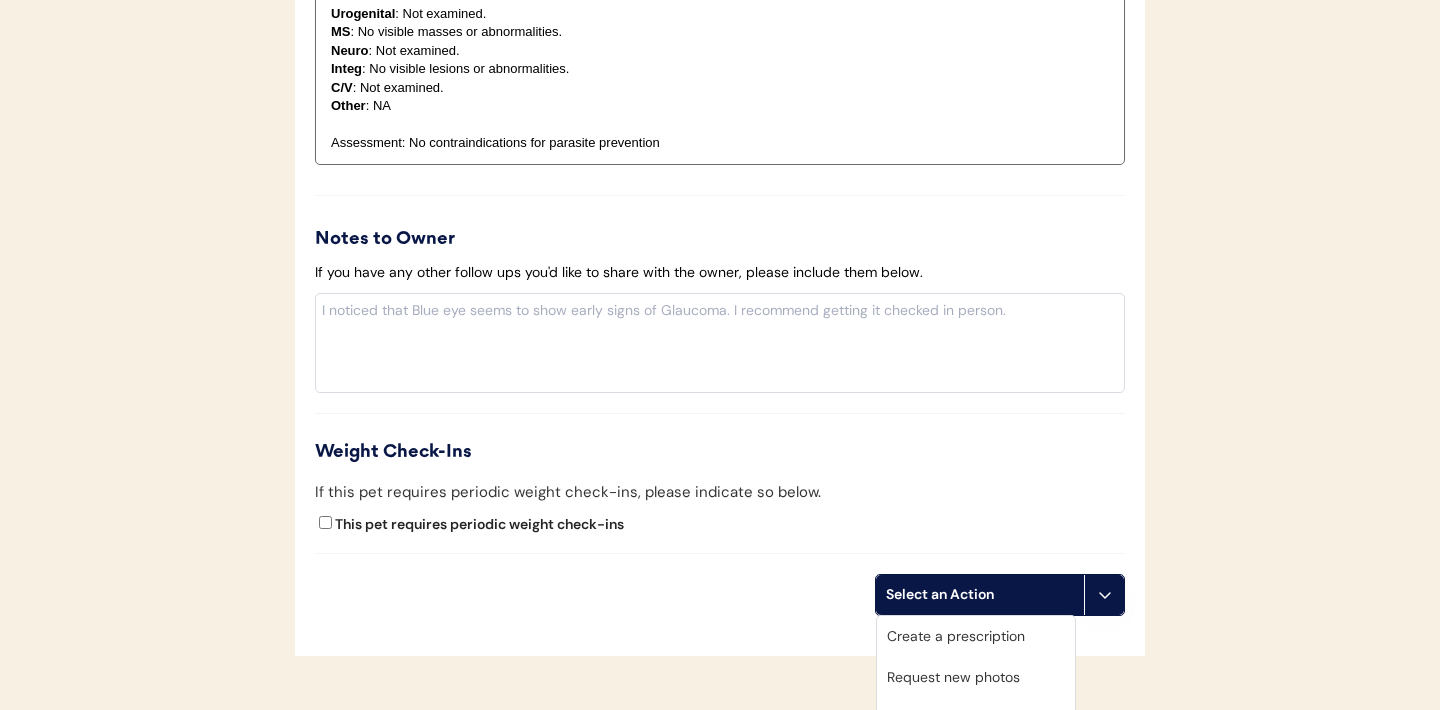 scroll, scrollTop: 2340, scrollLeft: 0, axis: vertical 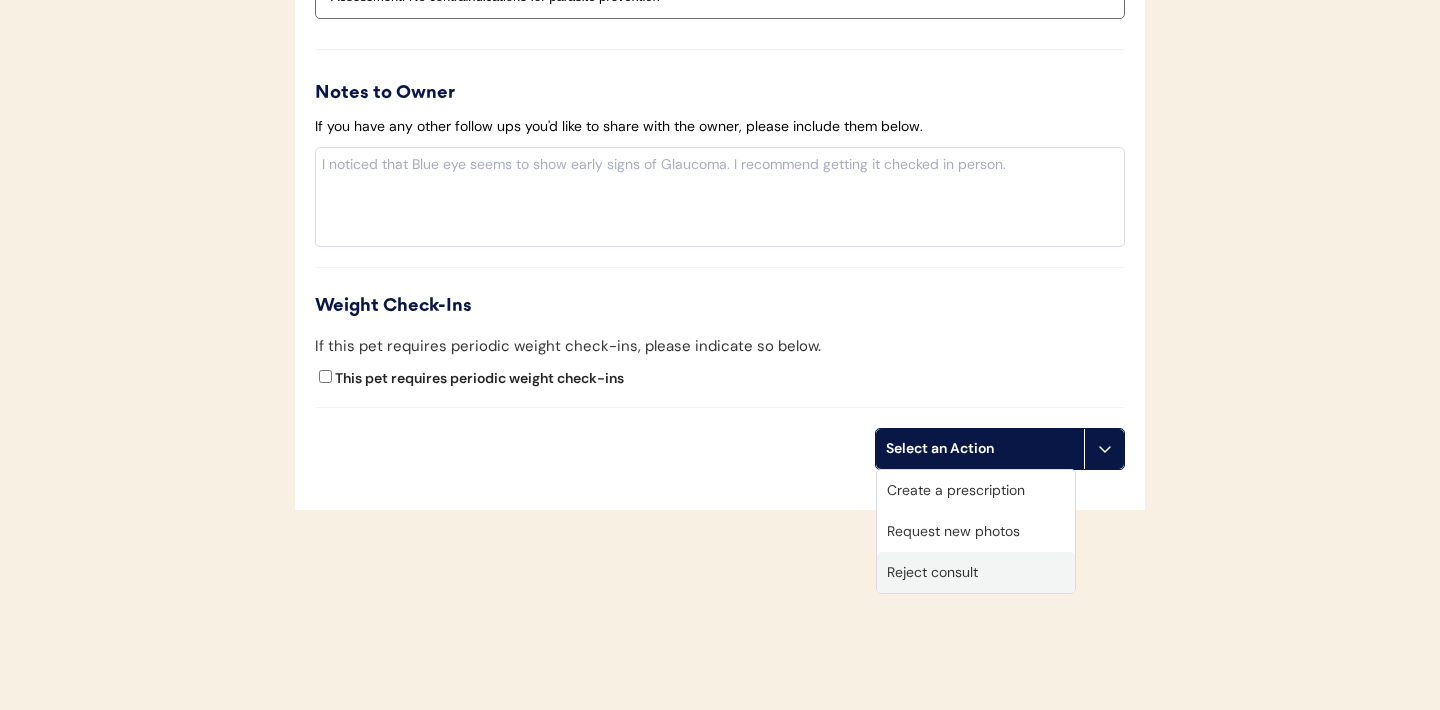click on "Reject consult" at bounding box center (976, 572) 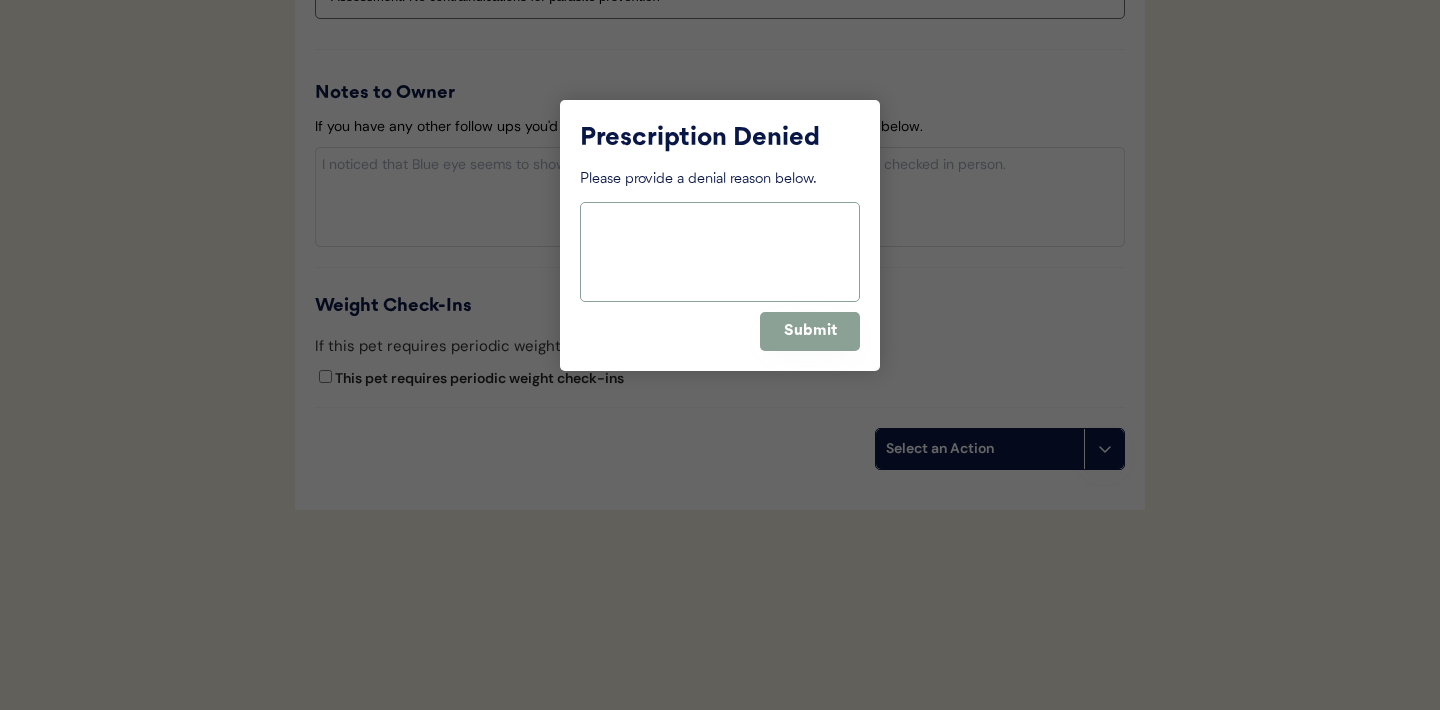click at bounding box center [720, 252] 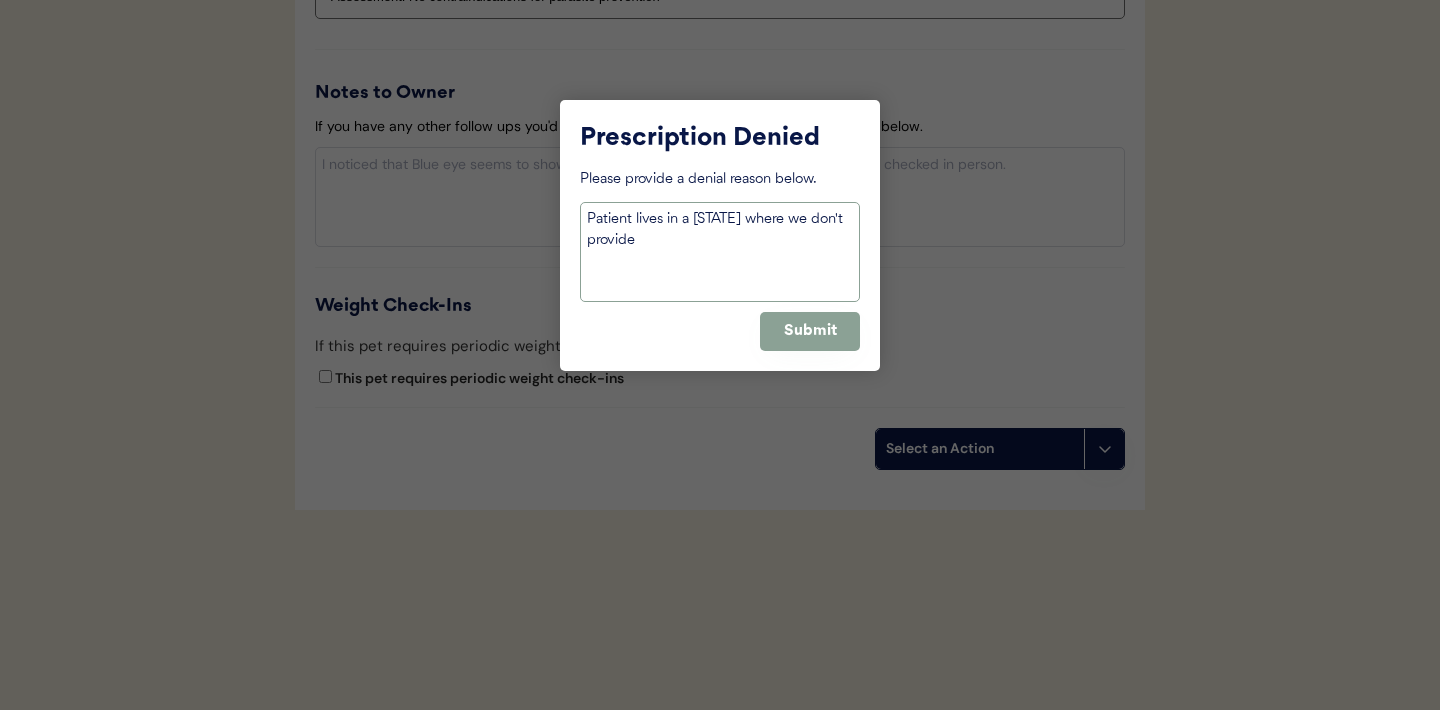 drag, startPoint x: 830, startPoint y: 222, endPoint x: 797, endPoint y: 222, distance: 33 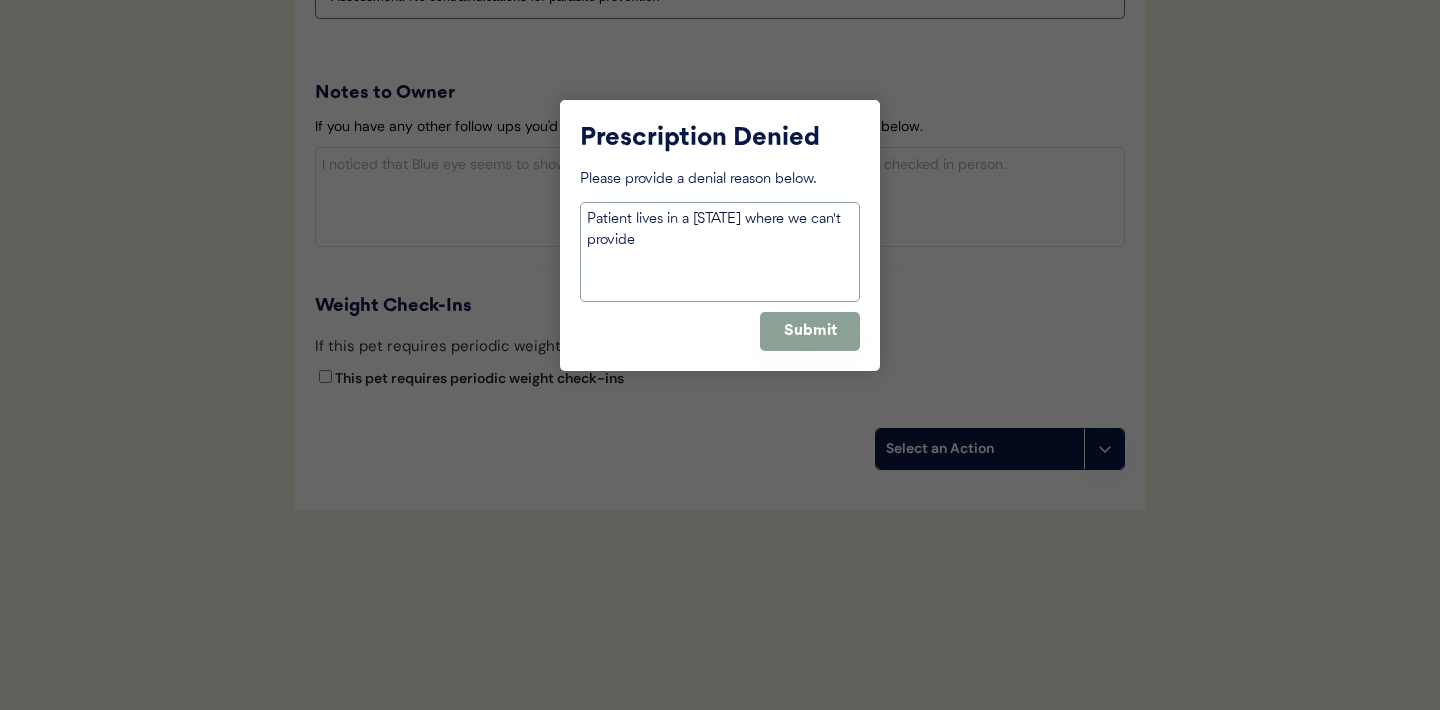 click on "Patient lives in a [STATE] where we can't provide" at bounding box center (720, 252) 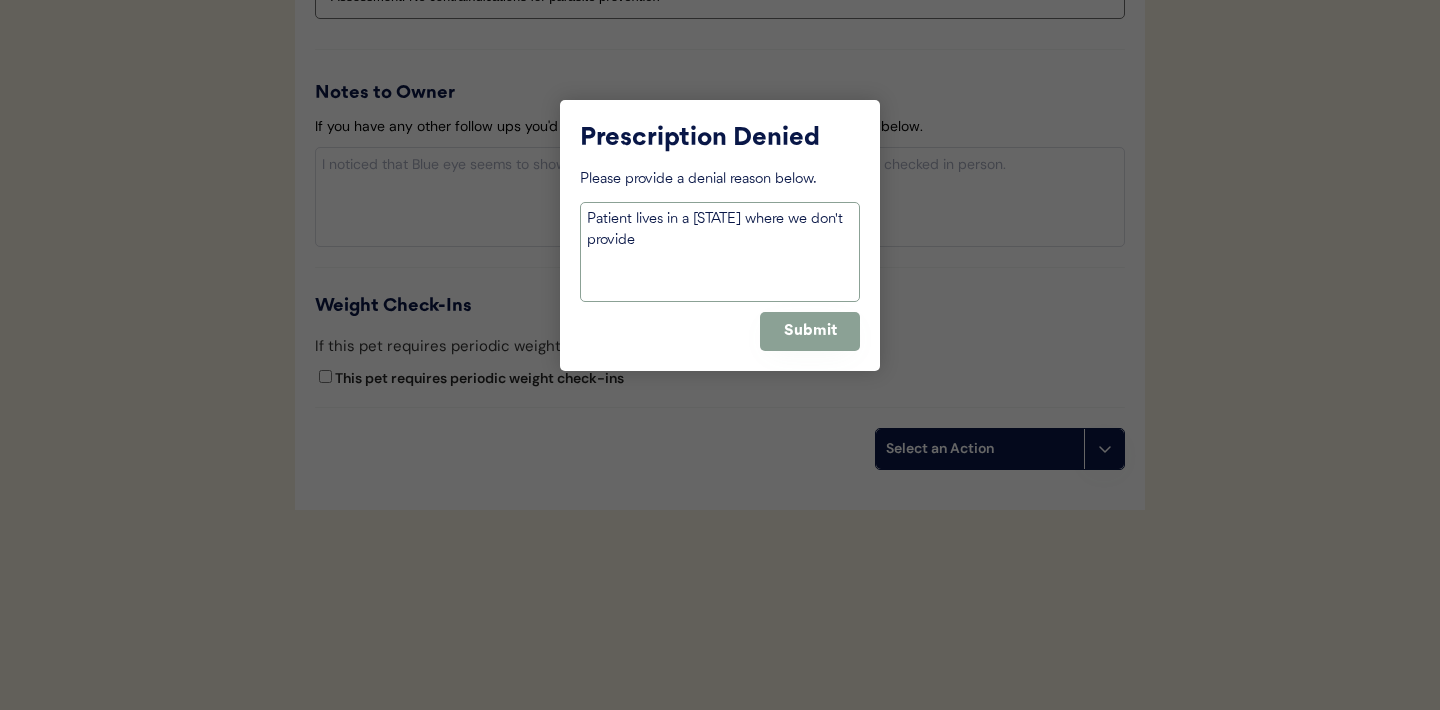 click on "Patient lives in a [STATE] where we don't provide" at bounding box center (720, 252) 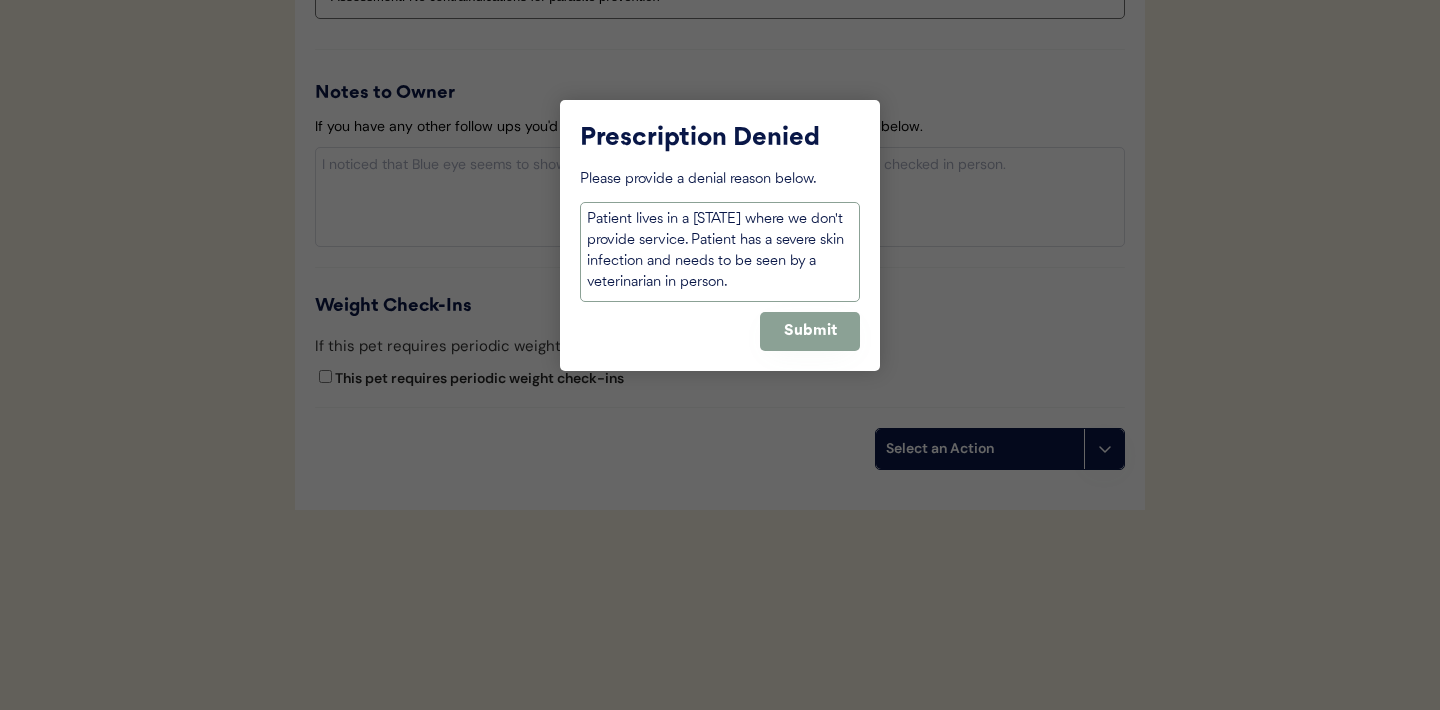 click on "Patient lives in a [STATE] where we don't provide service. Patient has a severe skin infection and needs to be seen by a veterinarian in person." at bounding box center [720, 252] 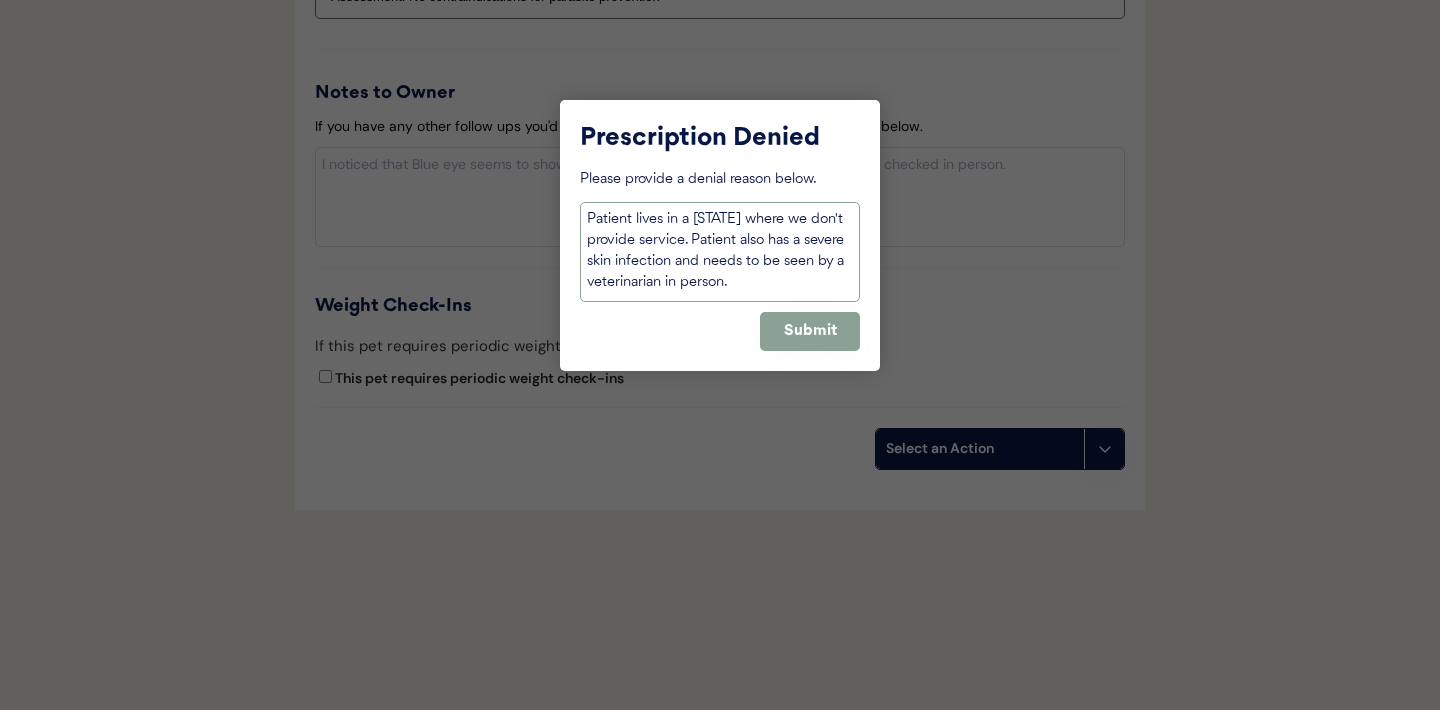 type on "Patient lives in a [STATE] where we don't provide service. Patient also has a severe skin infection and needs to be seen by a veterinarian in person." 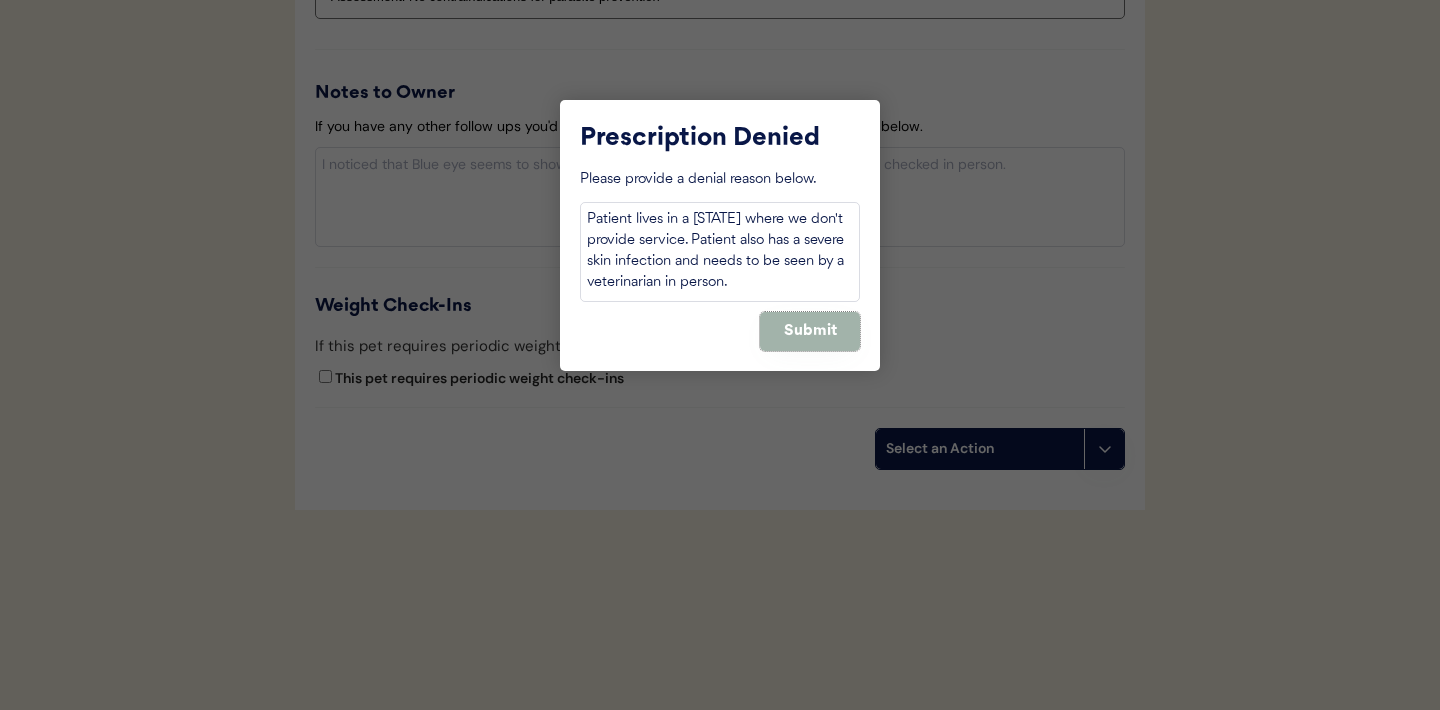 click on "Submit" at bounding box center [810, 331] 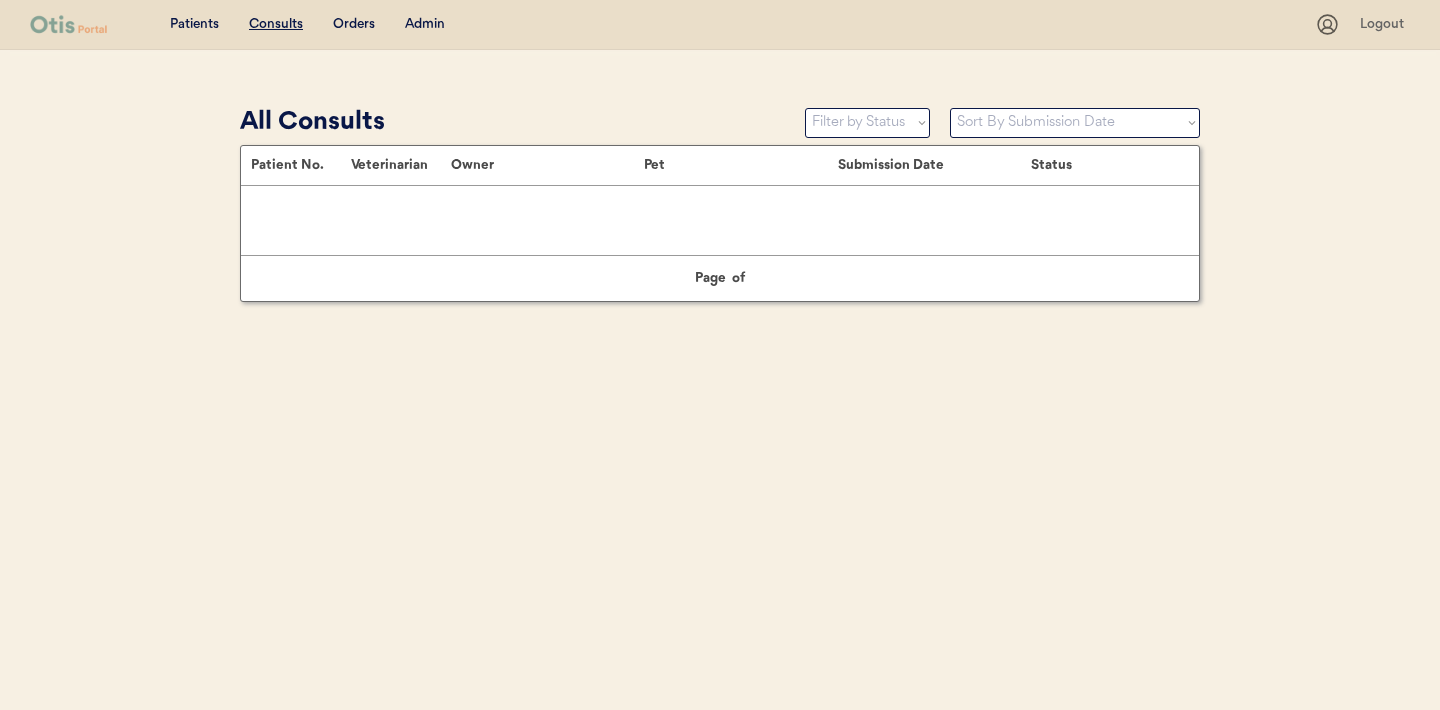 scroll, scrollTop: 0, scrollLeft: 0, axis: both 